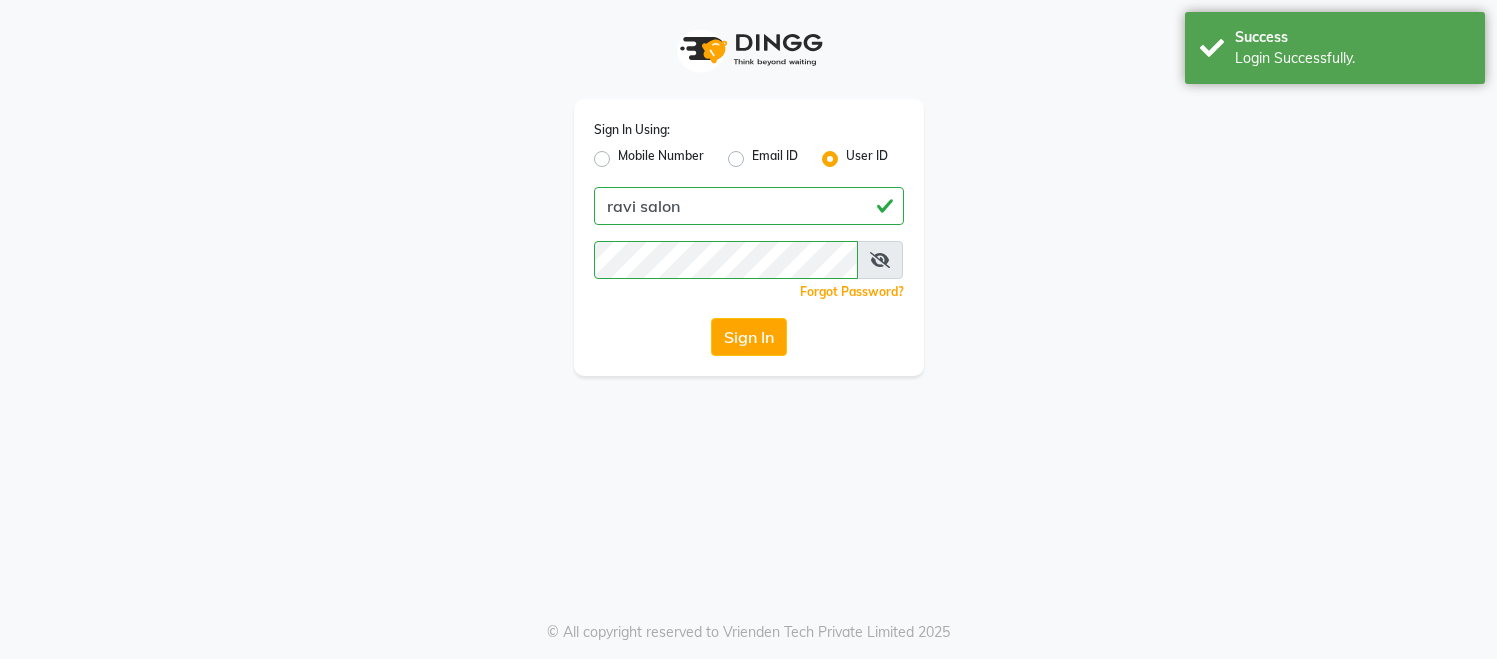 scroll, scrollTop: 0, scrollLeft: 0, axis: both 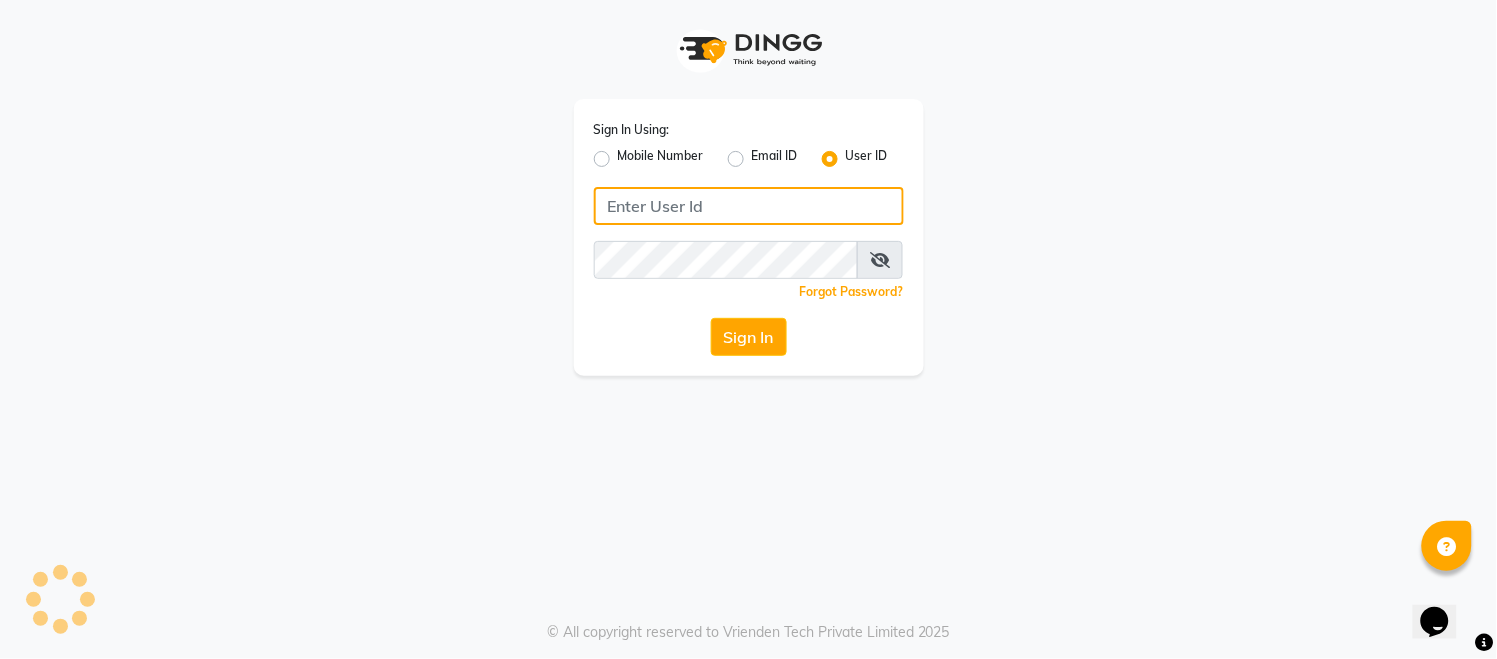 type on "ravi salon" 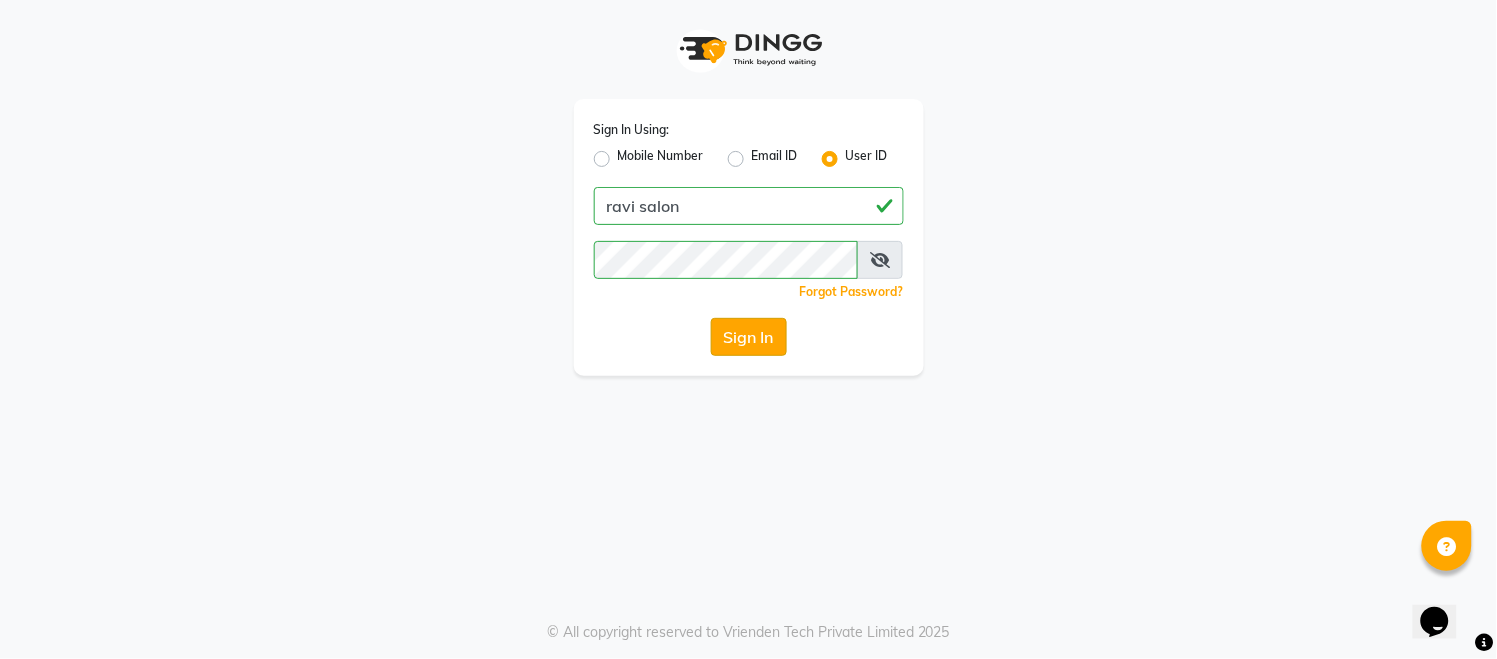 click on "Sign In" 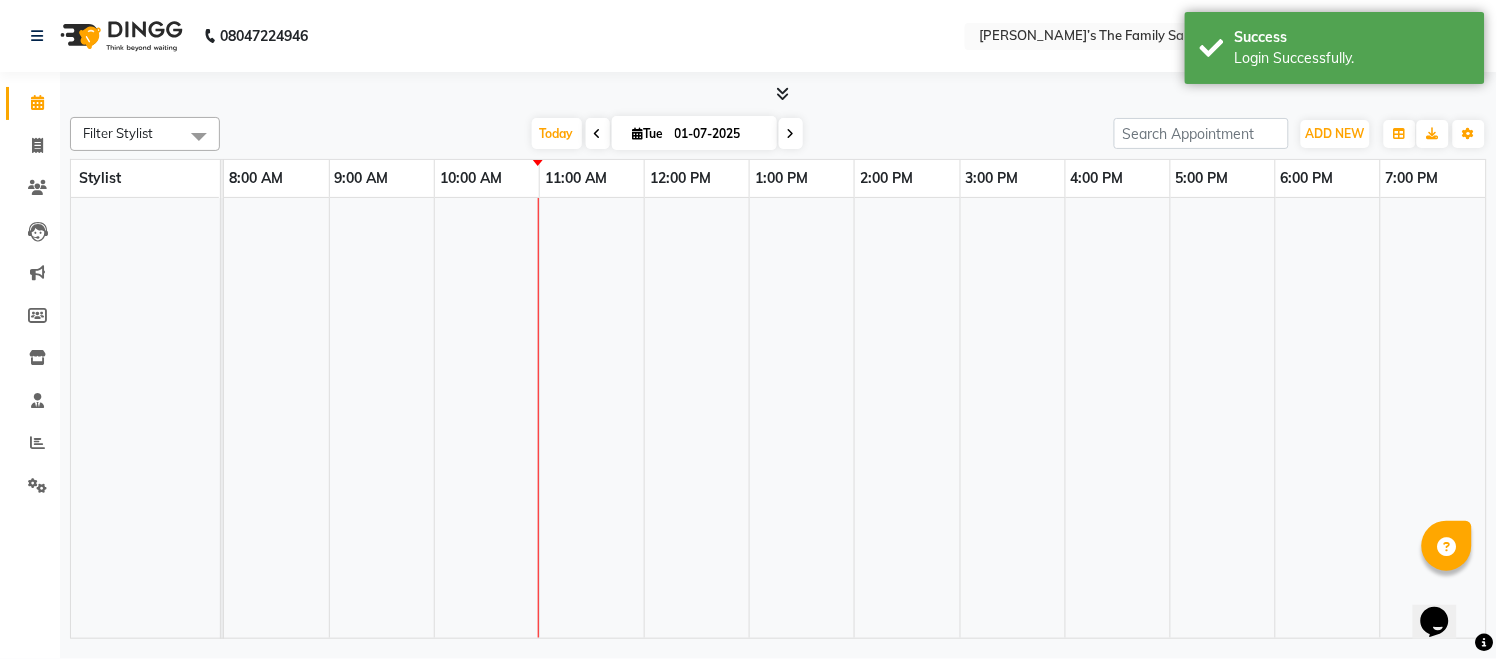 select on "en" 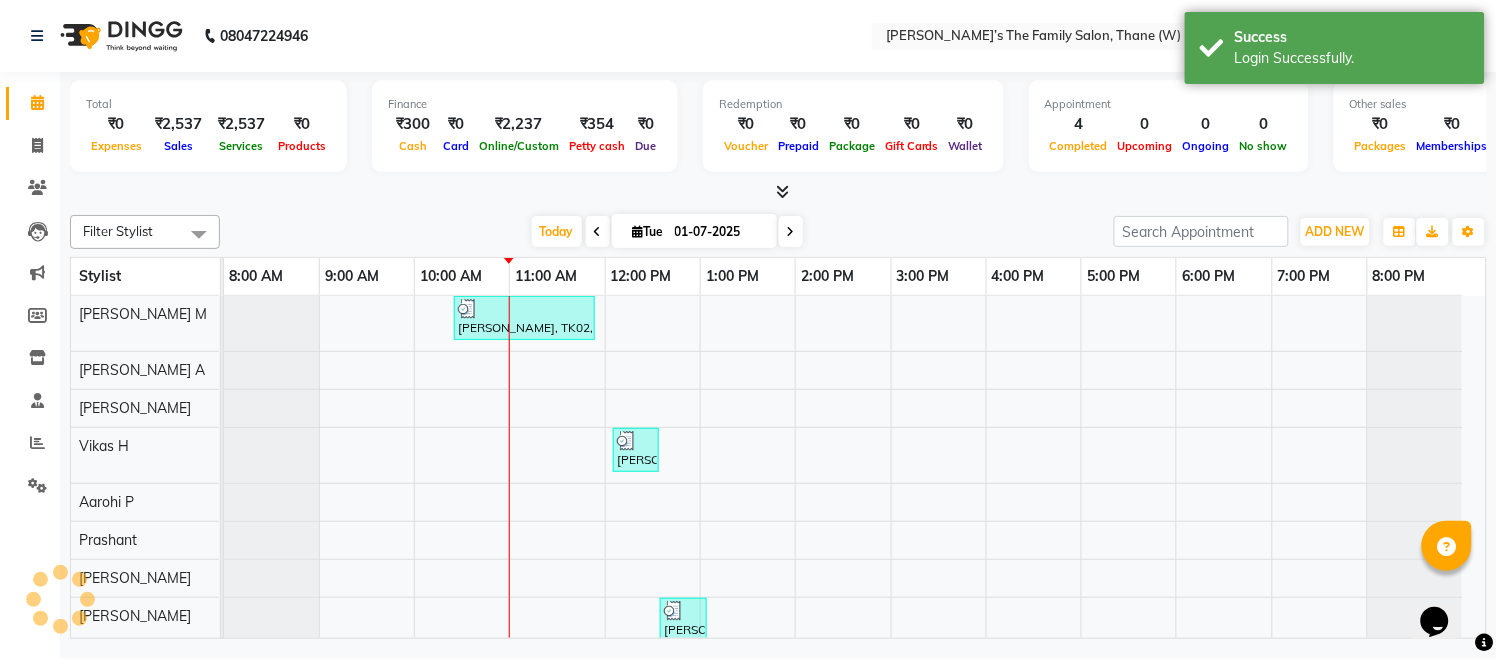 scroll, scrollTop: 0, scrollLeft: 0, axis: both 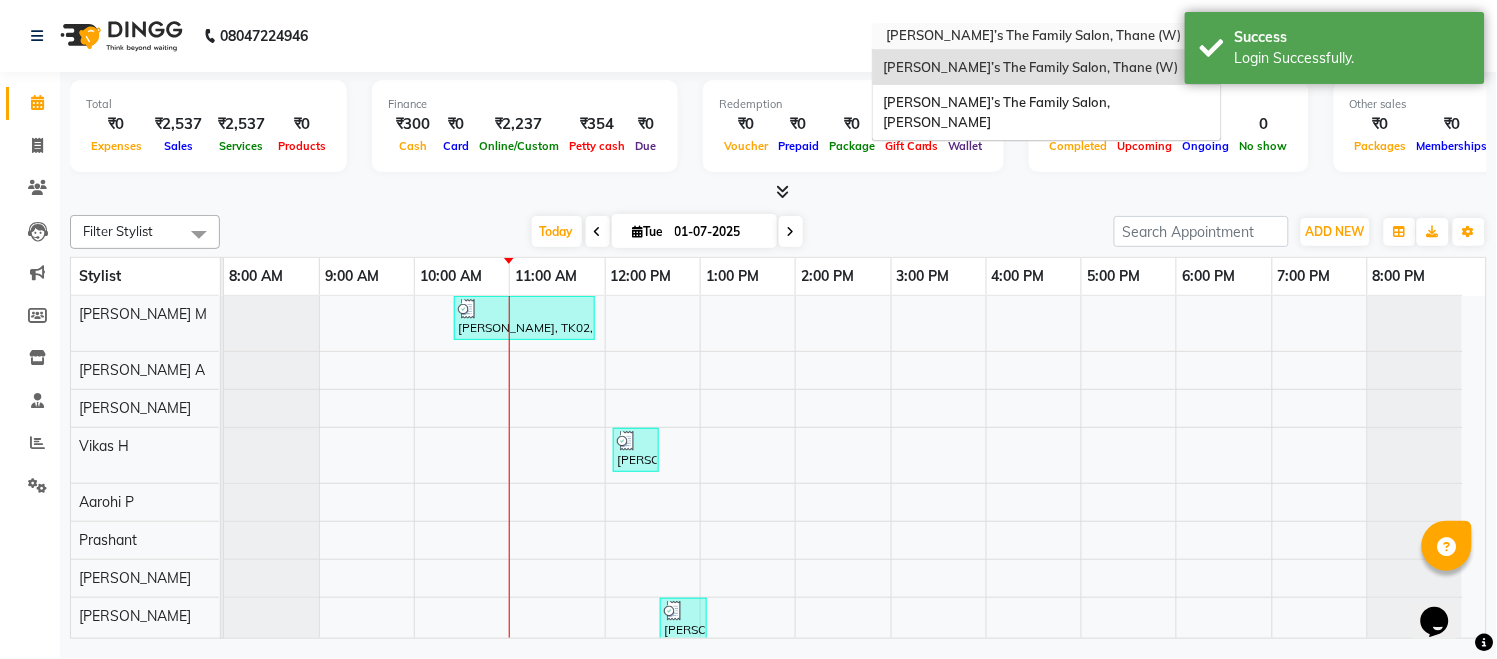 click at bounding box center [1027, 38] 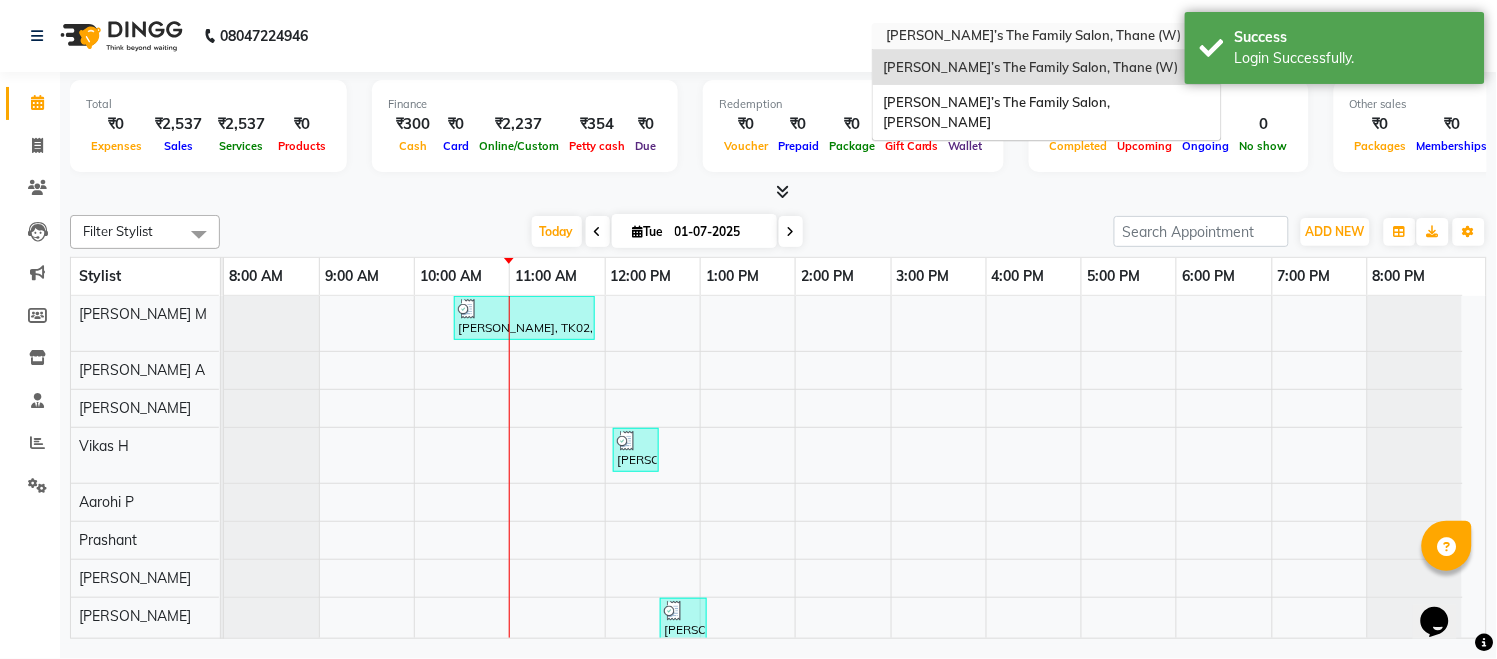 click at bounding box center [1027, 38] 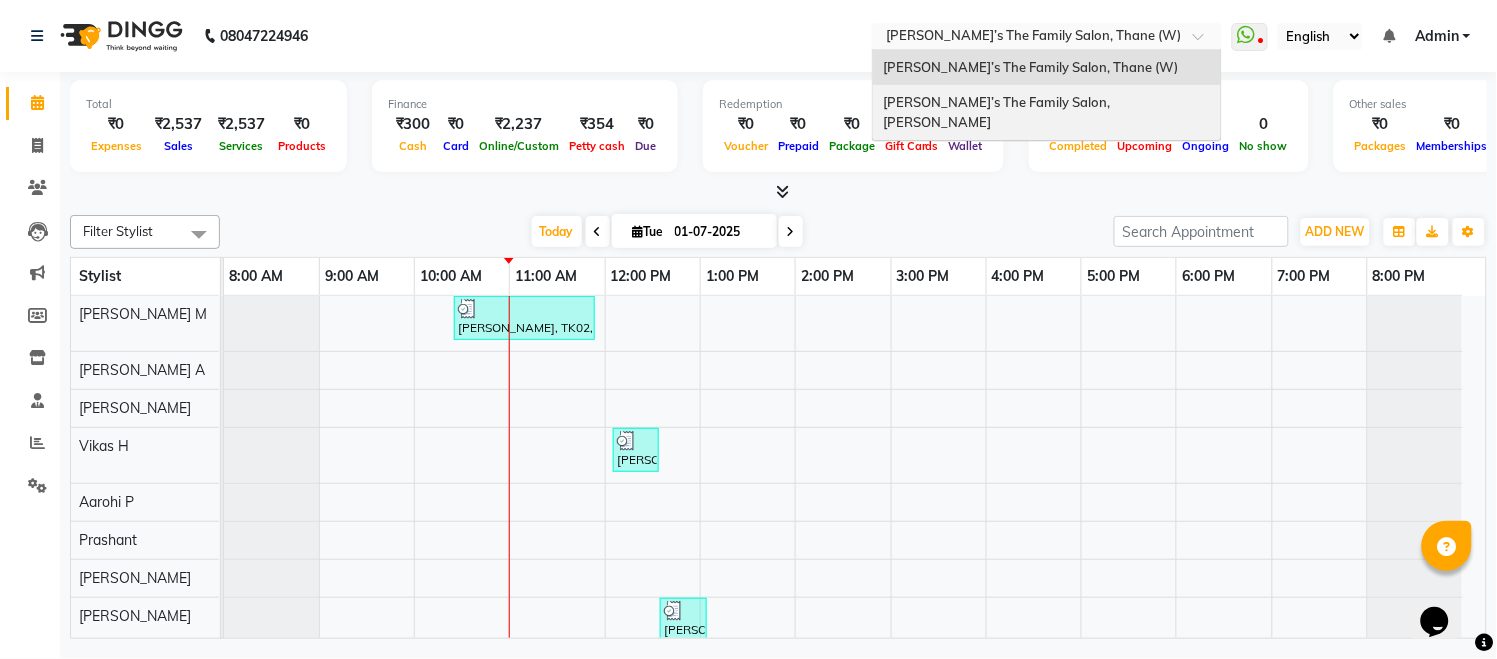 click on "[PERSON_NAME]’s The Family Salon, [PERSON_NAME]" at bounding box center (998, 112) 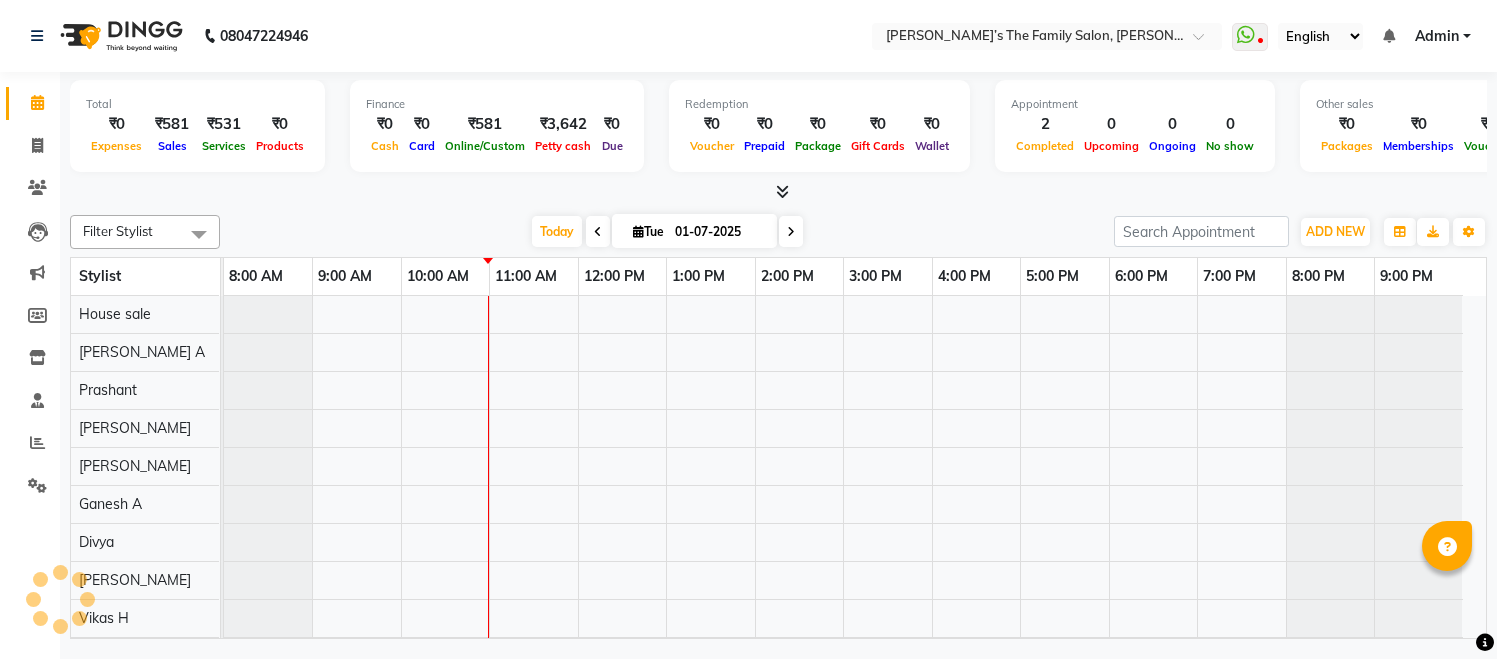 scroll, scrollTop: 0, scrollLeft: 0, axis: both 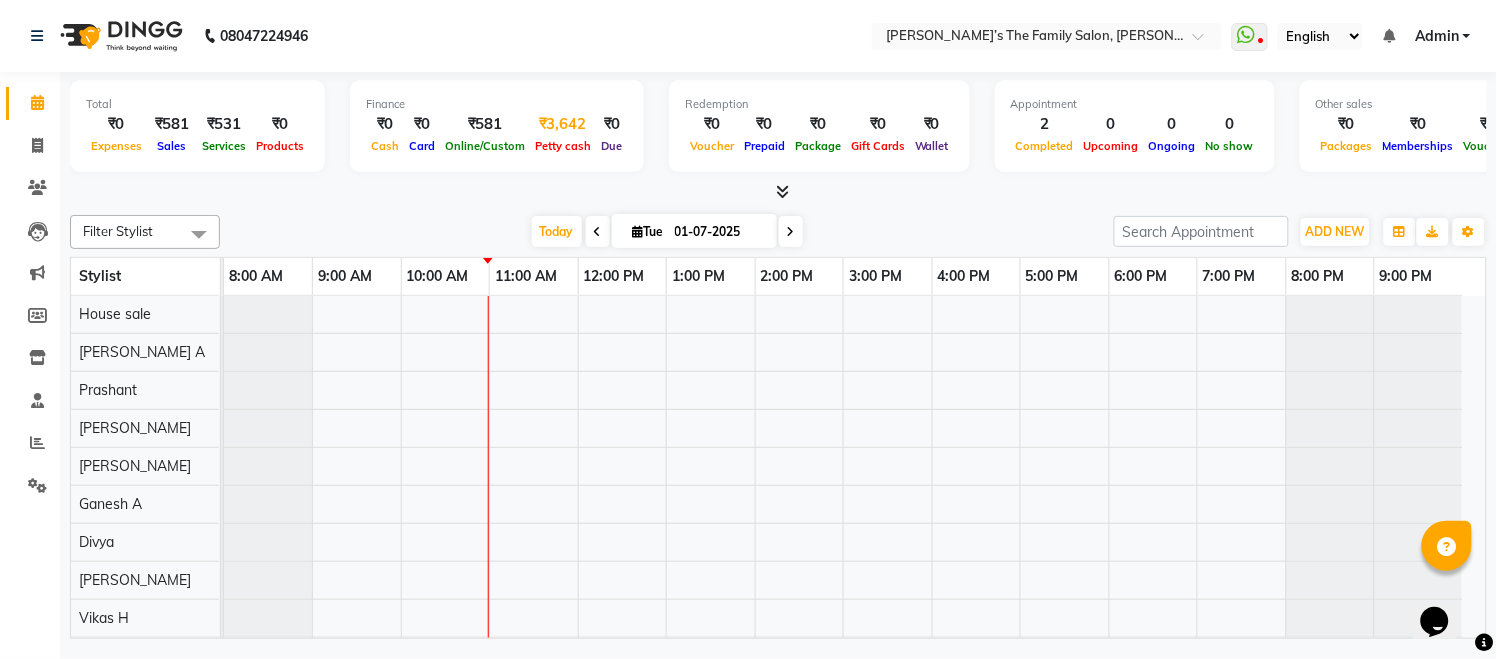 click on "Petty cash" at bounding box center [563, 145] 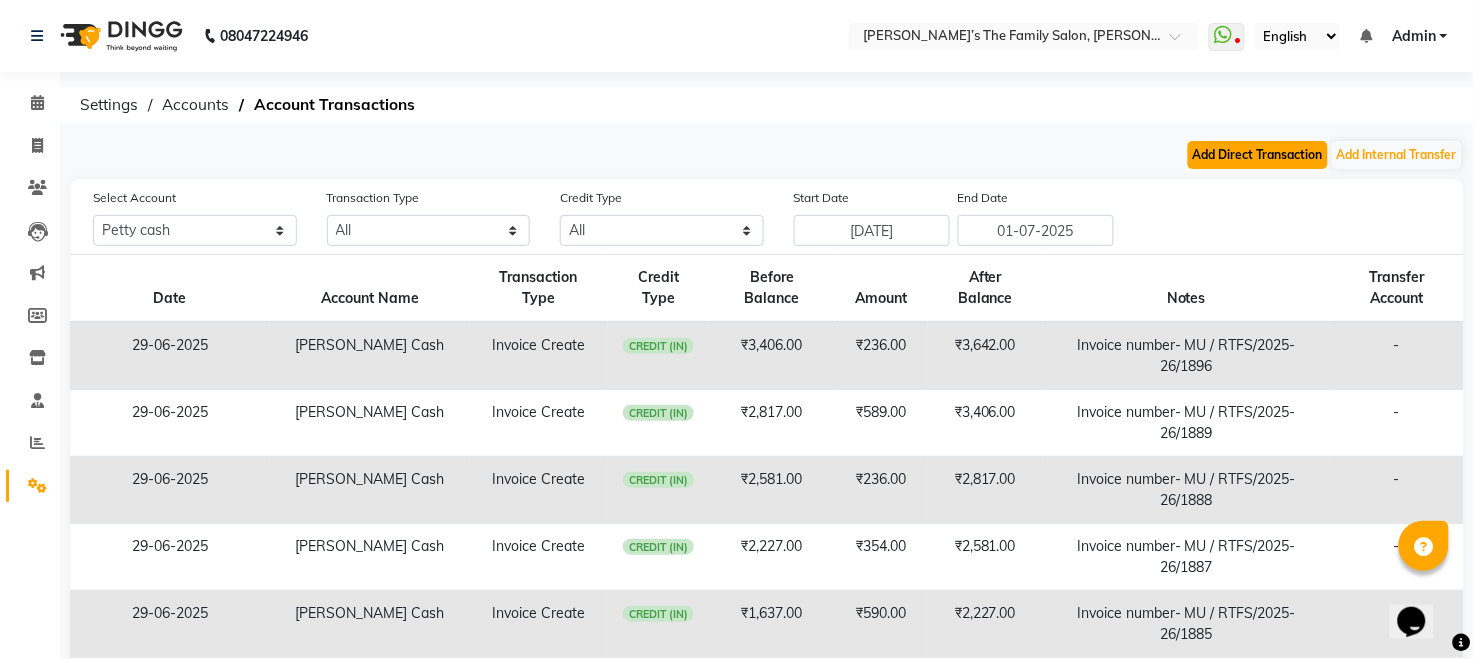 click on "Add Direct Transaction" 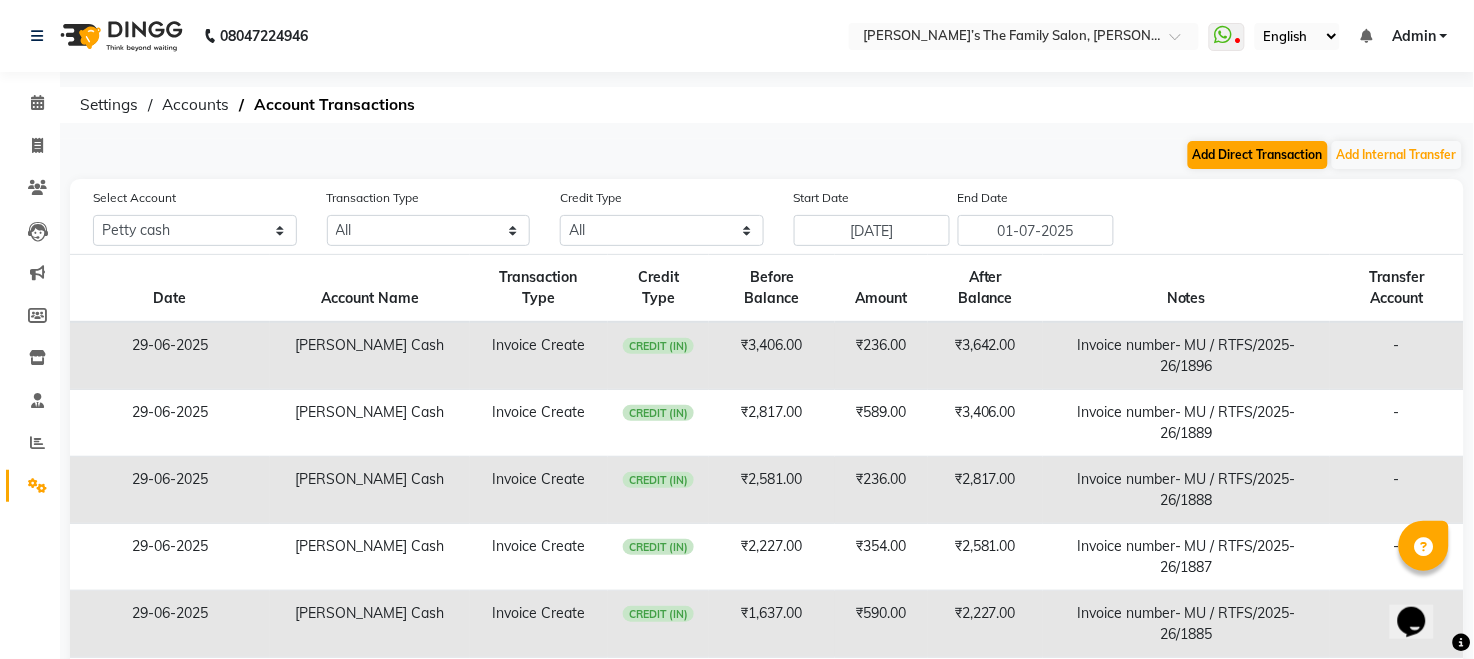 select on "direct" 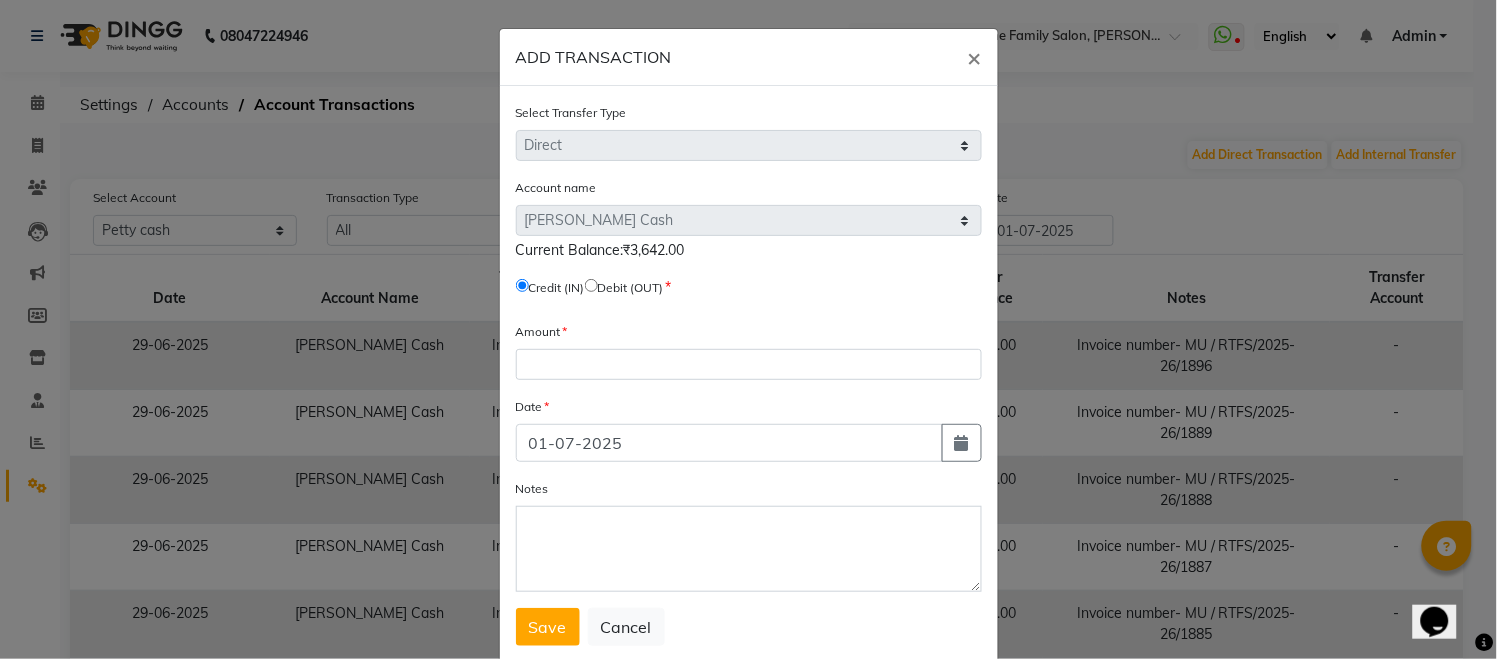 click on "Current Balance:₹3,642.00" 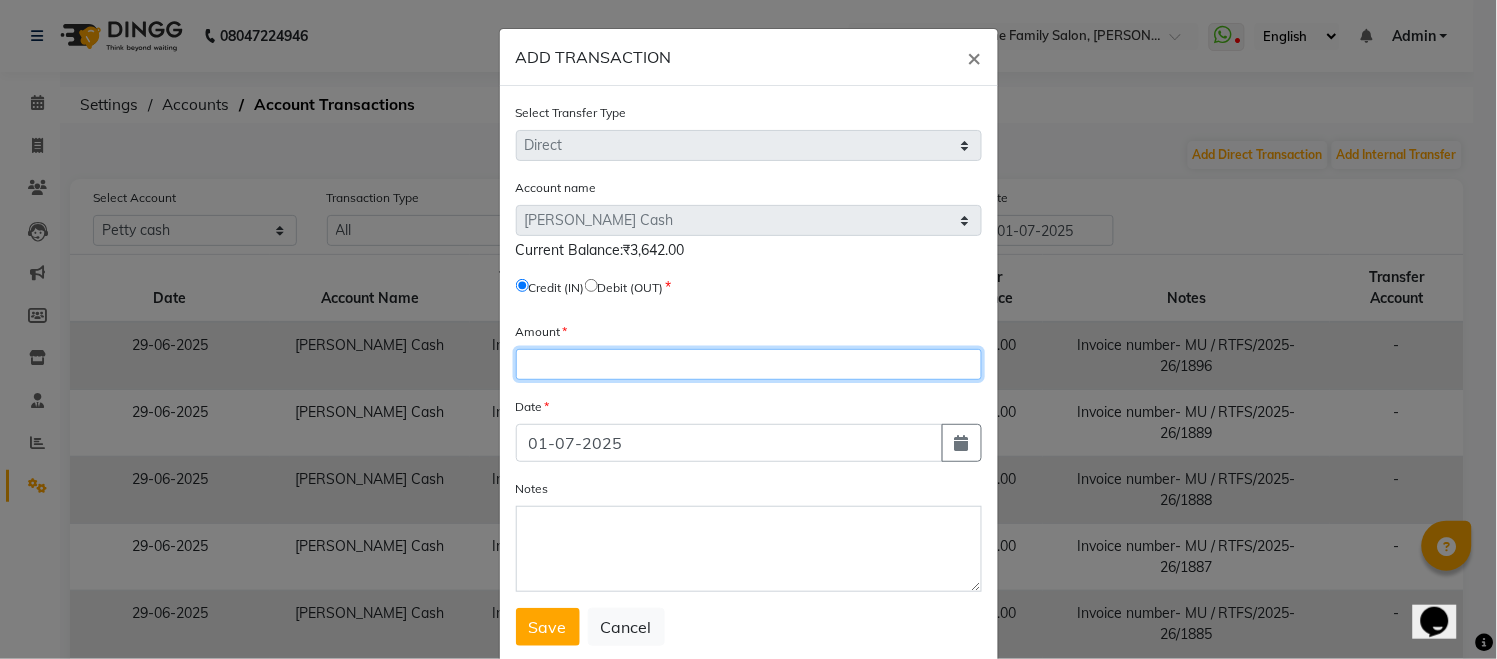 click 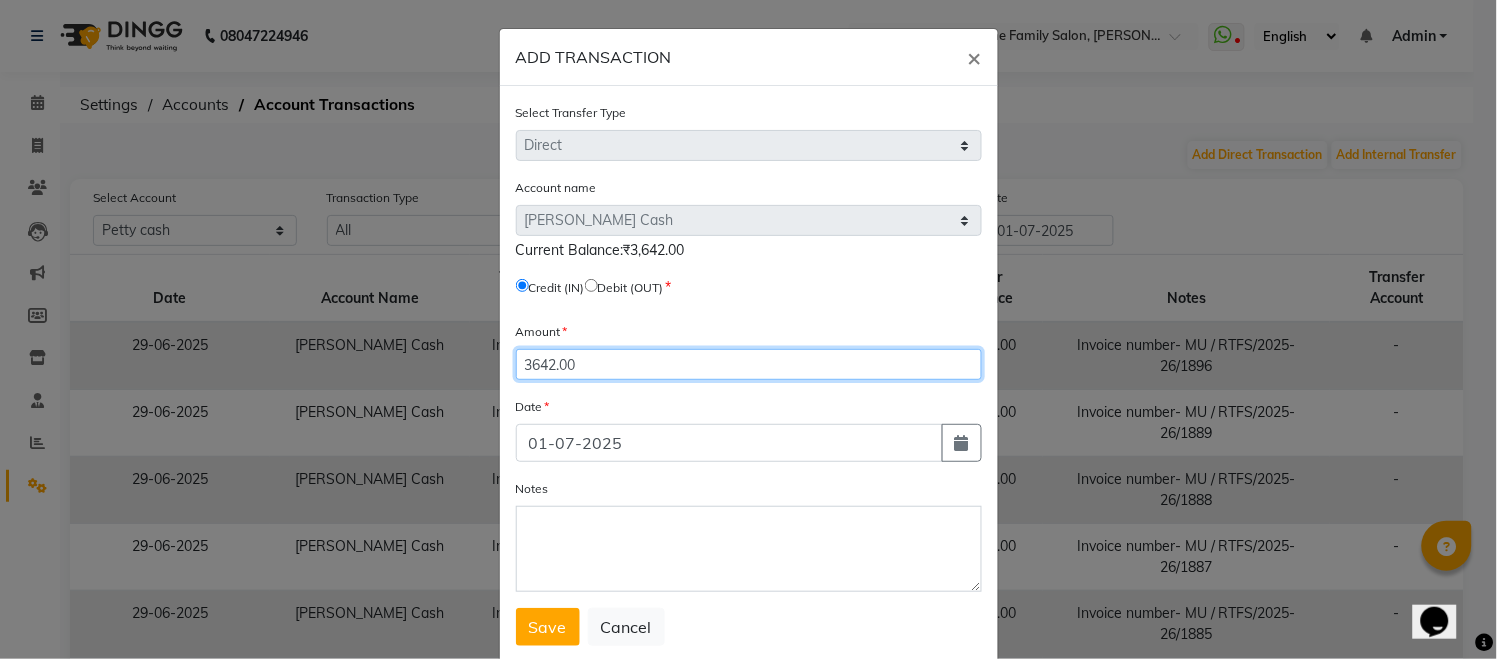 type on "3642.00" 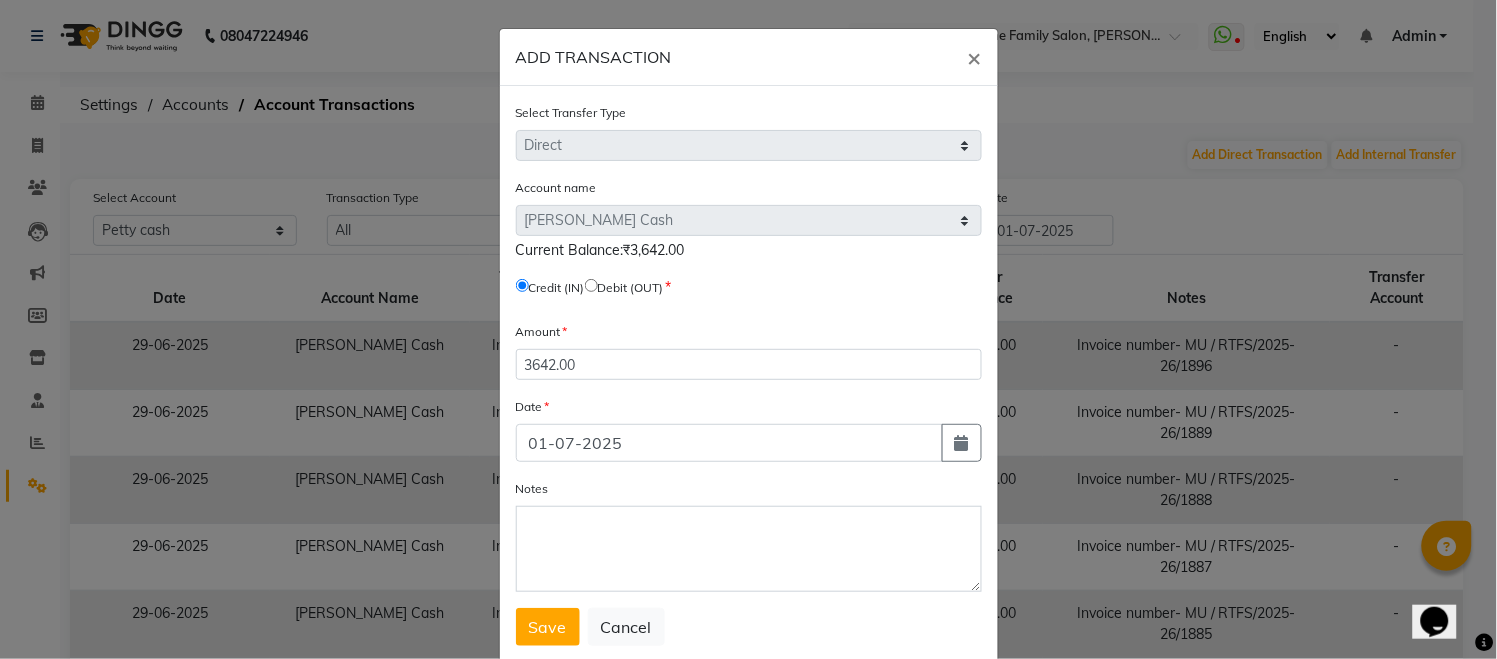 click on "Debit (OUT)" 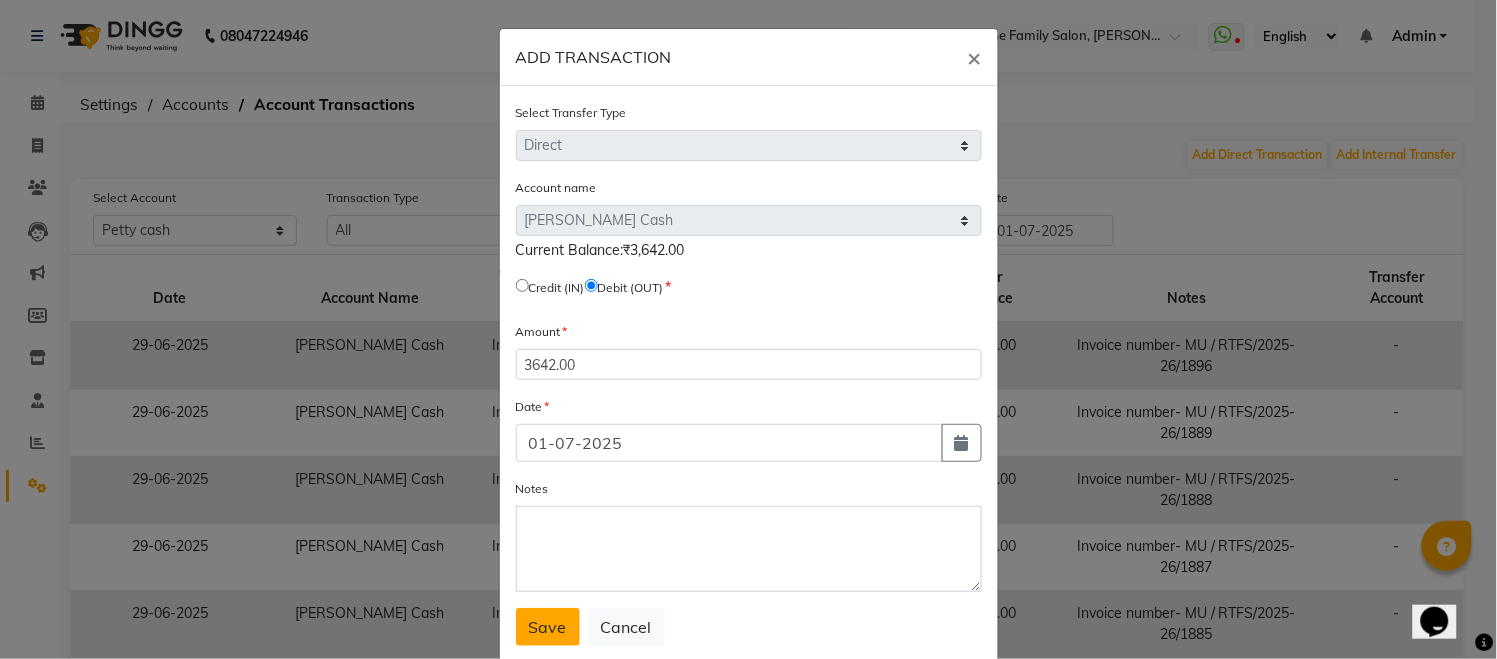 click on "Save" at bounding box center [548, 627] 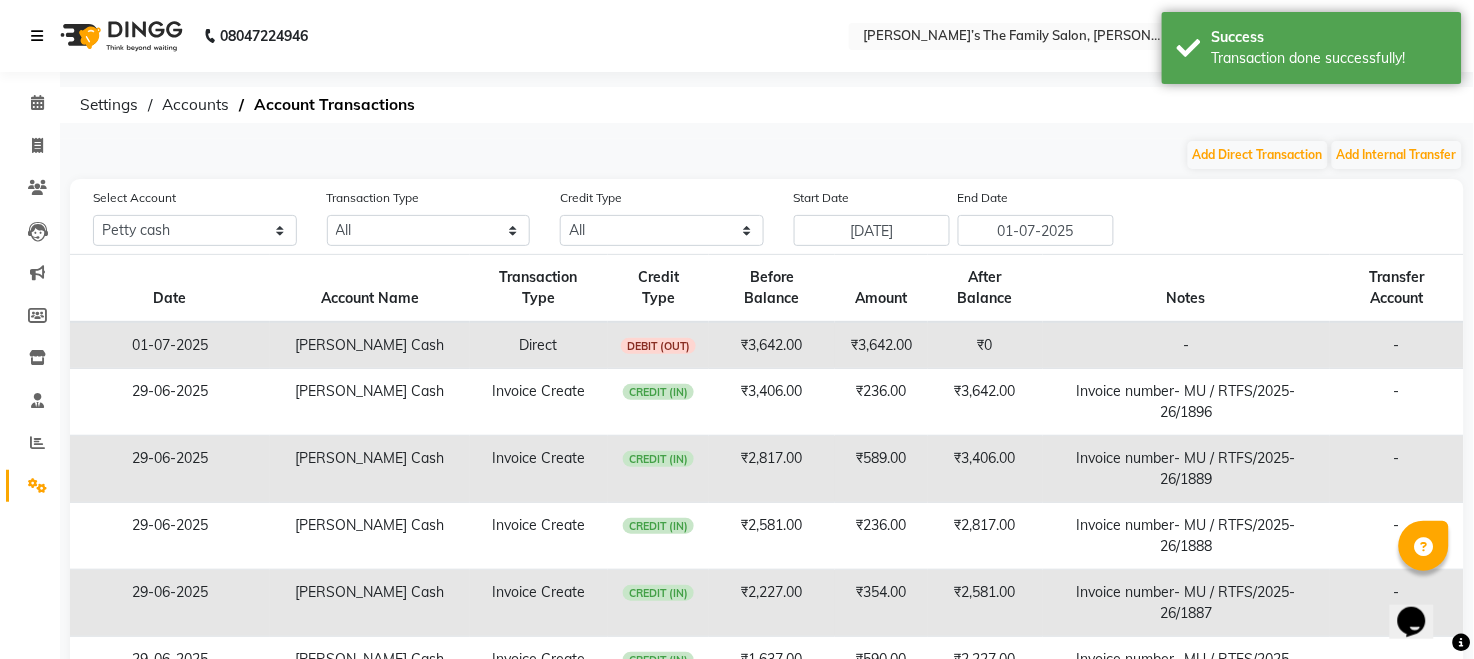 click at bounding box center [41, 36] 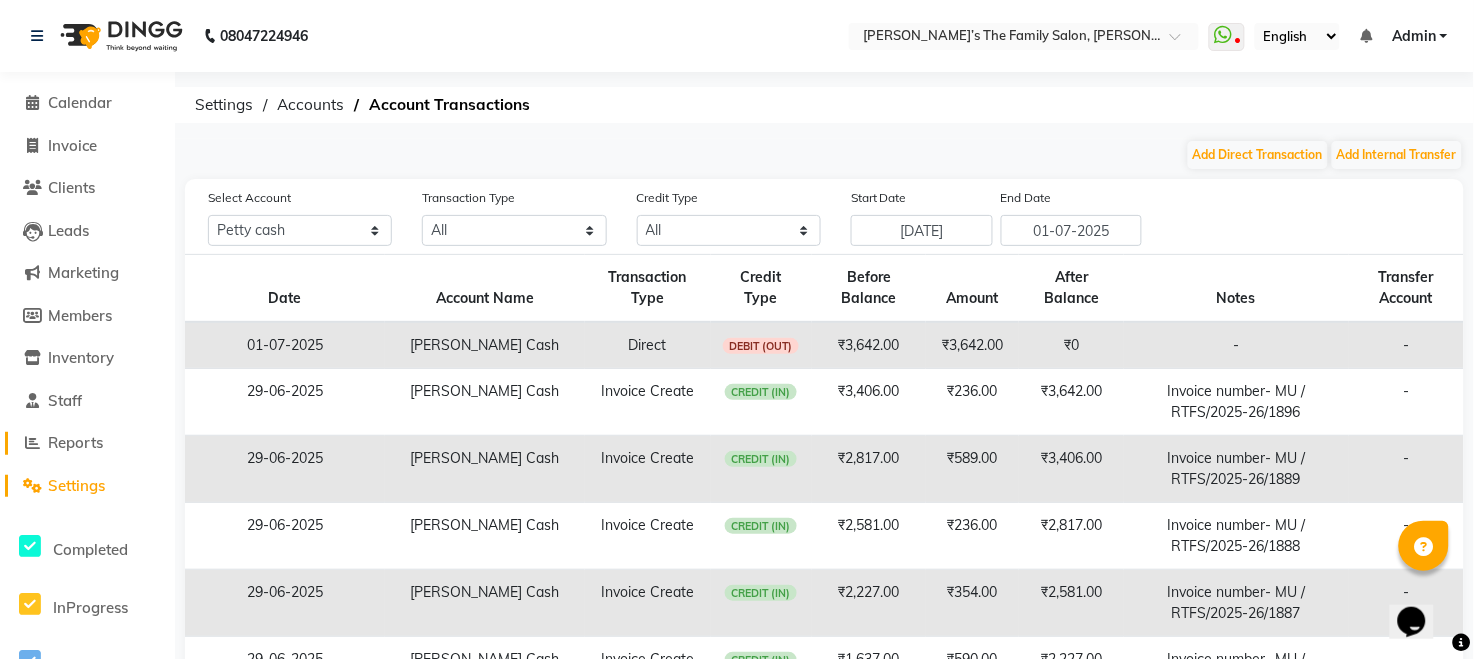 click on "Reports" 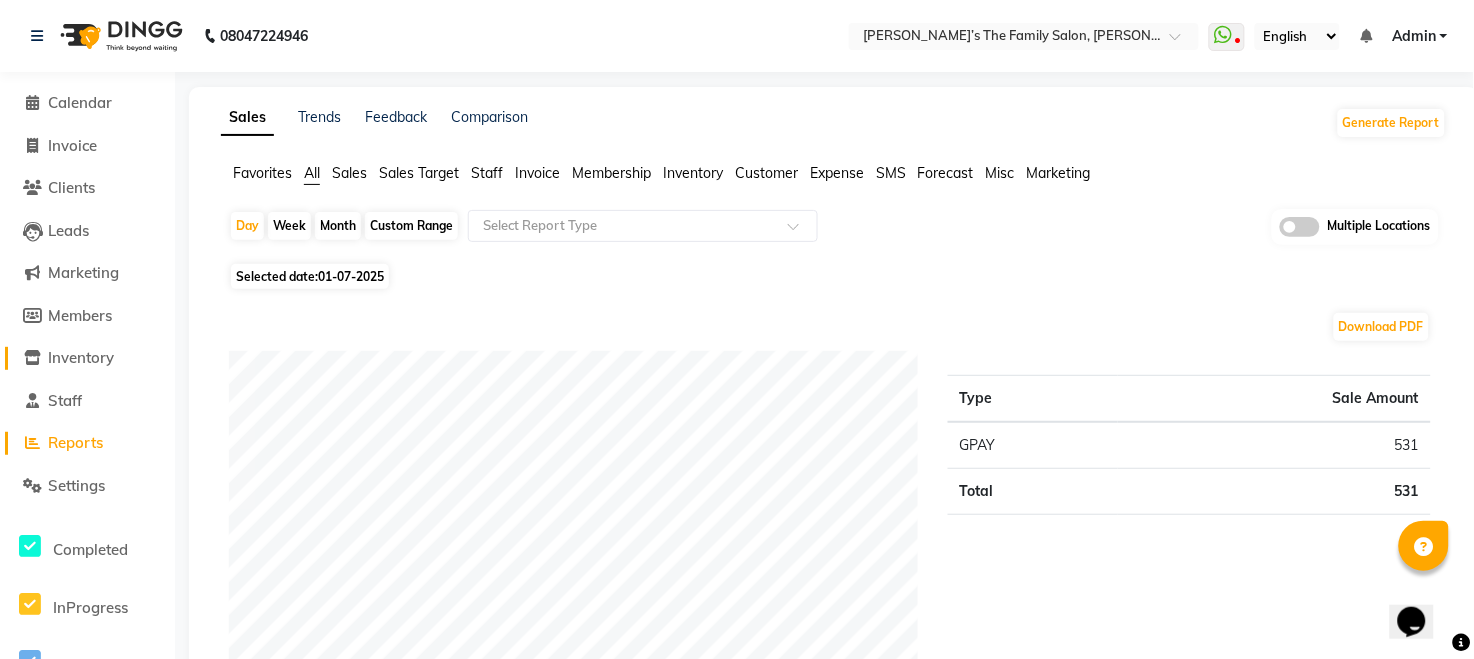 click on "Inventory" 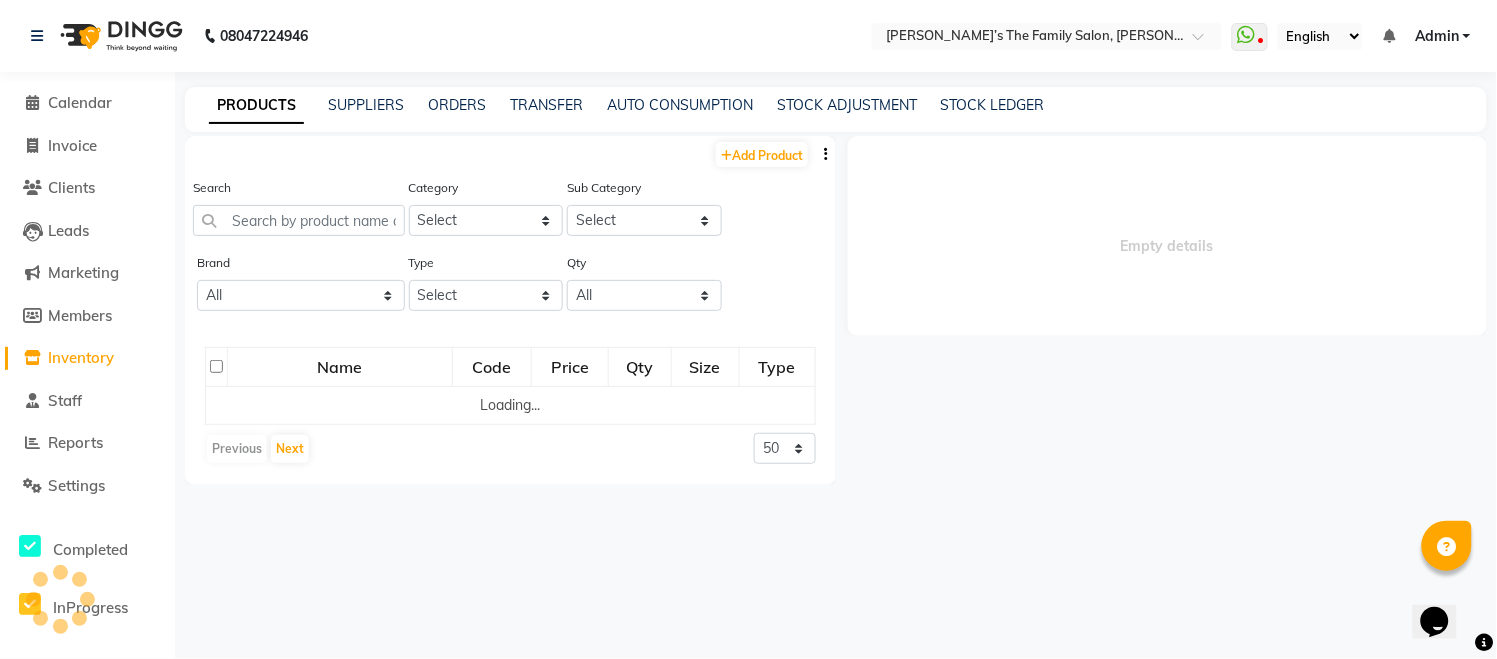 select 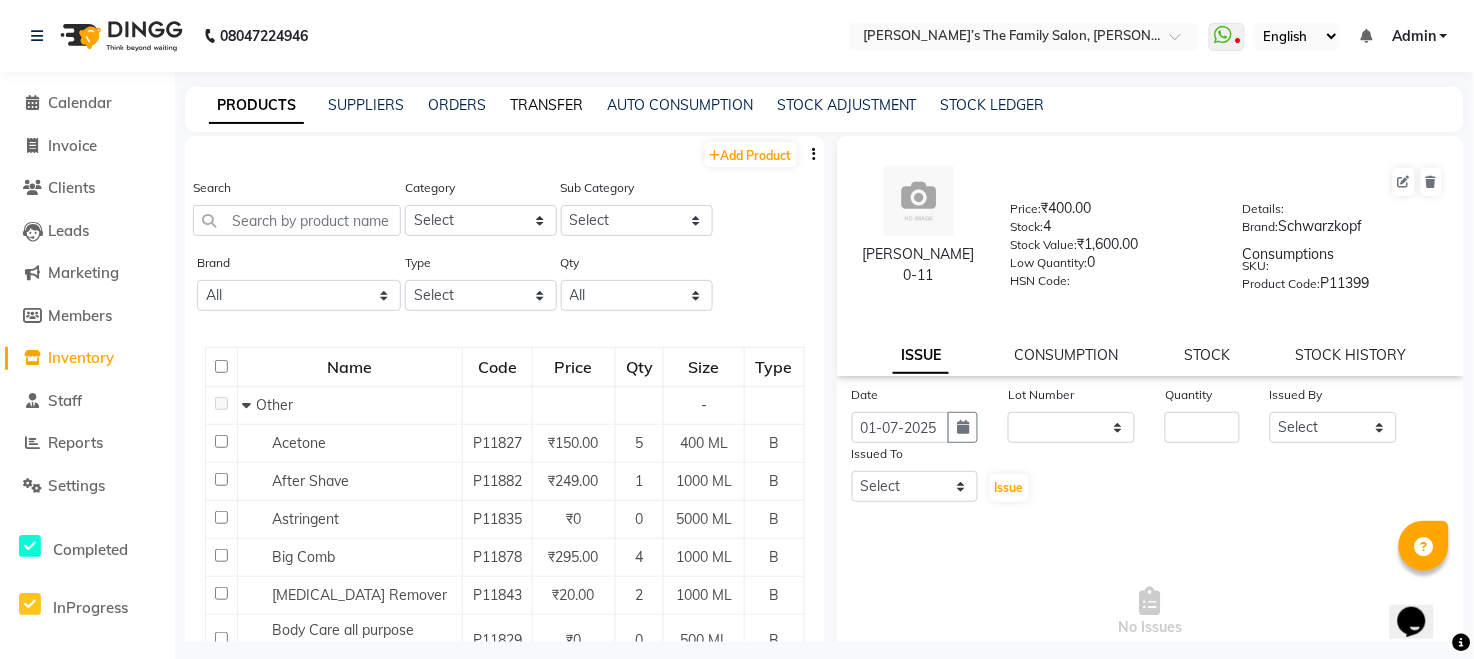 click on "TRANSFER" 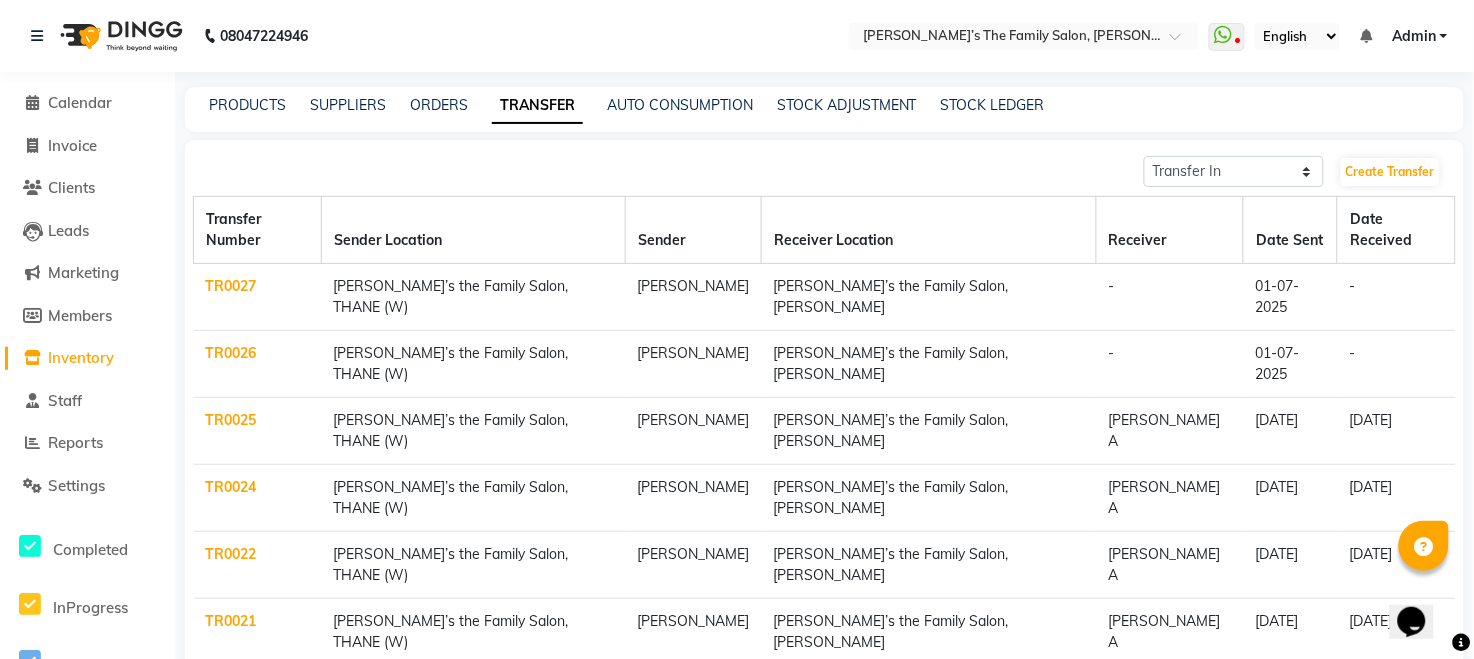click on "TR0026" 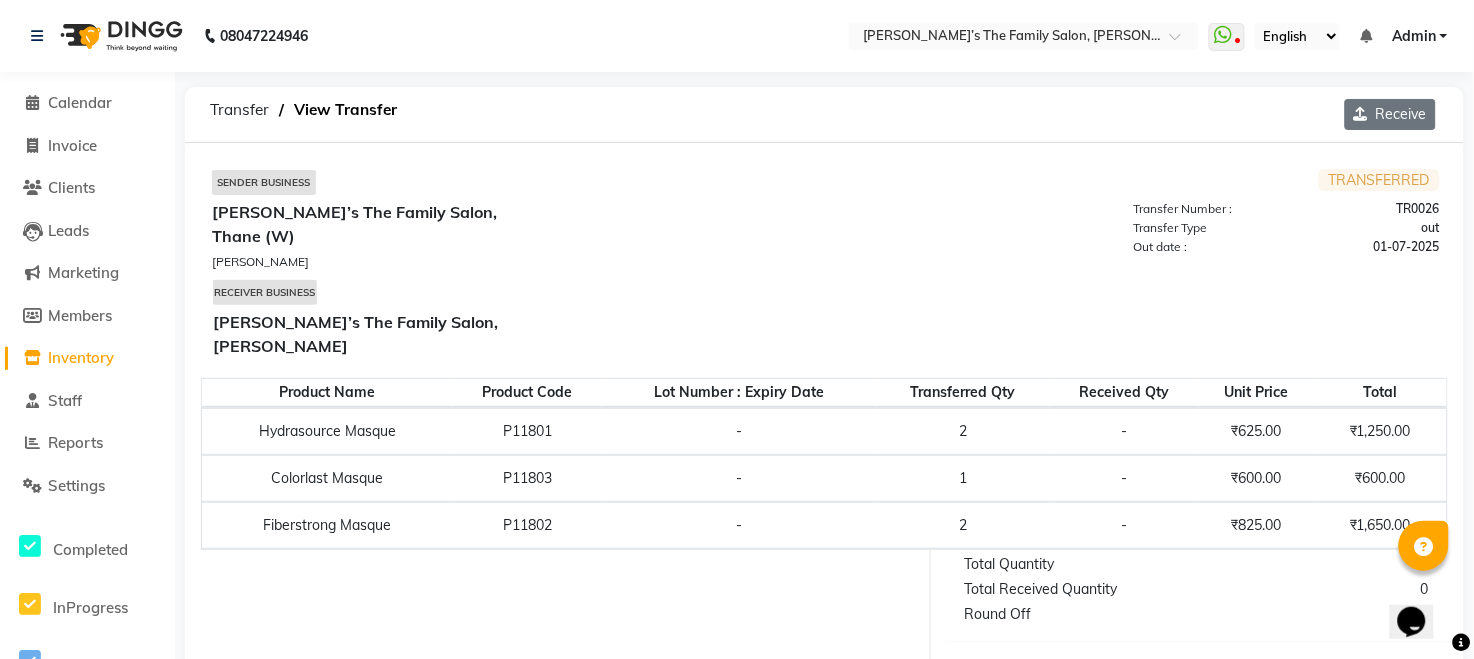 click on "Receive" 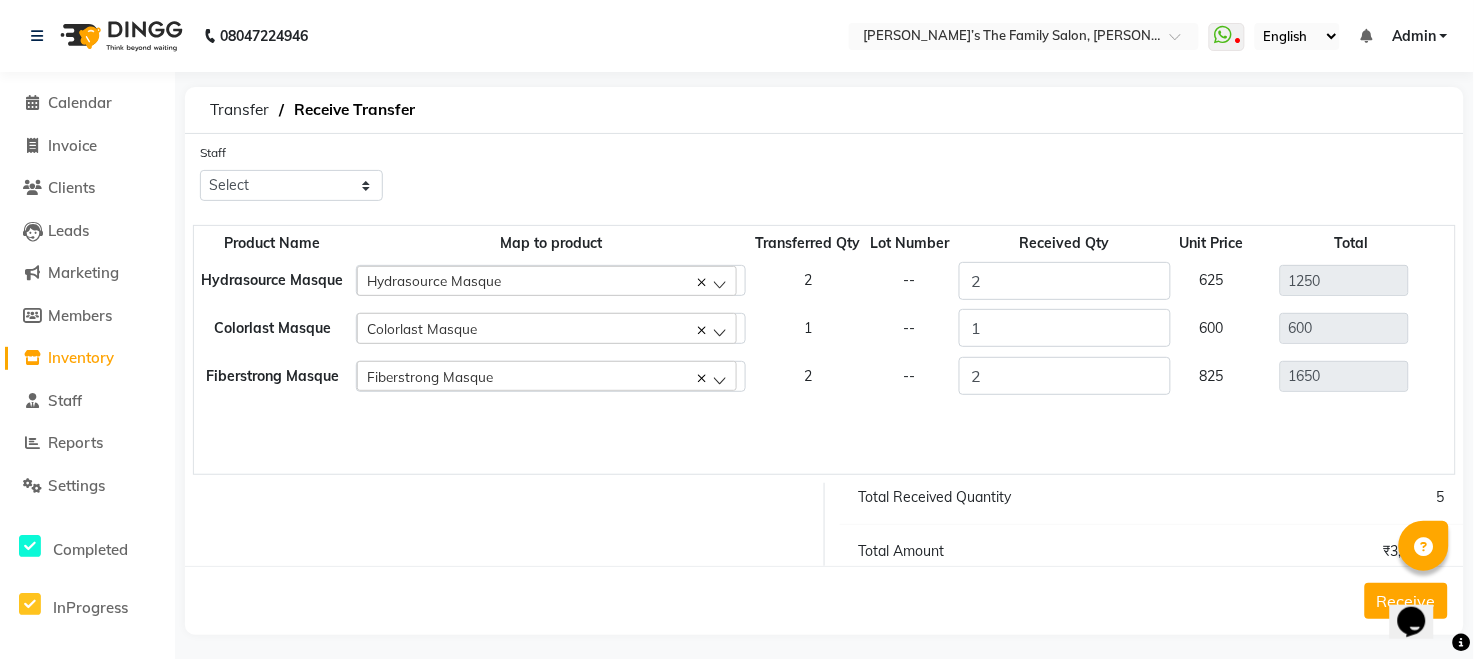 scroll, scrollTop: 9, scrollLeft: 0, axis: vertical 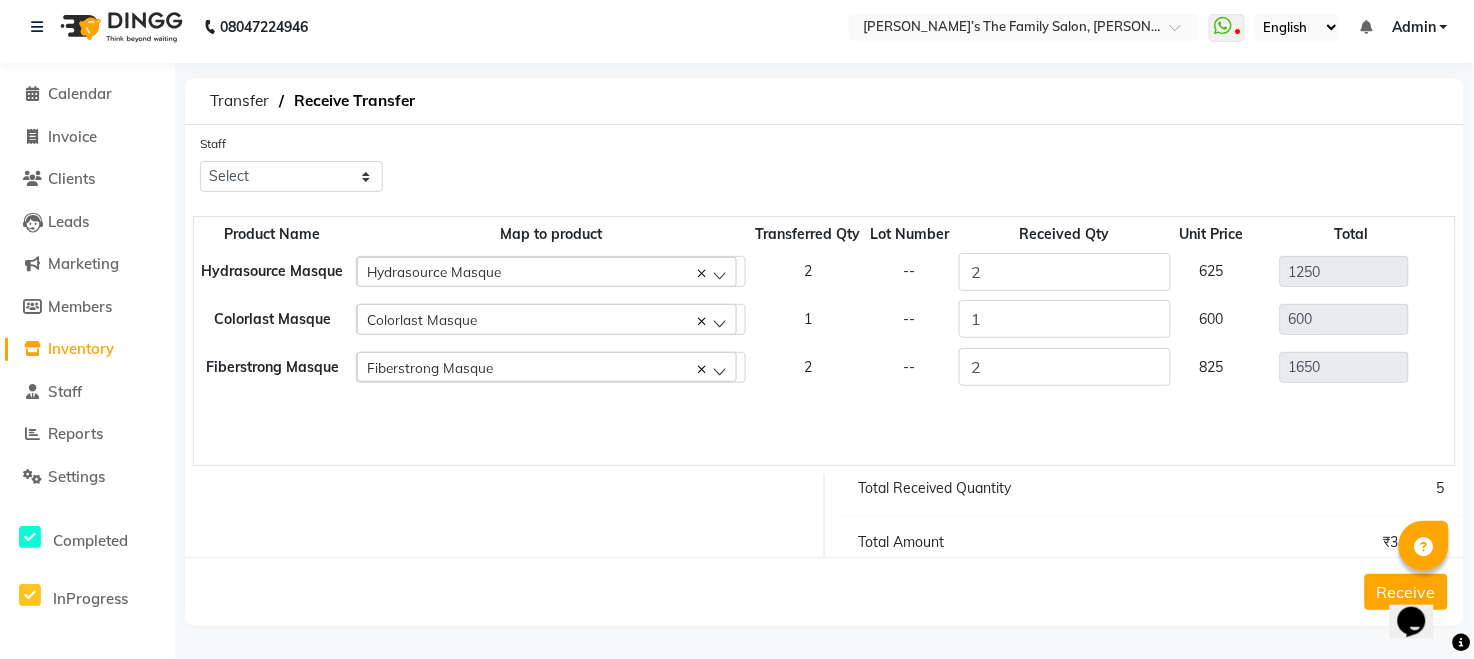 click on "Receive" 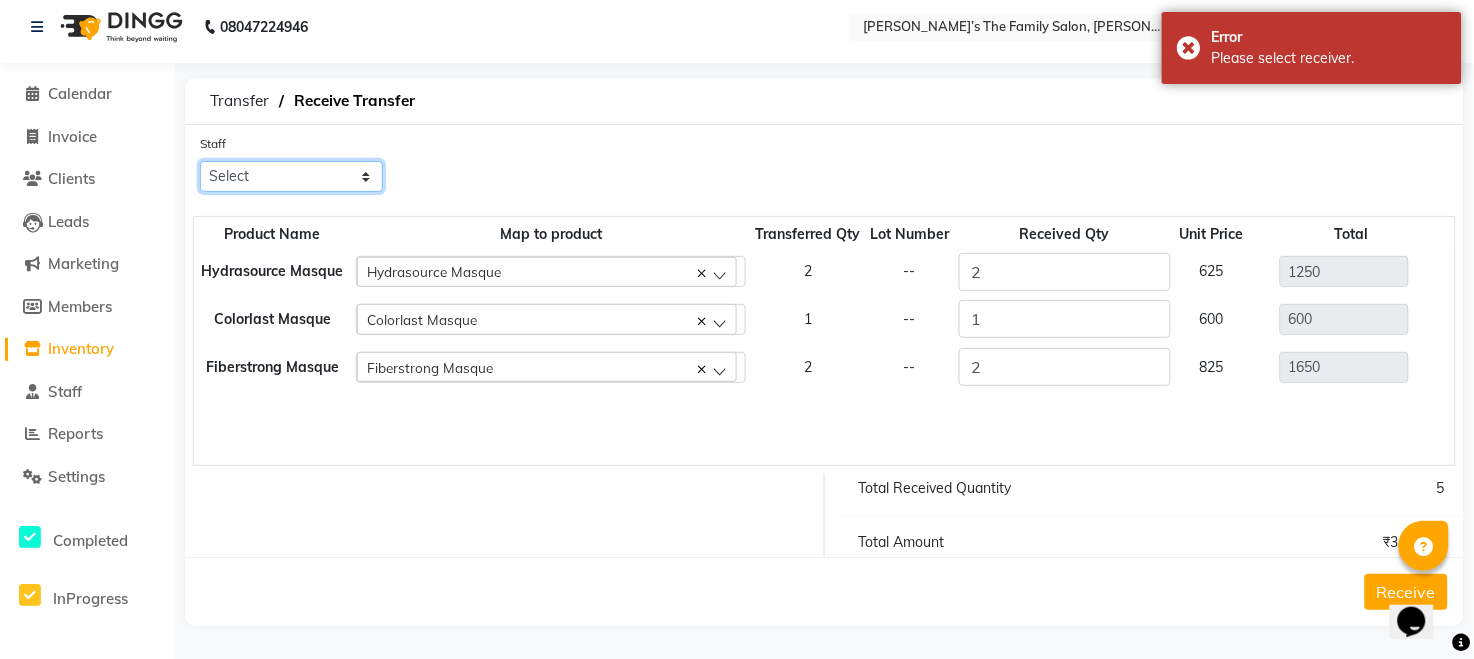 click on "Select Aarohi P Aksahy Auty Aniket A Apurva Arvind  Chaurasiya Divya Ganesh A Gautam  House sale Komal Waghmare Laxmi  Manager Meenakshi Noor Prashant  Purabi Ravindra  Sangita DIGHE Shobhali  Shreepad Pawar shrishti jaiswal Vikas H Vinali" at bounding box center (291, 176) 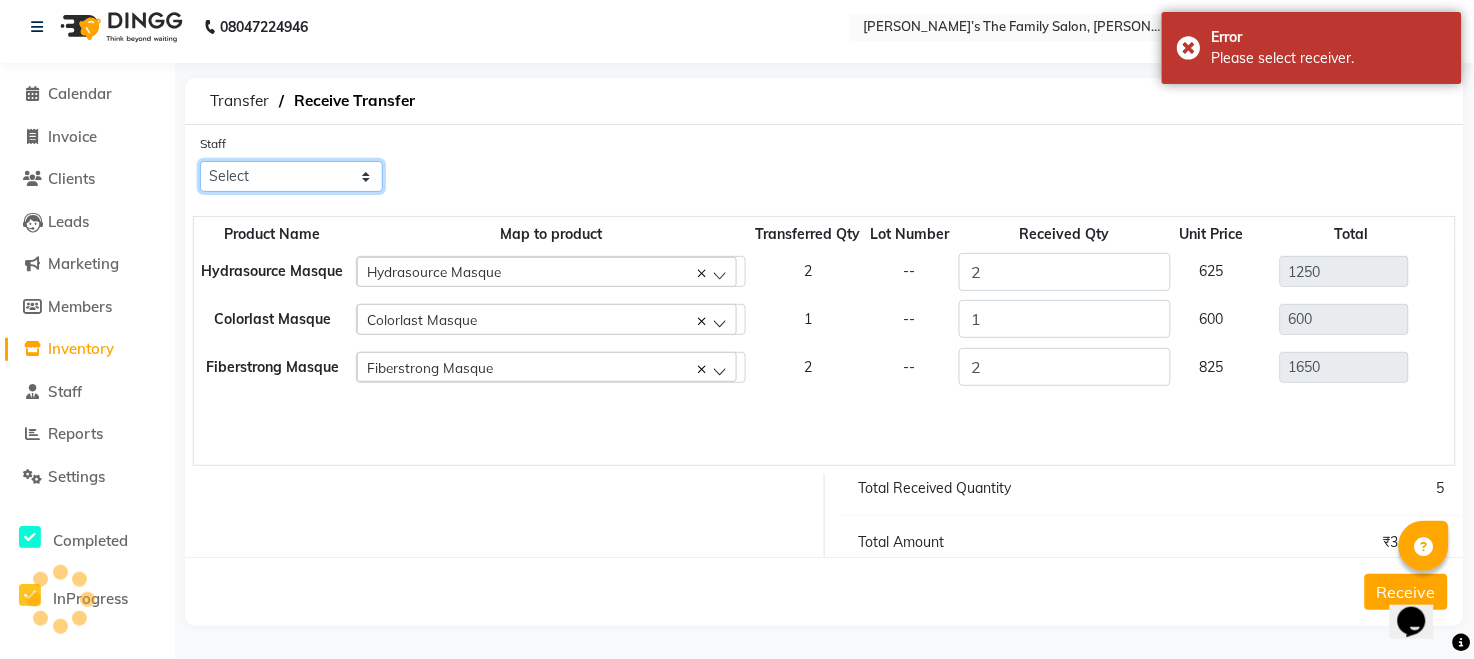 select on "35995" 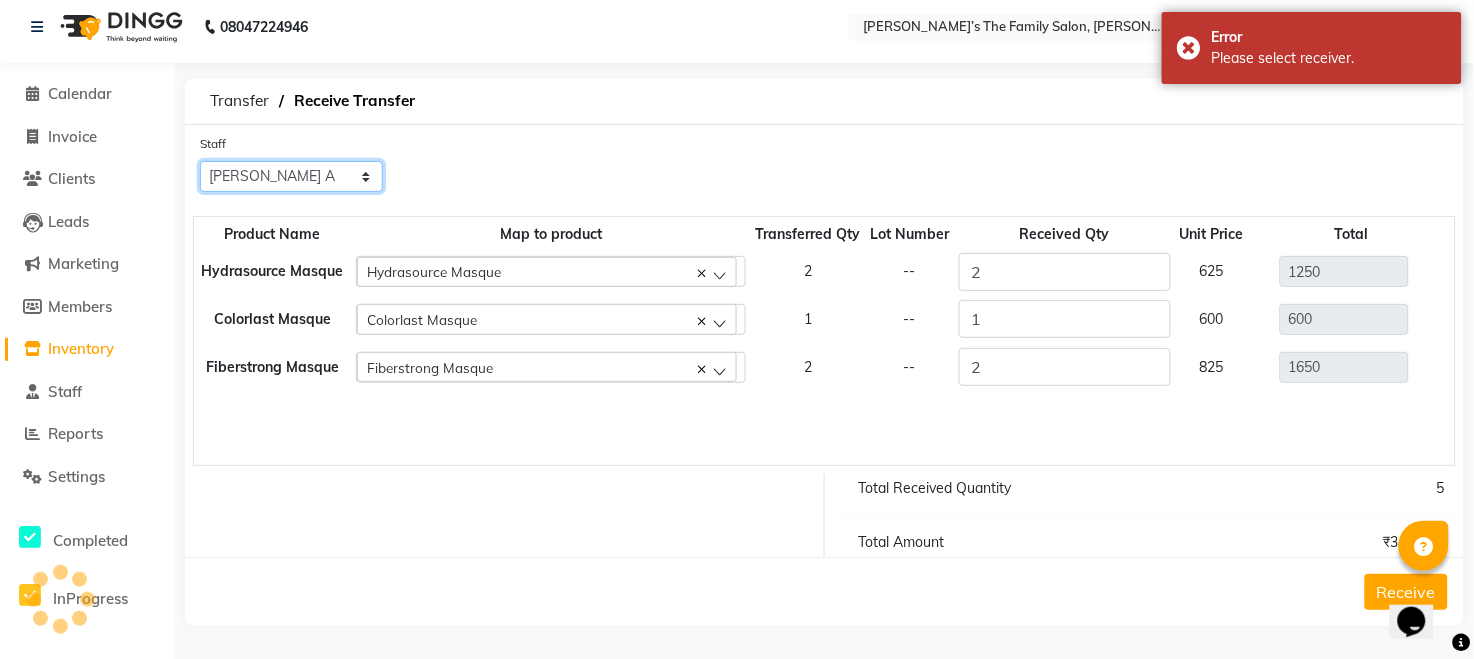 click on "Select Aarohi P Aksahy Auty Aniket A Apurva Arvind  Chaurasiya Divya Ganesh A Gautam  House sale Komal Waghmare Laxmi  Manager Meenakshi Noor Prashant  Purabi Ravindra  Sangita DIGHE Shobhali  Shreepad Pawar shrishti jaiswal Vikas H Vinali" at bounding box center [291, 176] 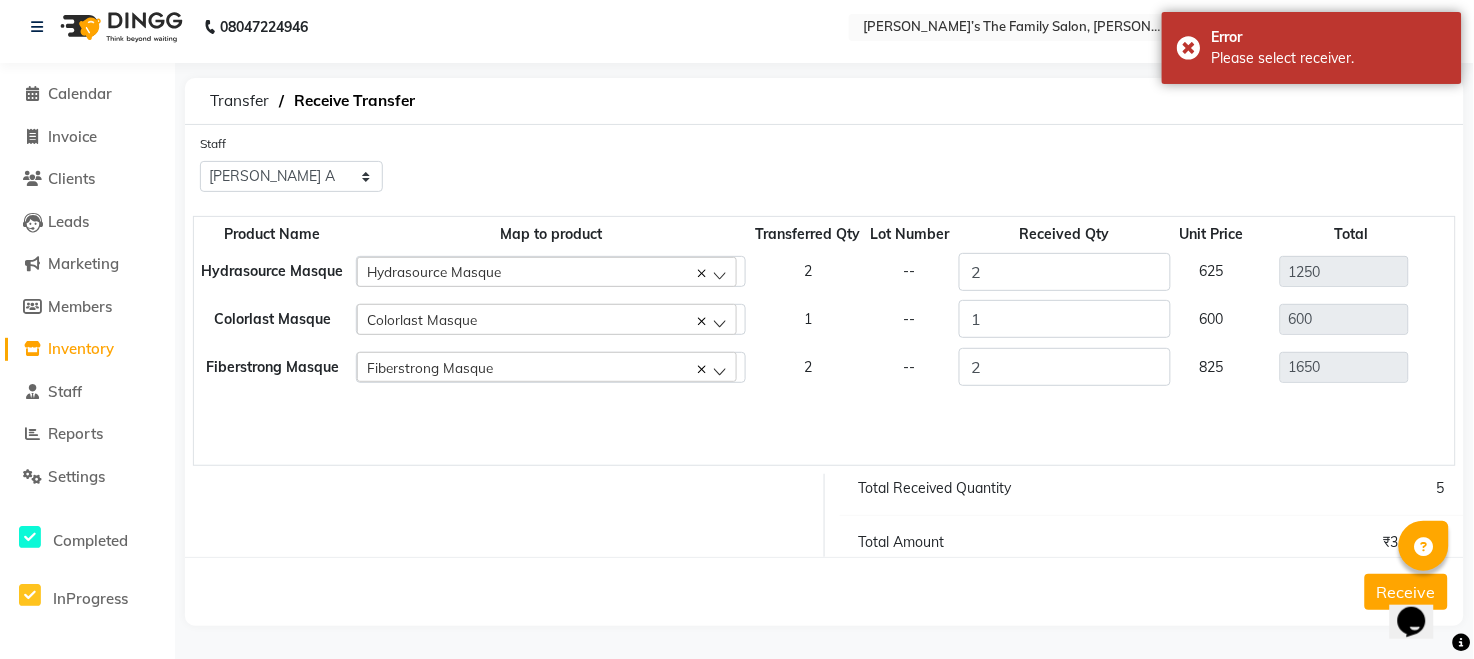 click on "Receive" 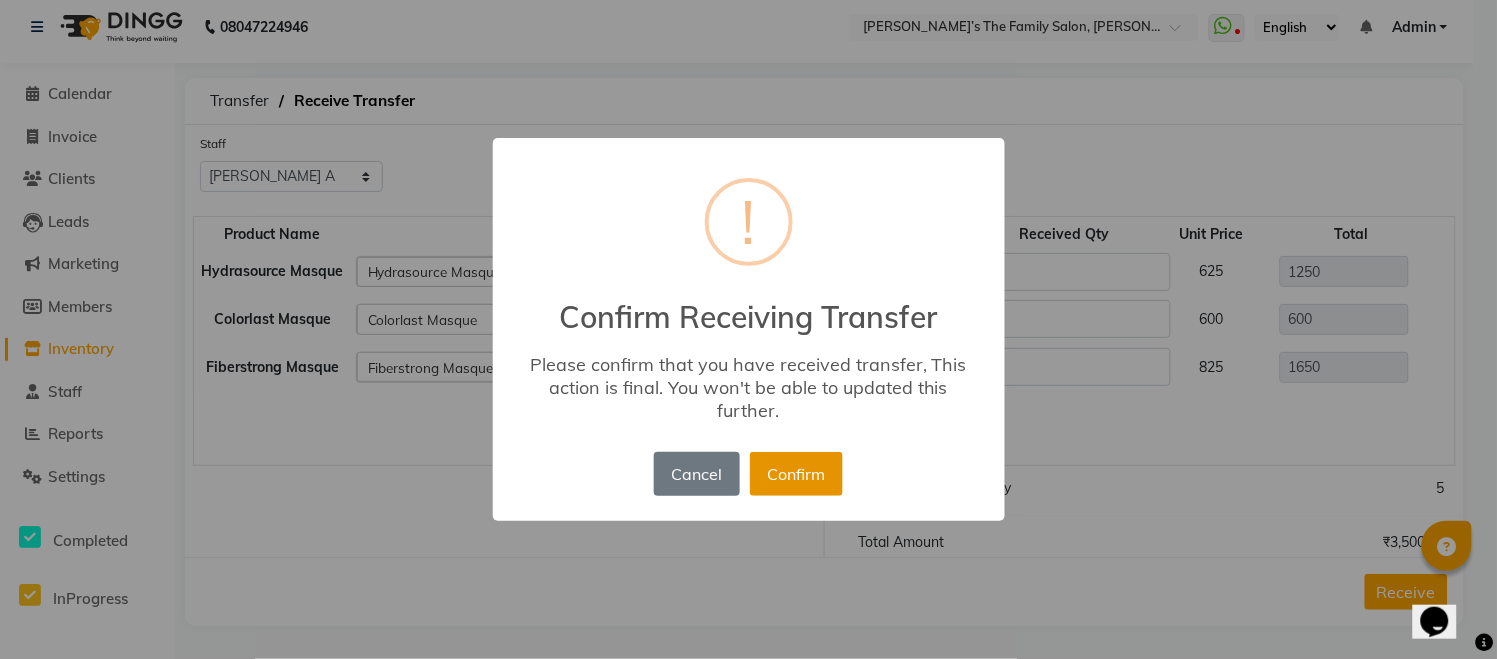 click on "Confirm" at bounding box center (796, 474) 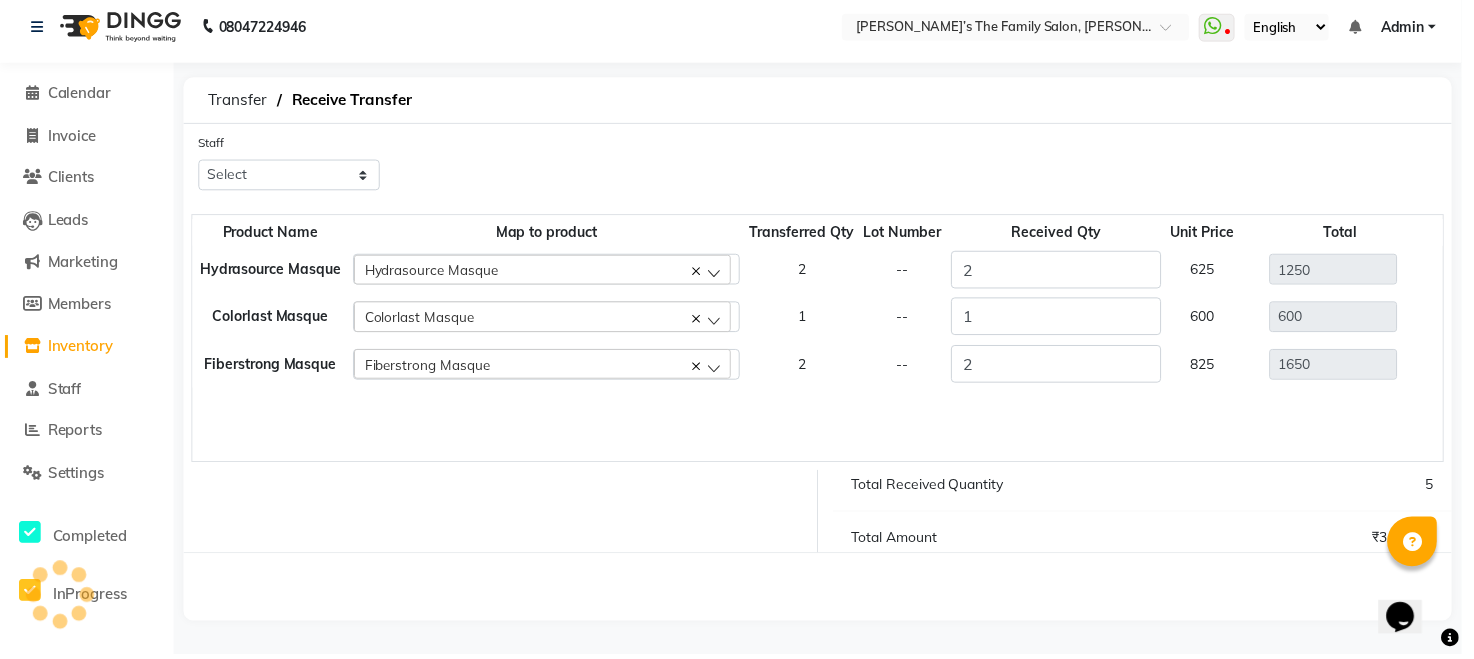 scroll, scrollTop: 0, scrollLeft: 0, axis: both 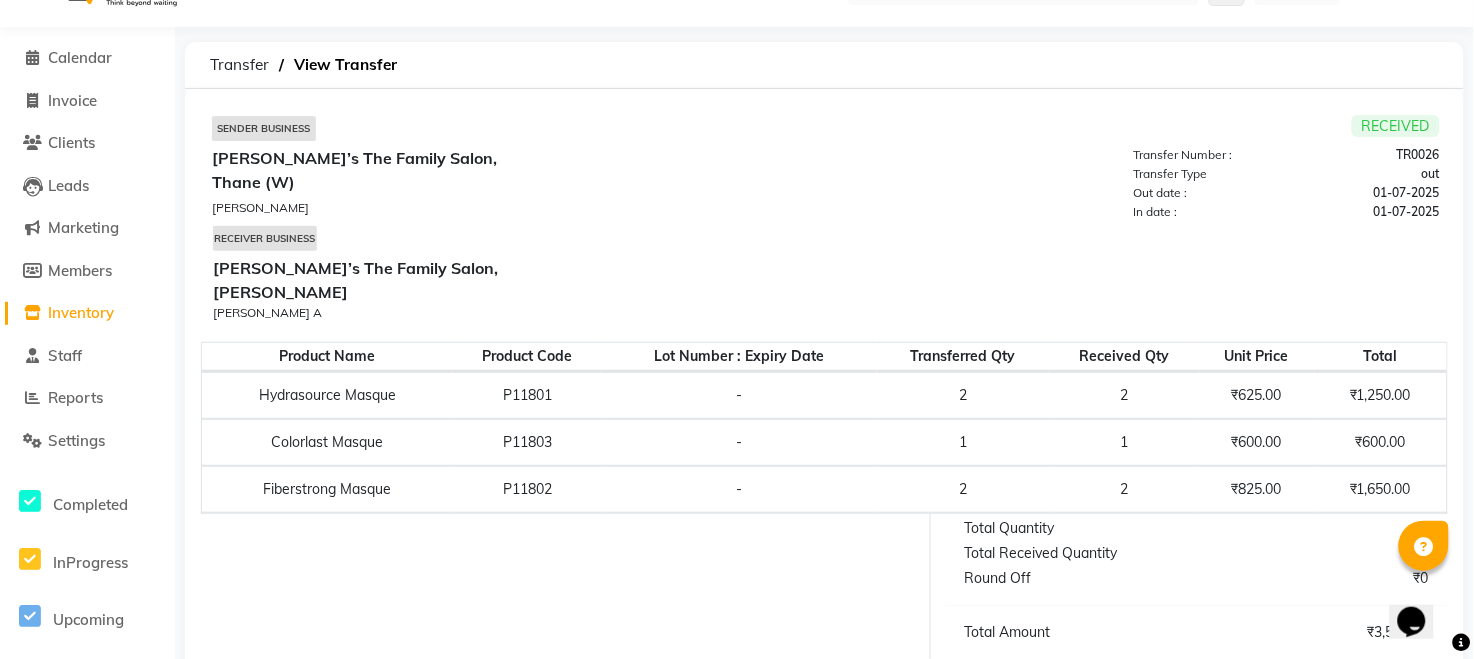 drag, startPoint x: 1490, startPoint y: 623, endPoint x: 16, endPoint y: 3, distance: 1599.0859 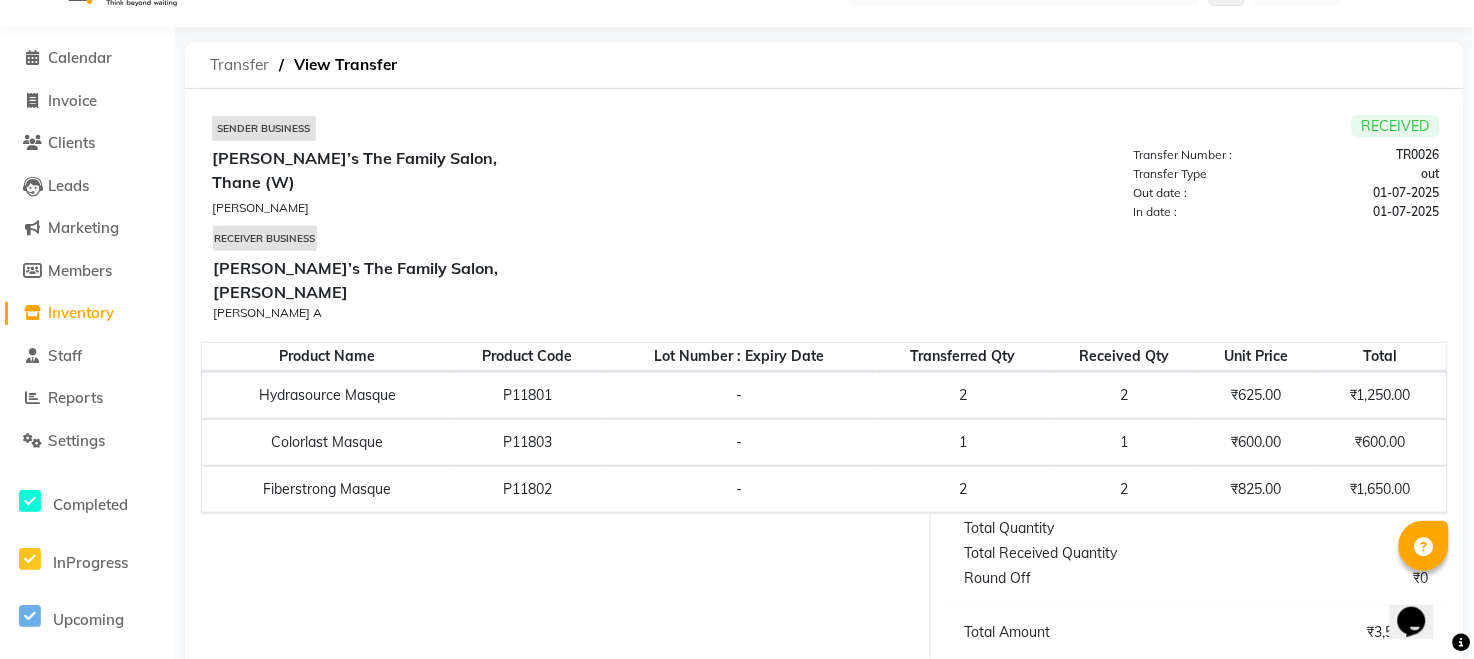 click on "Transfer" 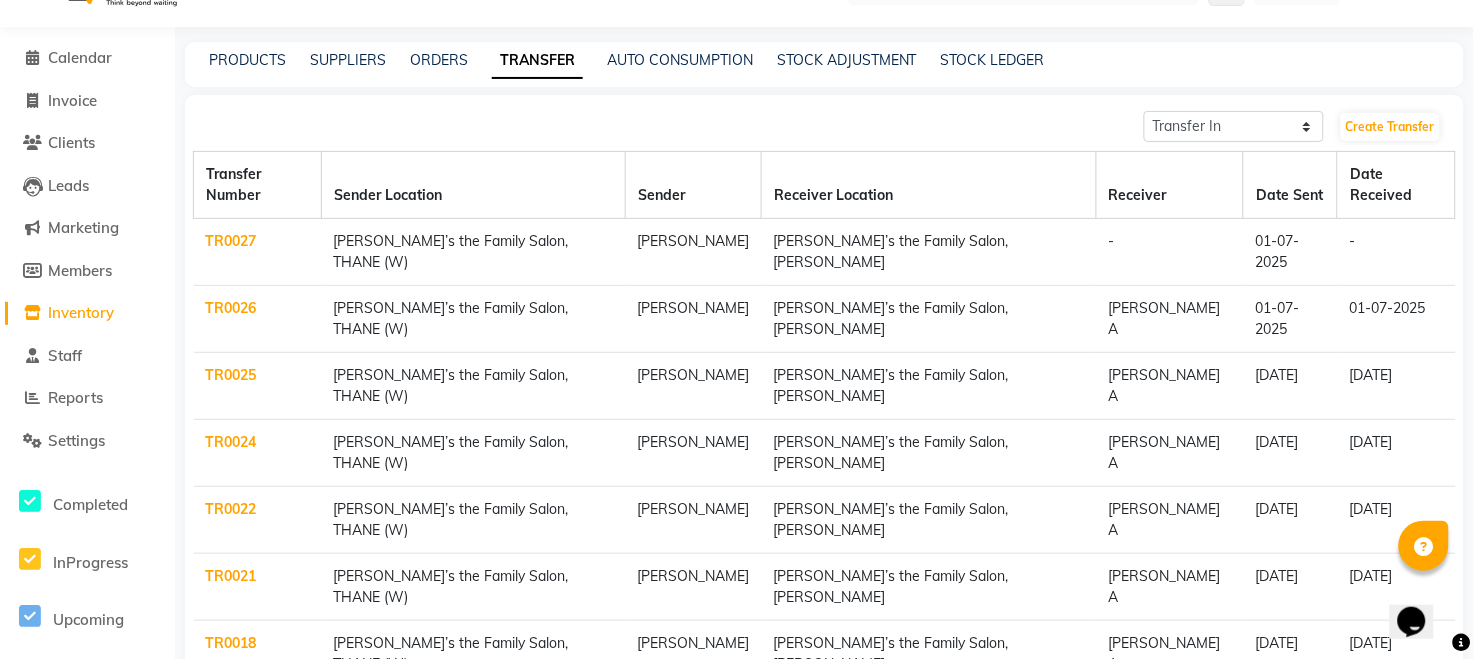 click on "TR0027" 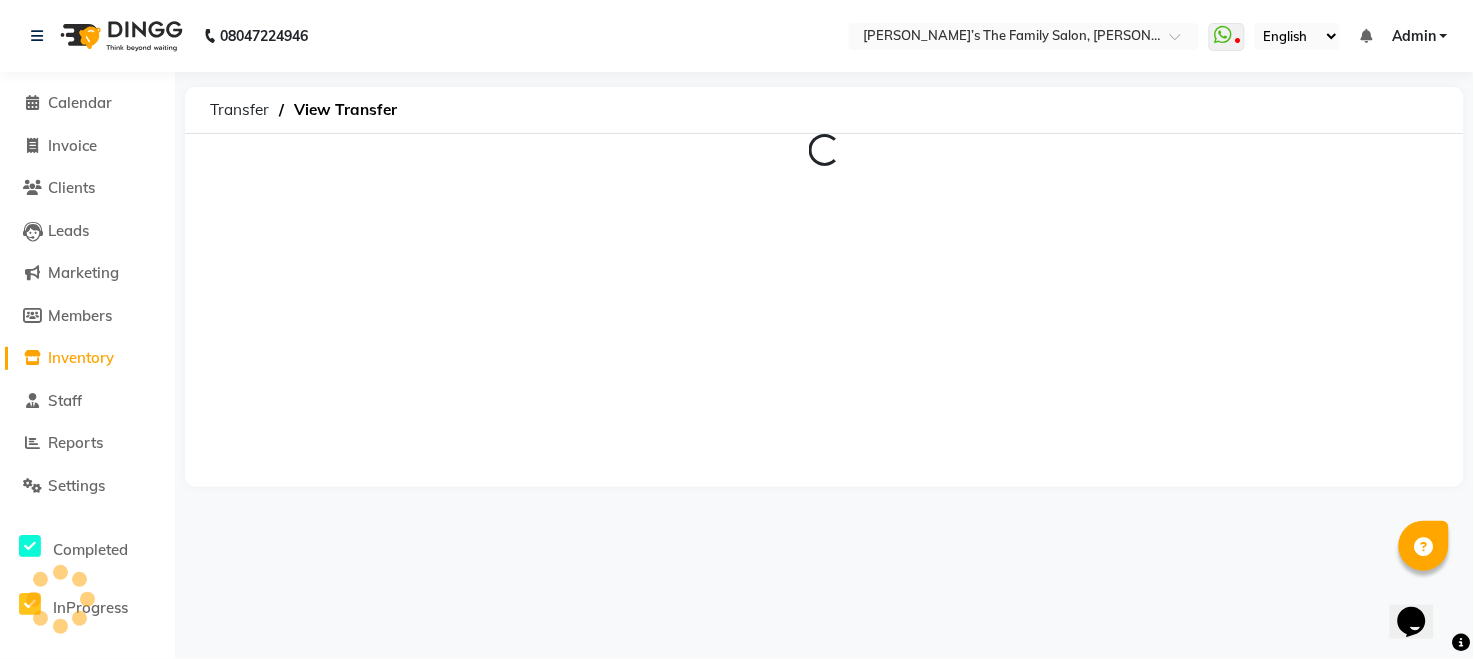 scroll, scrollTop: 0, scrollLeft: 0, axis: both 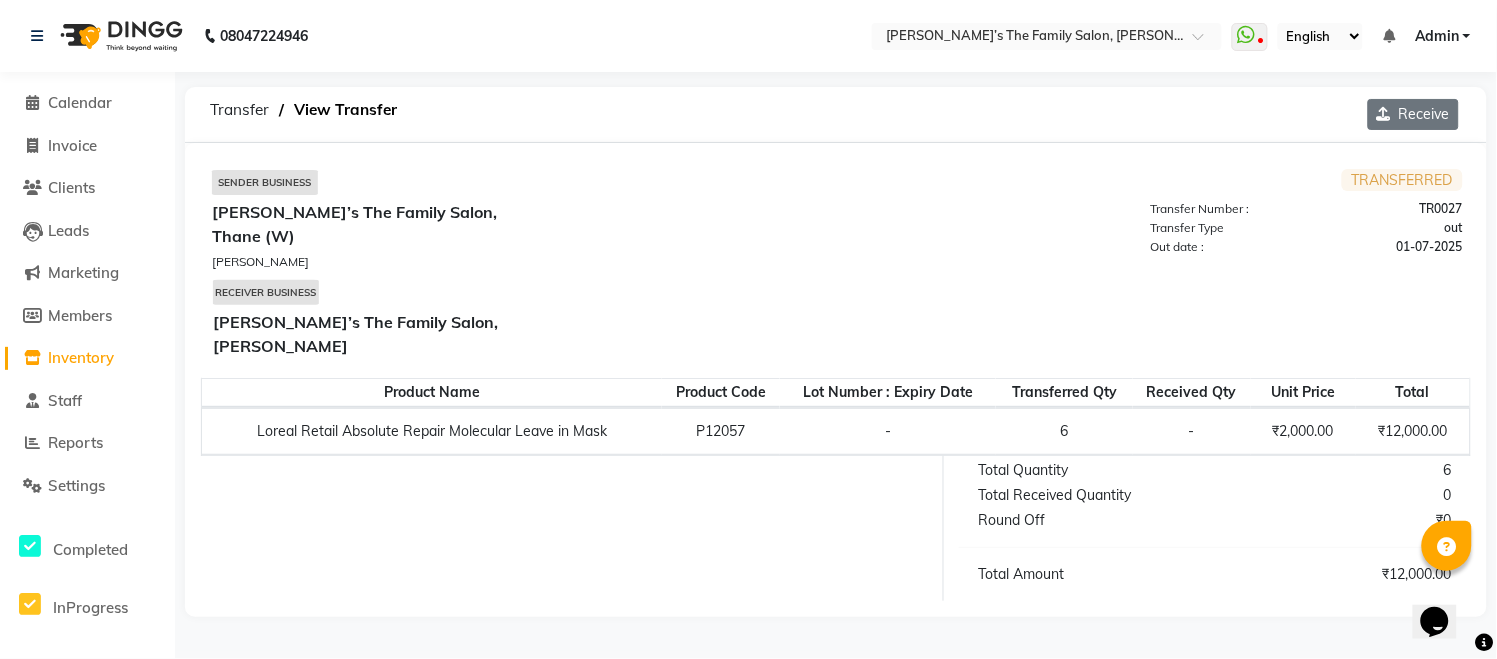 click on "Receive" 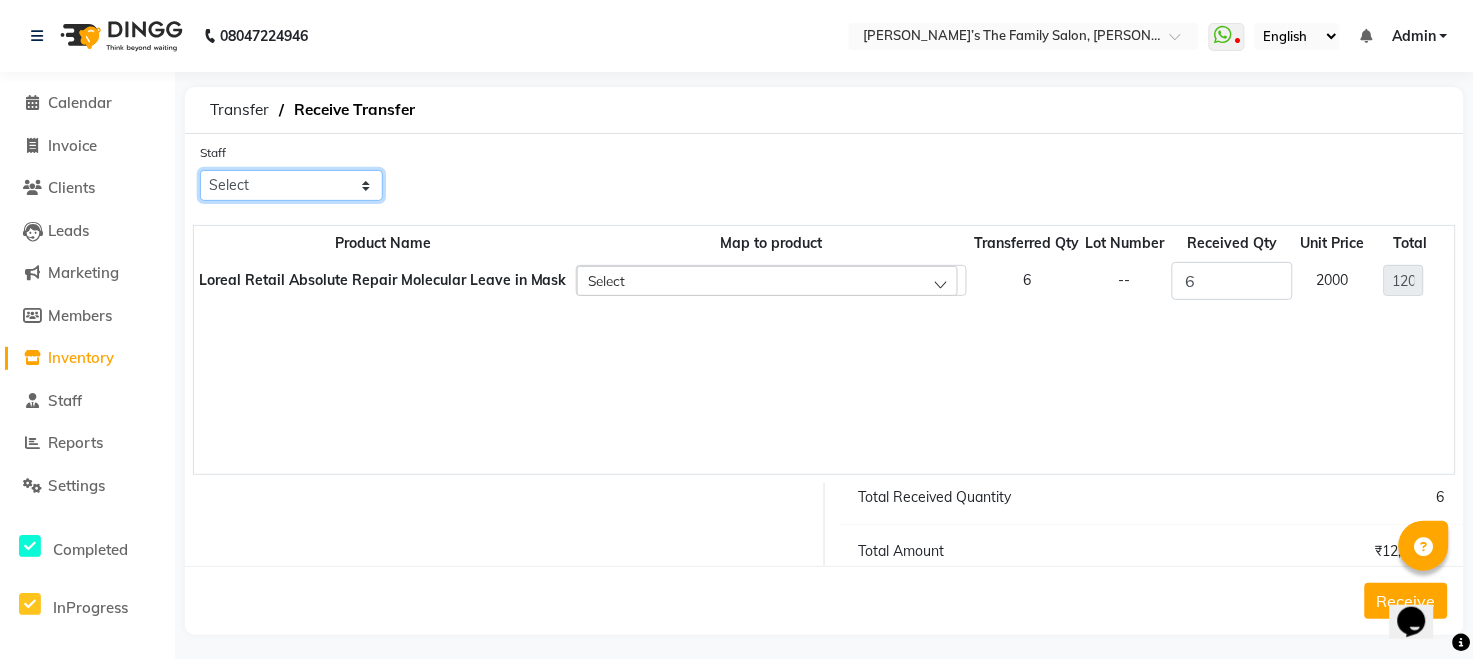 click on "Select Aarohi P Aksahy Auty Aniket A Apurva Arvind  Chaurasiya Divya Ganesh A Gautam  House sale Komal Waghmare Laxmi  Manager Meenakshi Noor Prashant  Purabi Ravindra  Sangita DIGHE Shobhali  Shreepad Pawar shrishti jaiswal Vikas H Vinali" at bounding box center [291, 185] 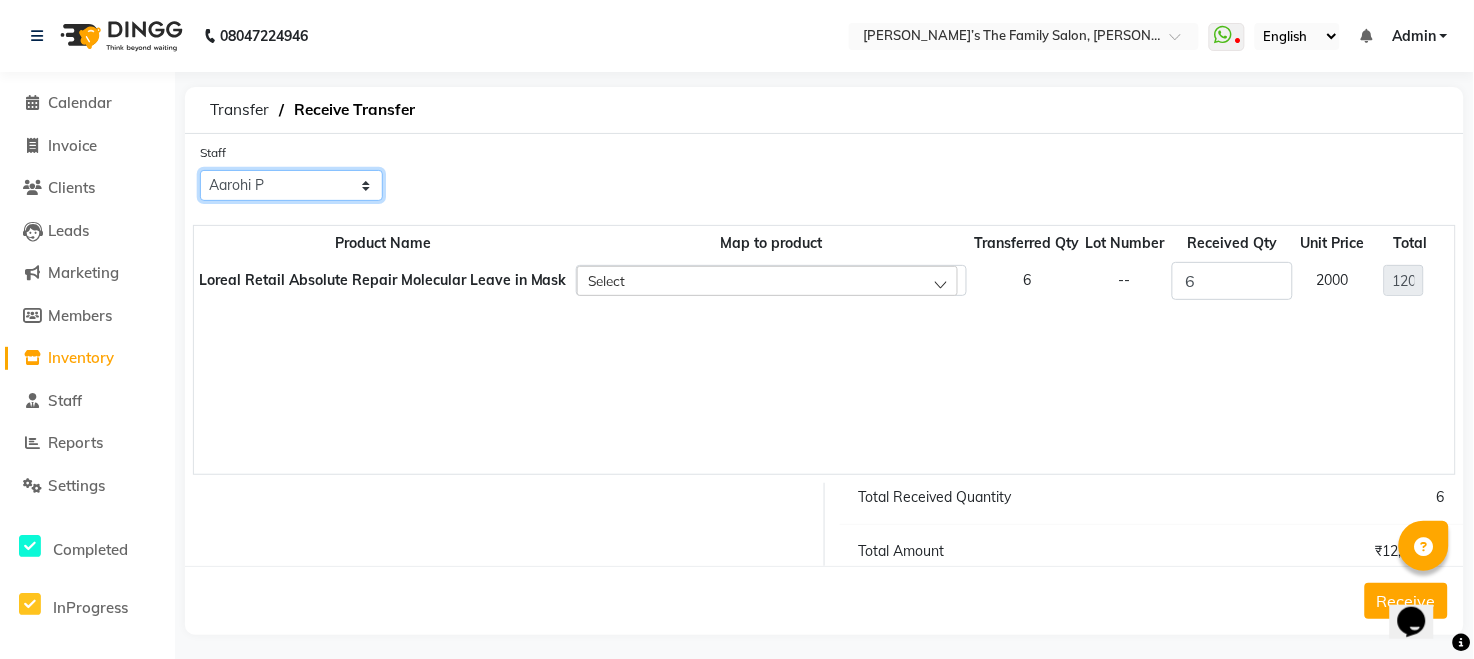 click on "Select Aarohi P Aksahy Auty Aniket A Apurva Arvind  Chaurasiya Divya Ganesh A Gautam  House sale Komal Waghmare Laxmi  Manager Meenakshi Noor Prashant  Purabi Ravindra  Sangita DIGHE Shobhali  Shreepad Pawar shrishti jaiswal Vikas H Vinali" at bounding box center (291, 185) 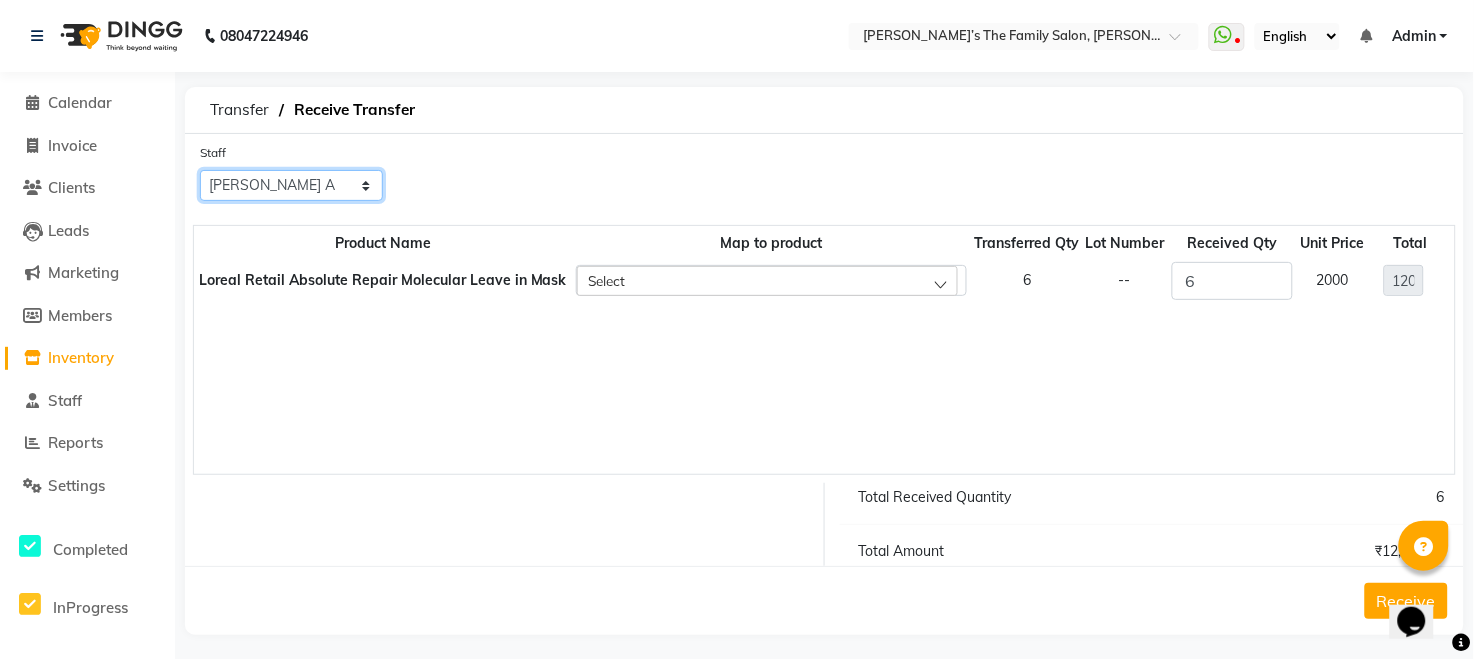 click on "Select Aarohi P Aksahy Auty Aniket A Apurva Arvind  Chaurasiya Divya Ganesh A Gautam  House sale Komal Waghmare Laxmi  Manager Meenakshi Noor Prashant  Purabi Ravindra  Sangita DIGHE Shobhali  Shreepad Pawar shrishti jaiswal Vikas H Vinali" at bounding box center (291, 185) 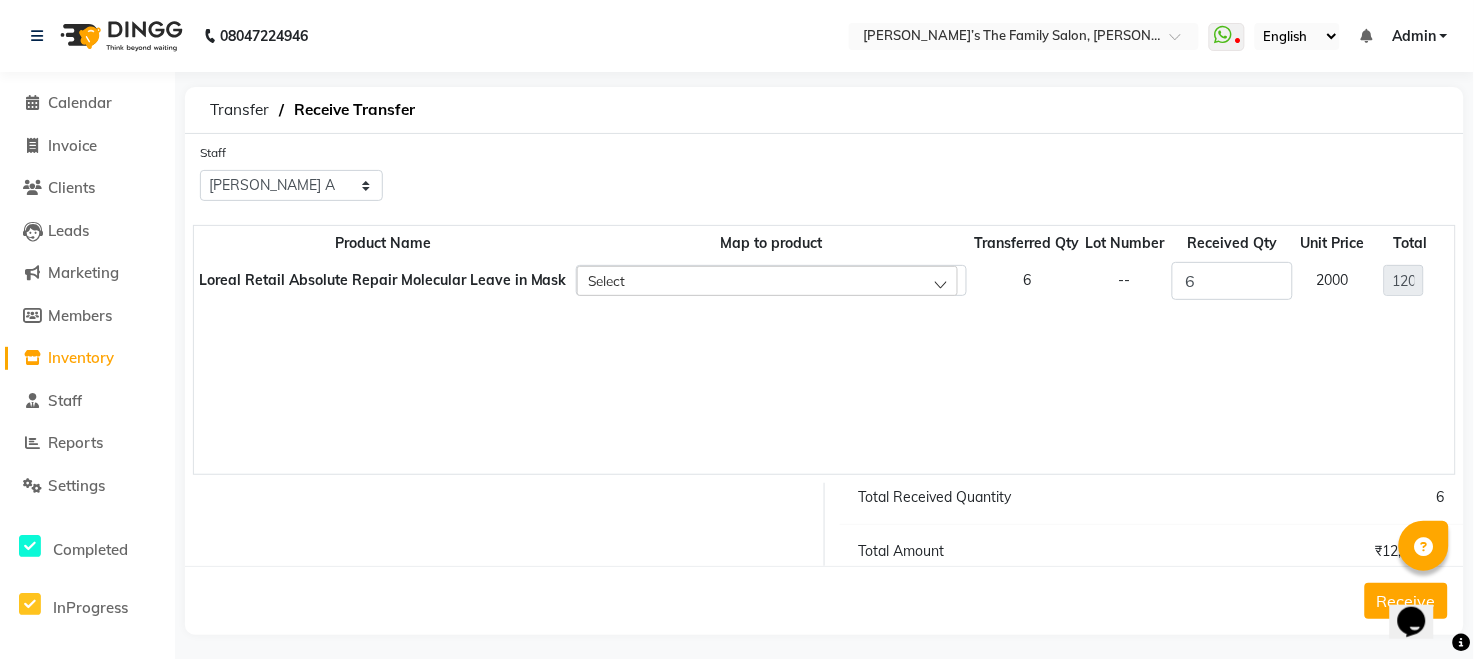 click on "Receive" 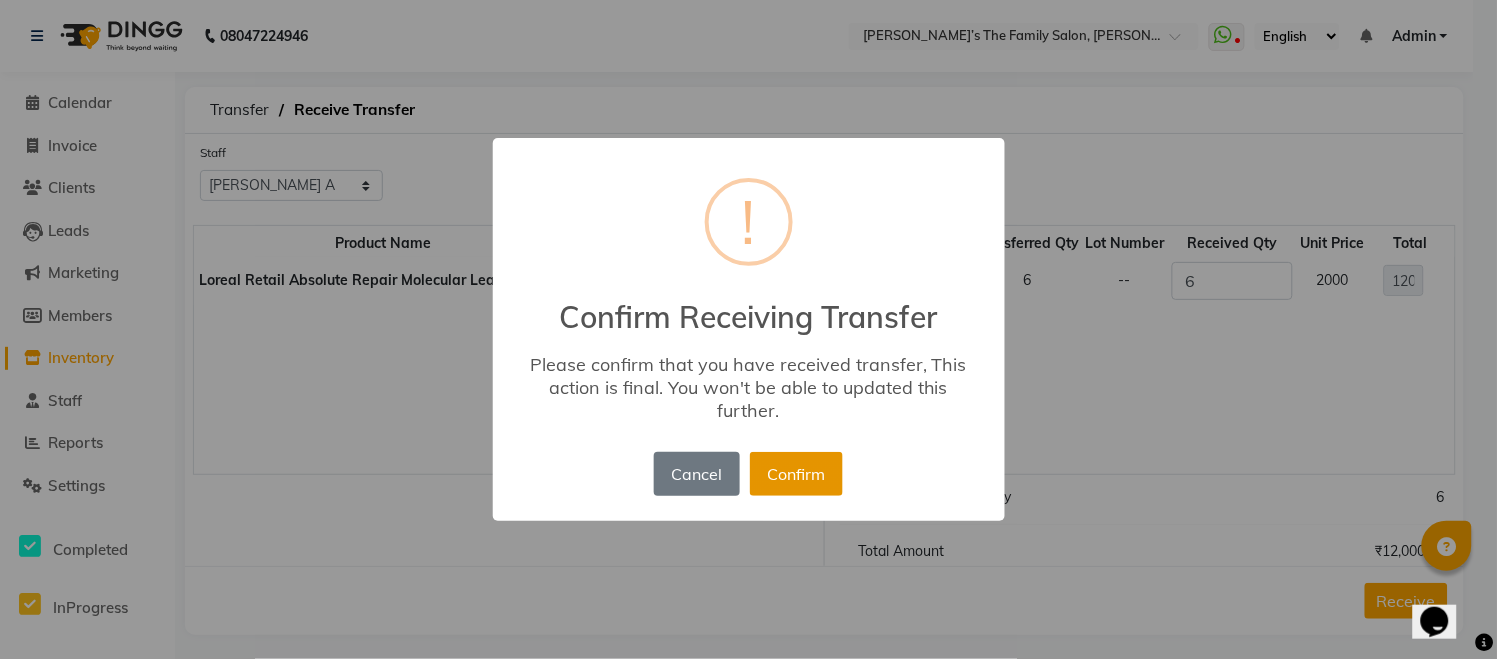 click on "Confirm" at bounding box center (796, 474) 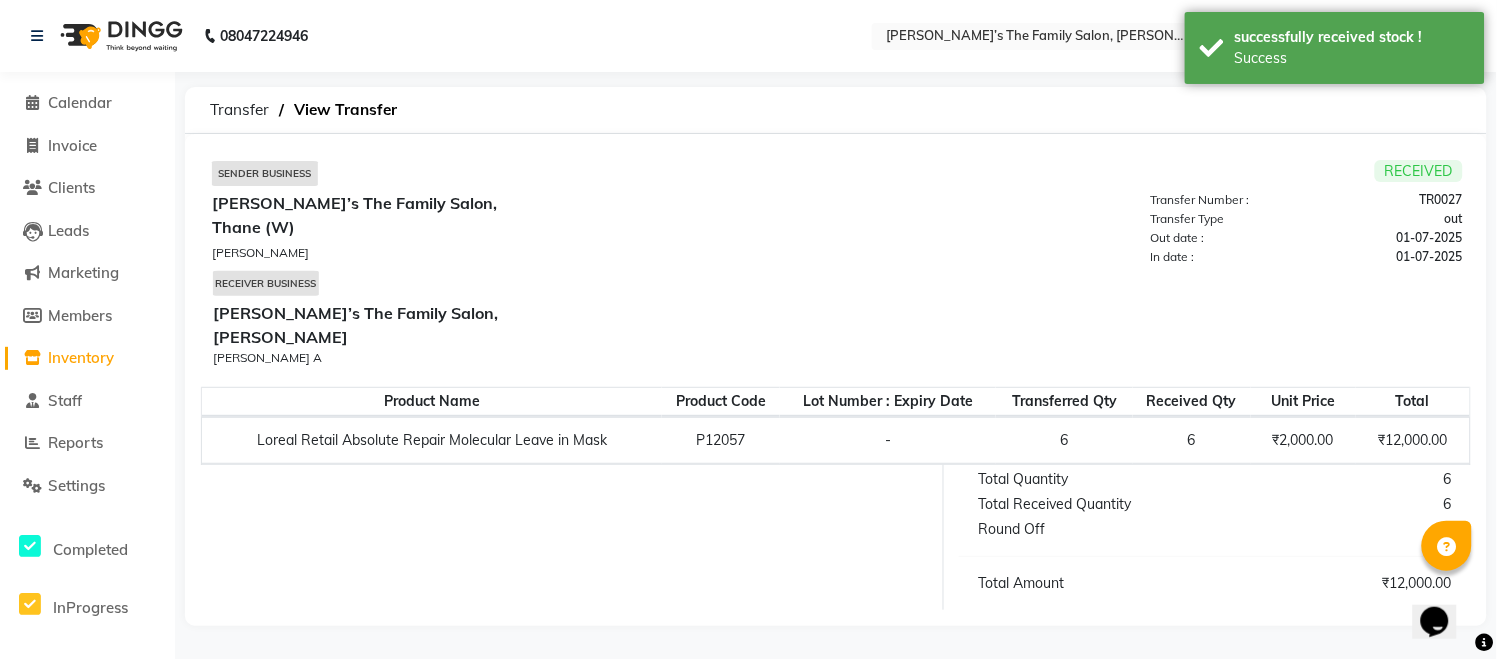 click on "Inventory" 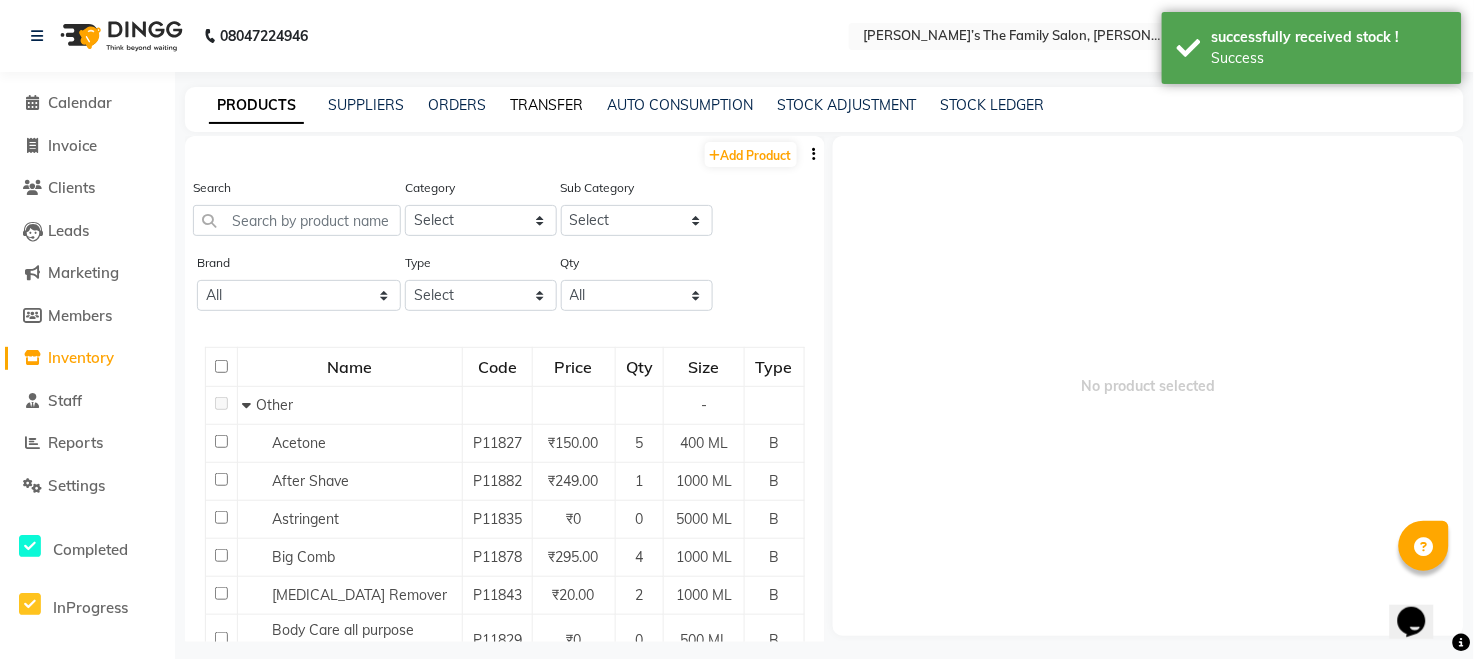 click on "TRANSFER" 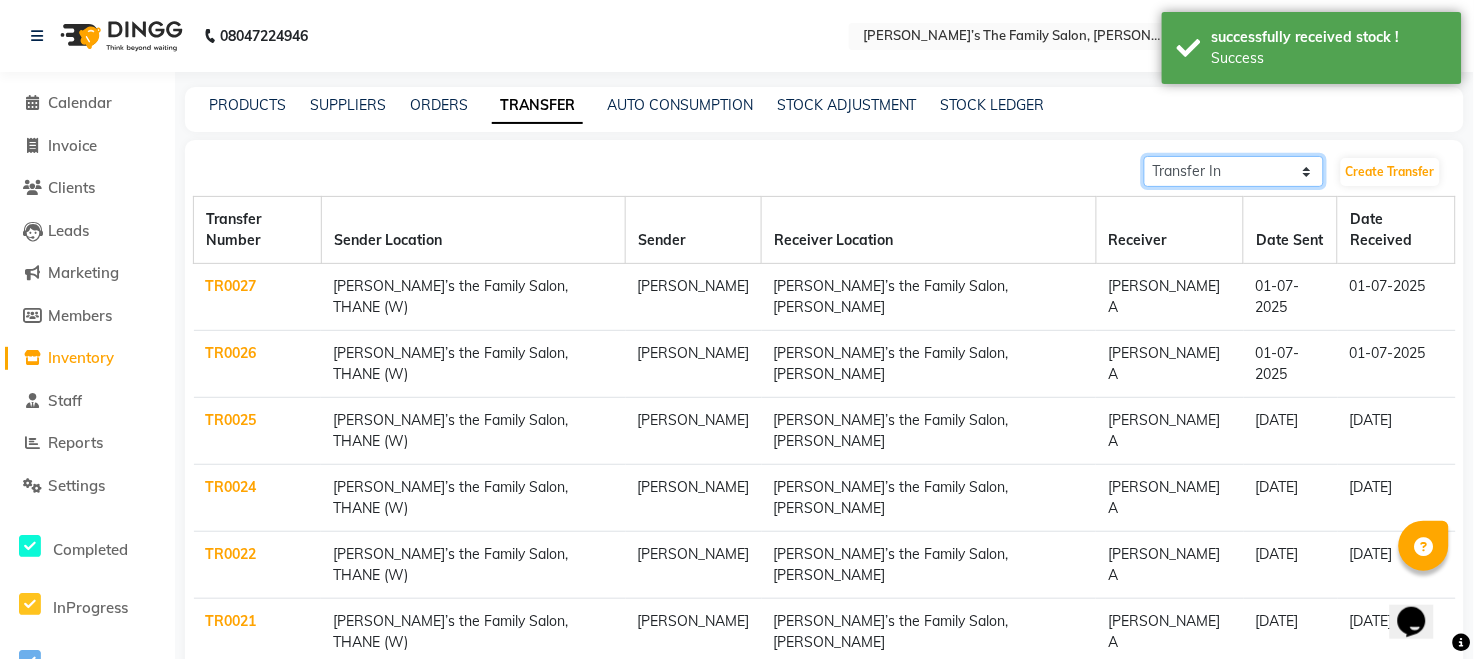 click on "Transfer In Transfer Out" 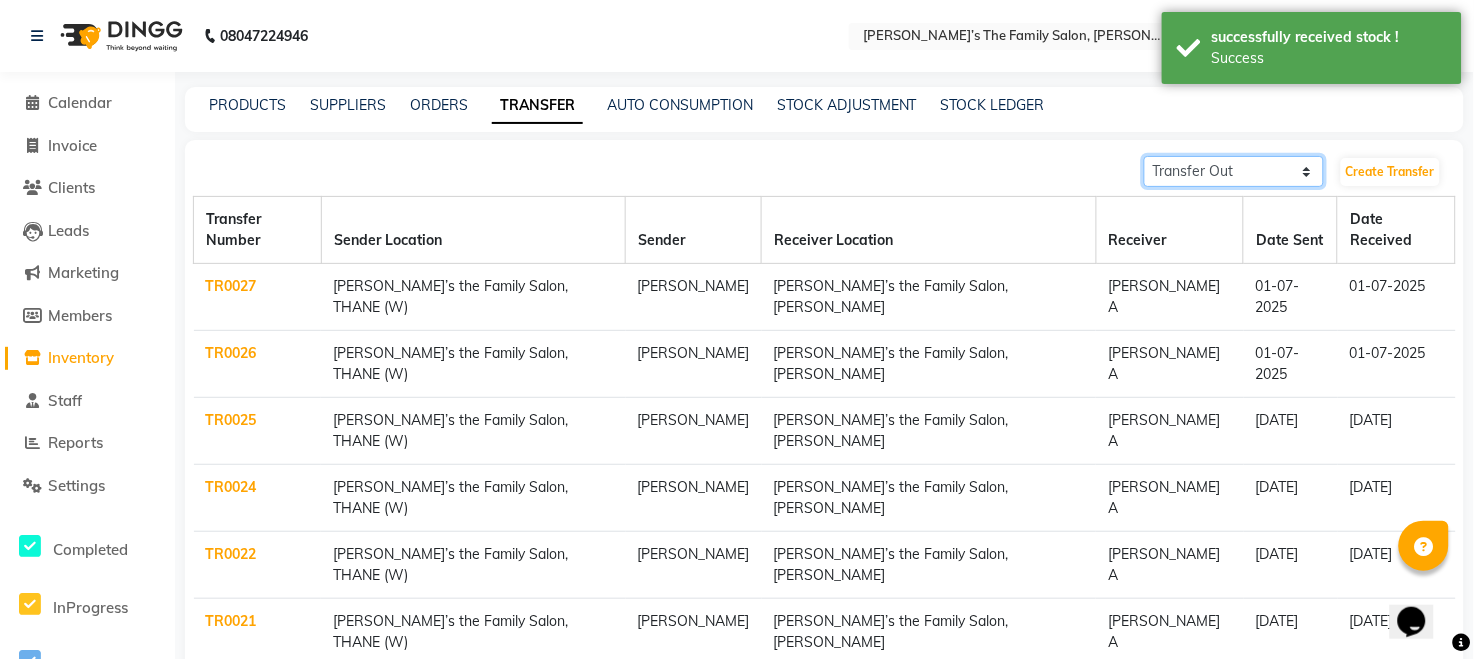 click on "Transfer In Transfer Out" 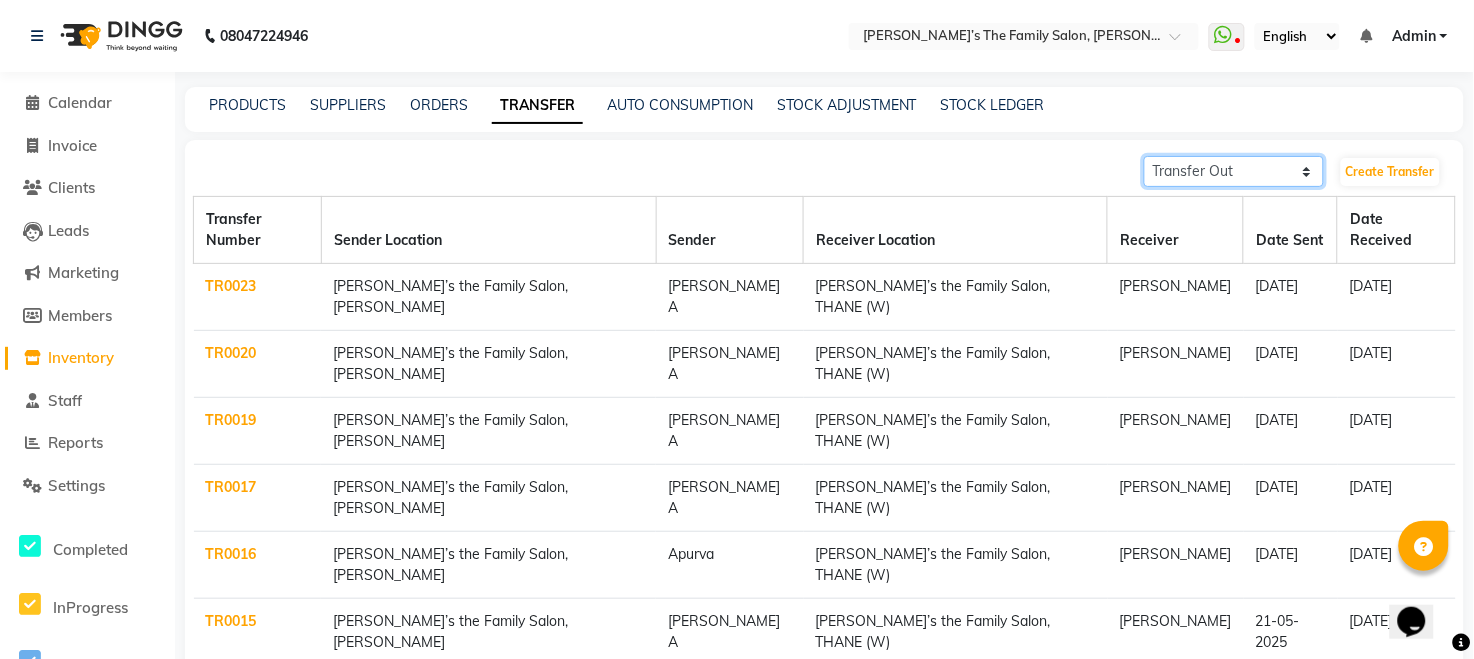 click on "Transfer In Transfer Out" 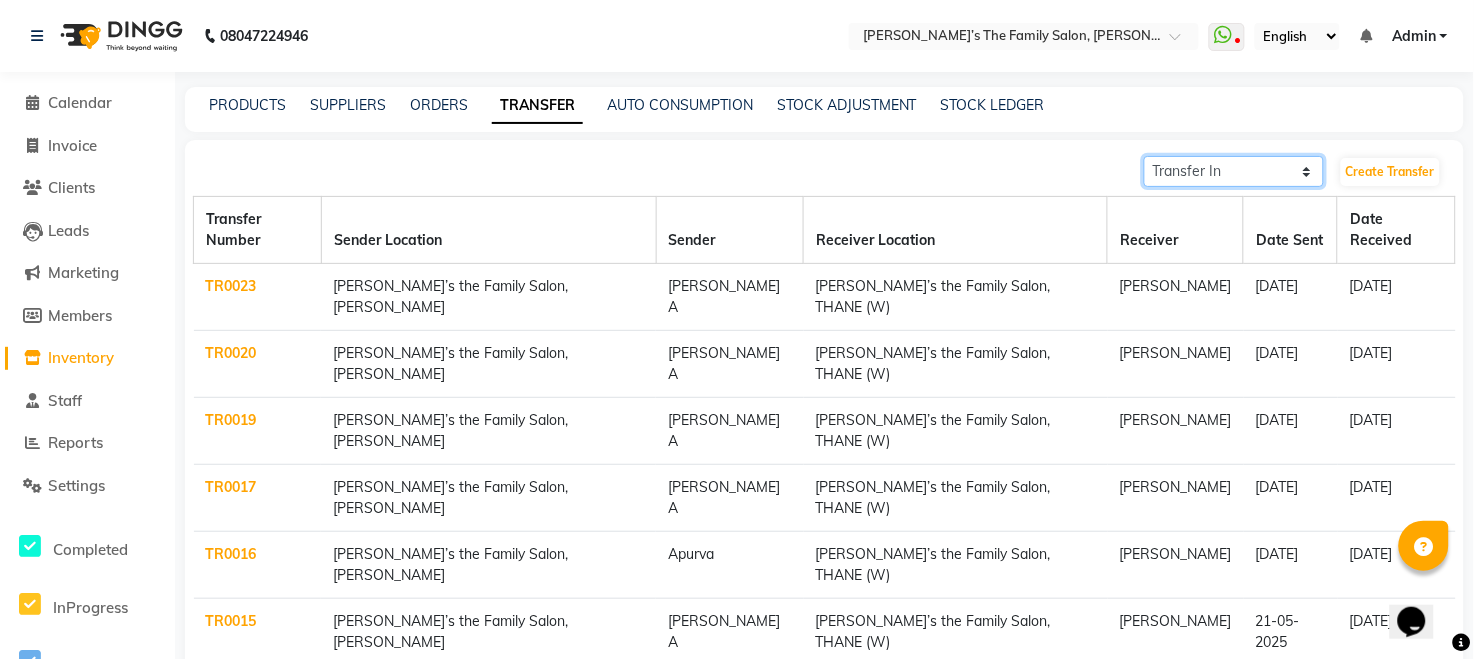 click on "Transfer In Transfer Out" 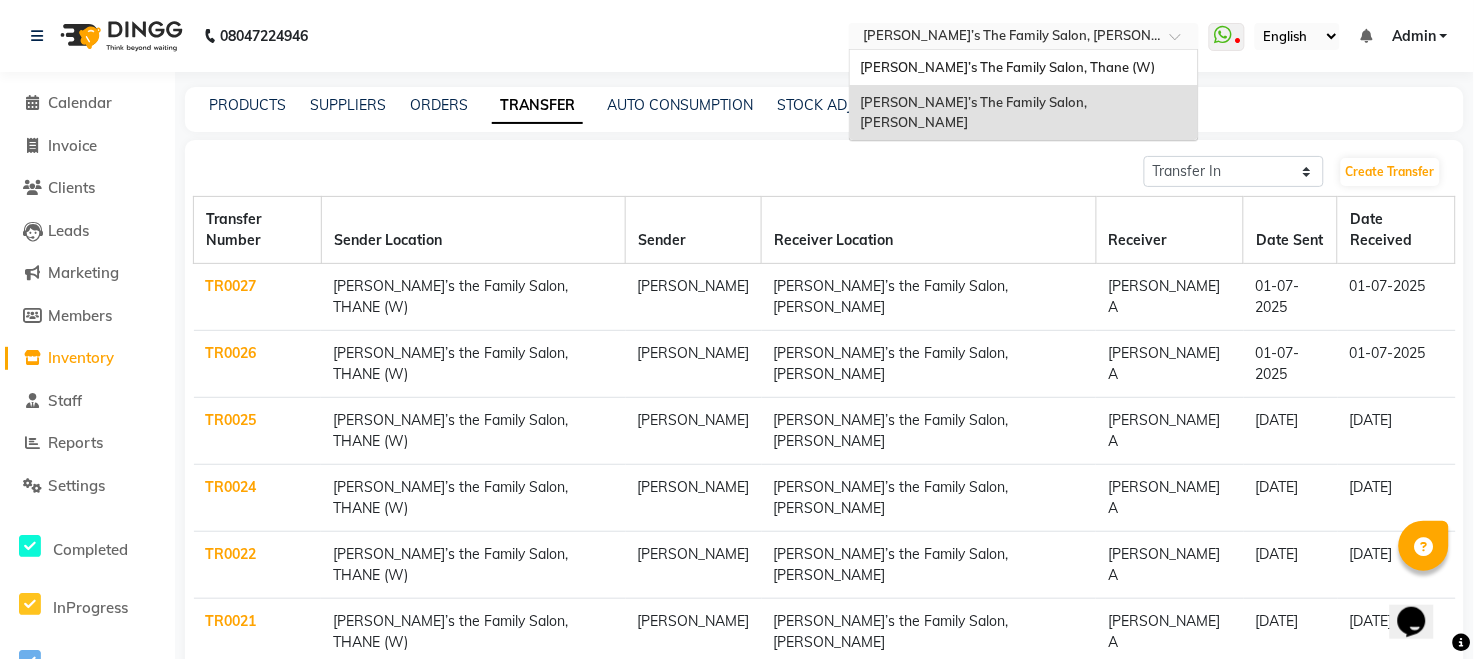 click at bounding box center (1024, 38) 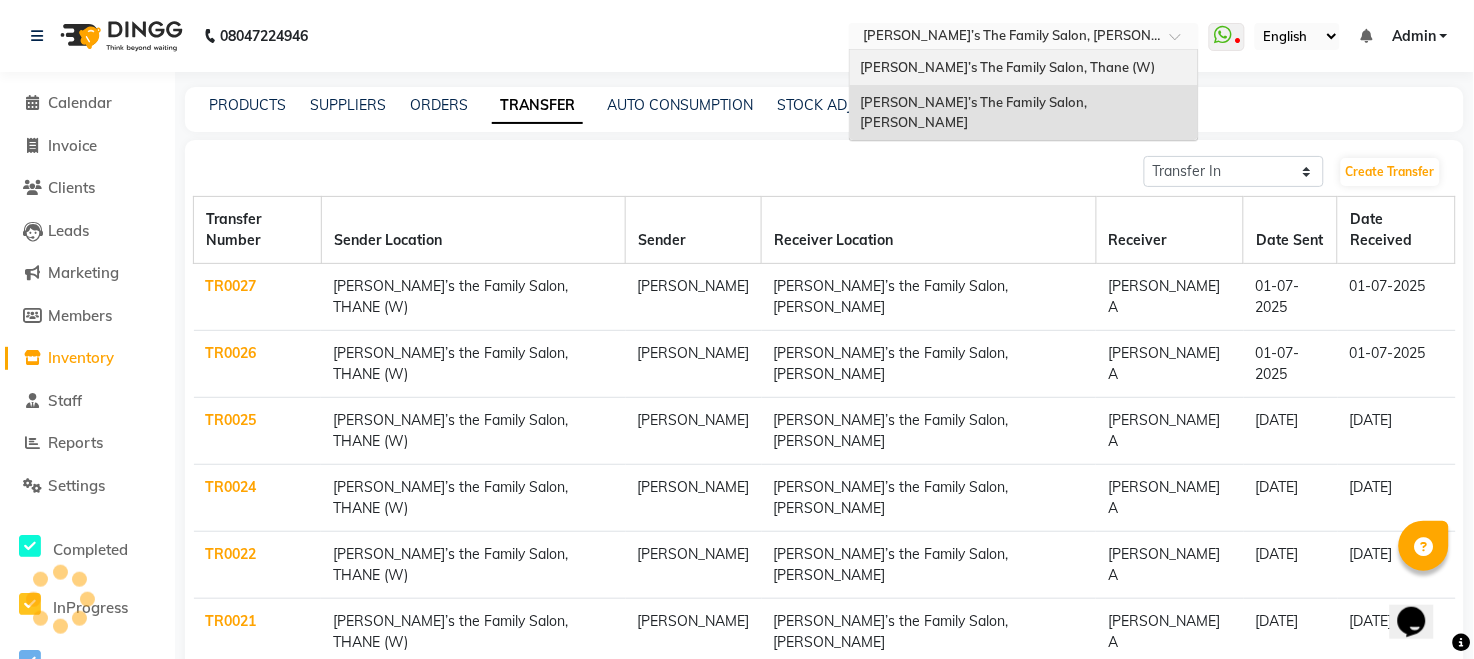click on "Ravi’s The Family Salon, Thane (W)" at bounding box center [1024, 68] 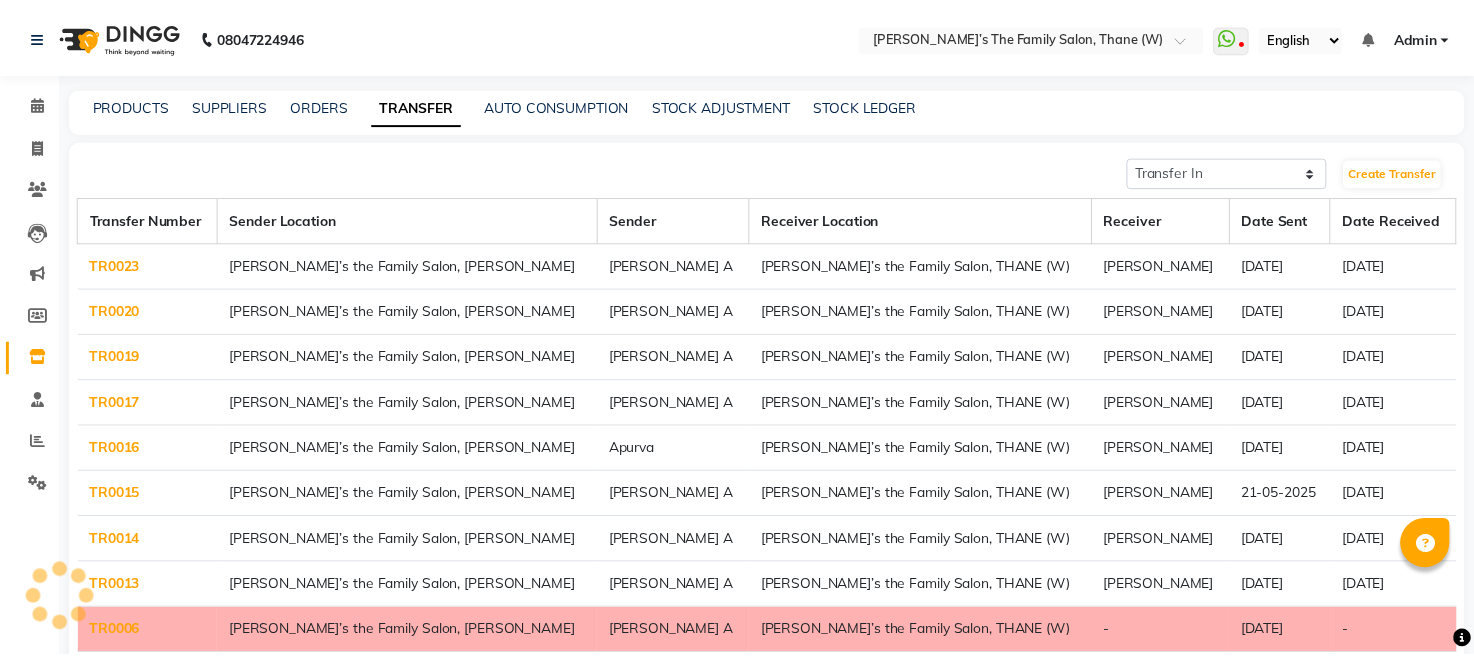 scroll, scrollTop: 0, scrollLeft: 0, axis: both 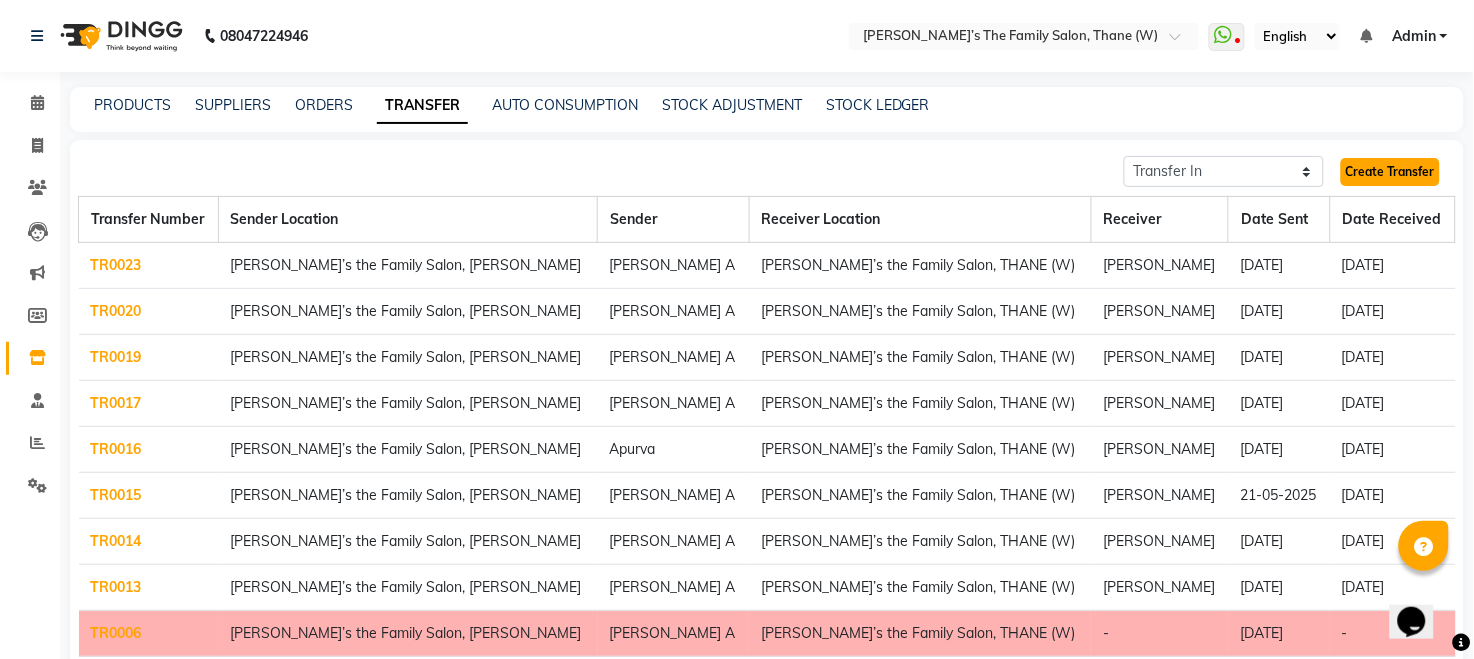 click on "Create Transfer" 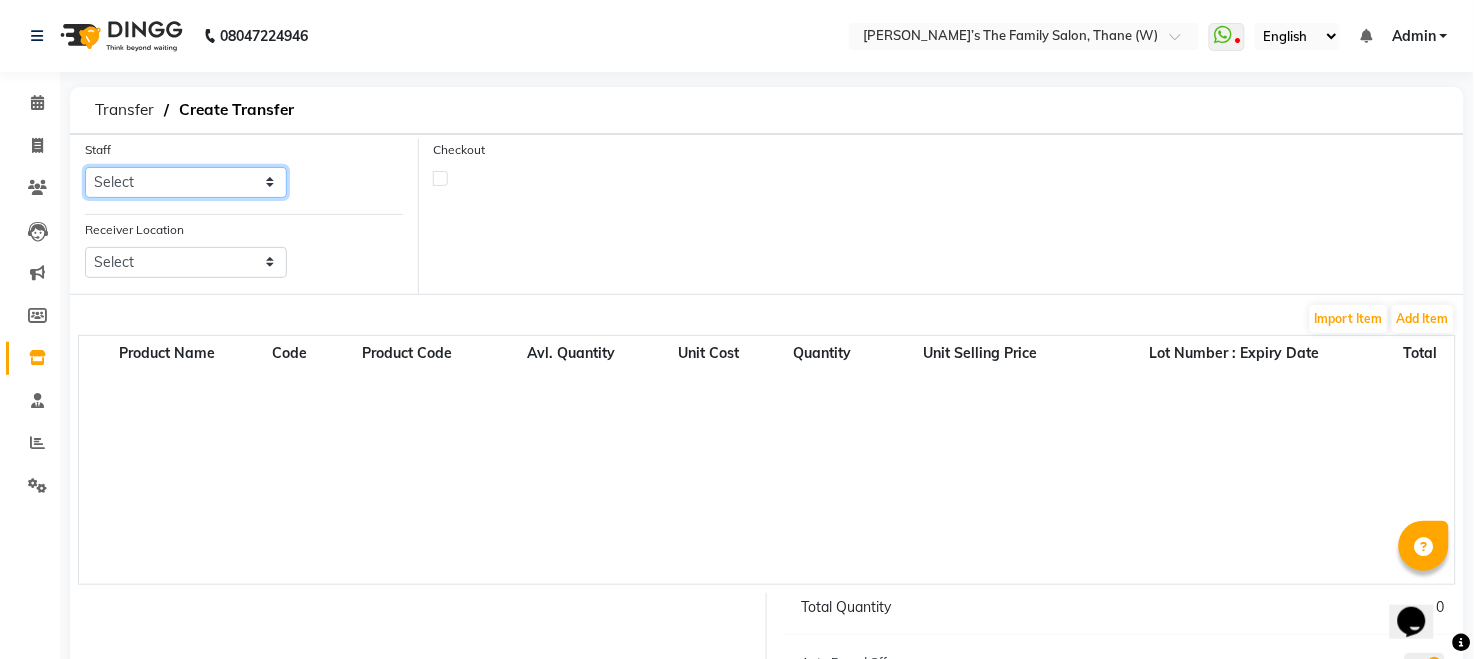click on "Select Aarohi P   Aksahy auty Ali  Aniket A  Anuradha arvind Divya gautam .kasrade House sale Komal Waghmare  Laxmi   Manager Moin salmani Prashant   Ravindra Samrat Kumar Sangita Dighe Sanjana Kharat  Shreepad M  shrishti  jaiwala  vaibhavi  gudekar  Vikas H" at bounding box center [186, 182] 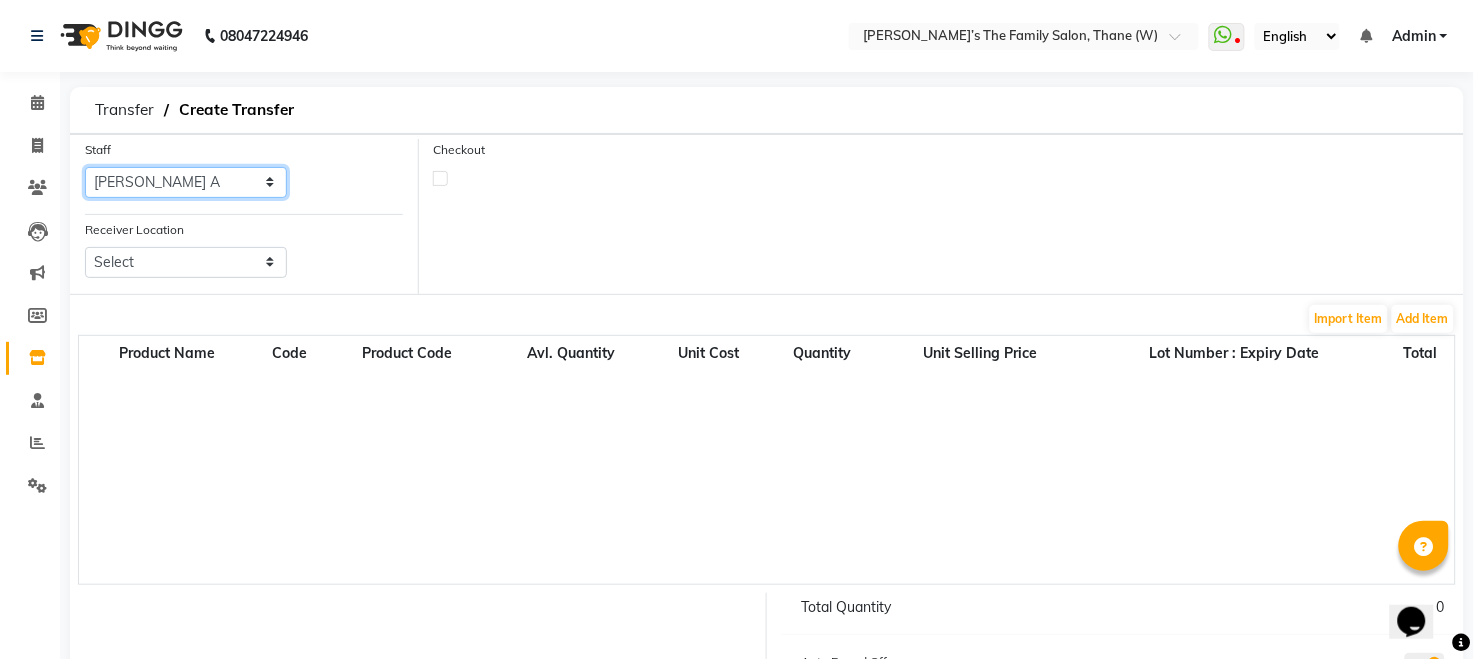 click on "Select Aarohi P   Aksahy auty Ali  Aniket A  Anuradha arvind Divya gautam .kasrade House sale Komal Waghmare  Laxmi   Manager Moin salmani Prashant   Ravindra Samrat Kumar Sangita Dighe Sanjana Kharat  Shreepad M  shrishti  jaiwala  vaibhavi  gudekar  Vikas H" at bounding box center [186, 182] 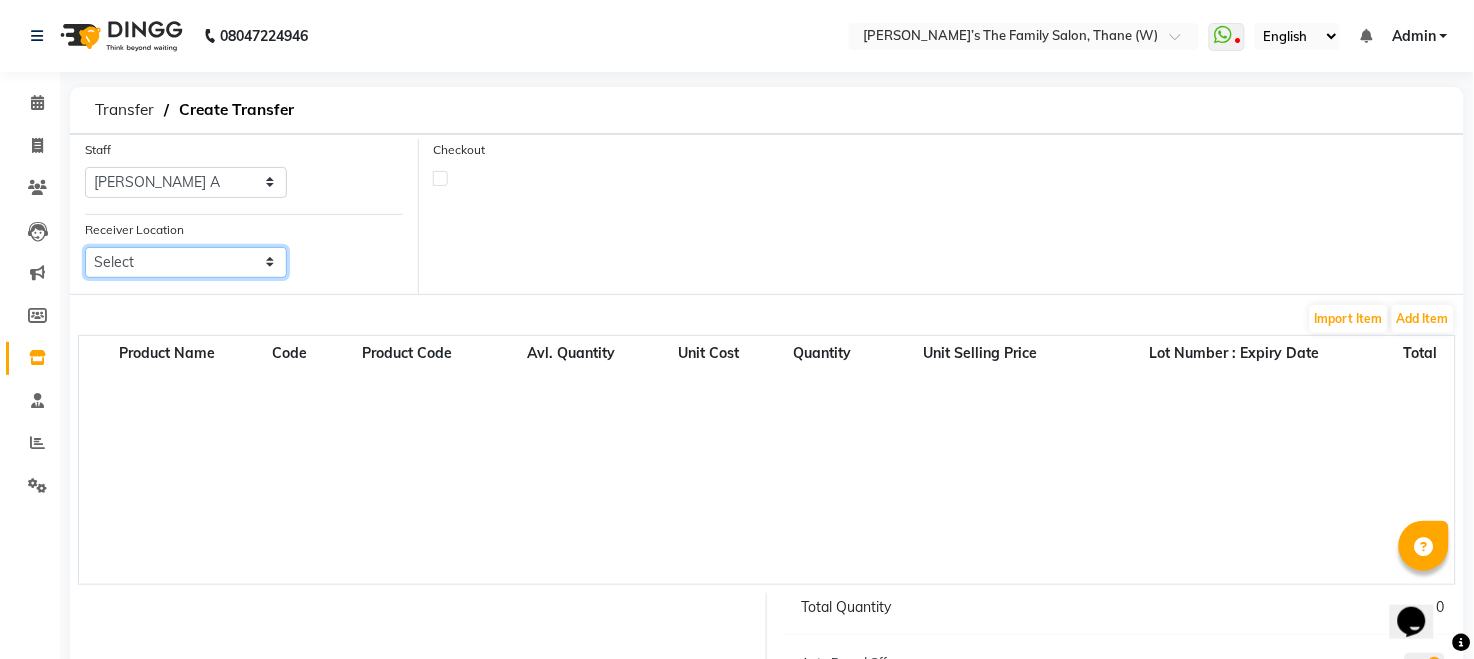 click on "Select Ravi’s The Family Salon, Mulund" at bounding box center (186, 262) 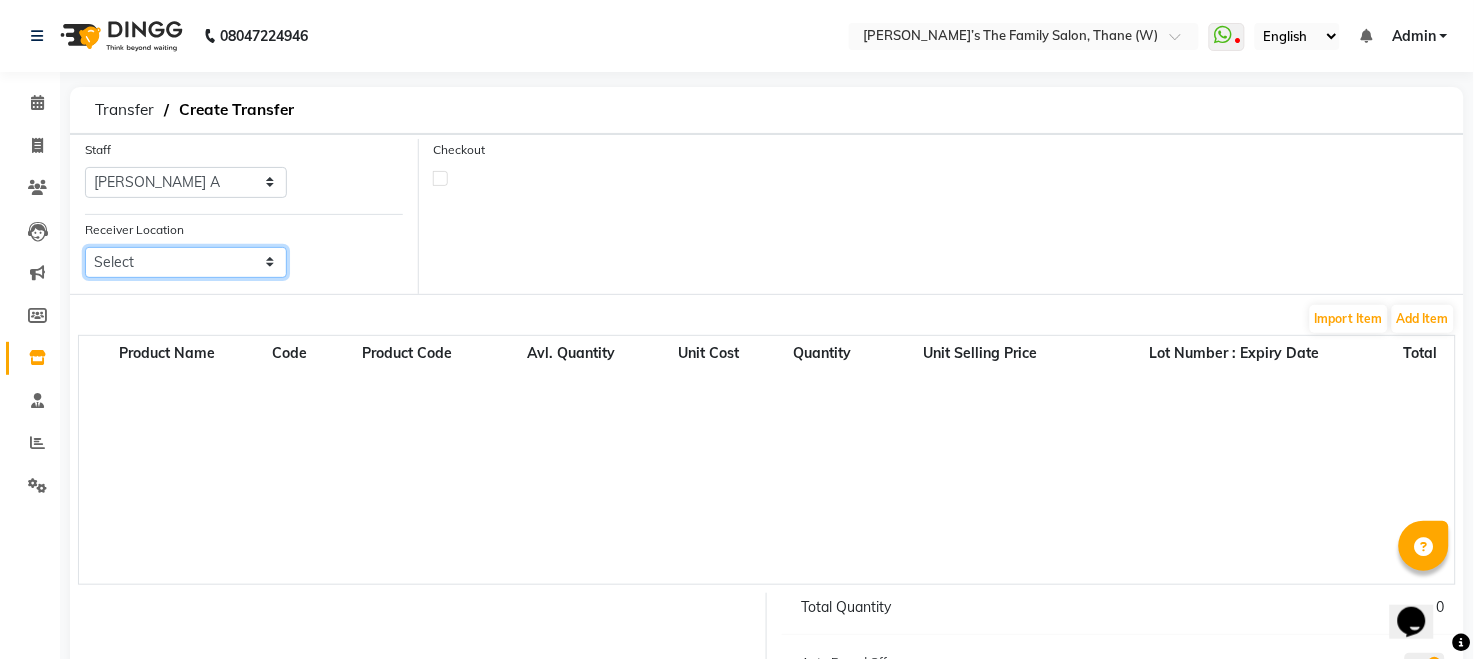 select on "2264" 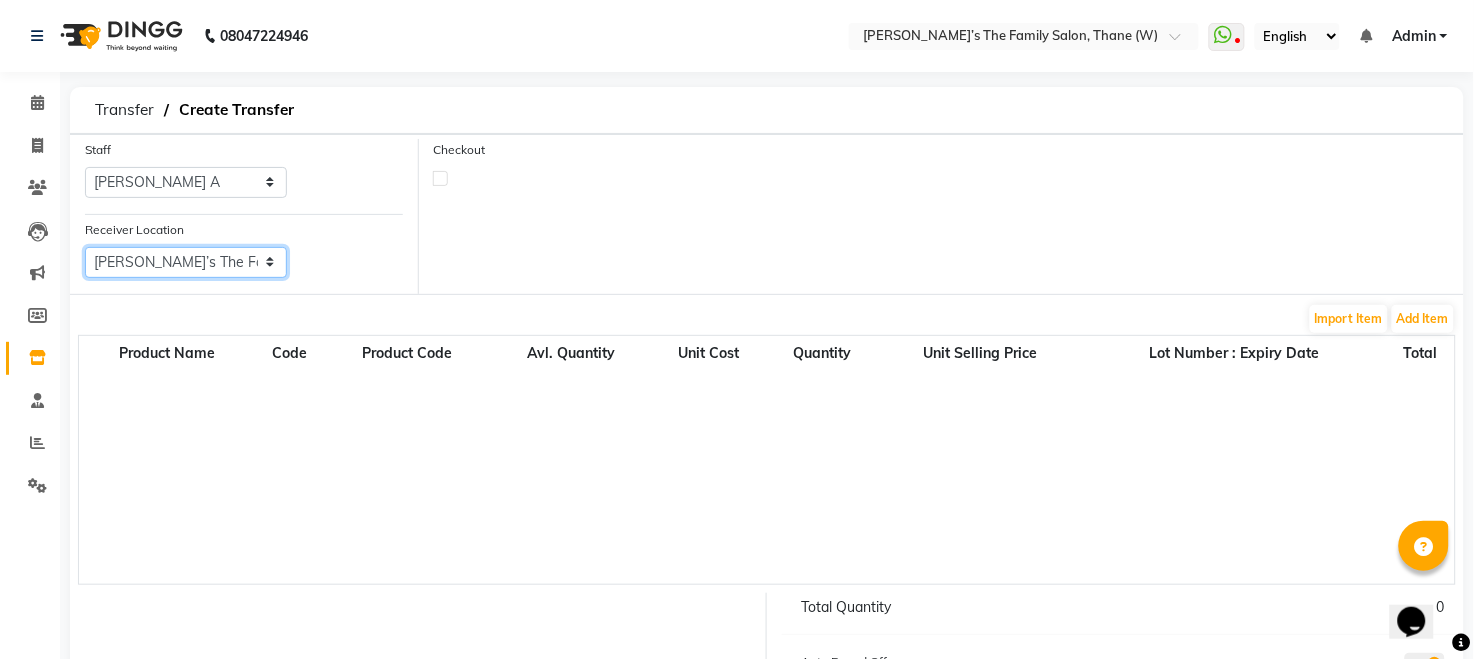 click on "Select Ravi’s The Family Salon, Mulund" at bounding box center (186, 262) 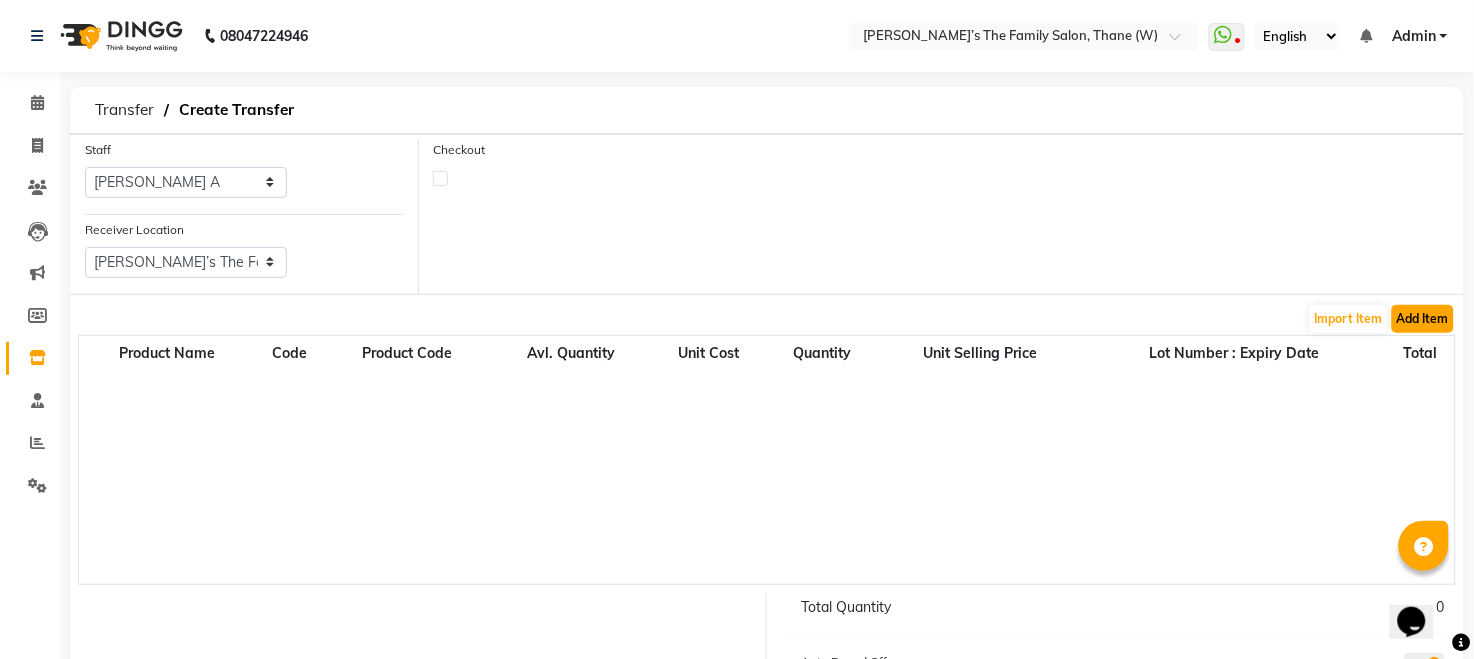 click on "Add Item" 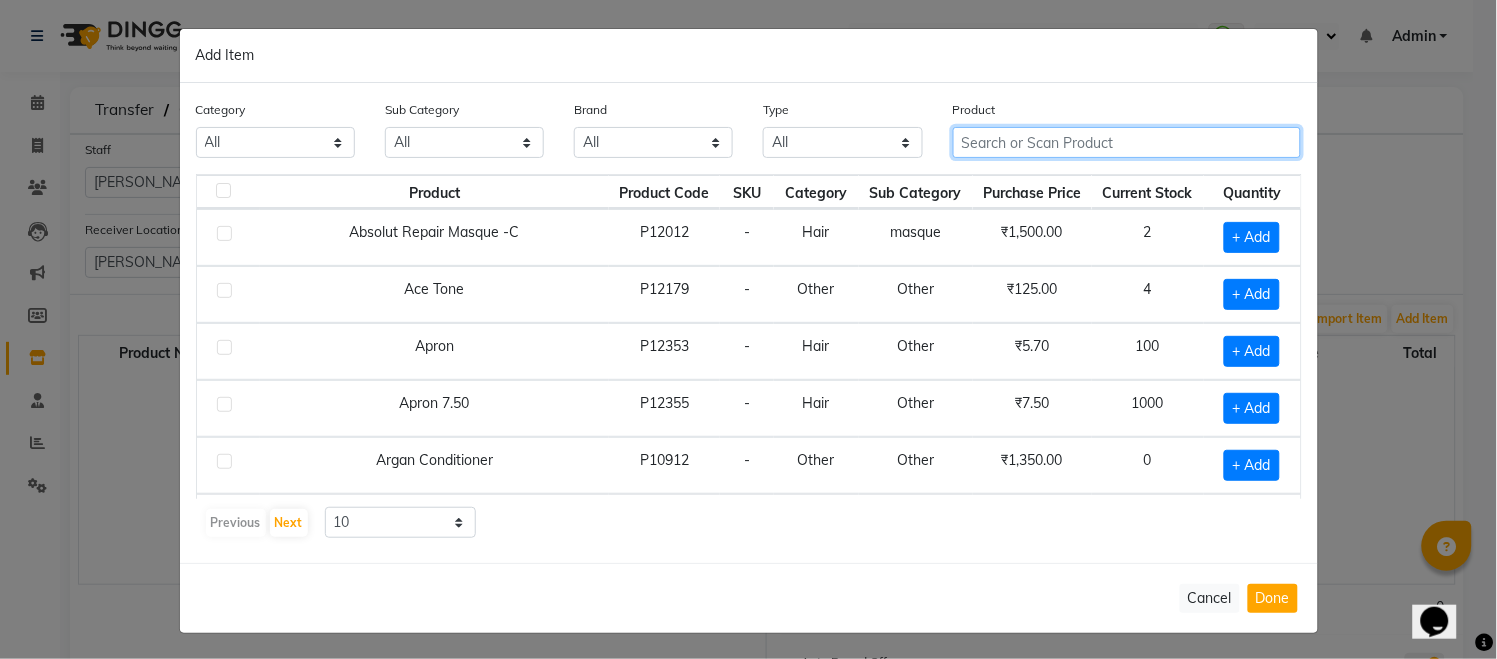 click 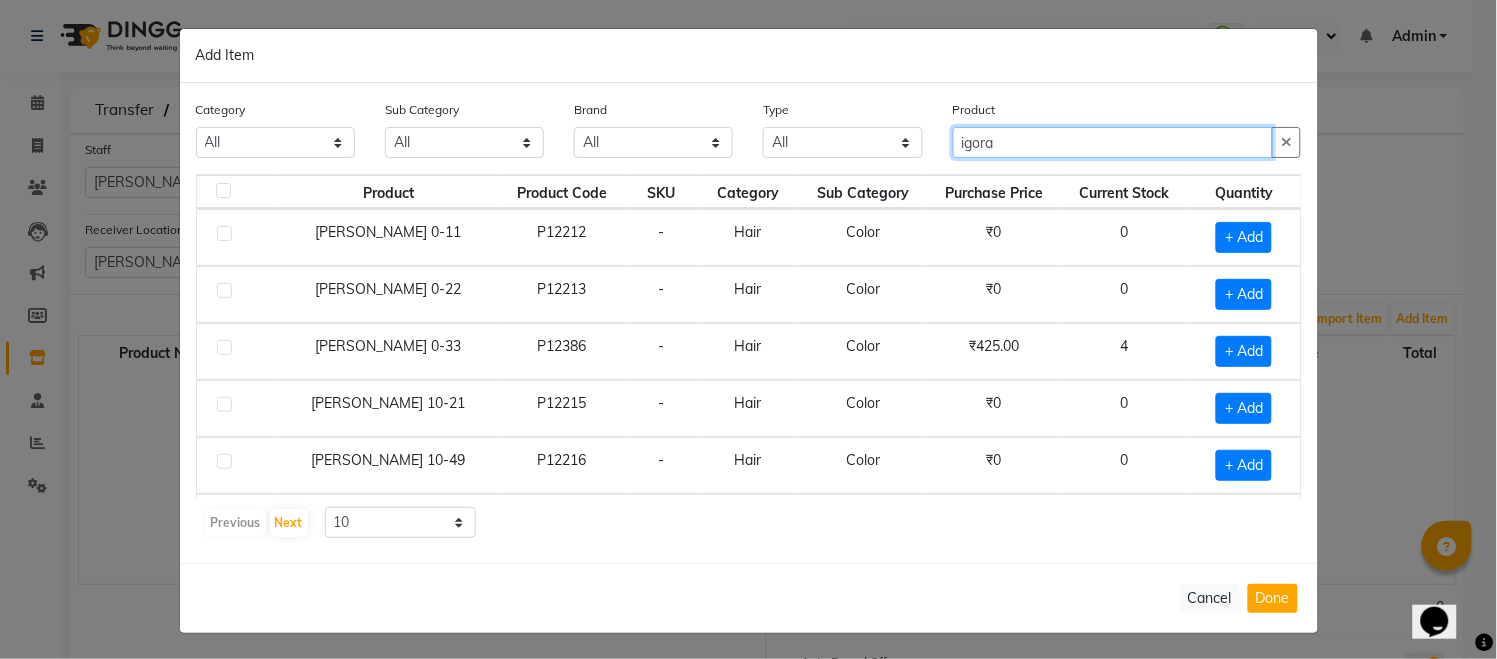 type on "igora" 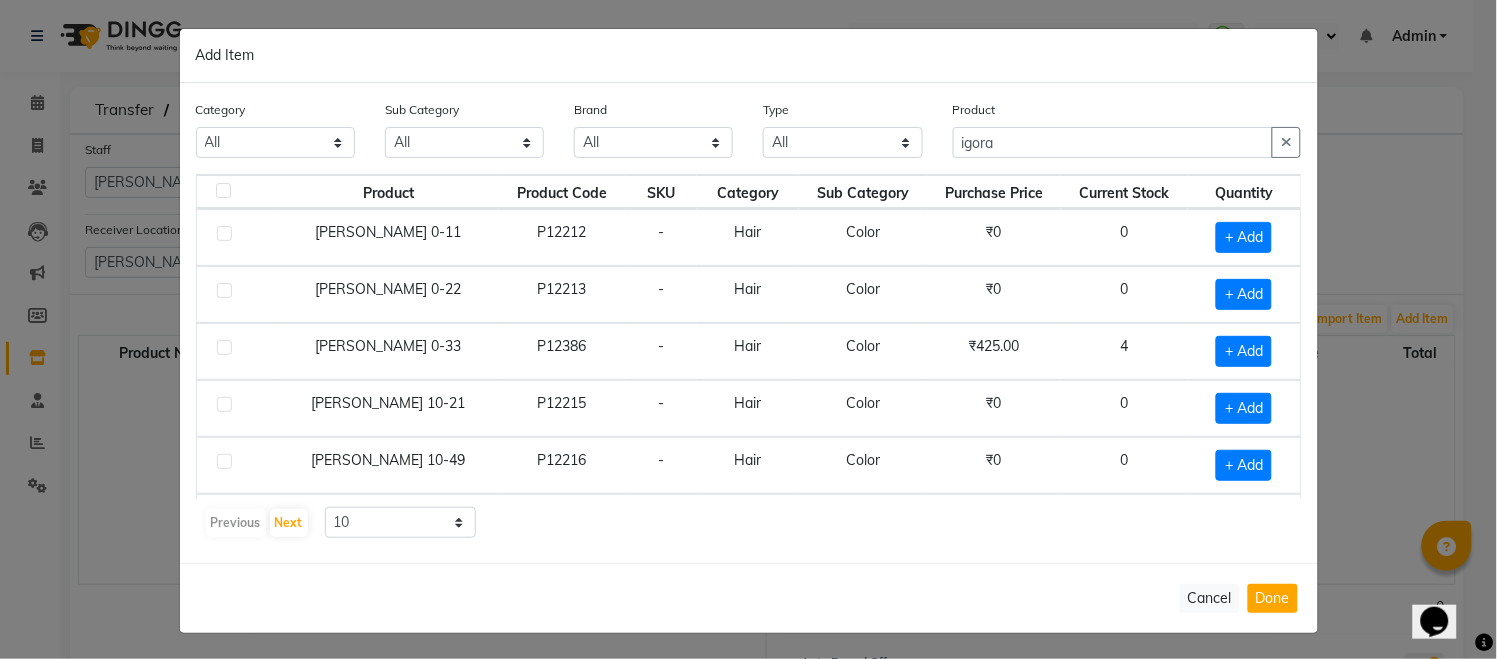 scroll, scrollTop: 60, scrollLeft: 0, axis: vertical 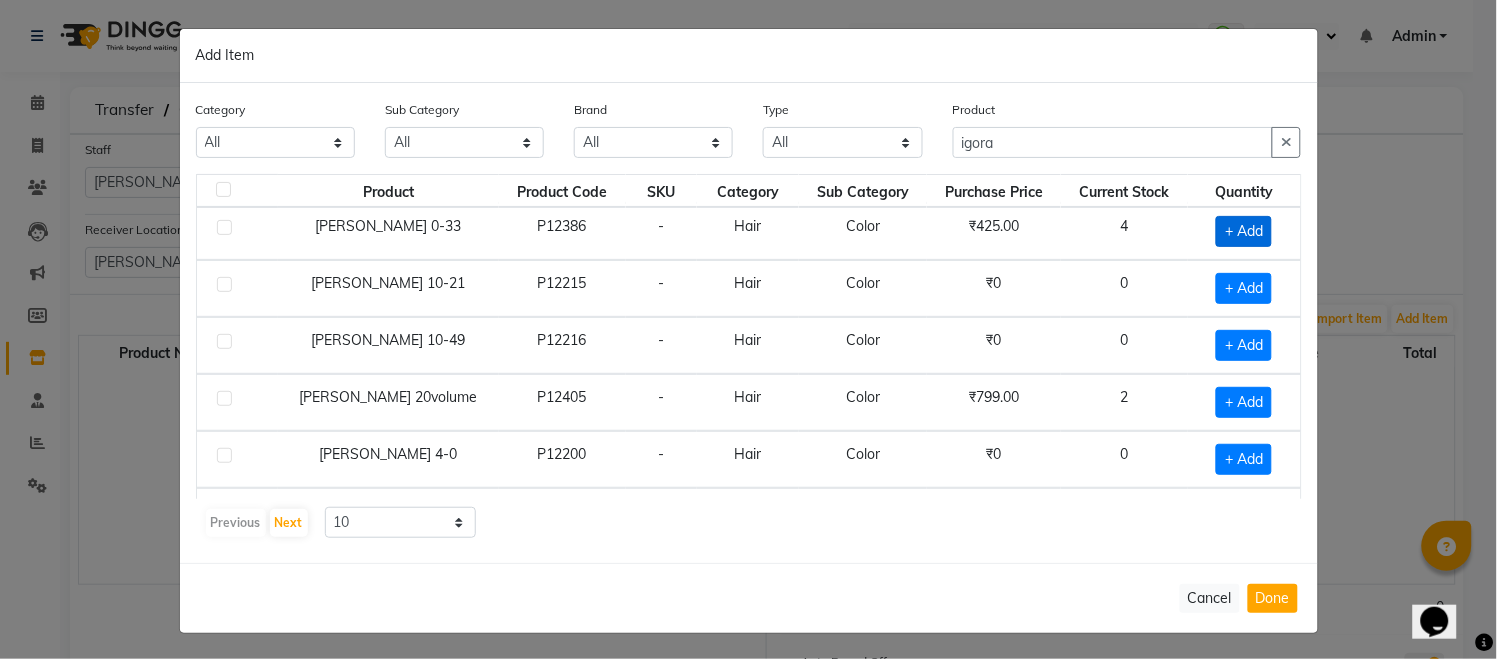 click on "+ Add" 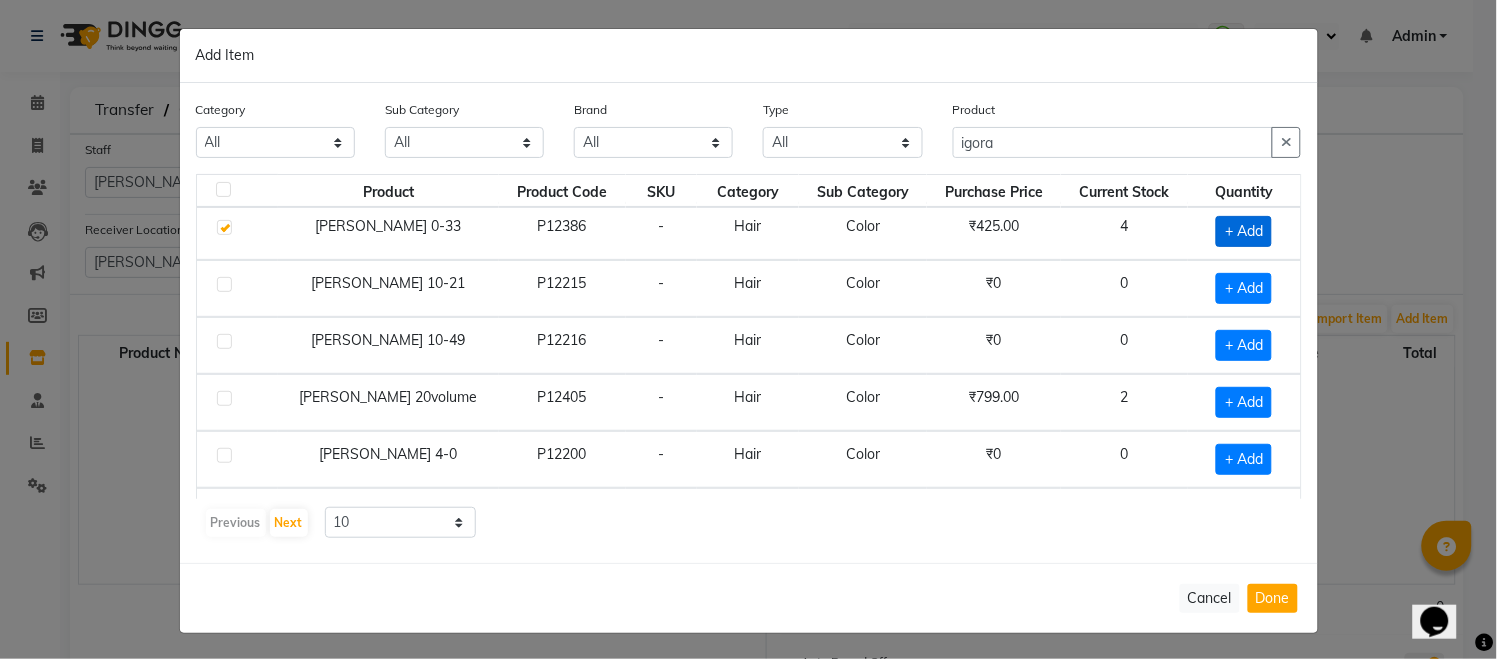 checkbox on "true" 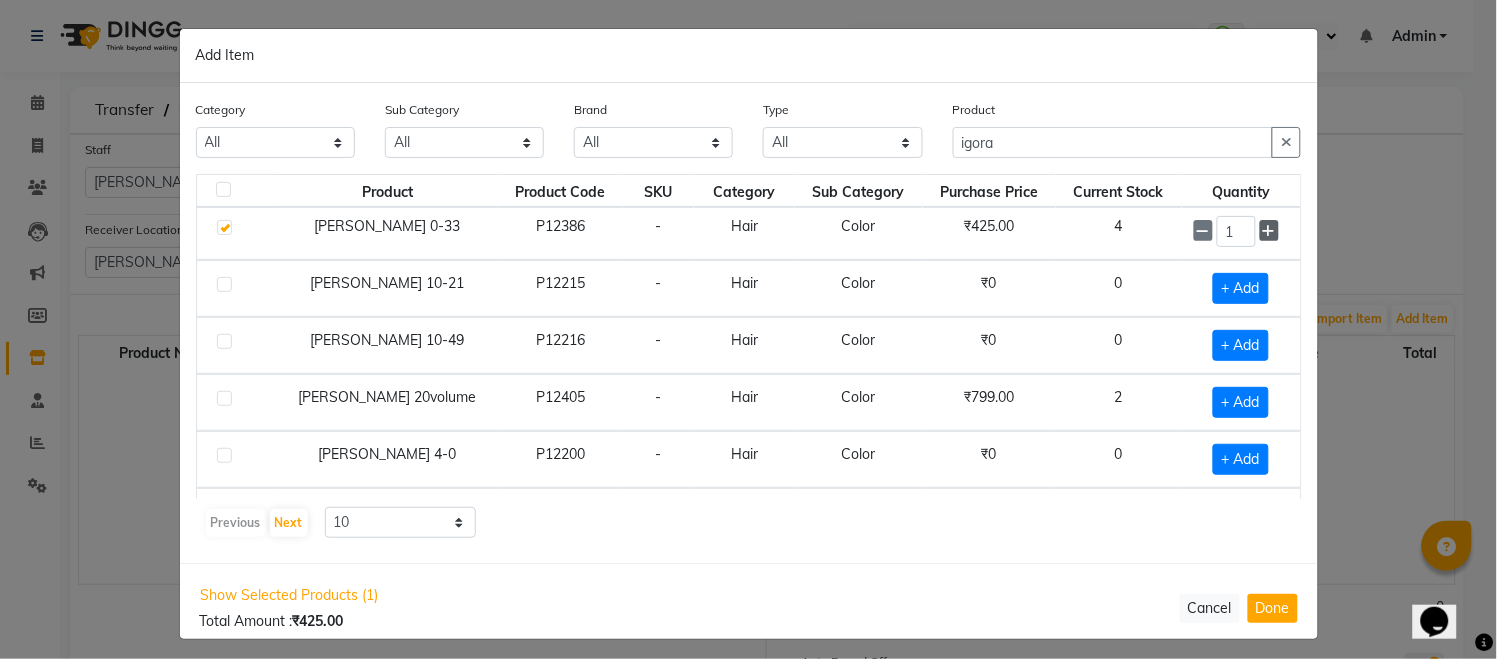 click 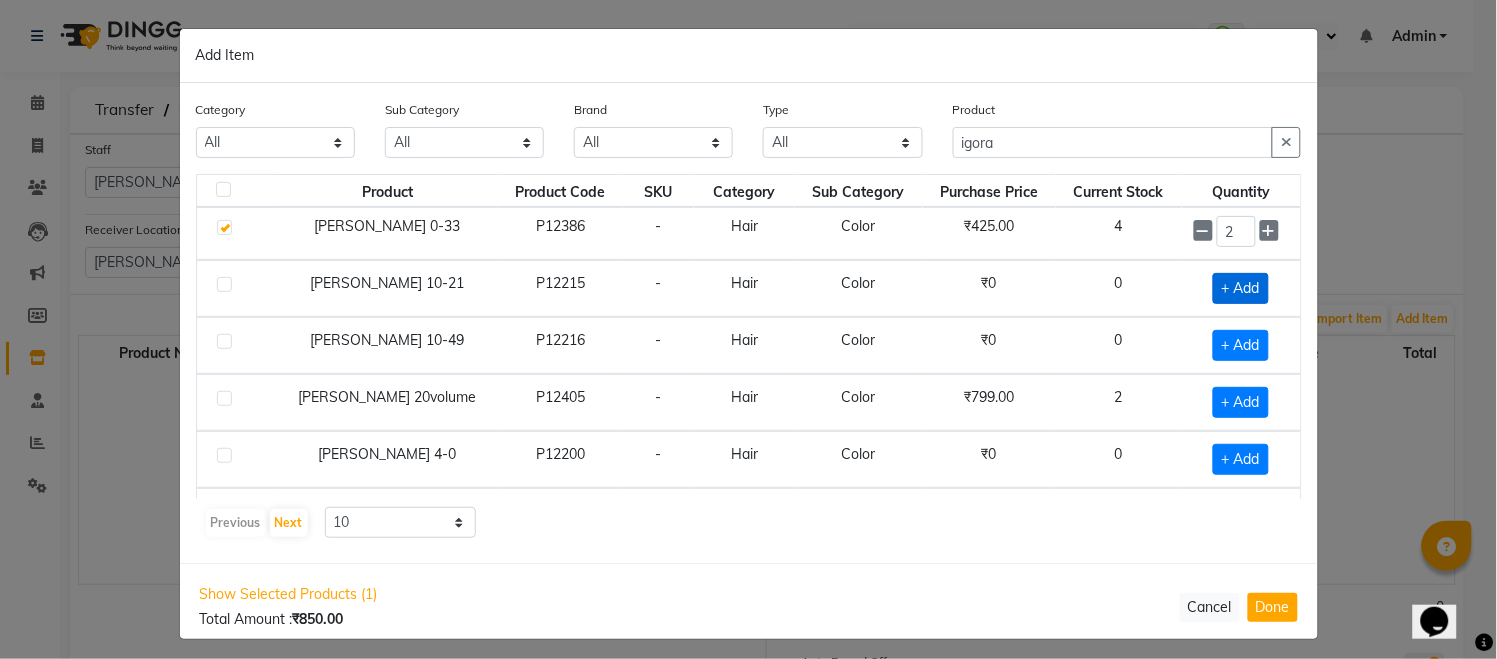 click on "+ Add" 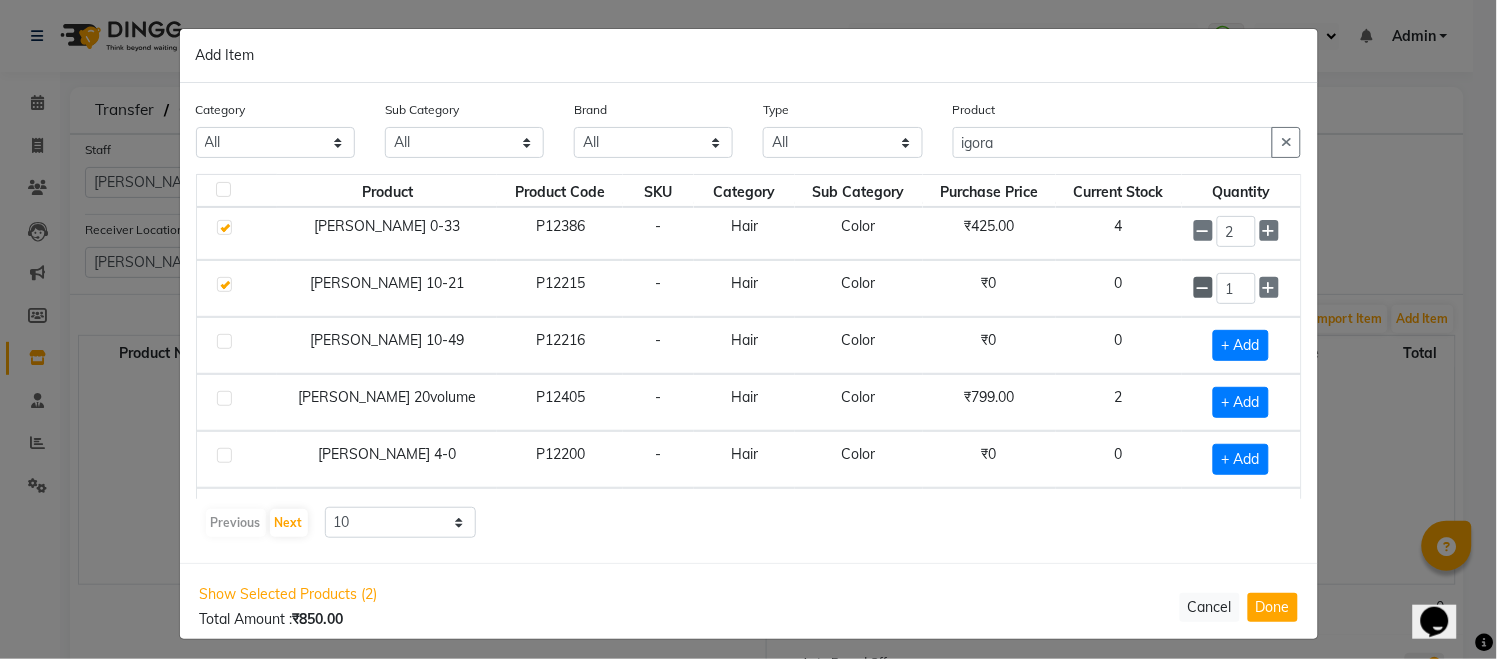 click 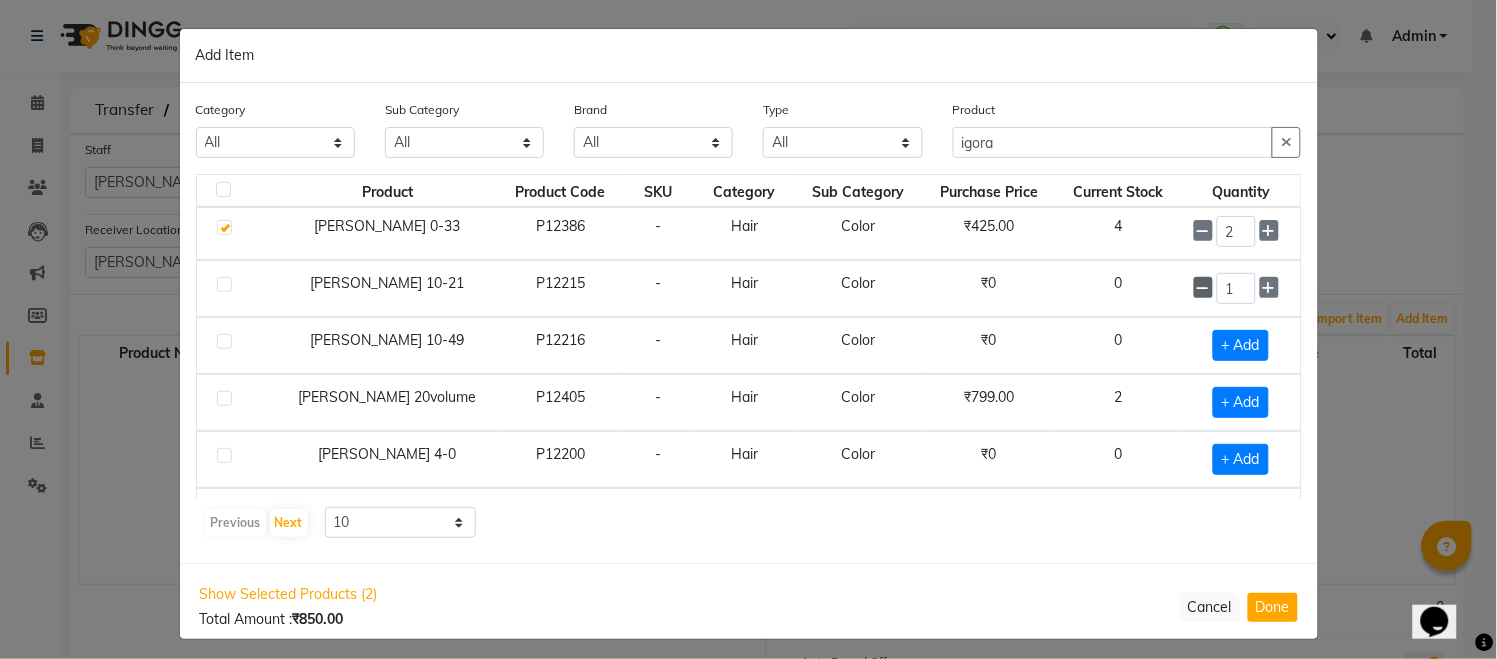 checkbox on "false" 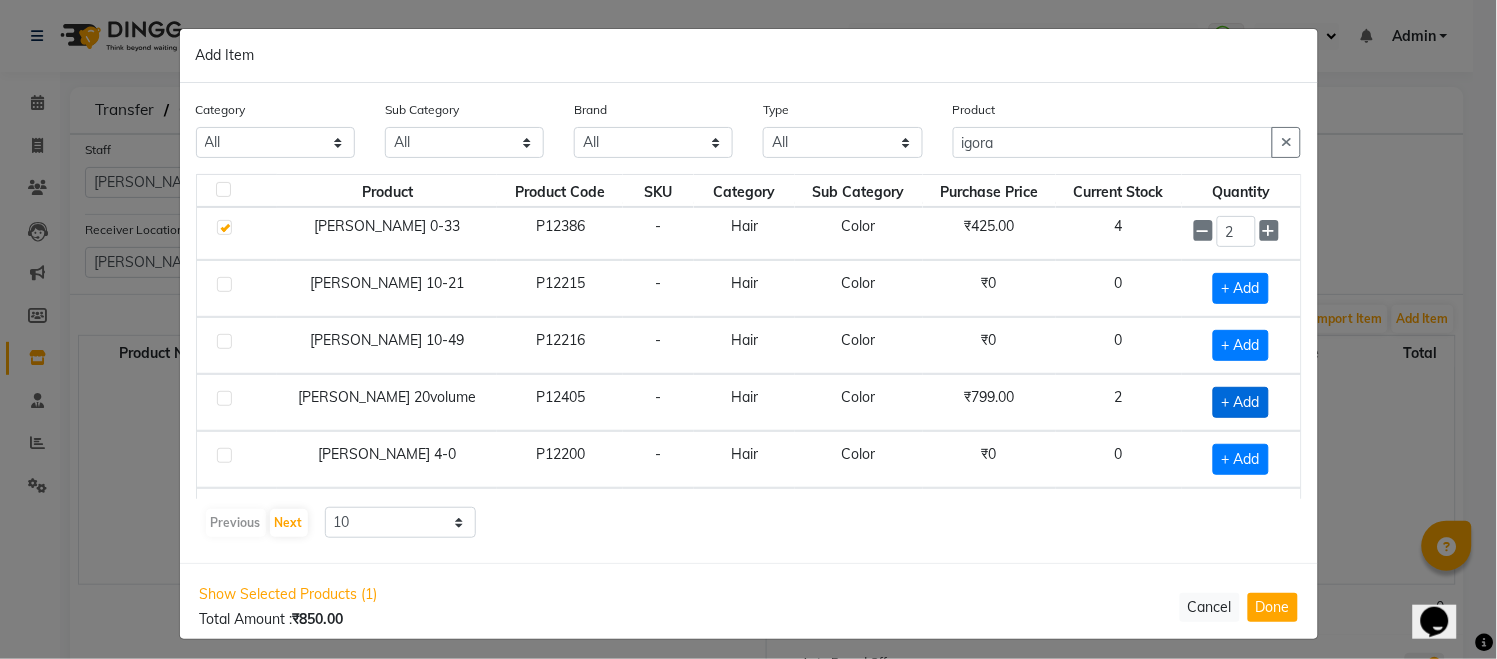 click on "+ Add" 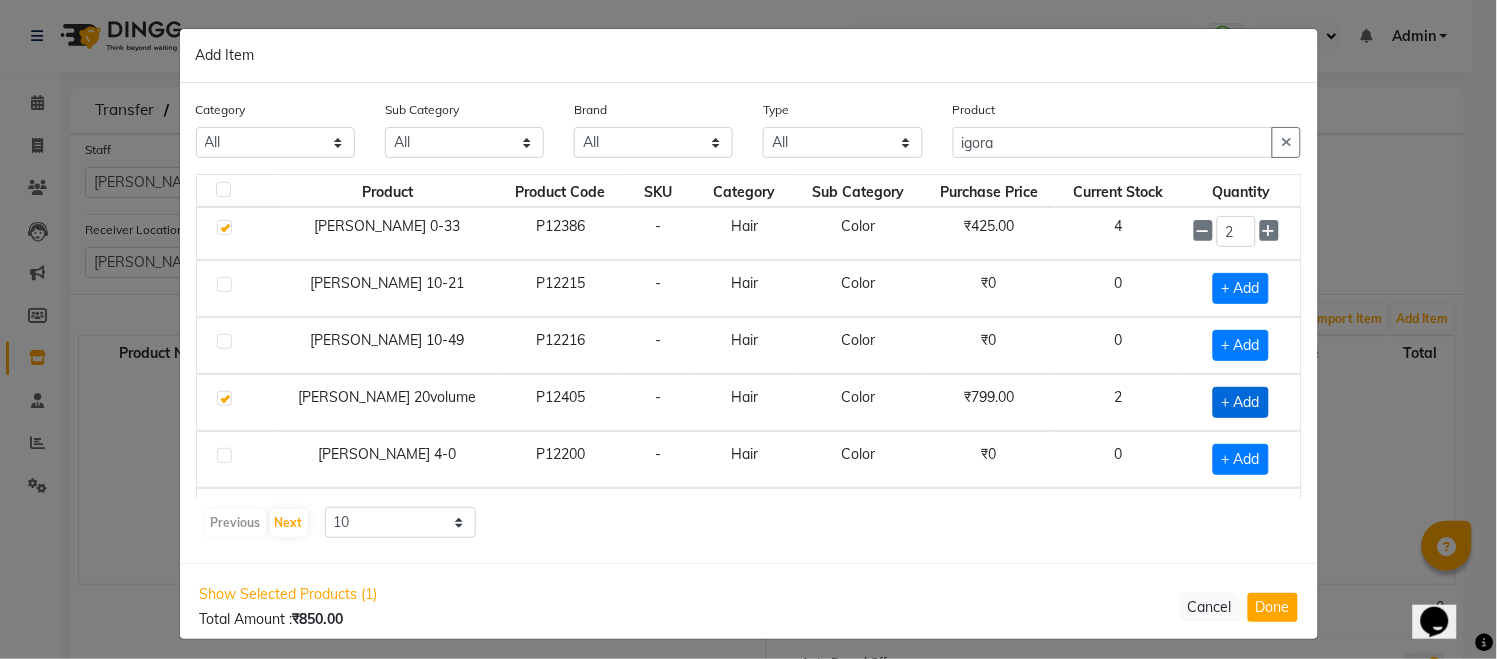 checkbox on "true" 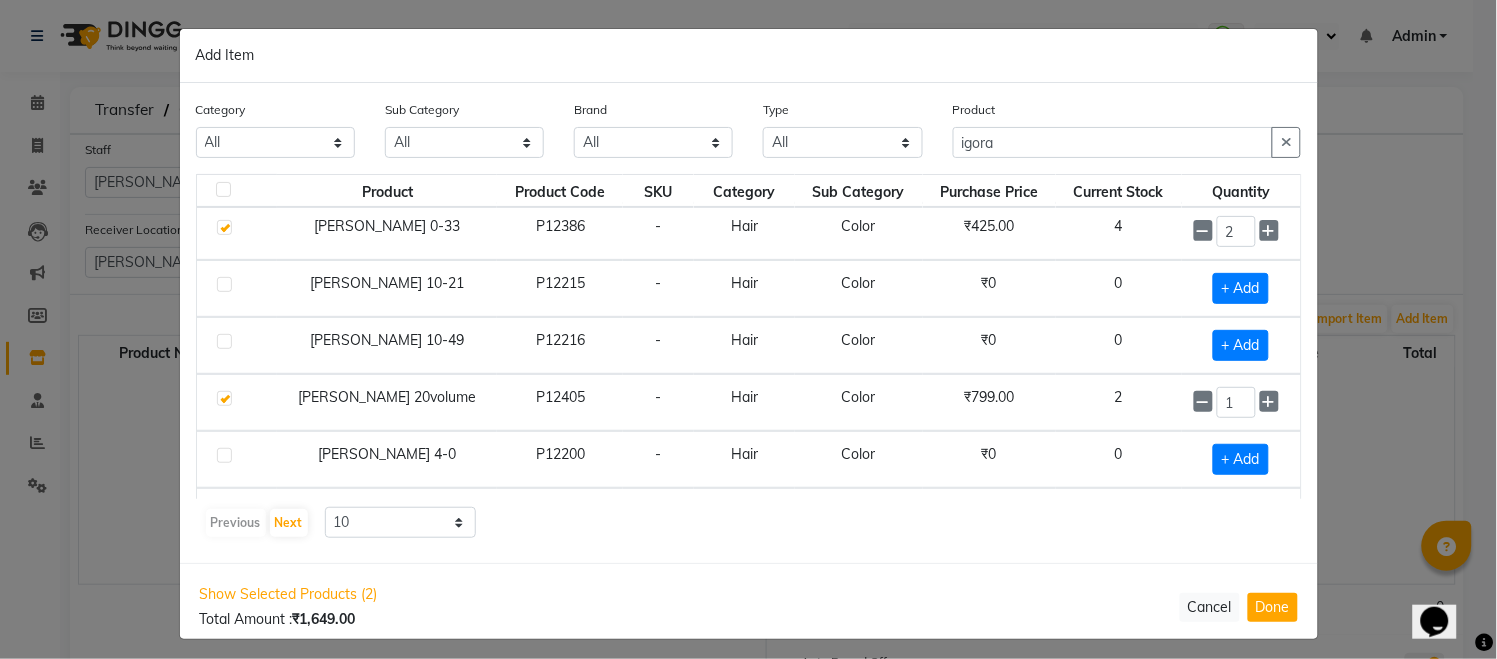 scroll, scrollTop: 179, scrollLeft: 0, axis: vertical 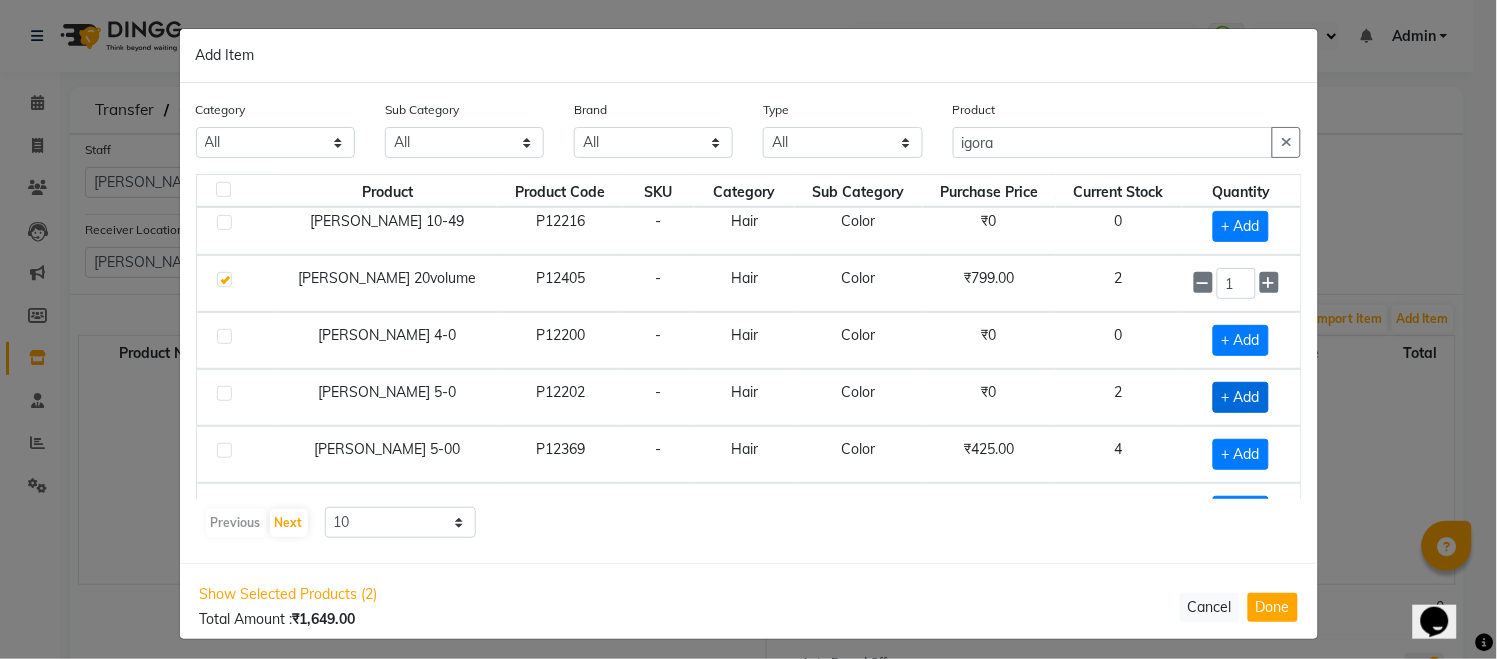 click on "+ Add" 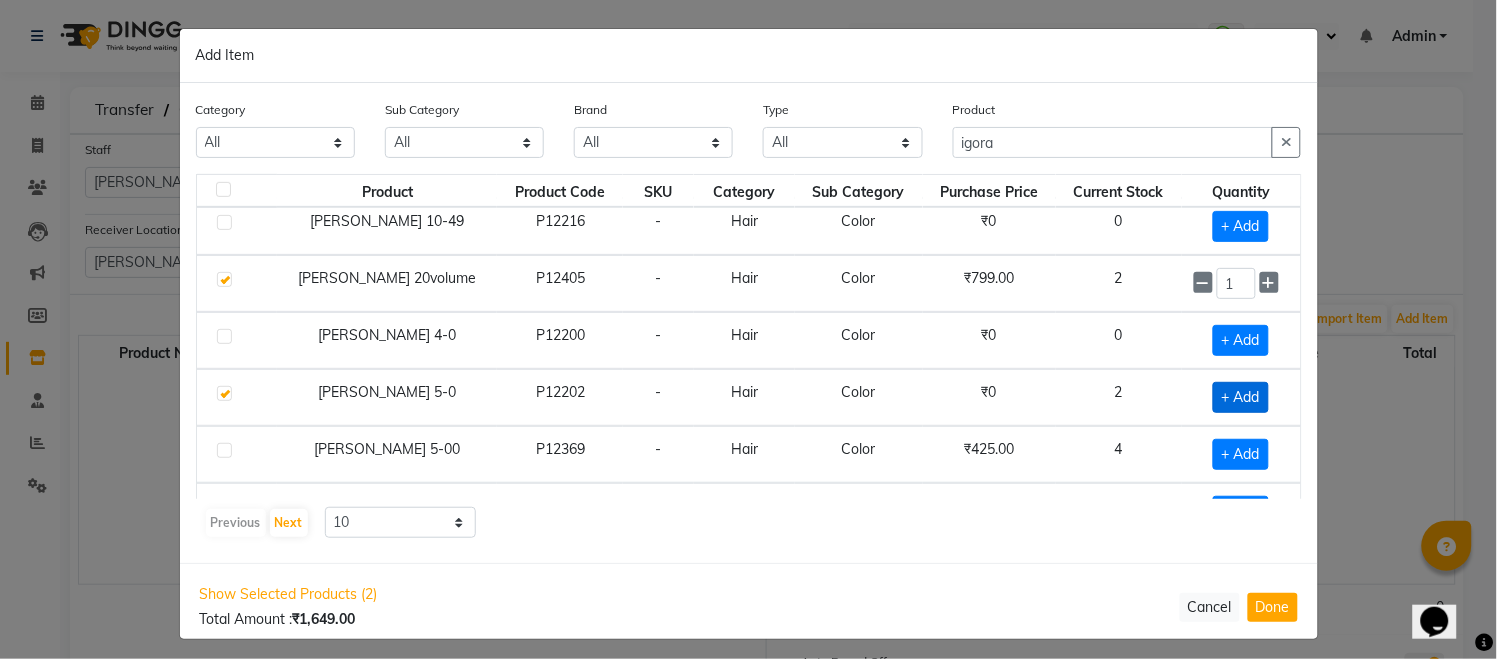 checkbox on "true" 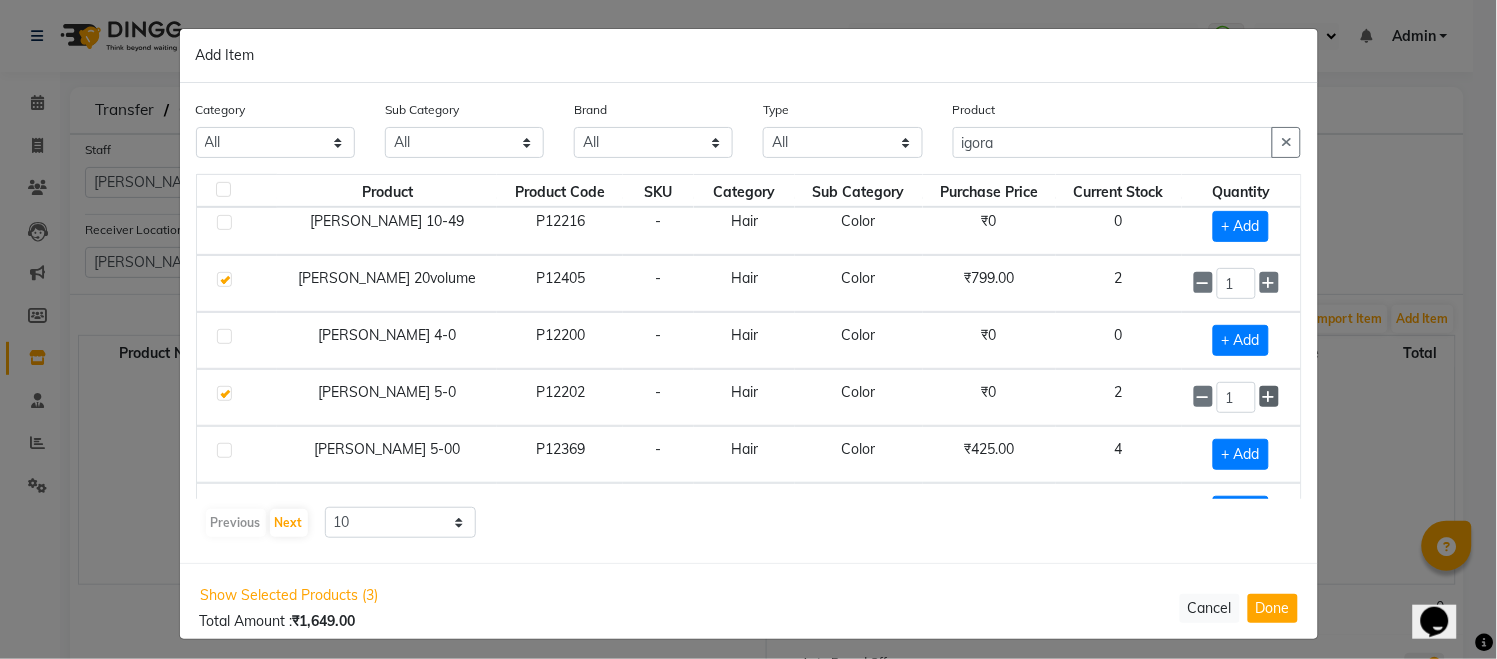 click 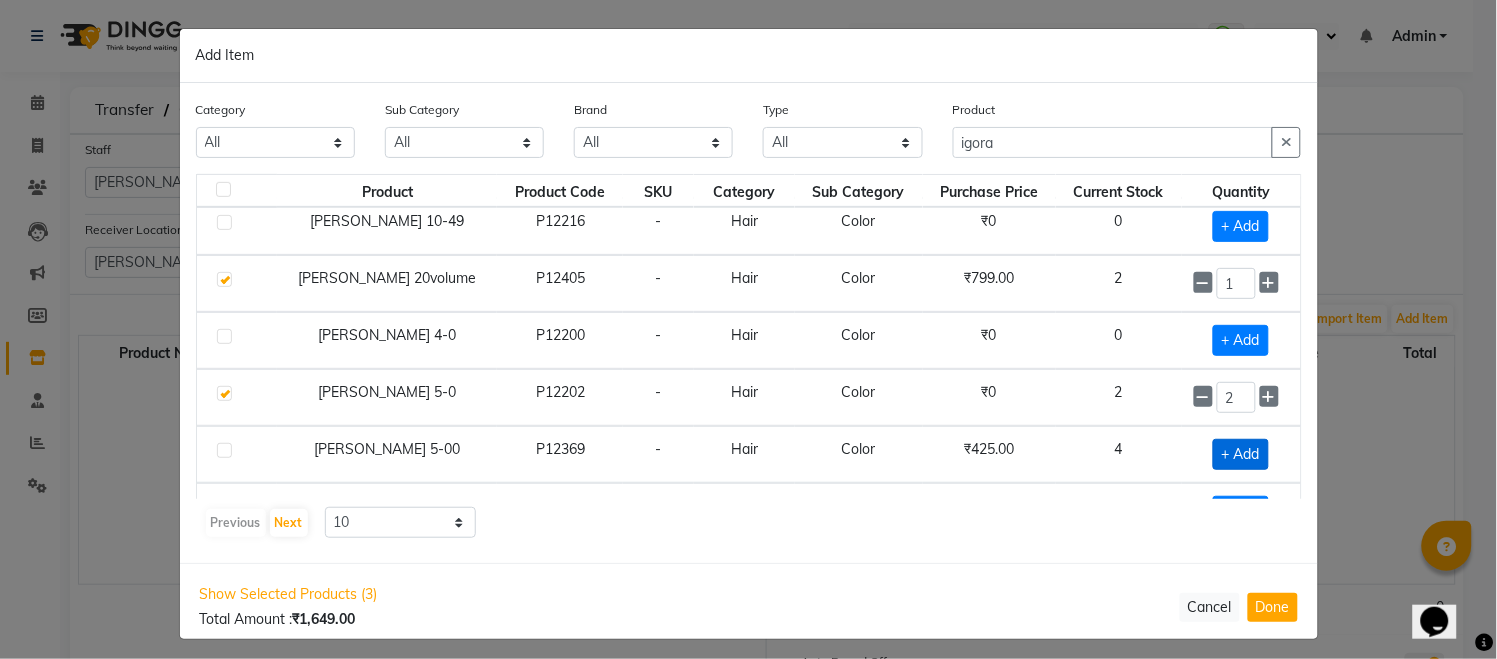 click on "+ Add" 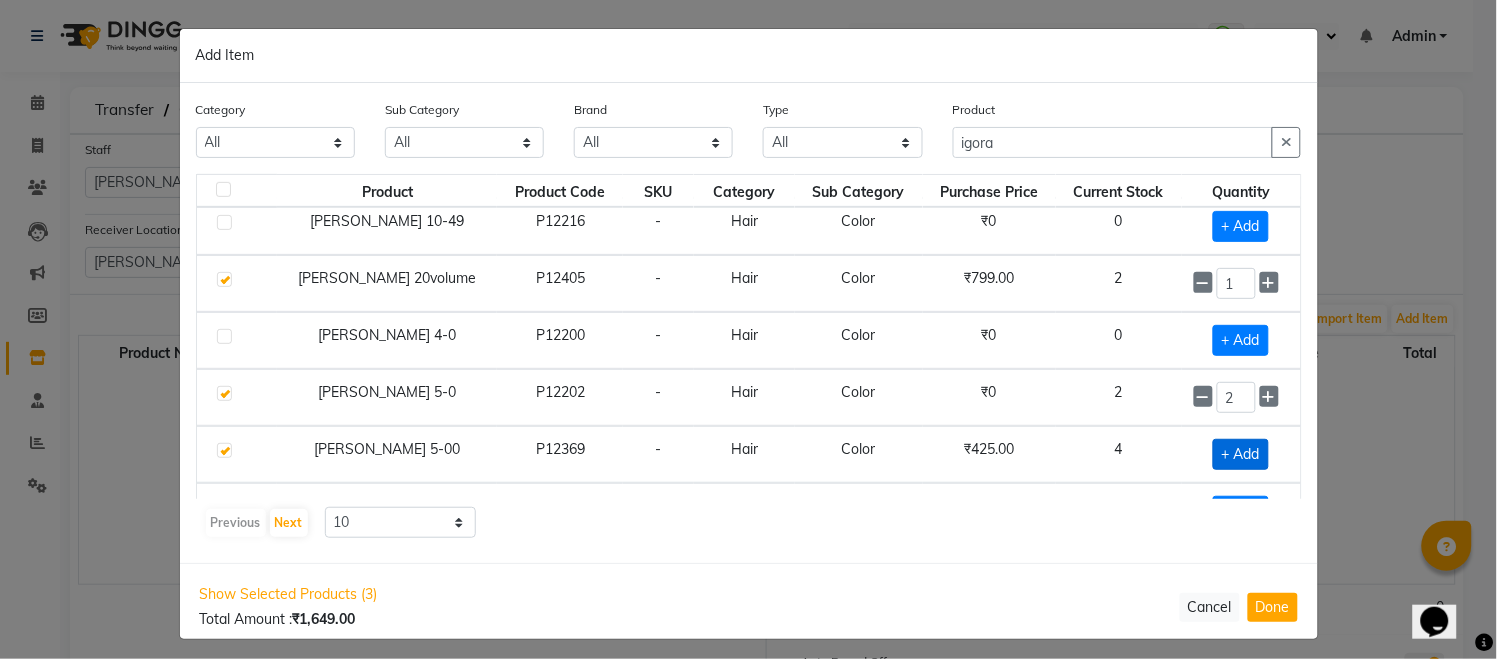 checkbox on "true" 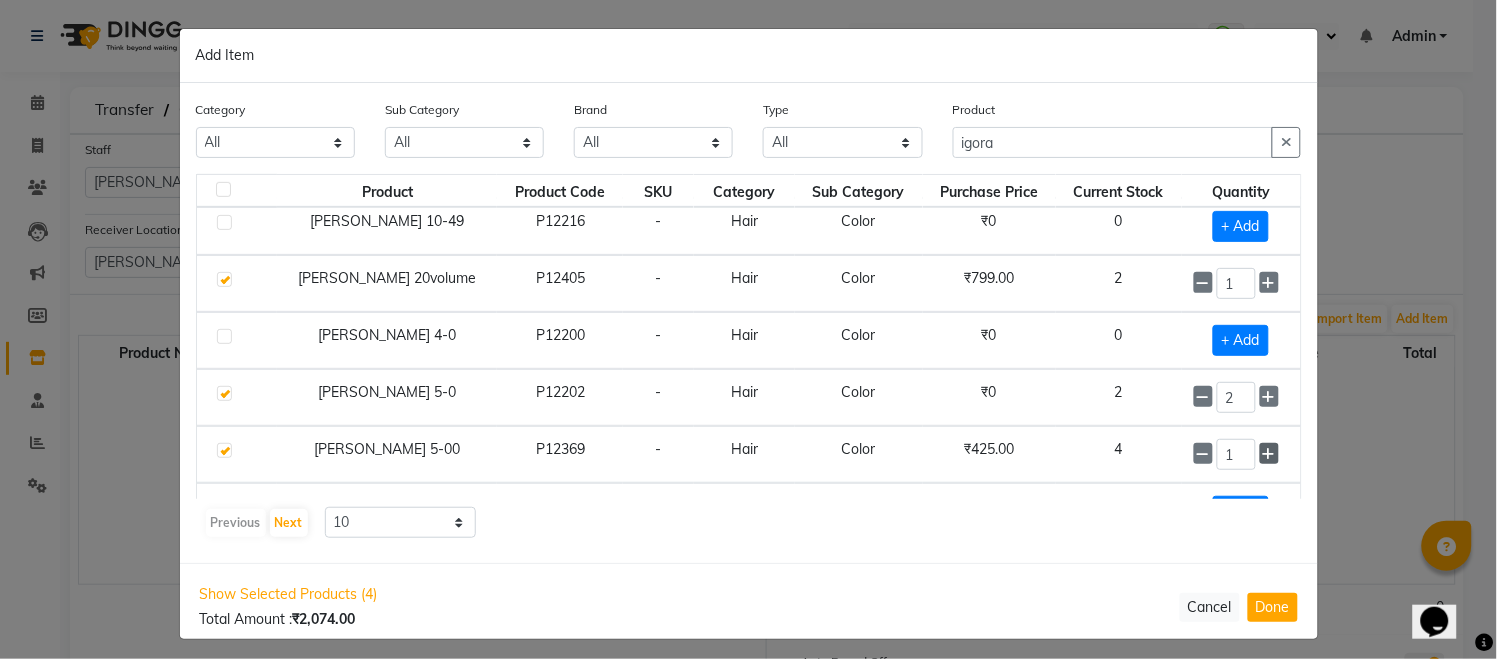 click 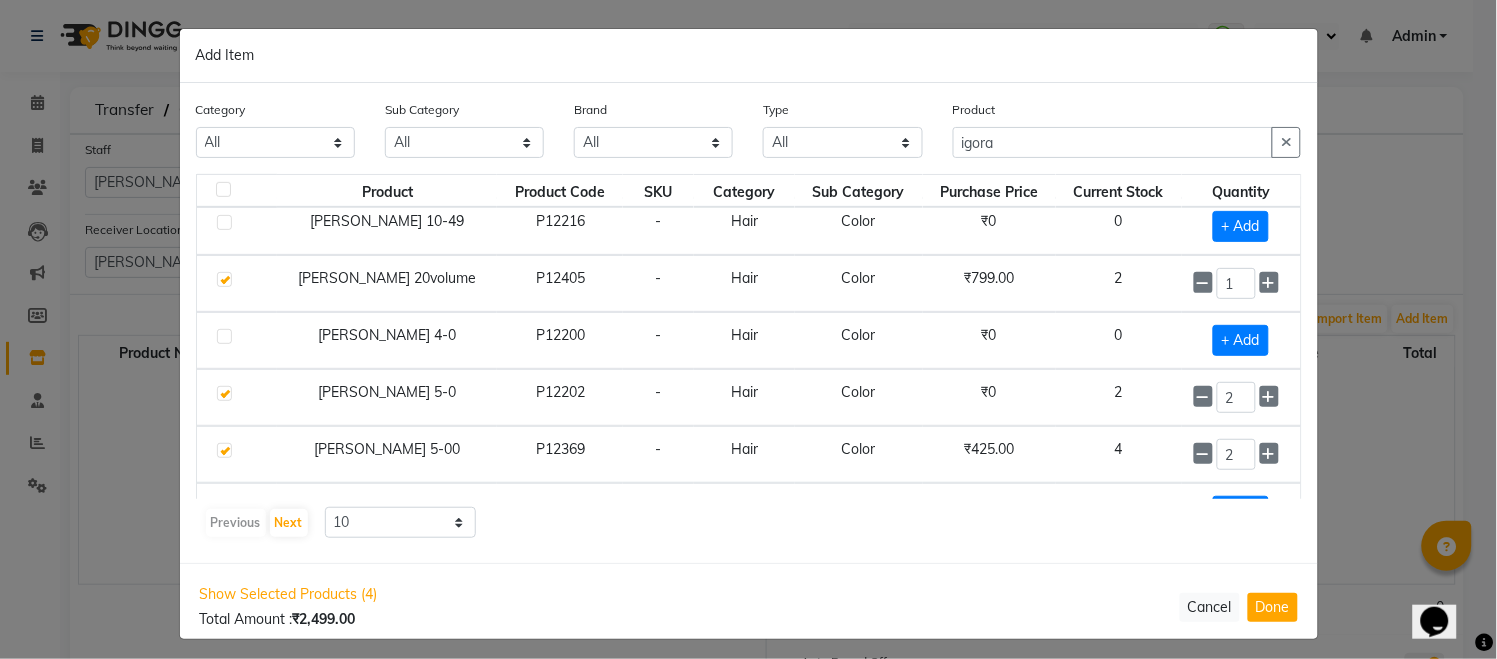scroll, scrollTop: 282, scrollLeft: 0, axis: vertical 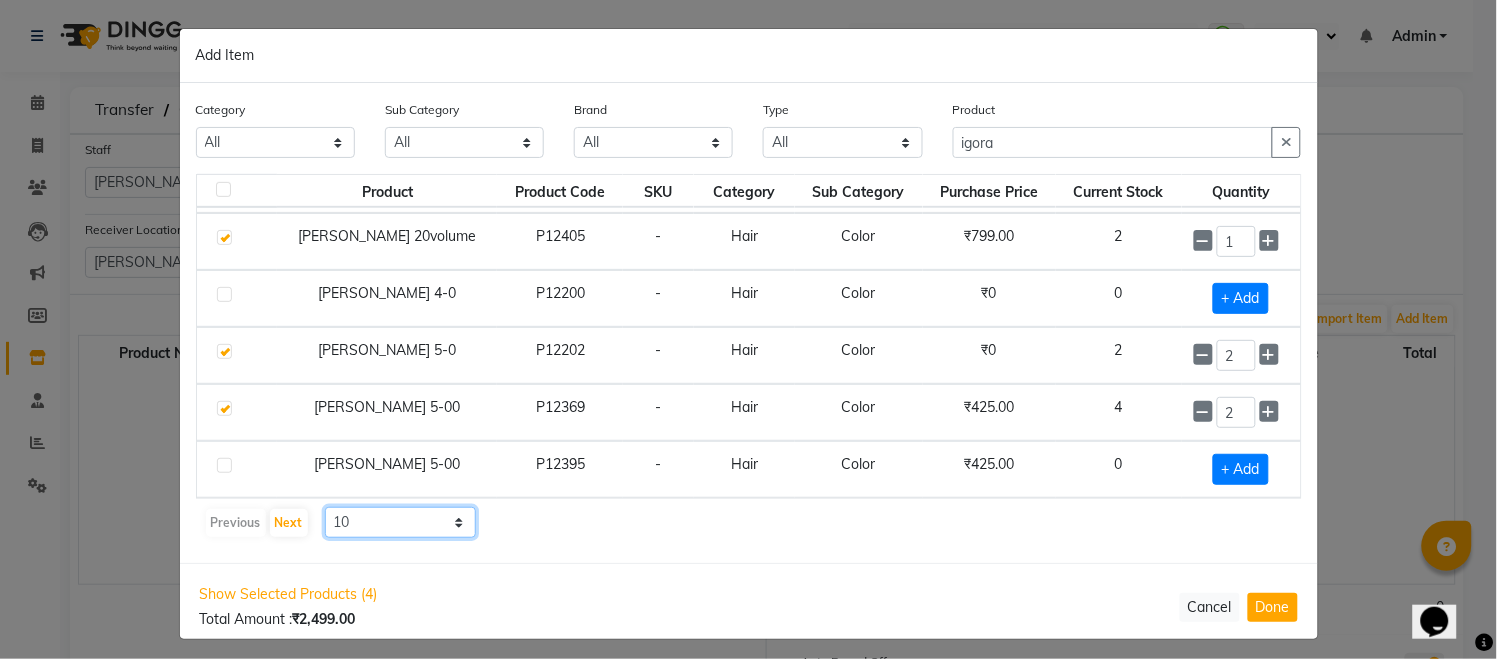 click on "10 50 100" 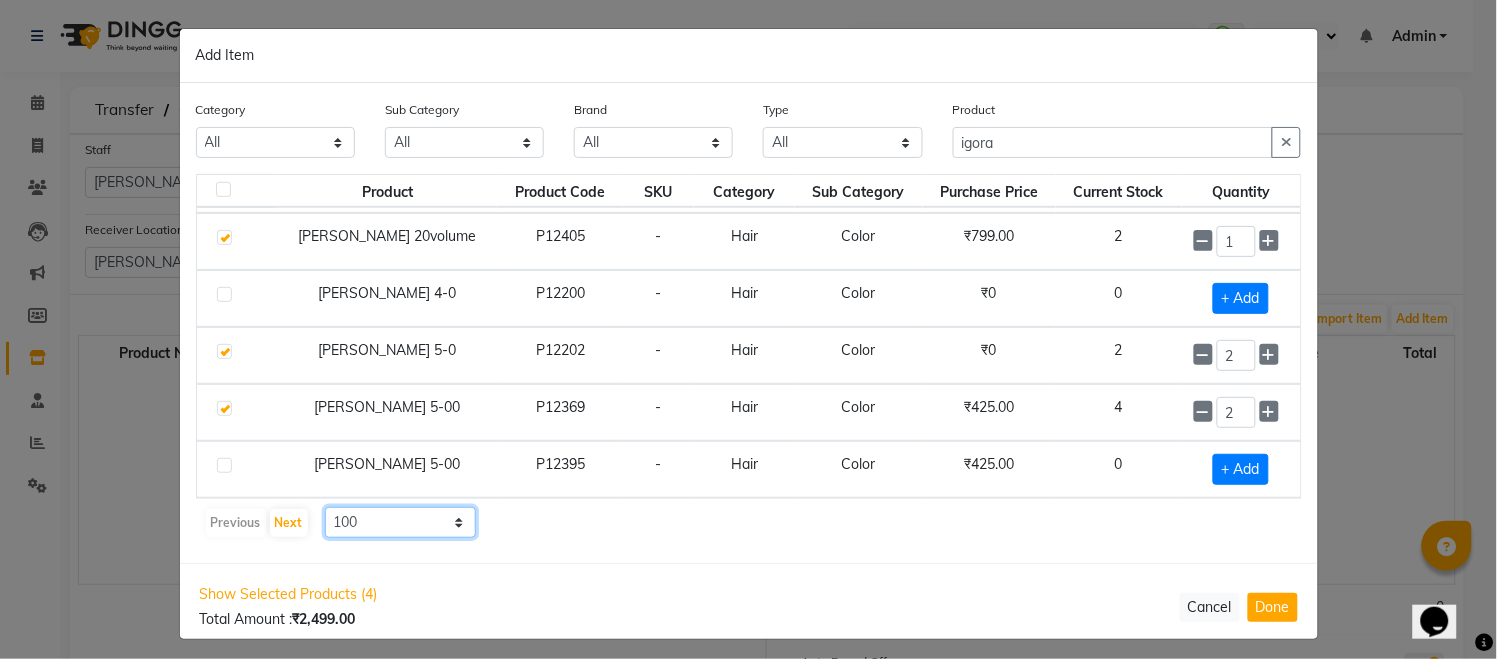 click on "10 50 100" 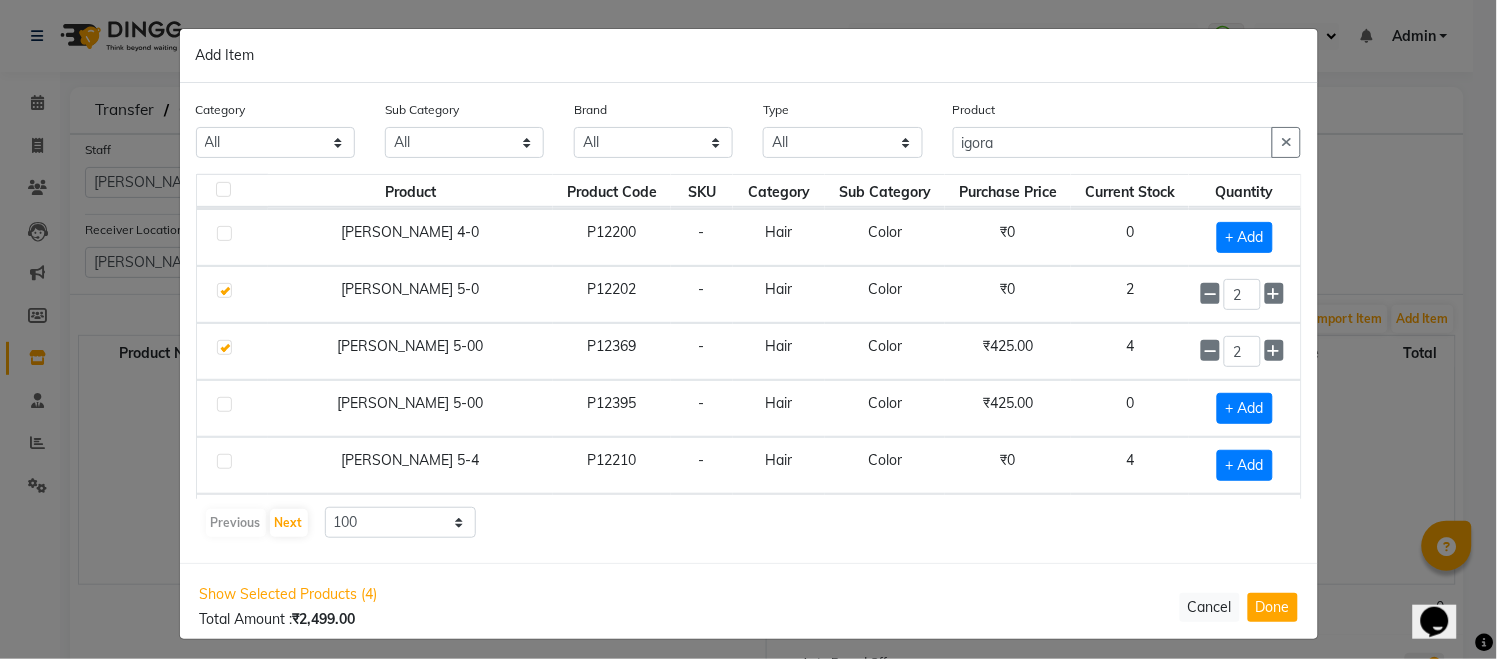scroll, scrollTop: 402, scrollLeft: 0, axis: vertical 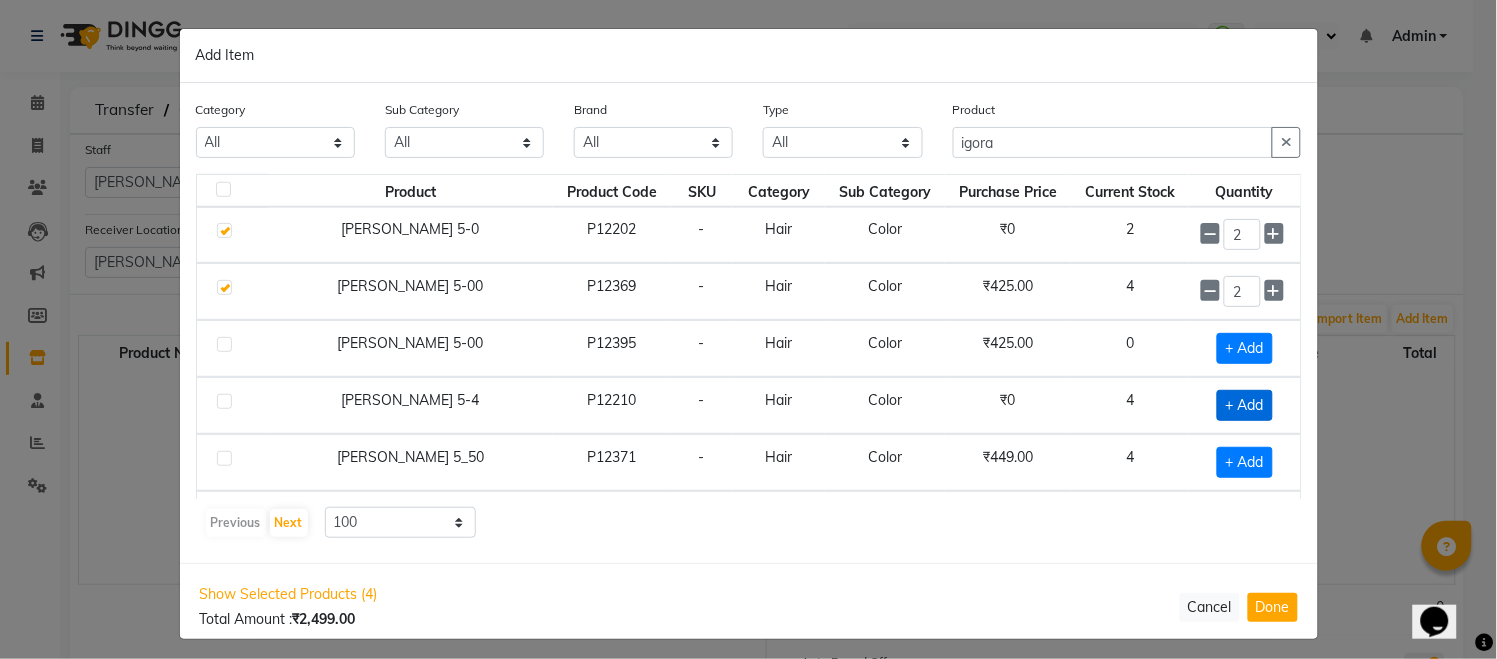 click on "+ Add" 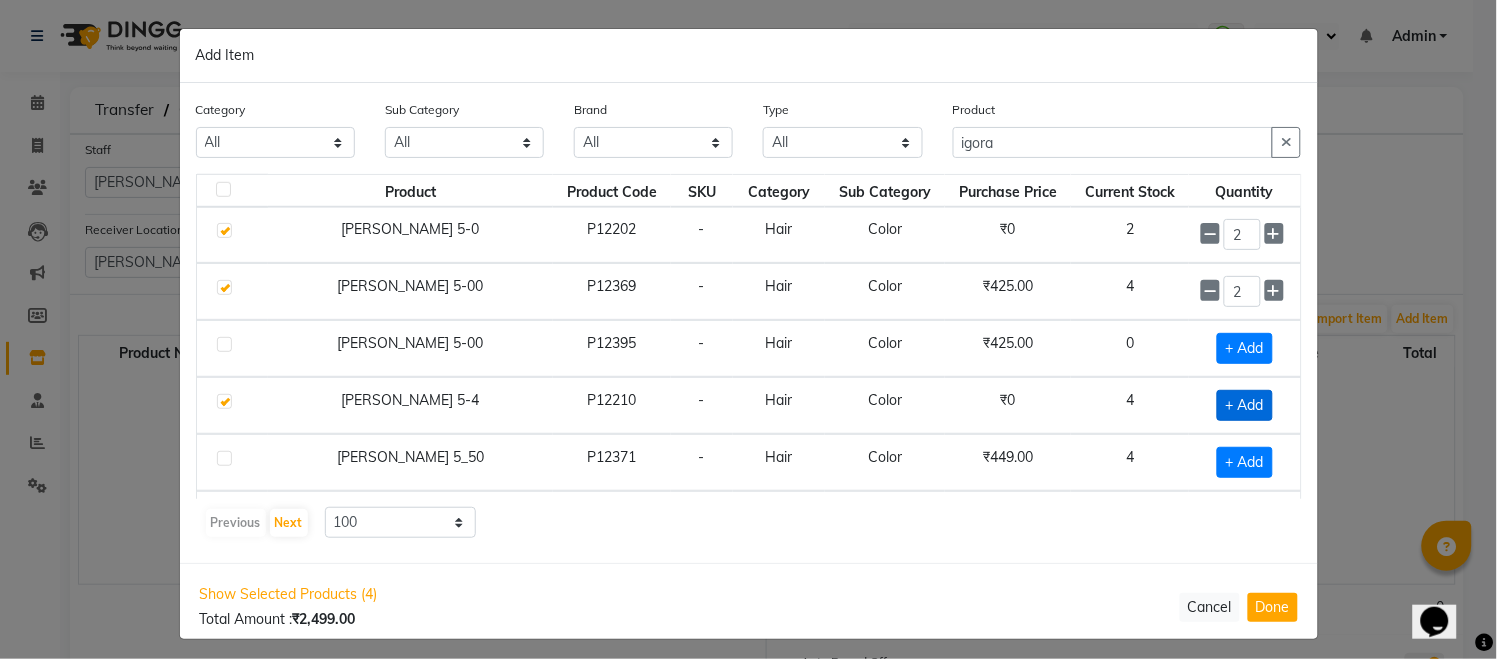 checkbox on "true" 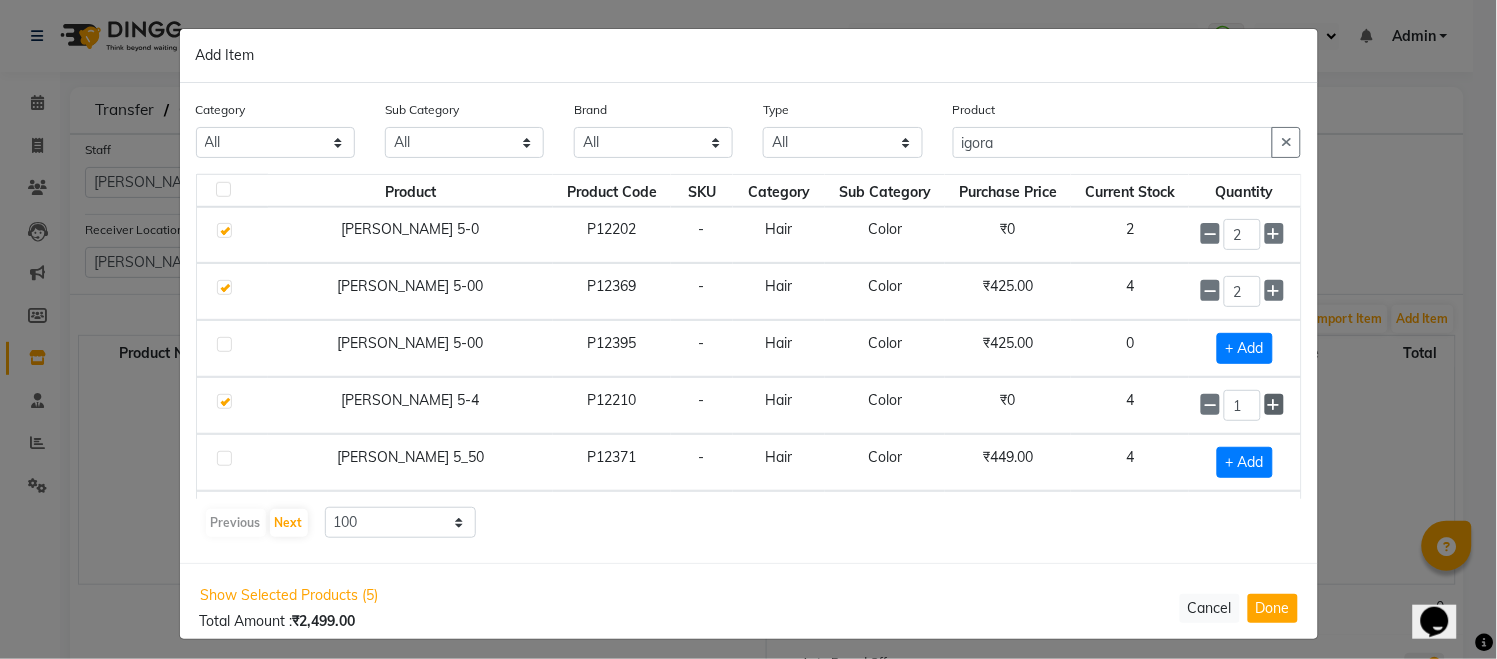 click 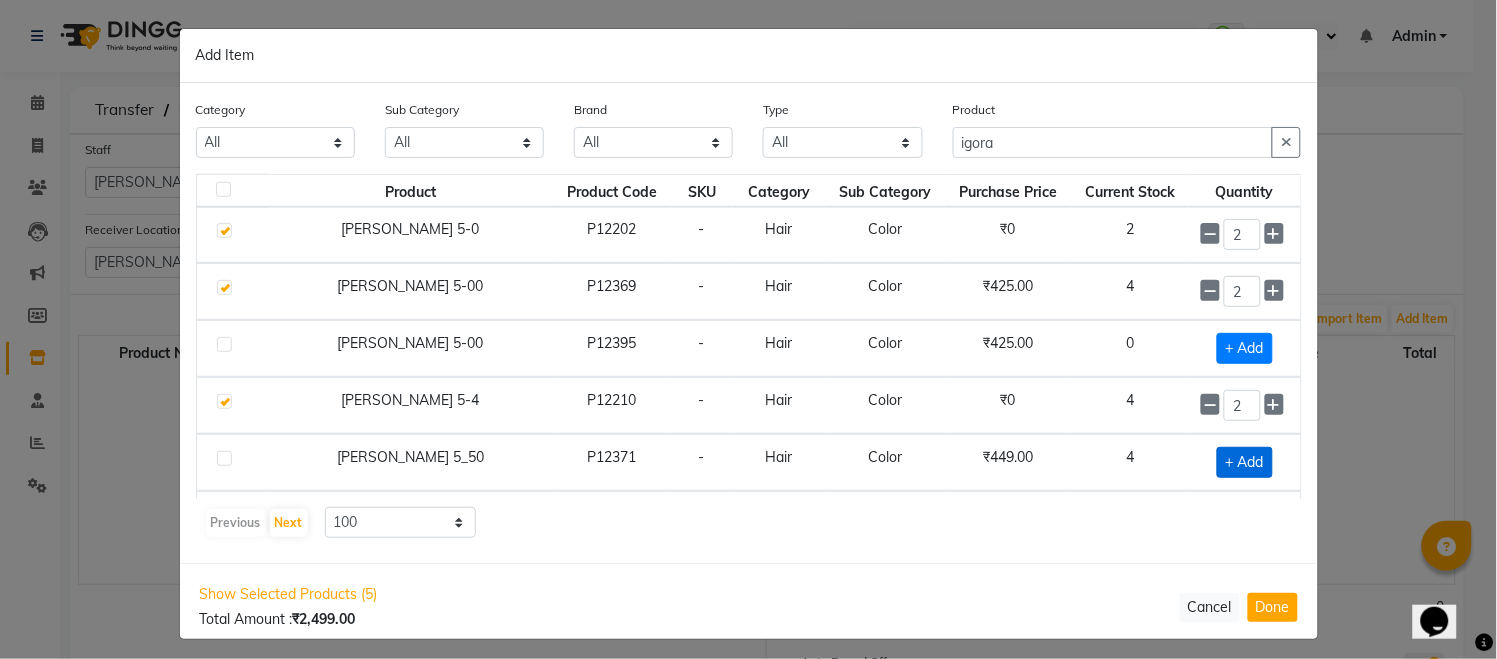 click on "+ Add" 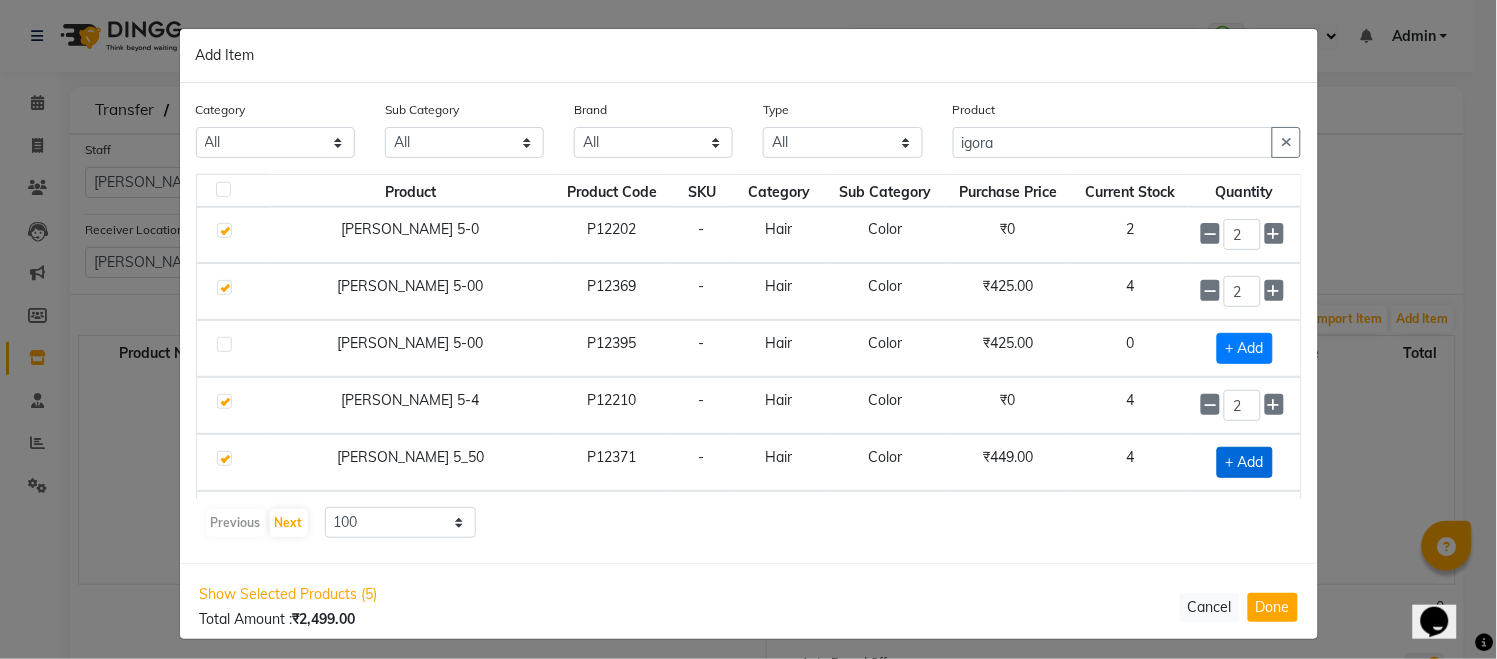 checkbox on "true" 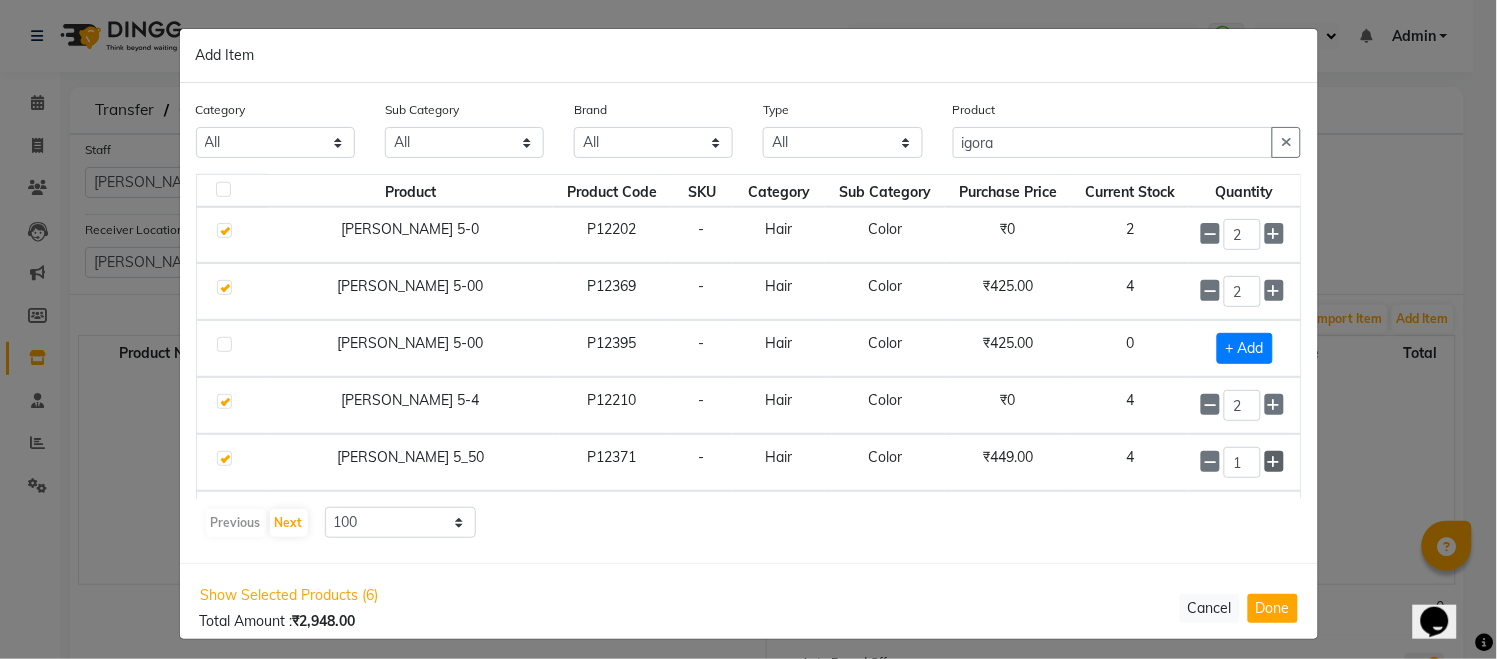 click 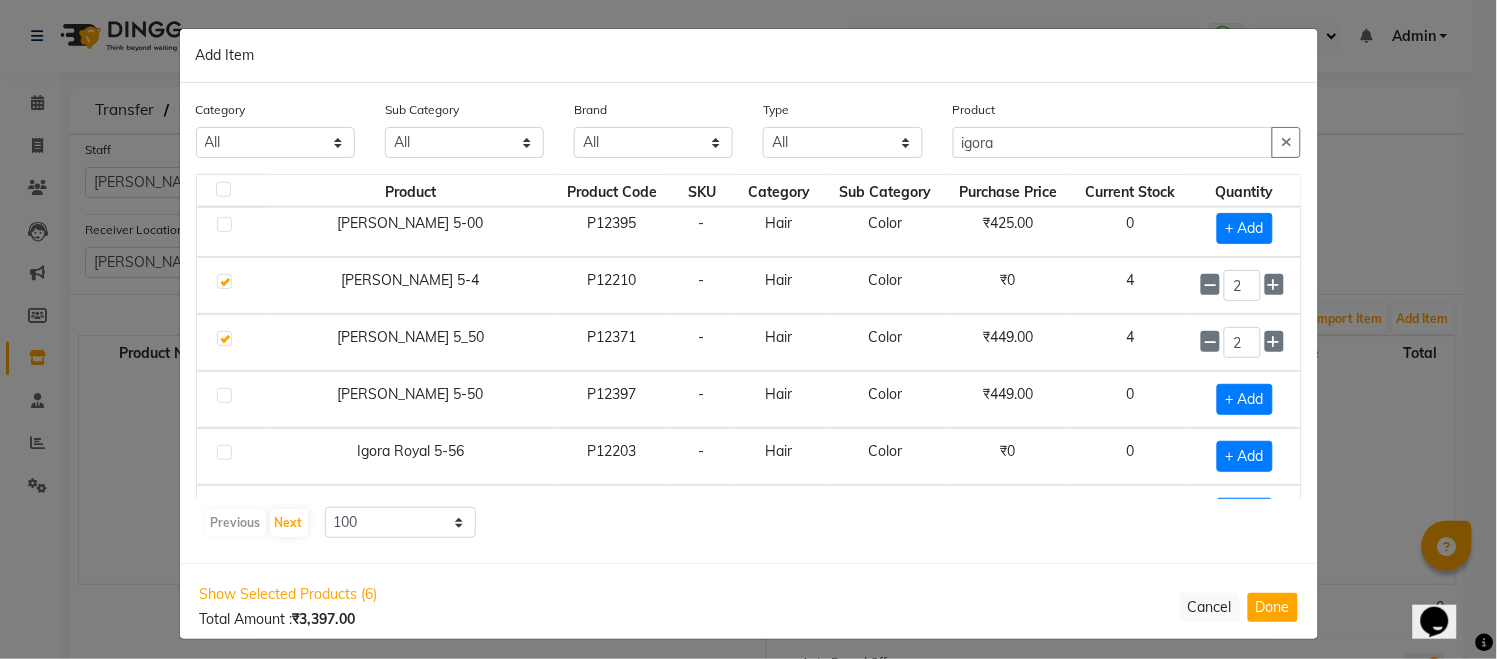 scroll, scrollTop: 582, scrollLeft: 0, axis: vertical 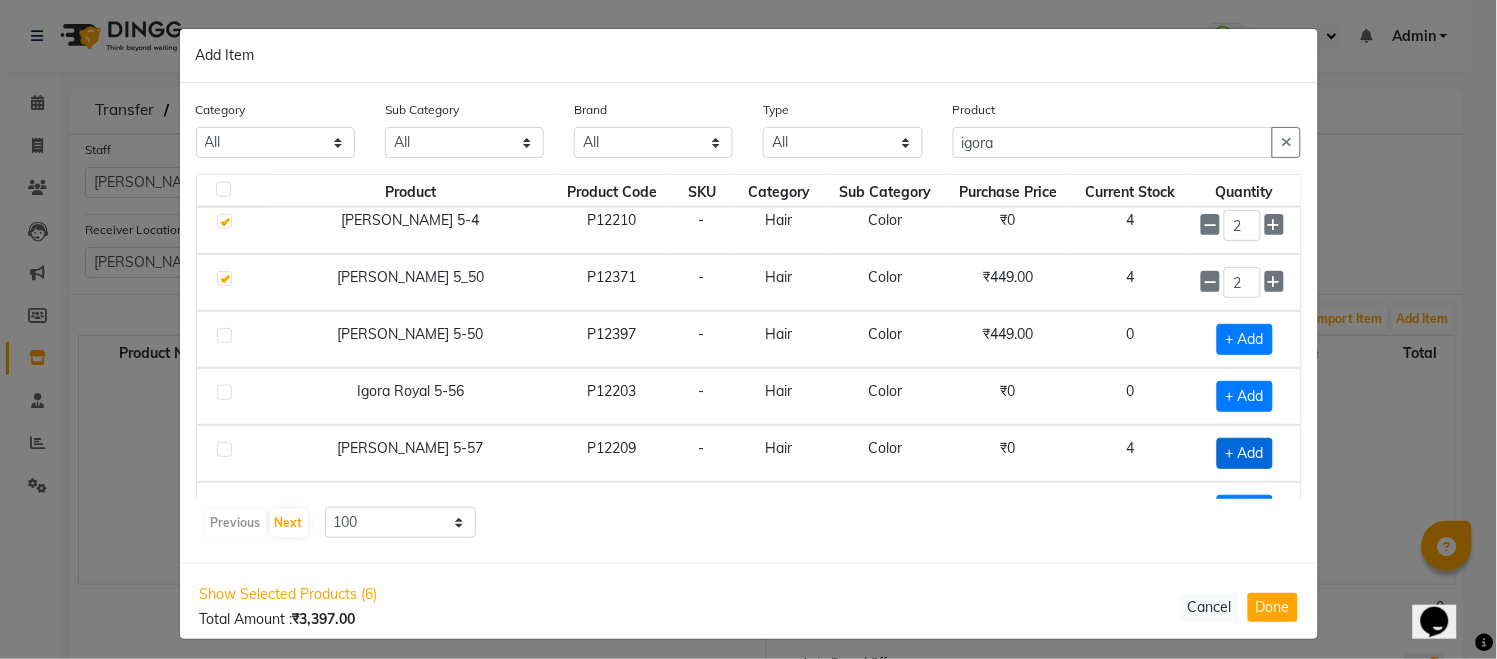 click on "+ Add" 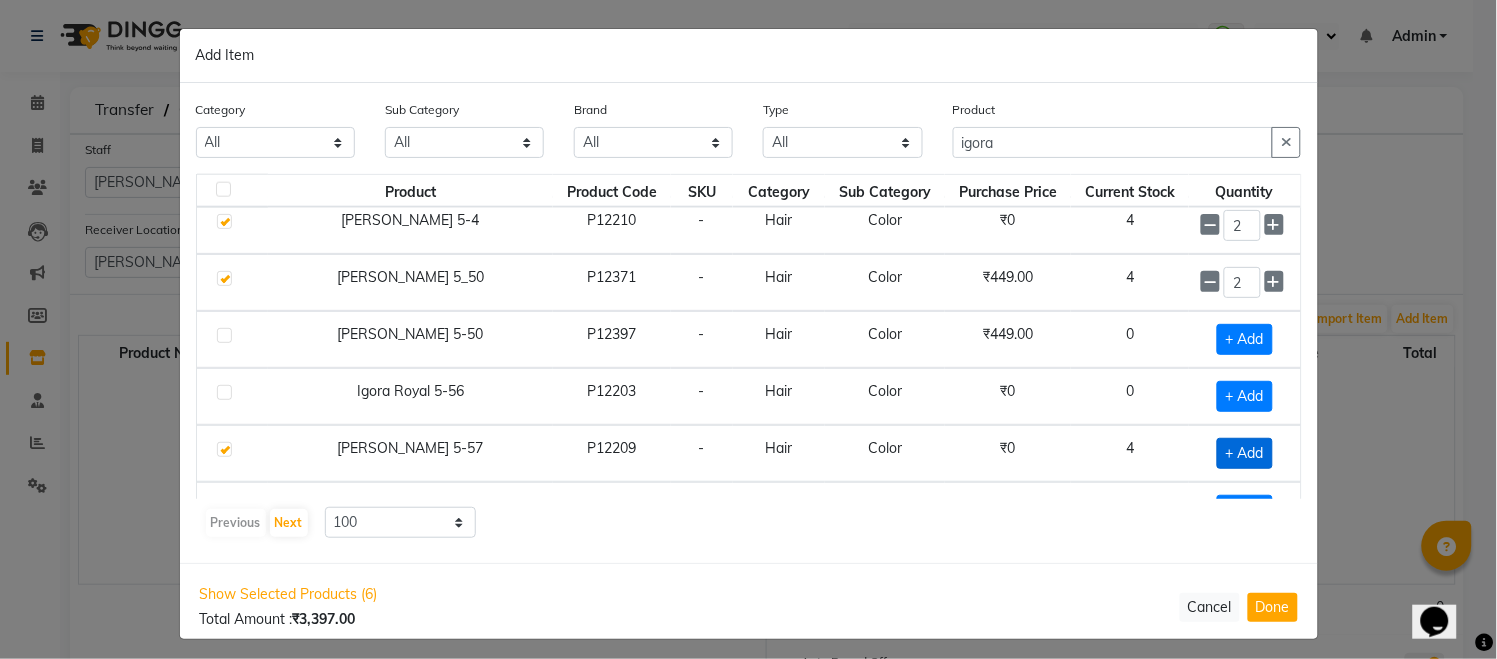 checkbox on "true" 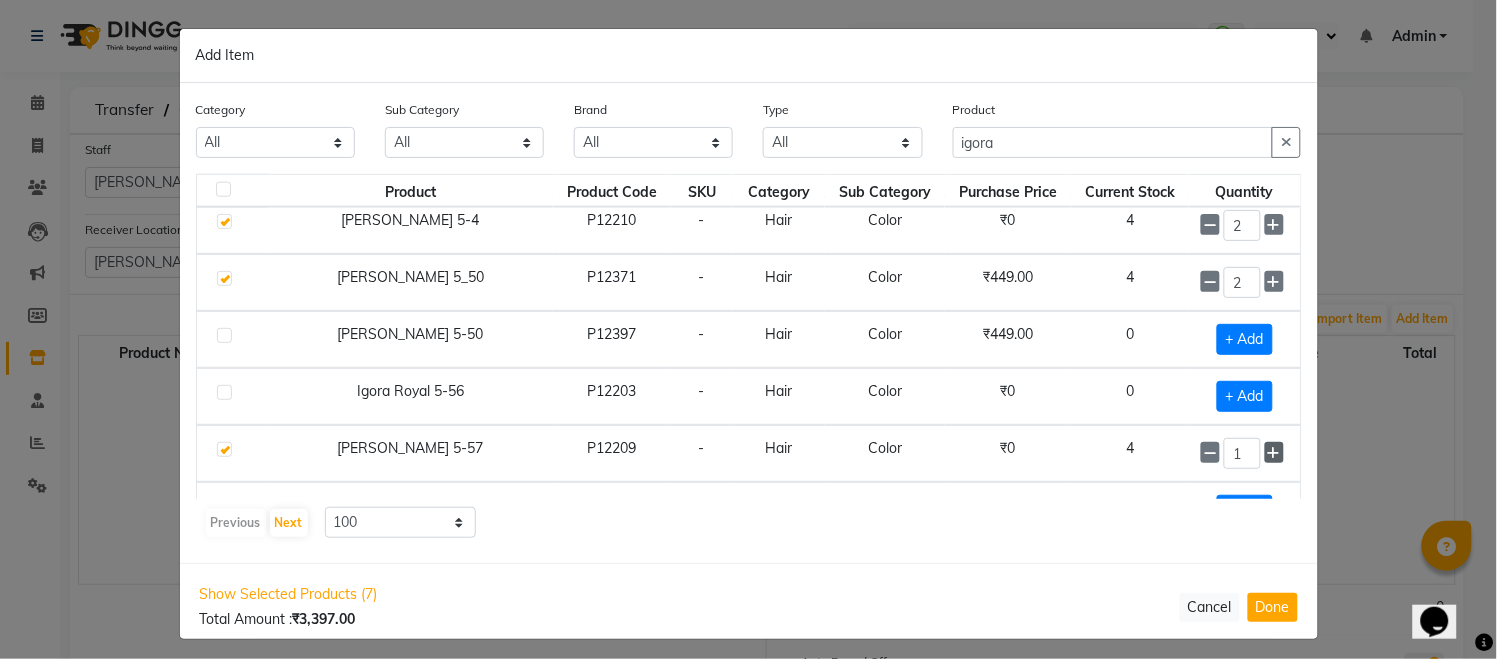 click 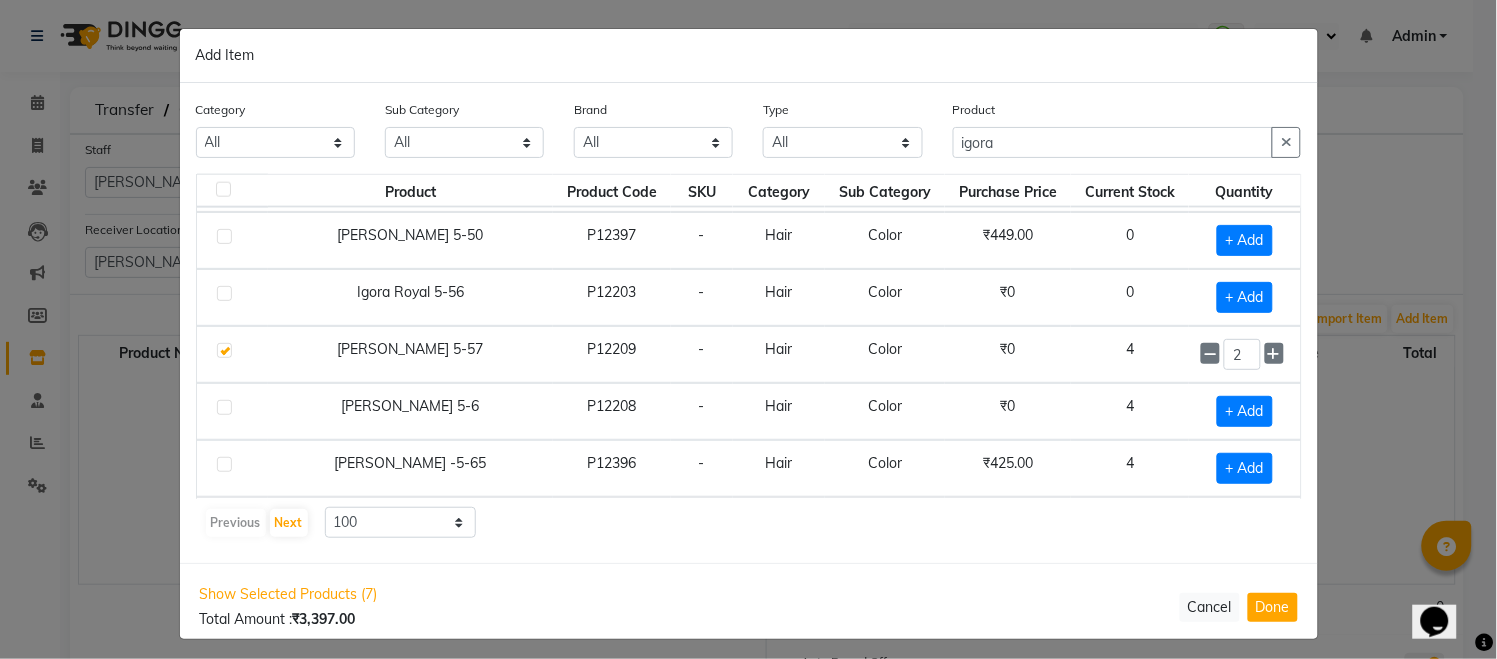 scroll, scrollTop: 702, scrollLeft: 0, axis: vertical 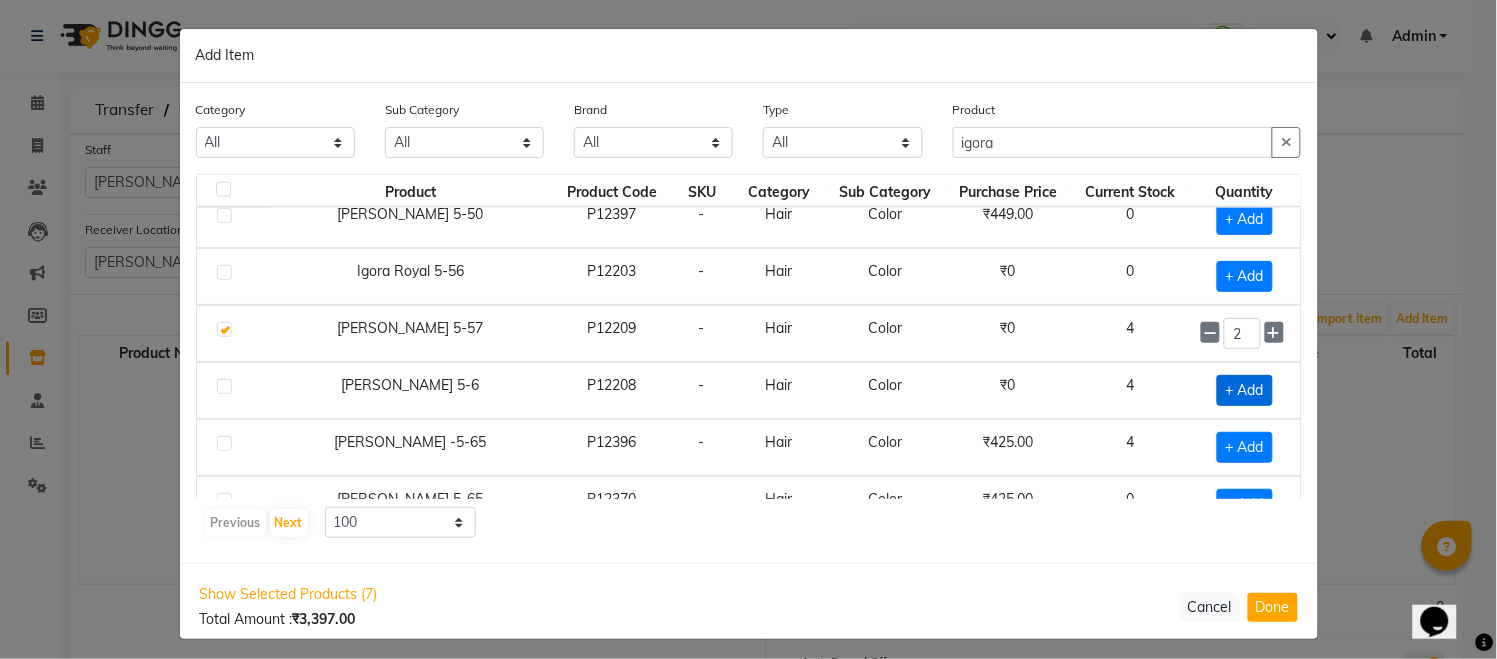 click on "+ Add" 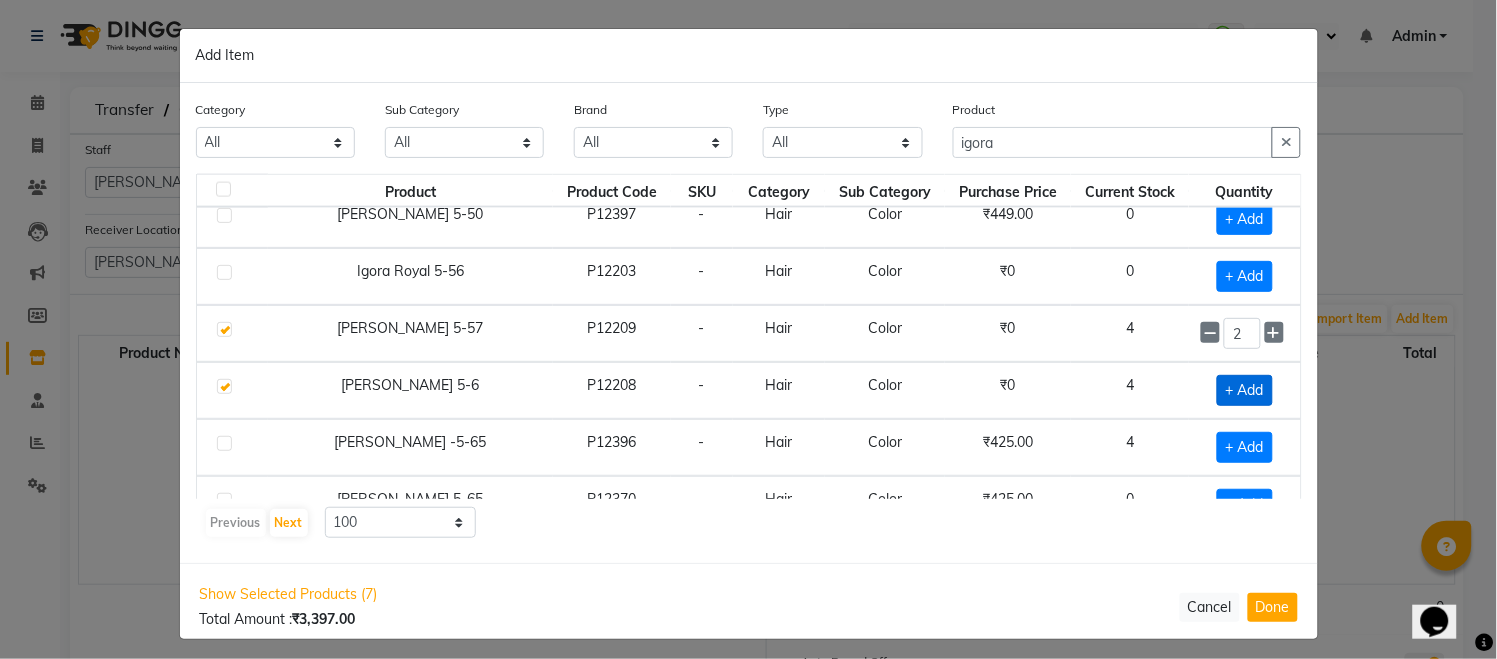checkbox on "true" 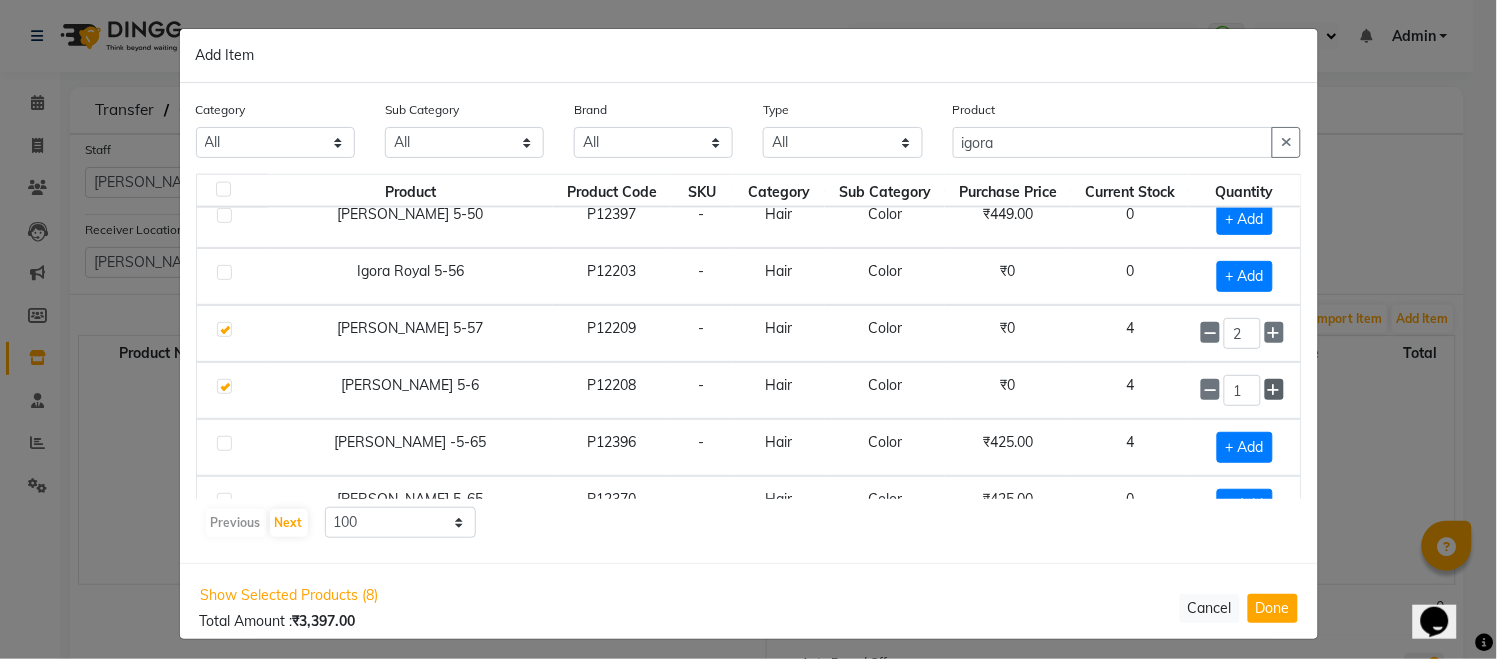 click 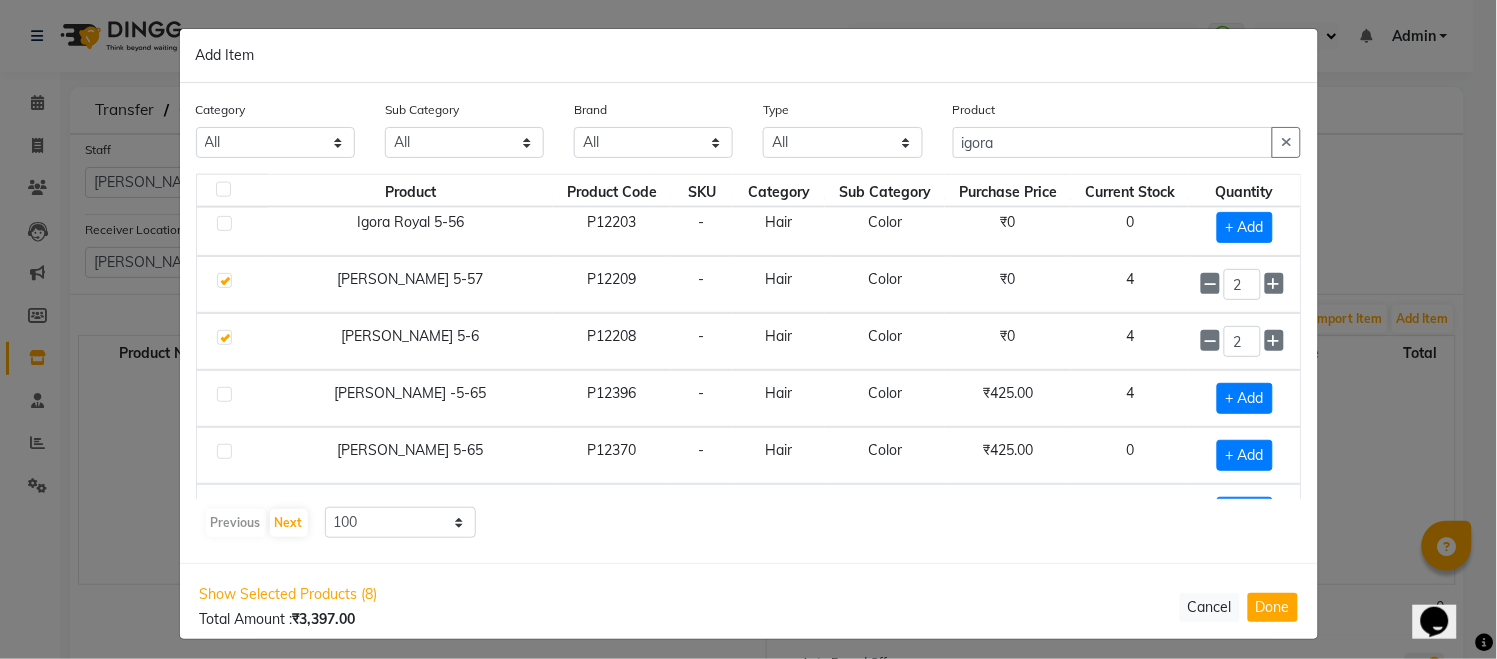 scroll, scrollTop: 762, scrollLeft: 0, axis: vertical 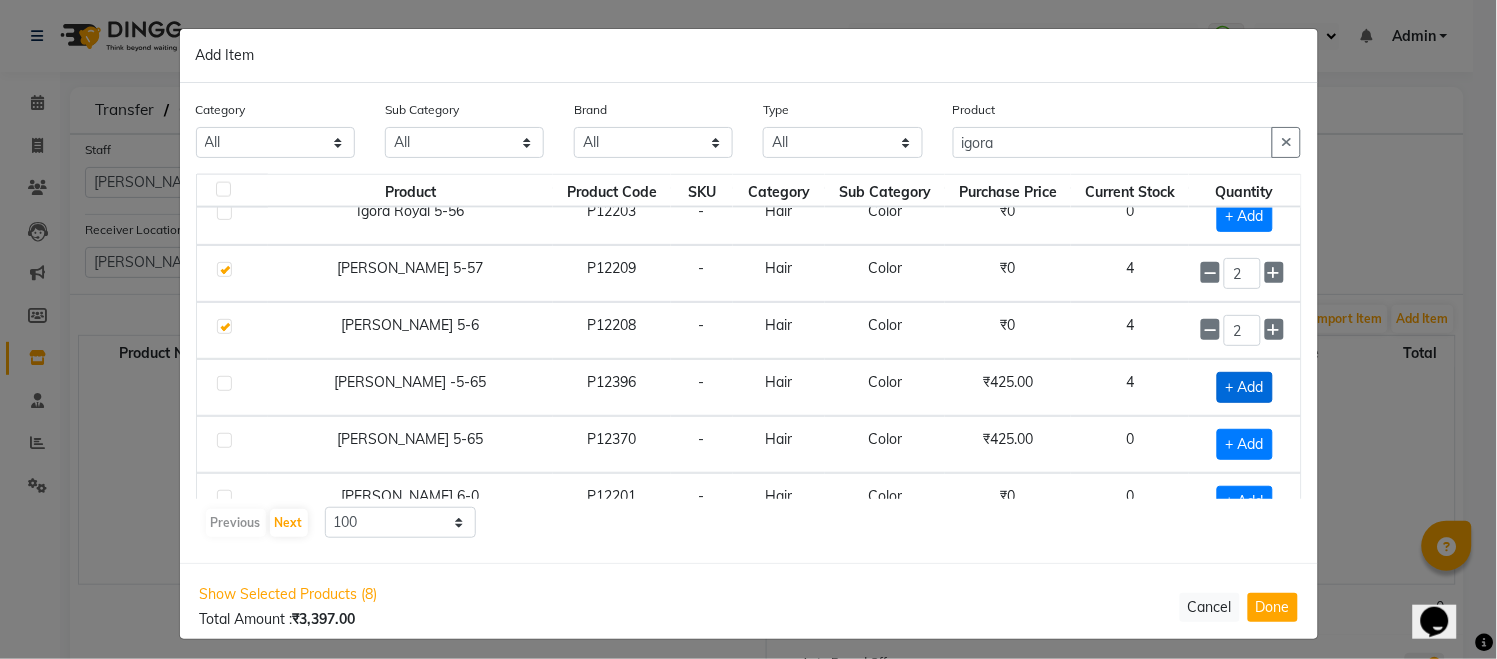 click on "+ Add" 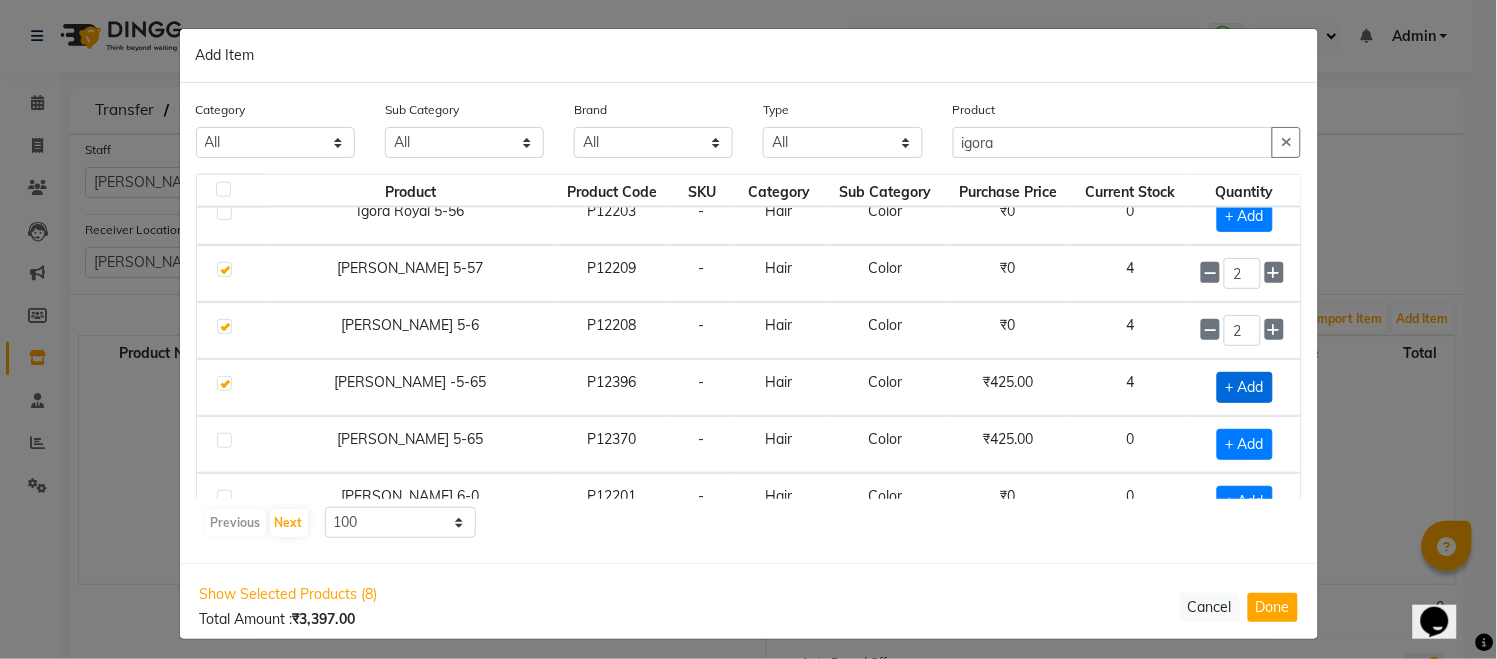 checkbox on "true" 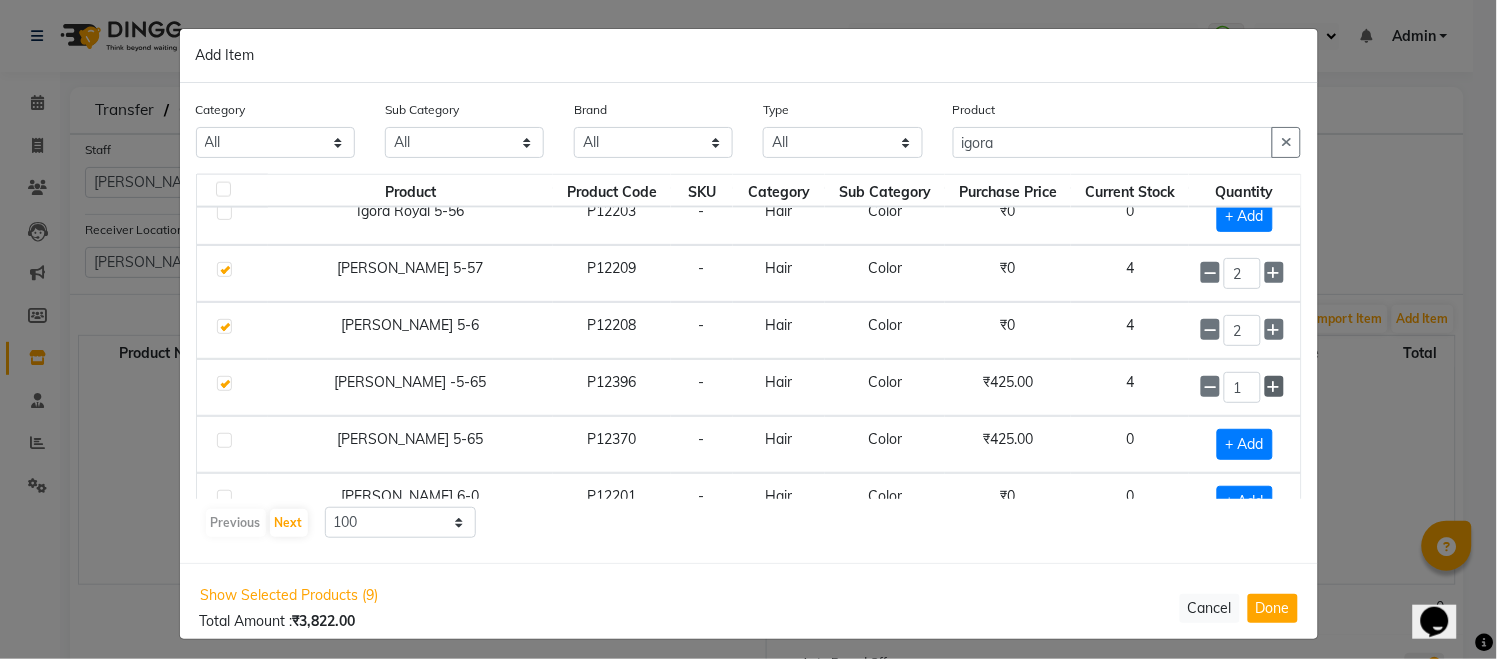 click 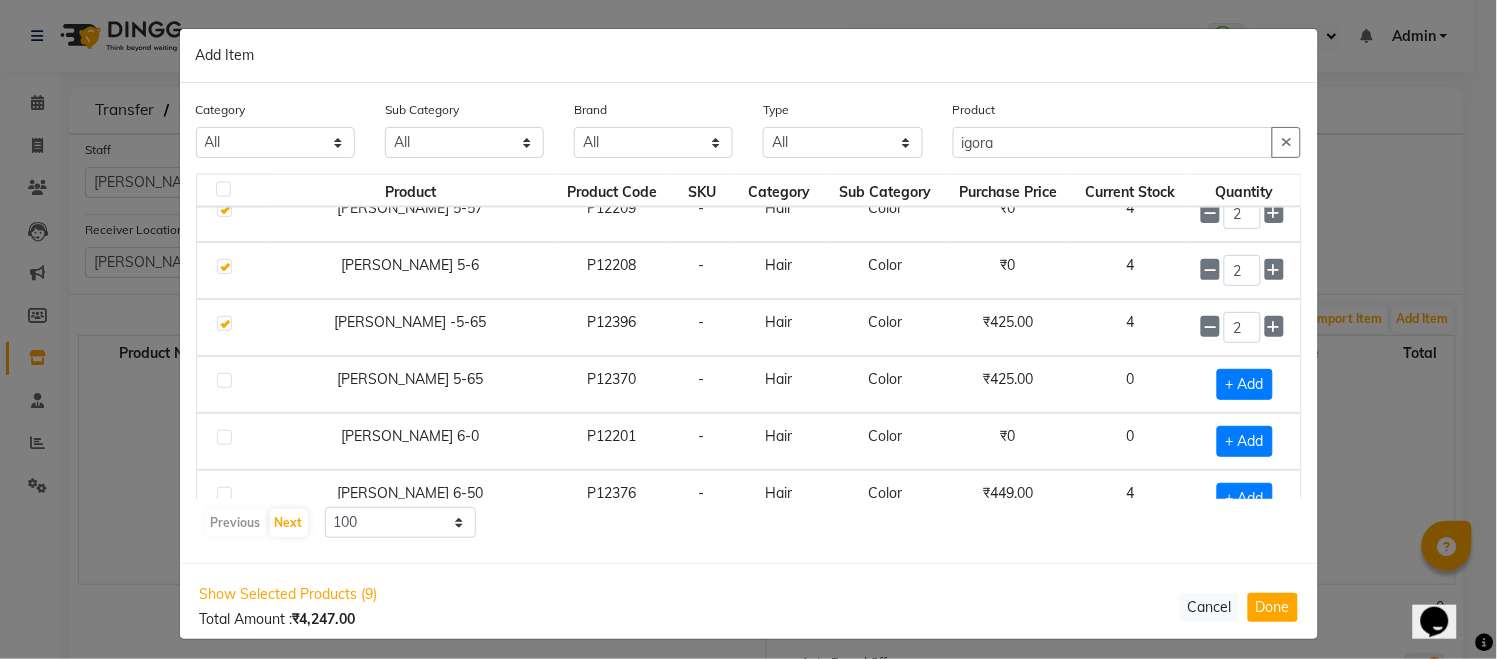 scroll, scrollTop: 882, scrollLeft: 0, axis: vertical 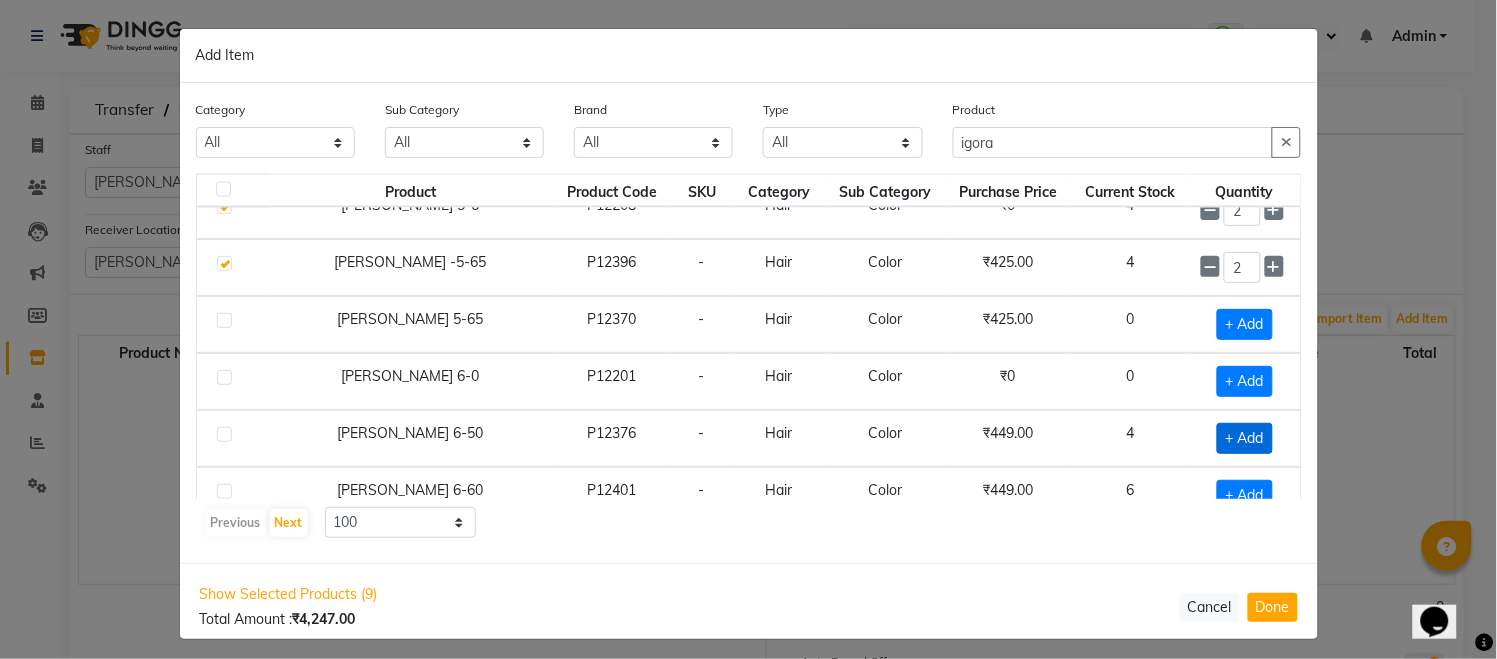 click on "+ Add" 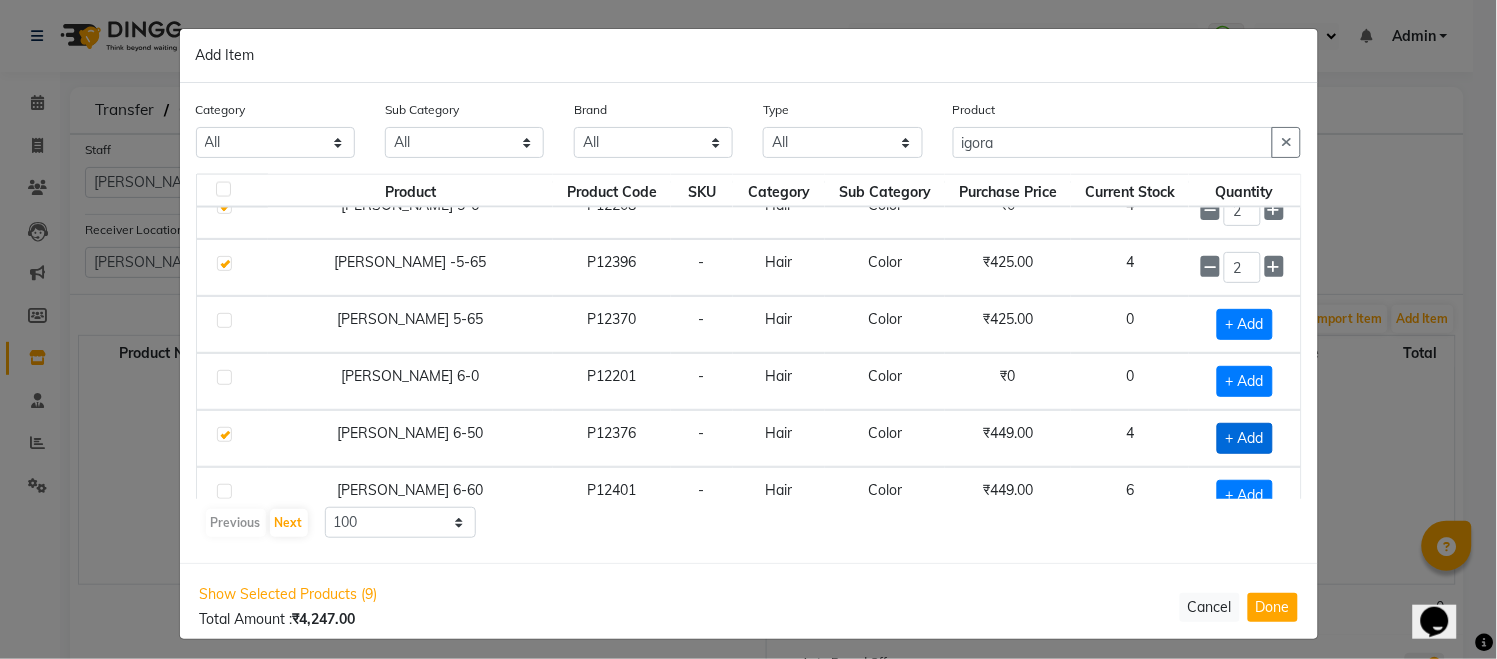 checkbox on "true" 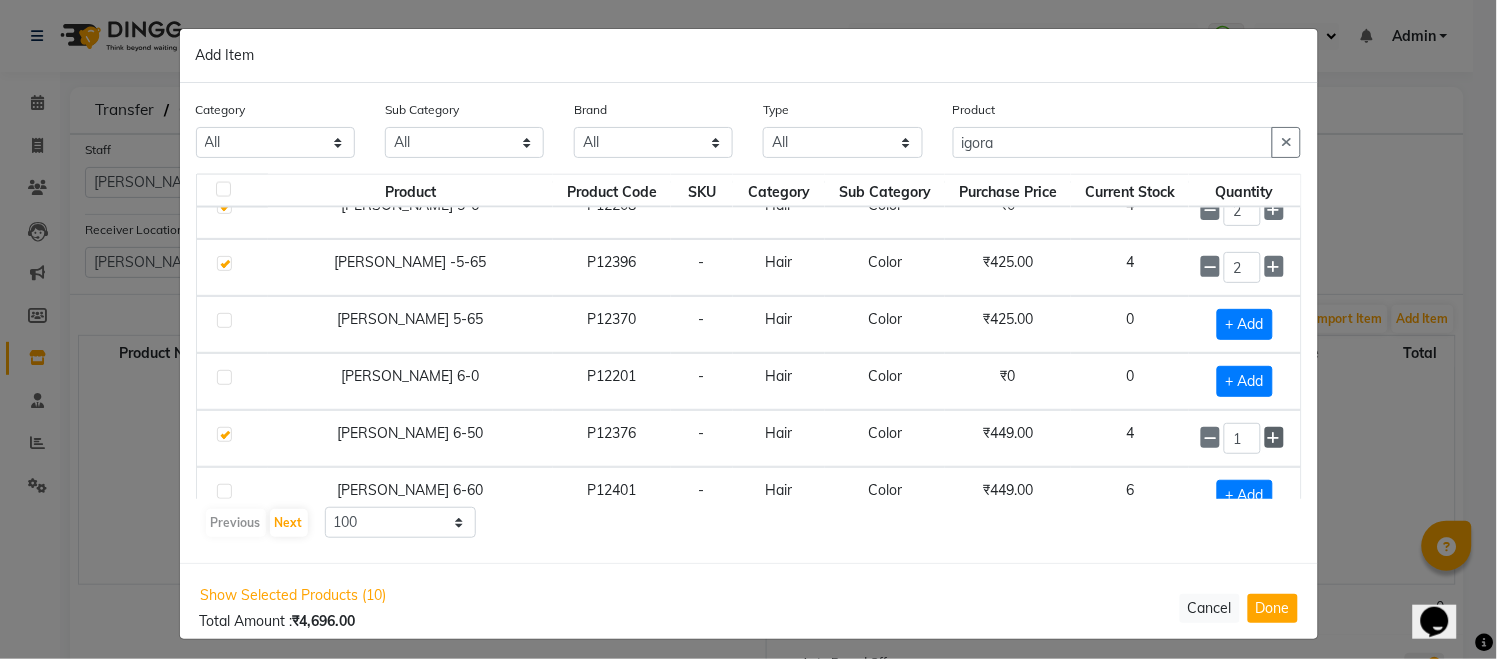 click 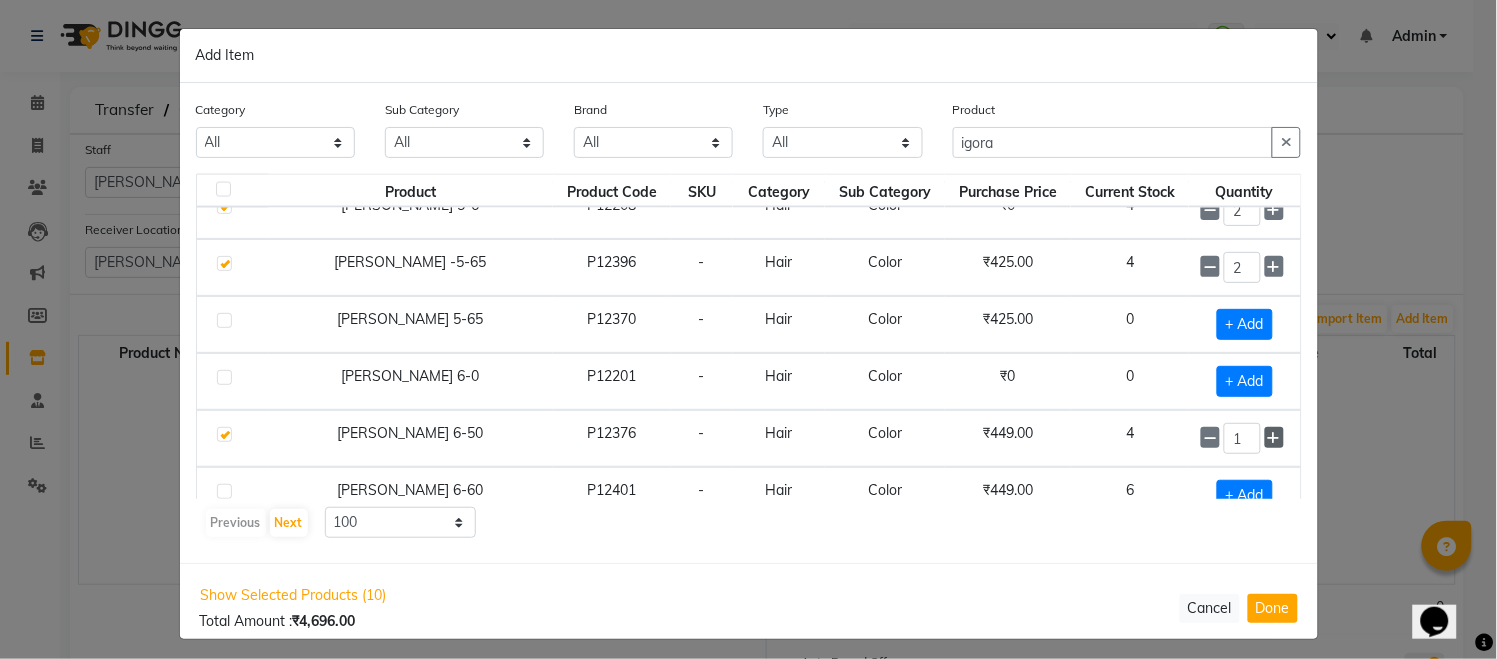 type on "2" 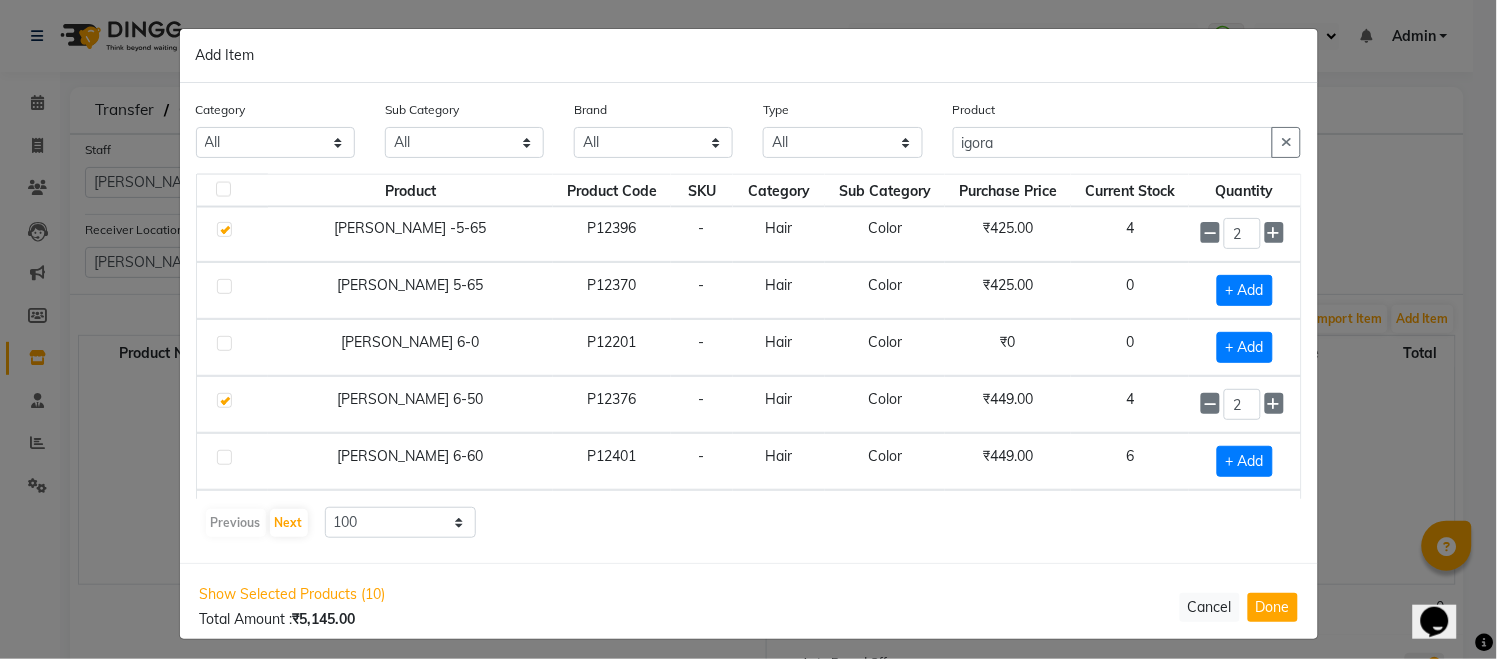 scroll, scrollTop: 942, scrollLeft: 0, axis: vertical 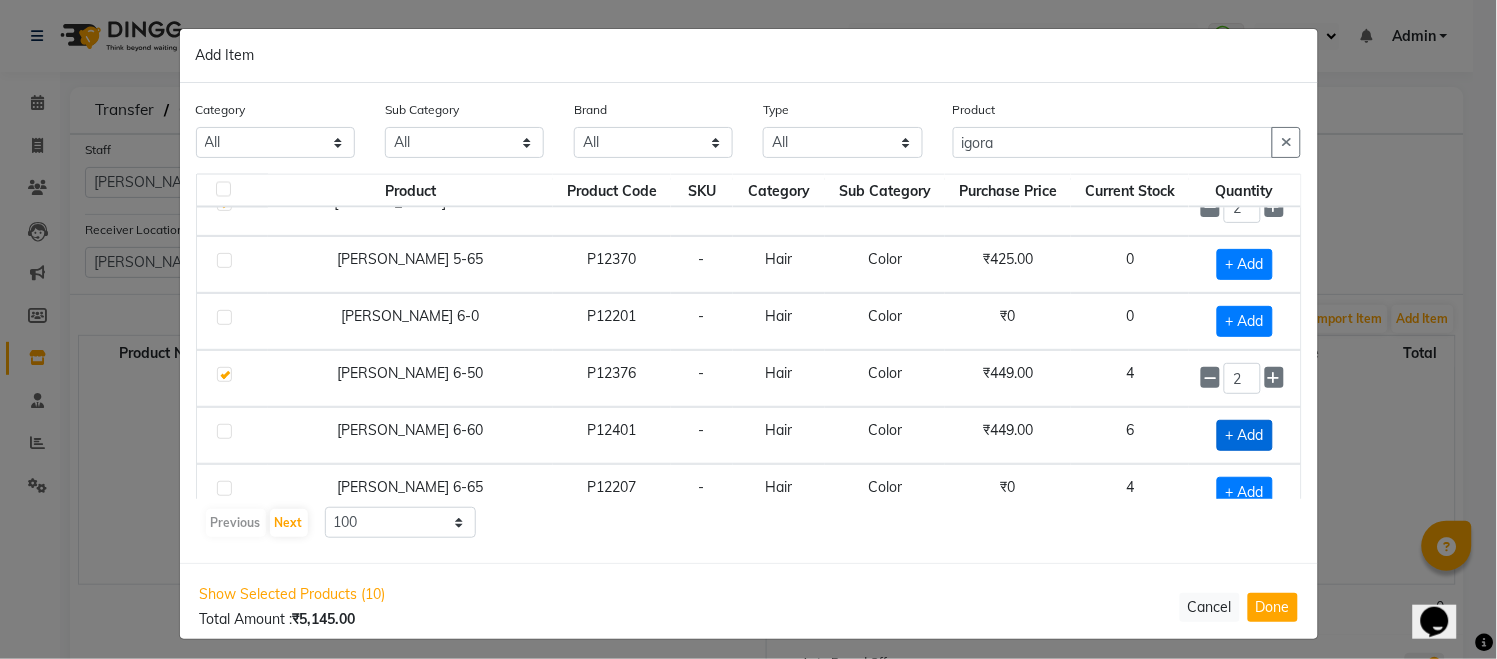 click on "+ Add" 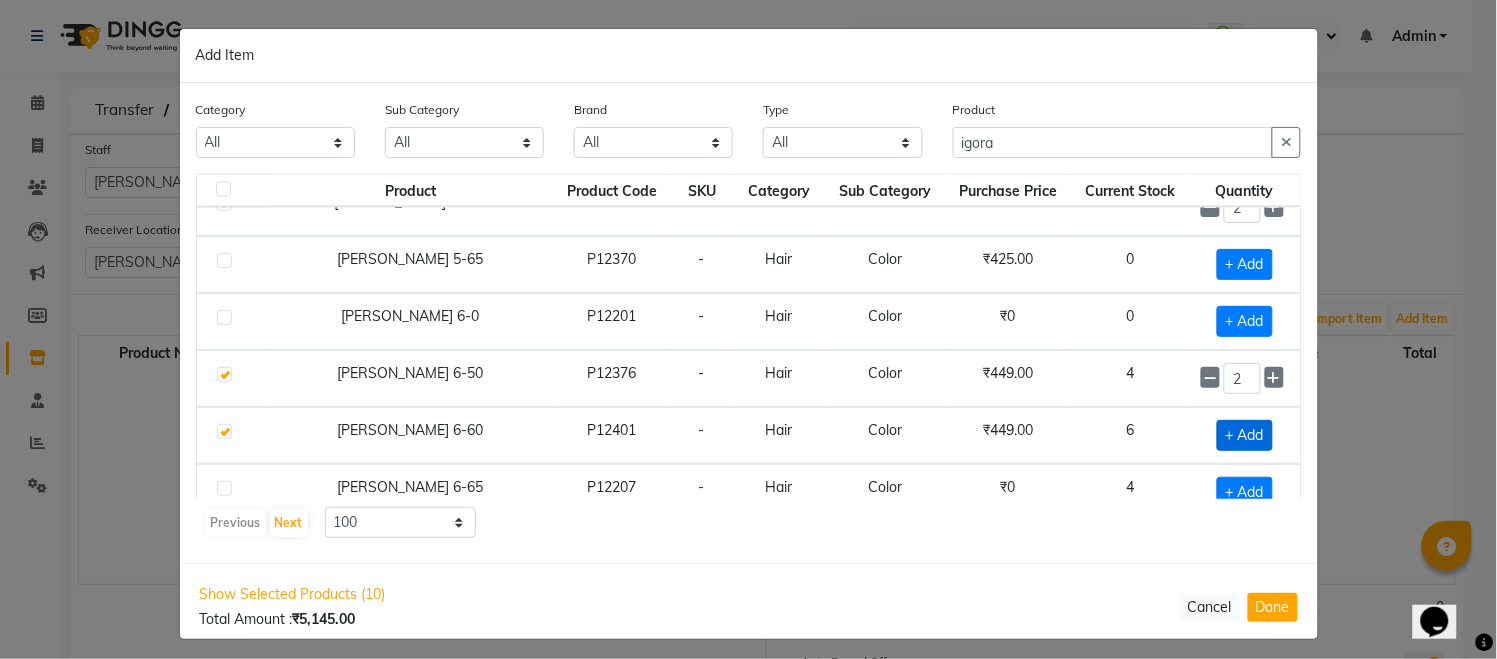 checkbox on "true" 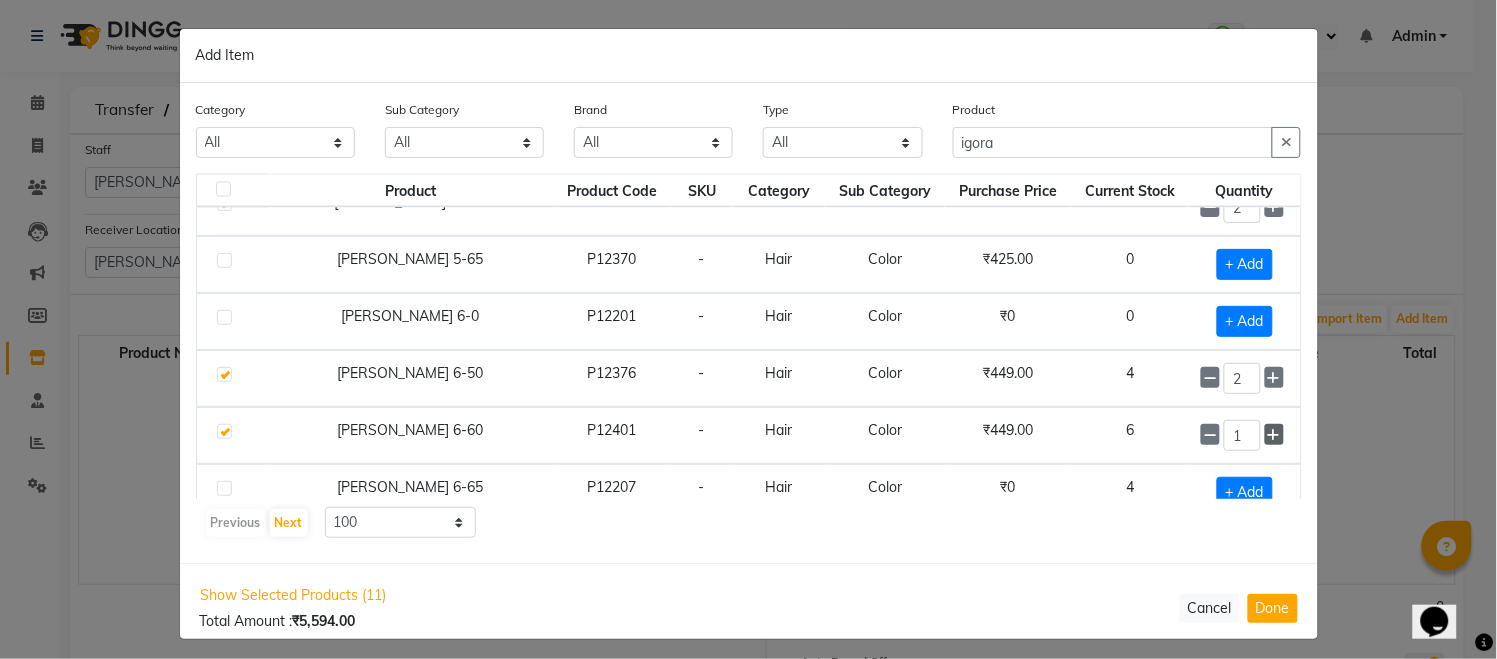 click 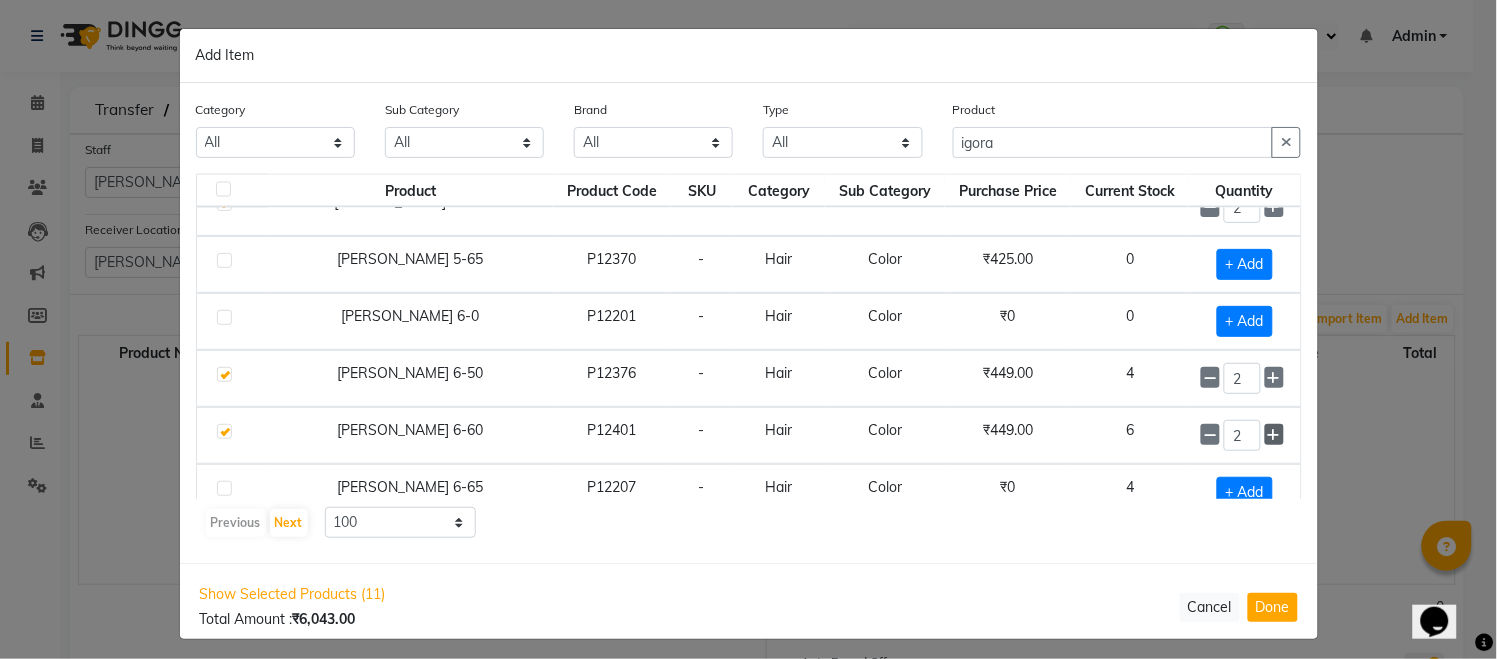 click 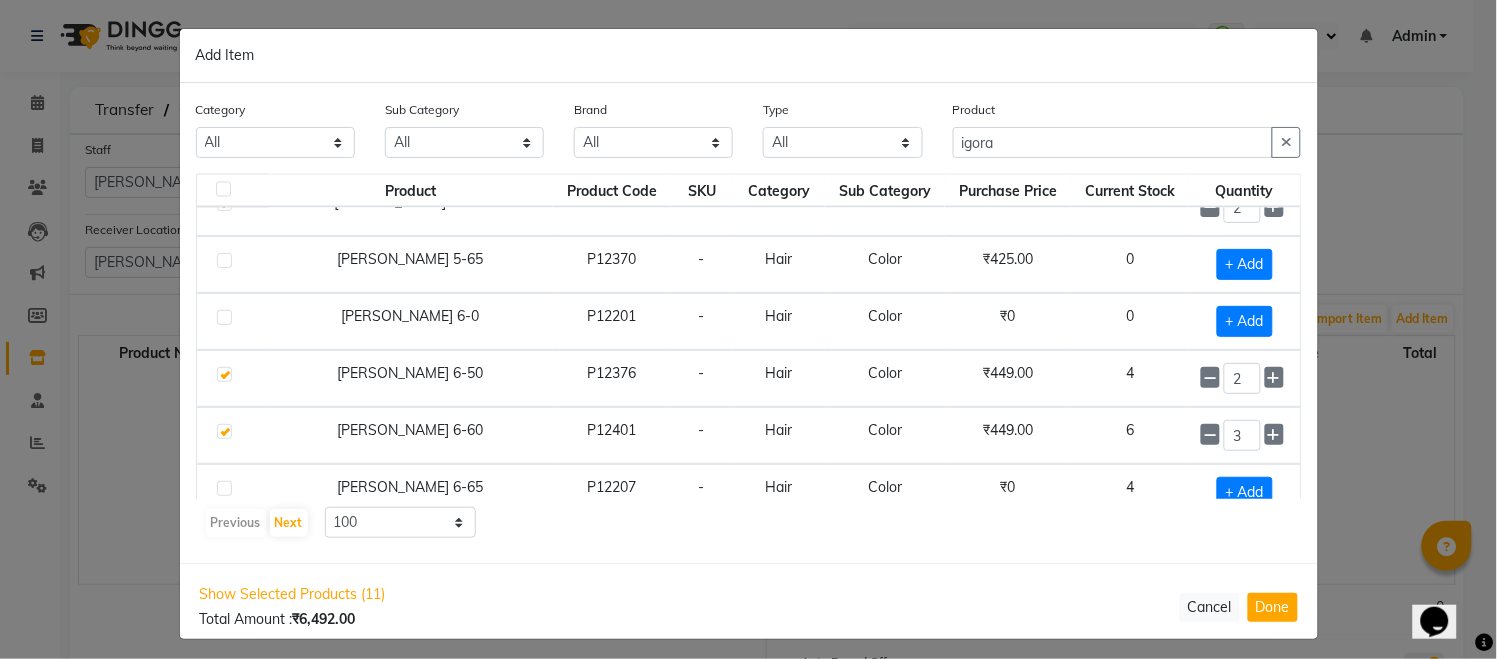 scroll, scrollTop: 1002, scrollLeft: 0, axis: vertical 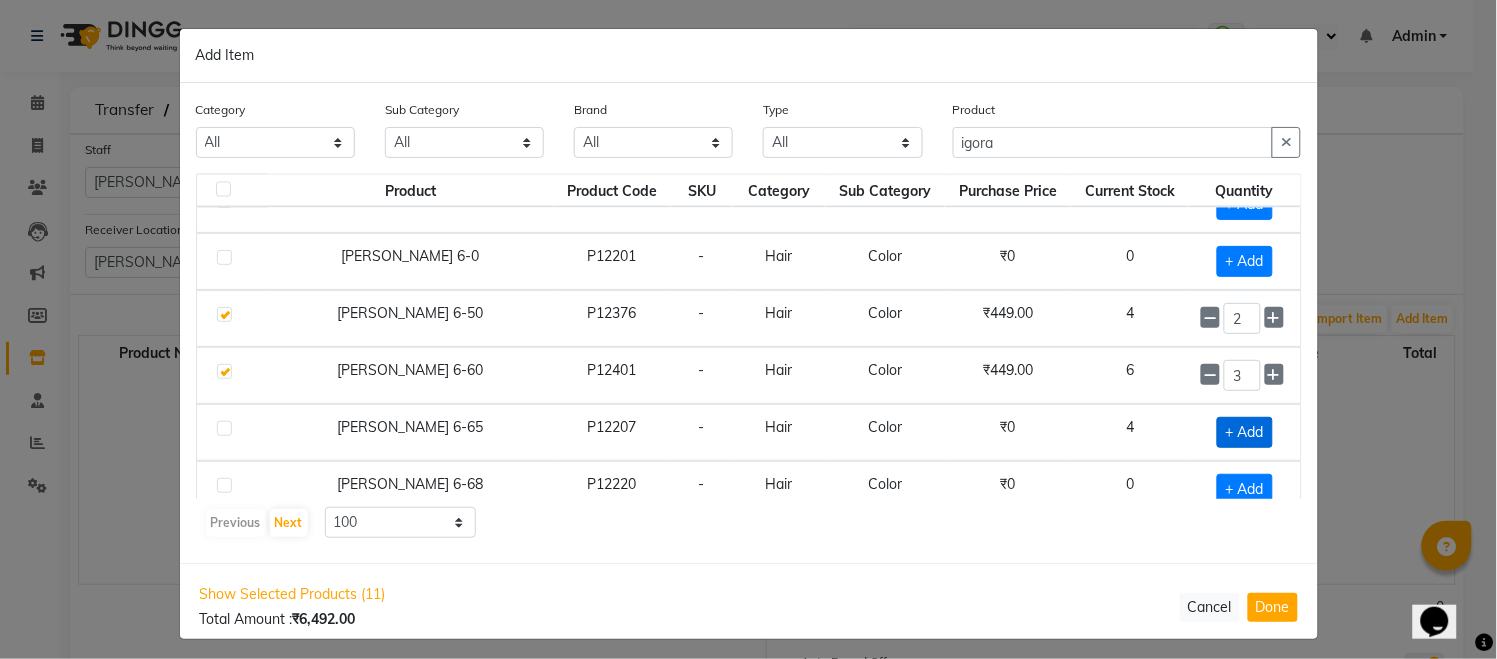 click on "+ Add" 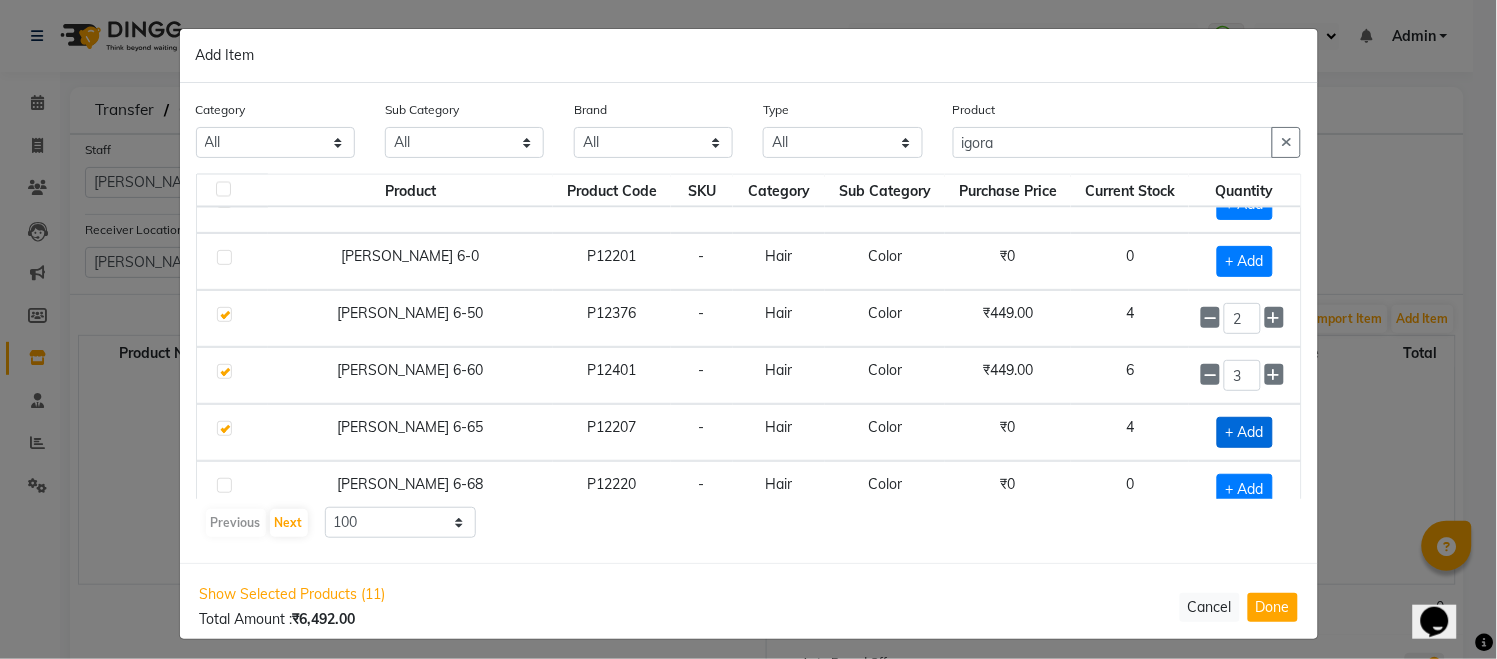 checkbox on "true" 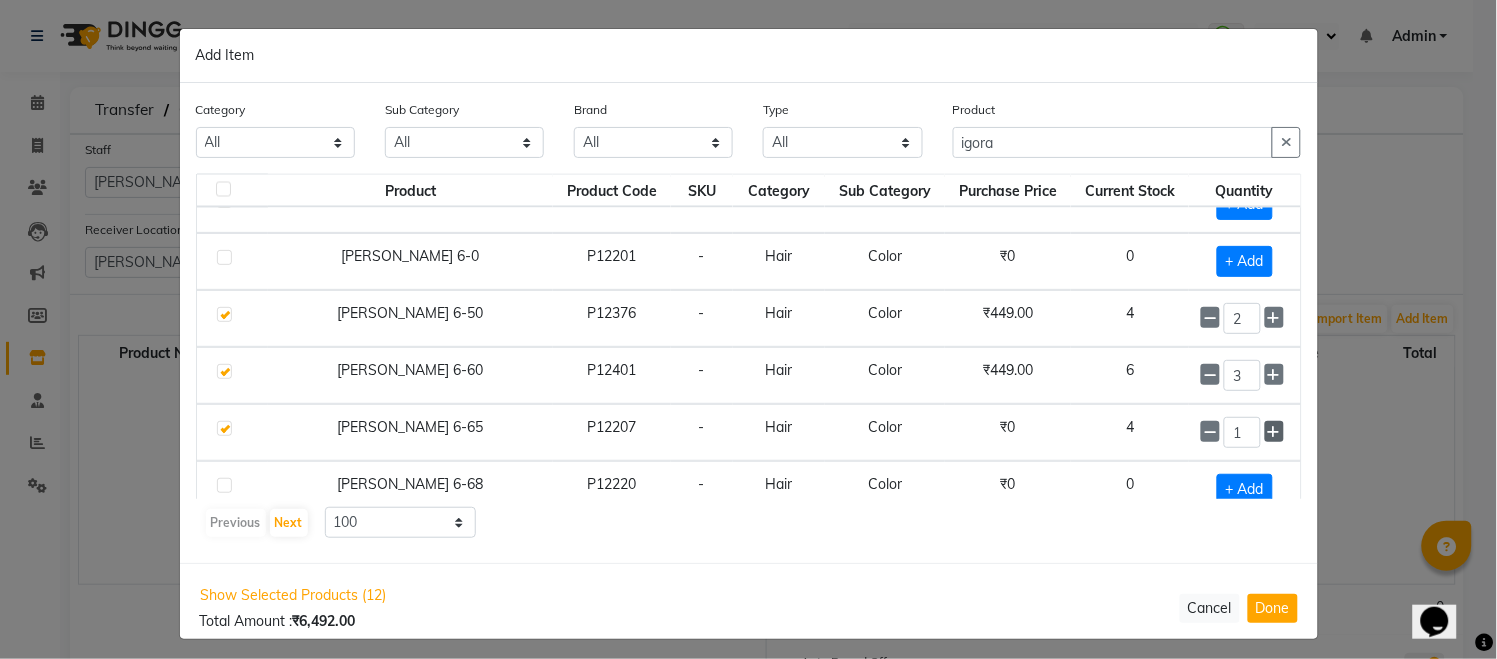 click 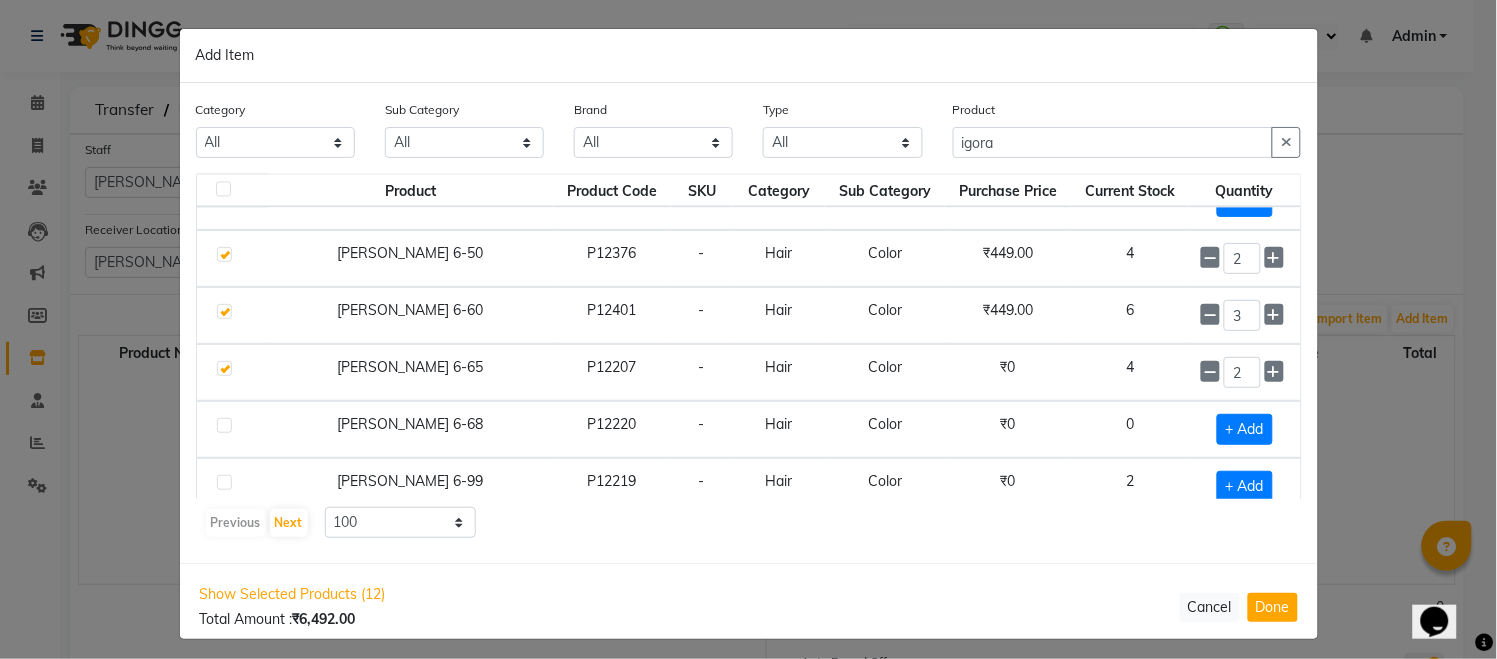 scroll, scrollTop: 1122, scrollLeft: 0, axis: vertical 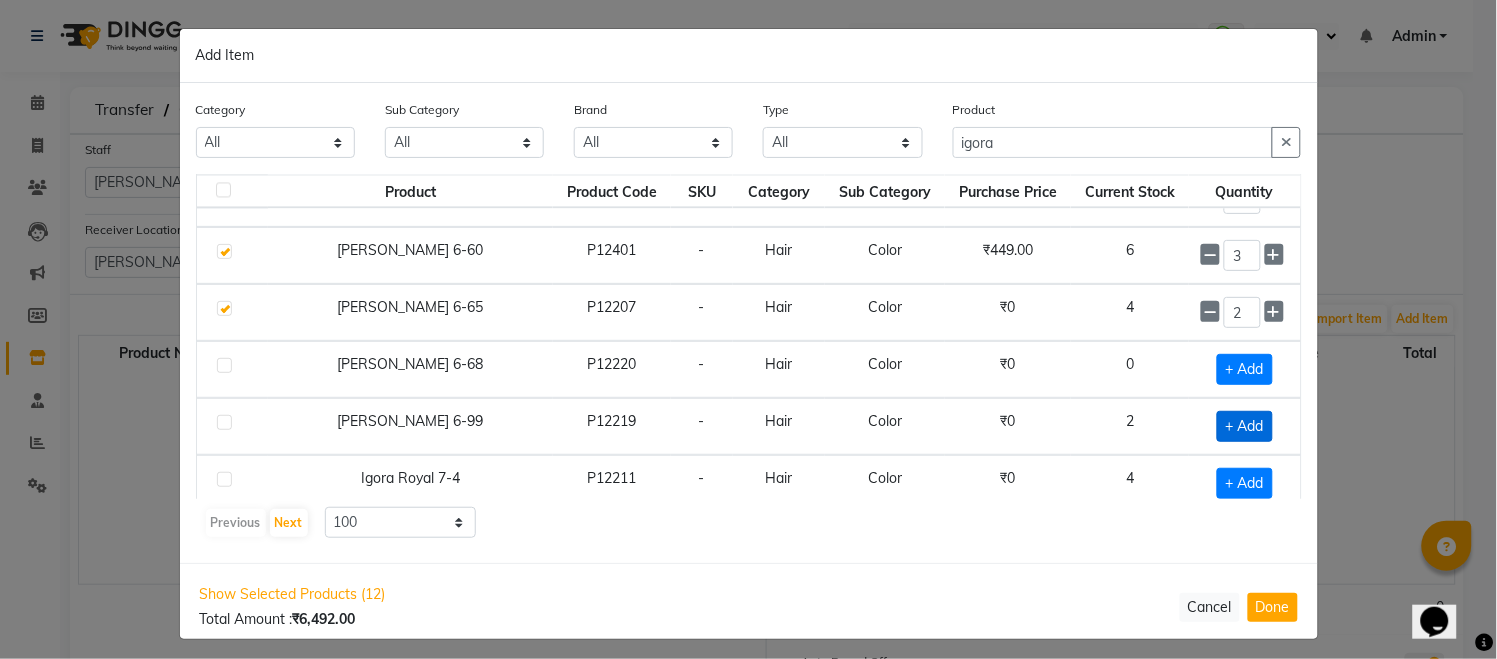 click on "+ Add" 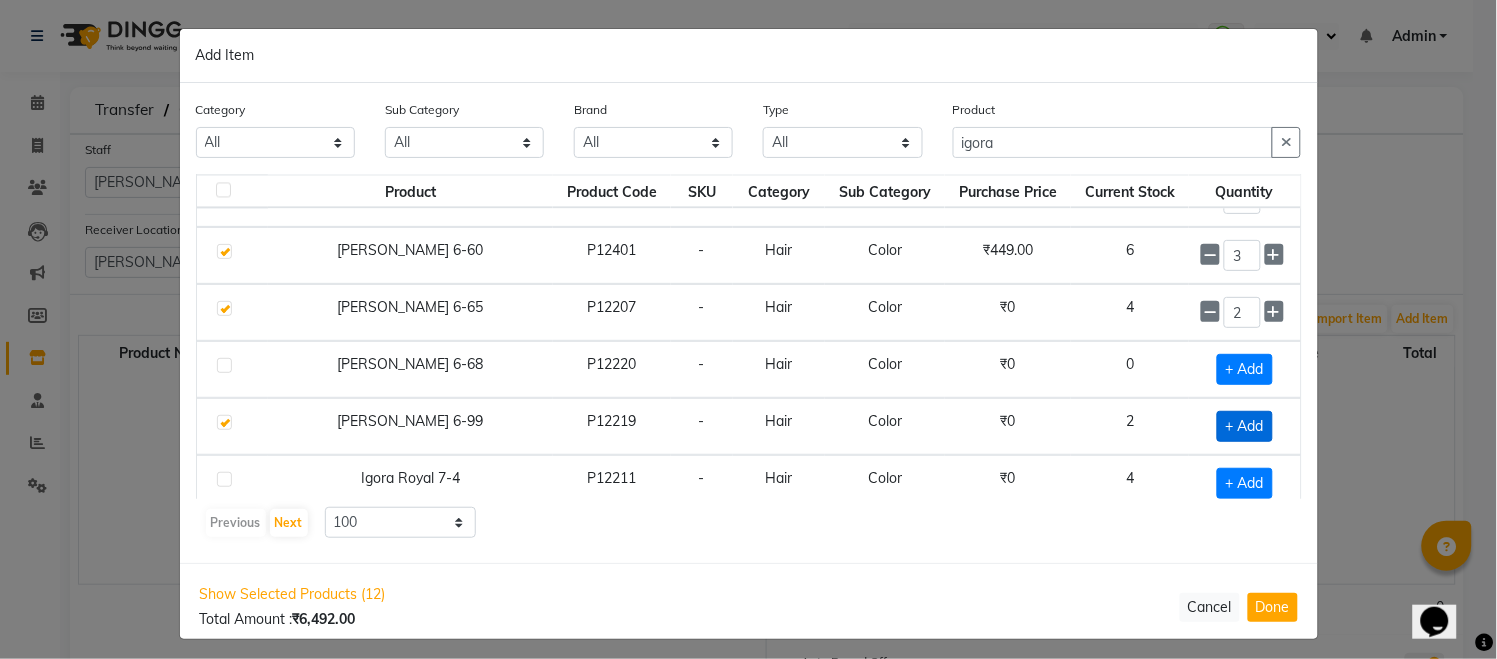 checkbox on "true" 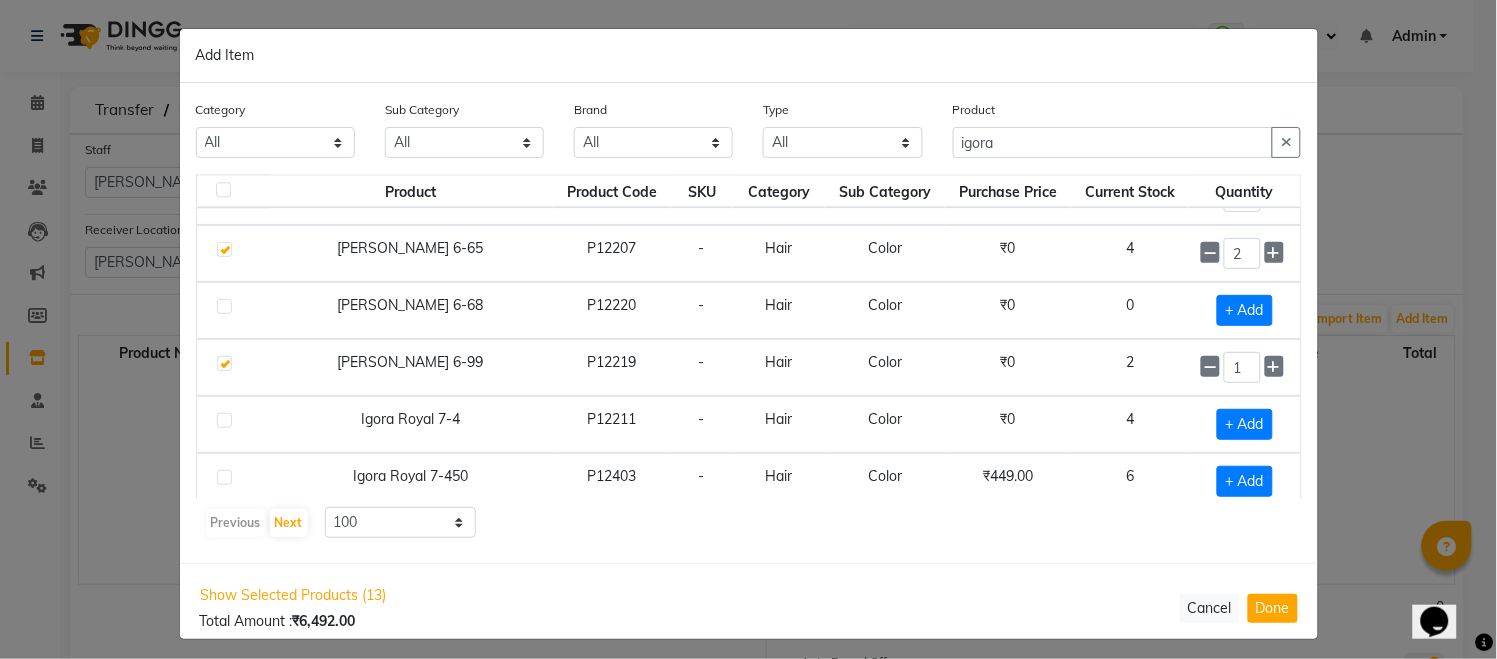 scroll, scrollTop: 1182, scrollLeft: 0, axis: vertical 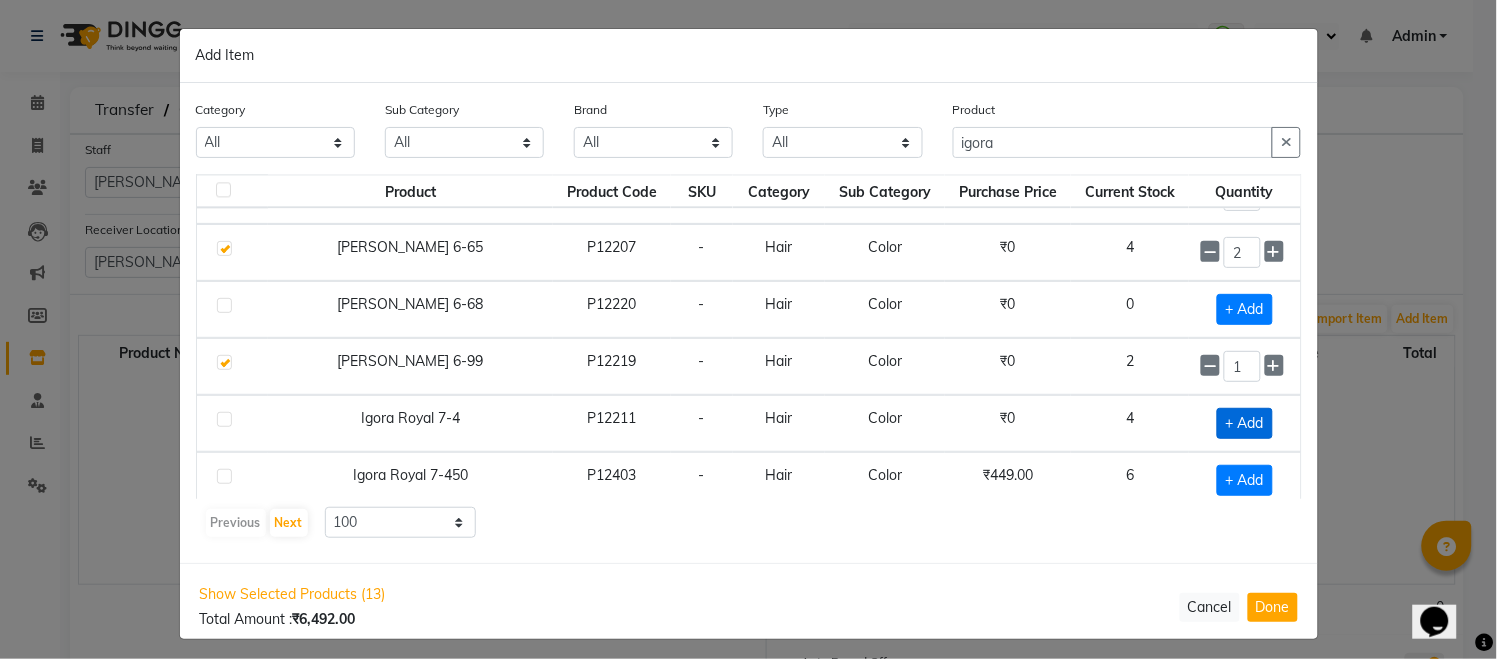 click on "+ Add" 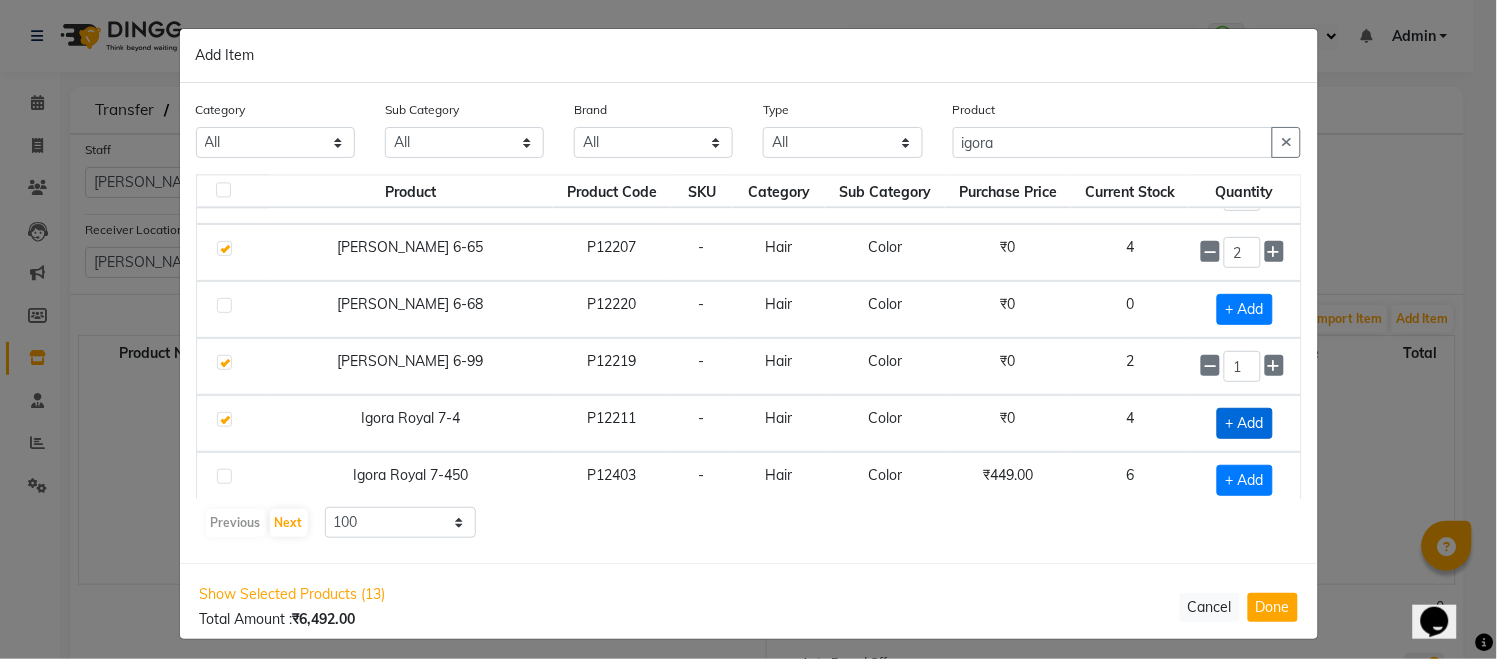 checkbox on "true" 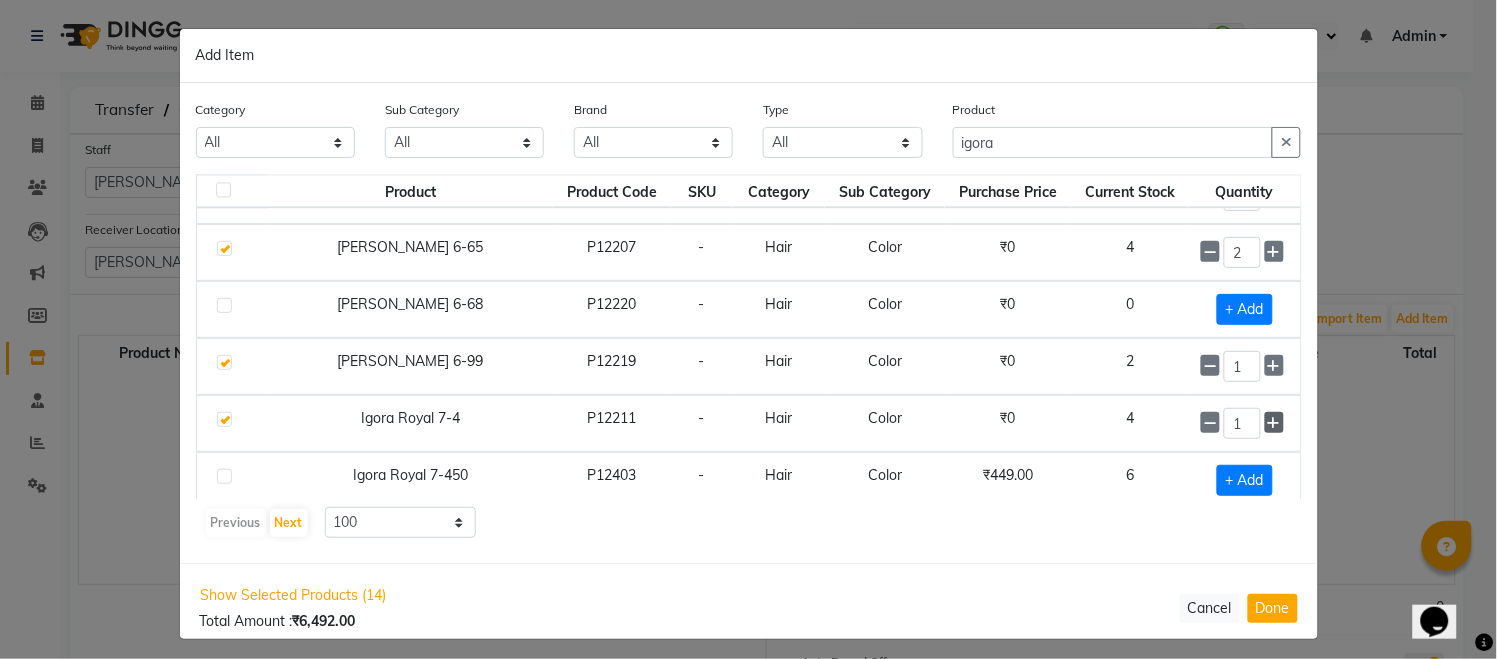 click 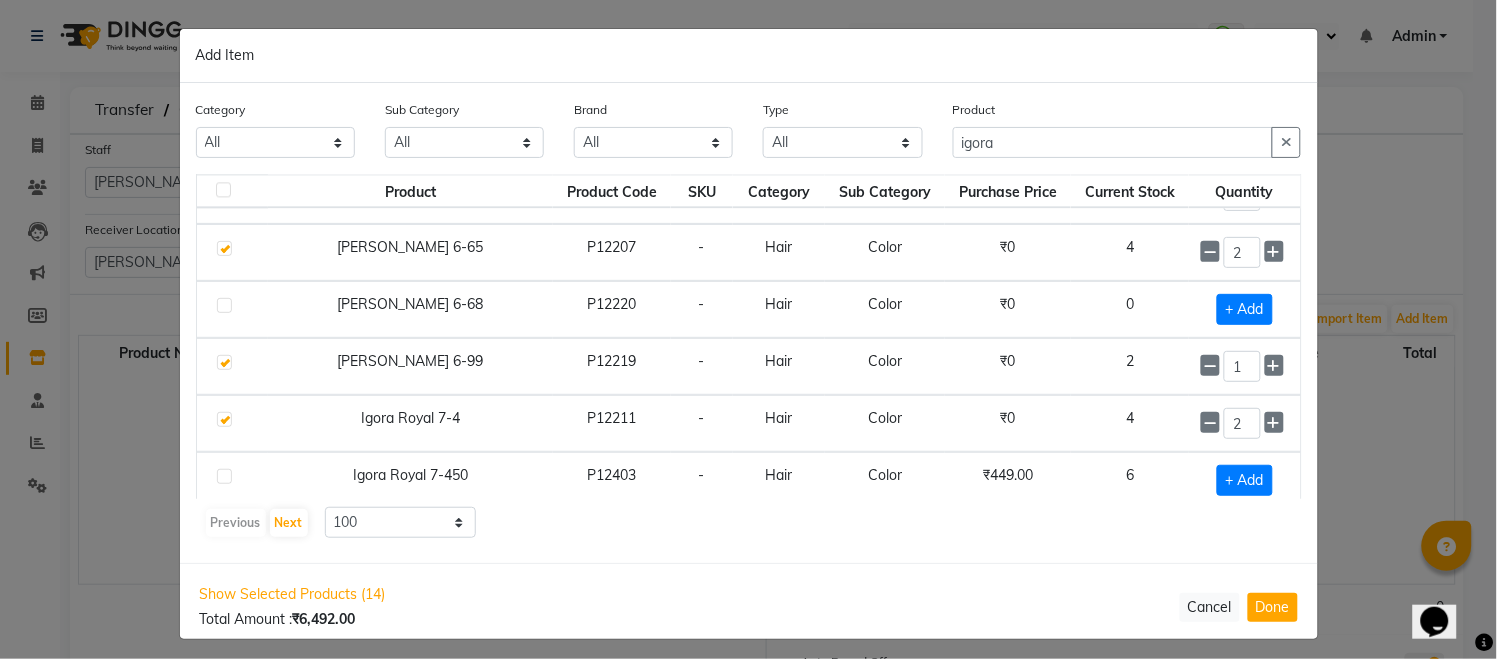 scroll, scrollTop: 1242, scrollLeft: 0, axis: vertical 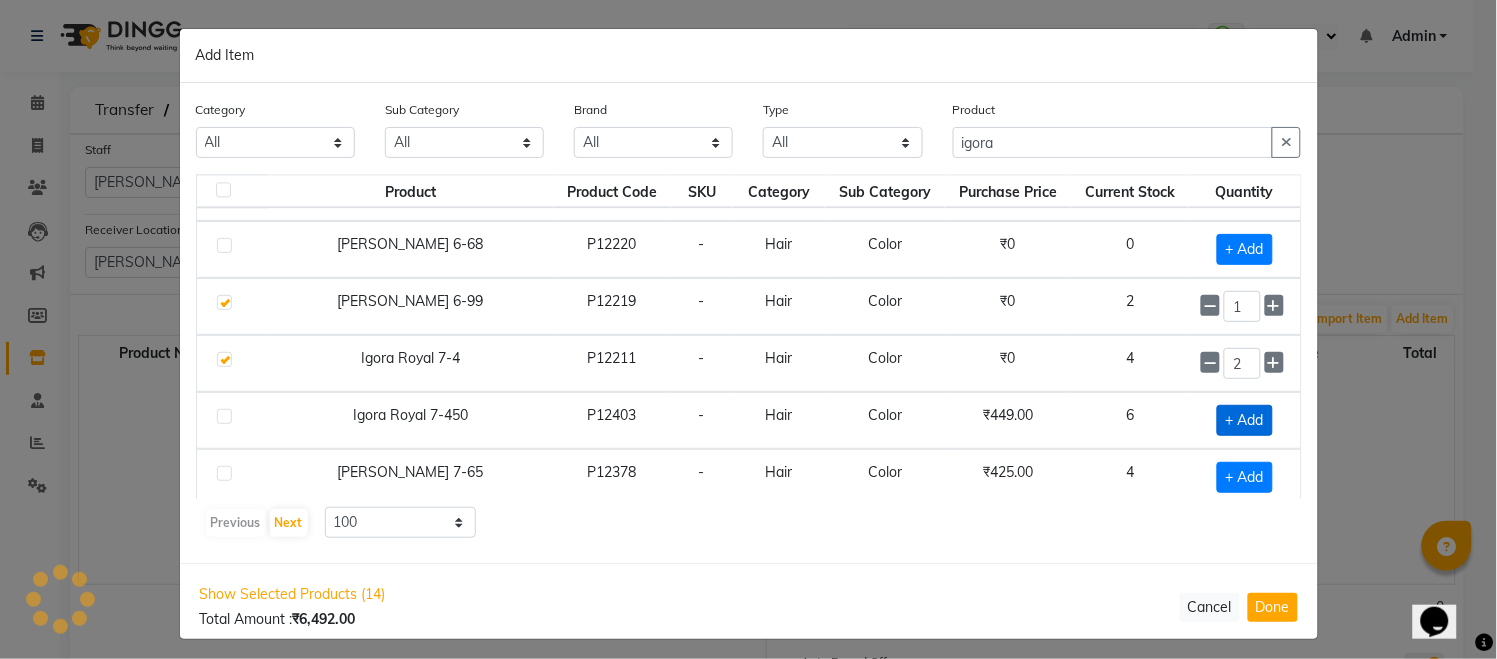 click on "+ Add" 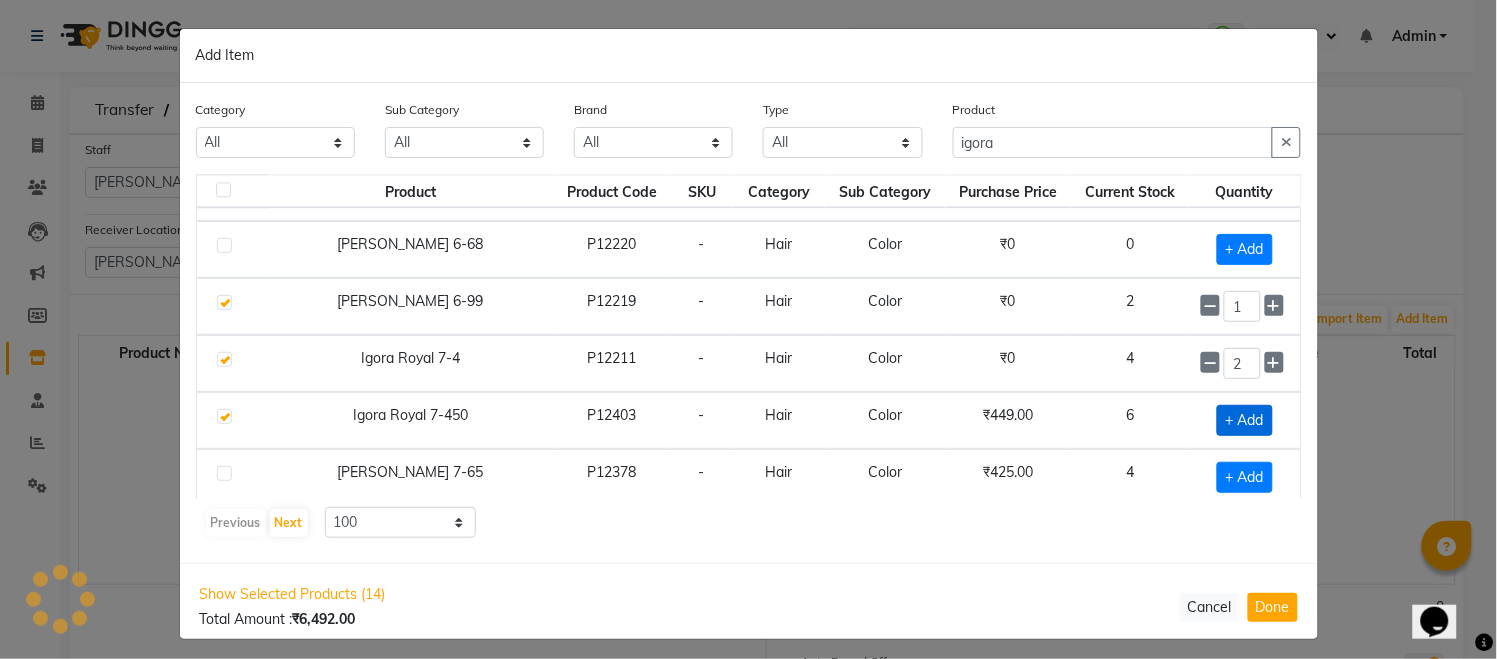 checkbox on "true" 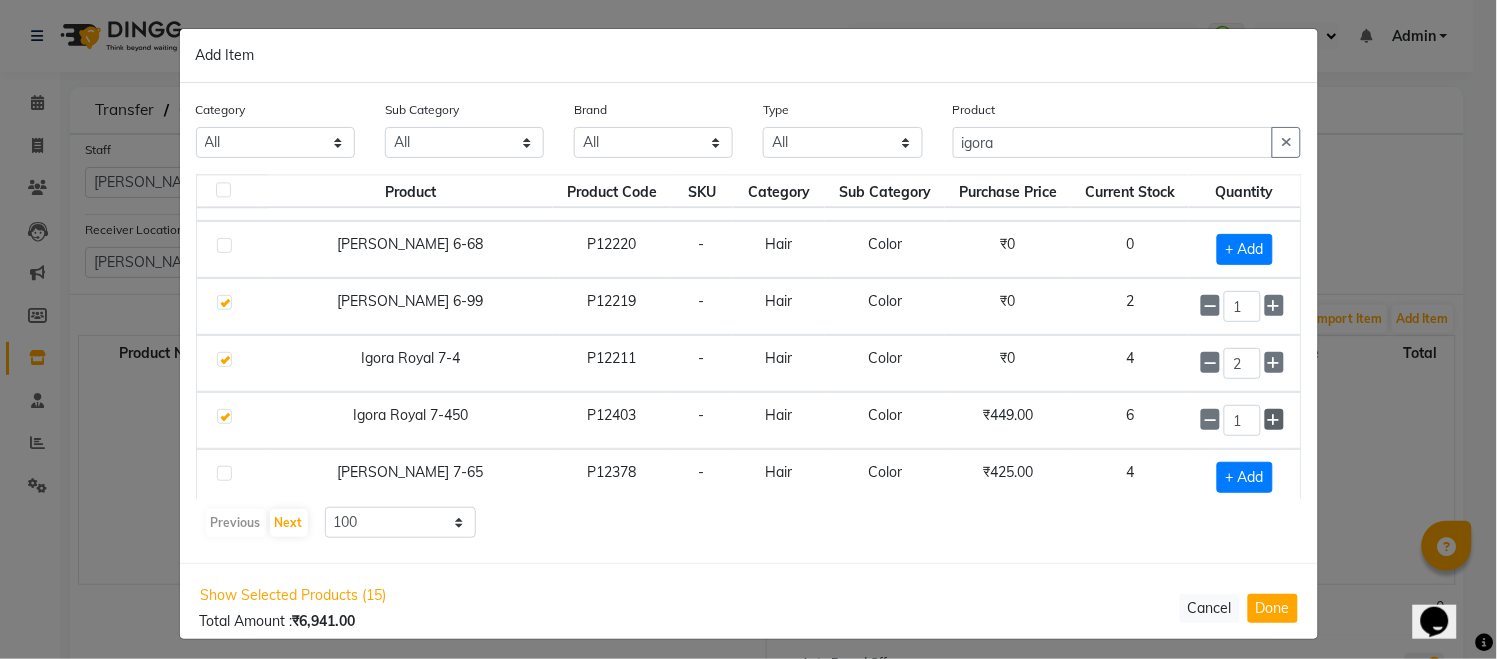 click 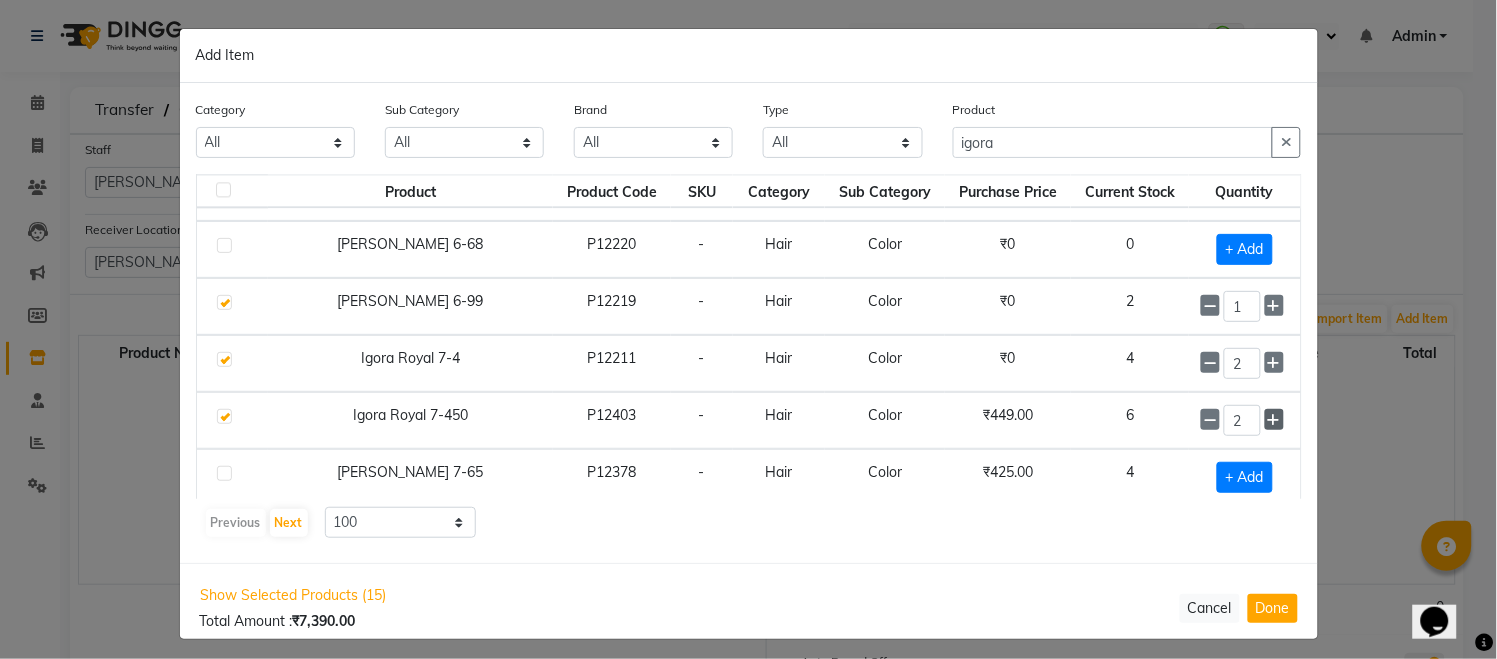 click 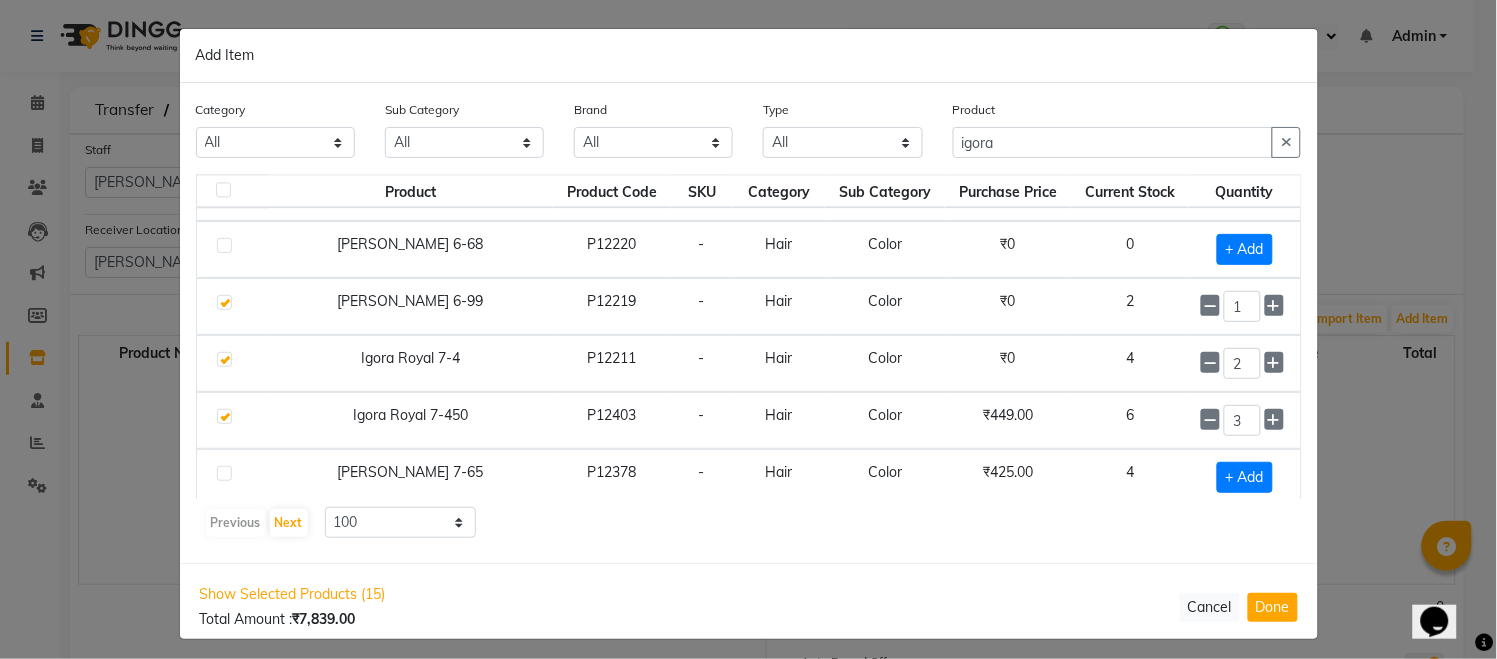 scroll, scrollTop: 1302, scrollLeft: 0, axis: vertical 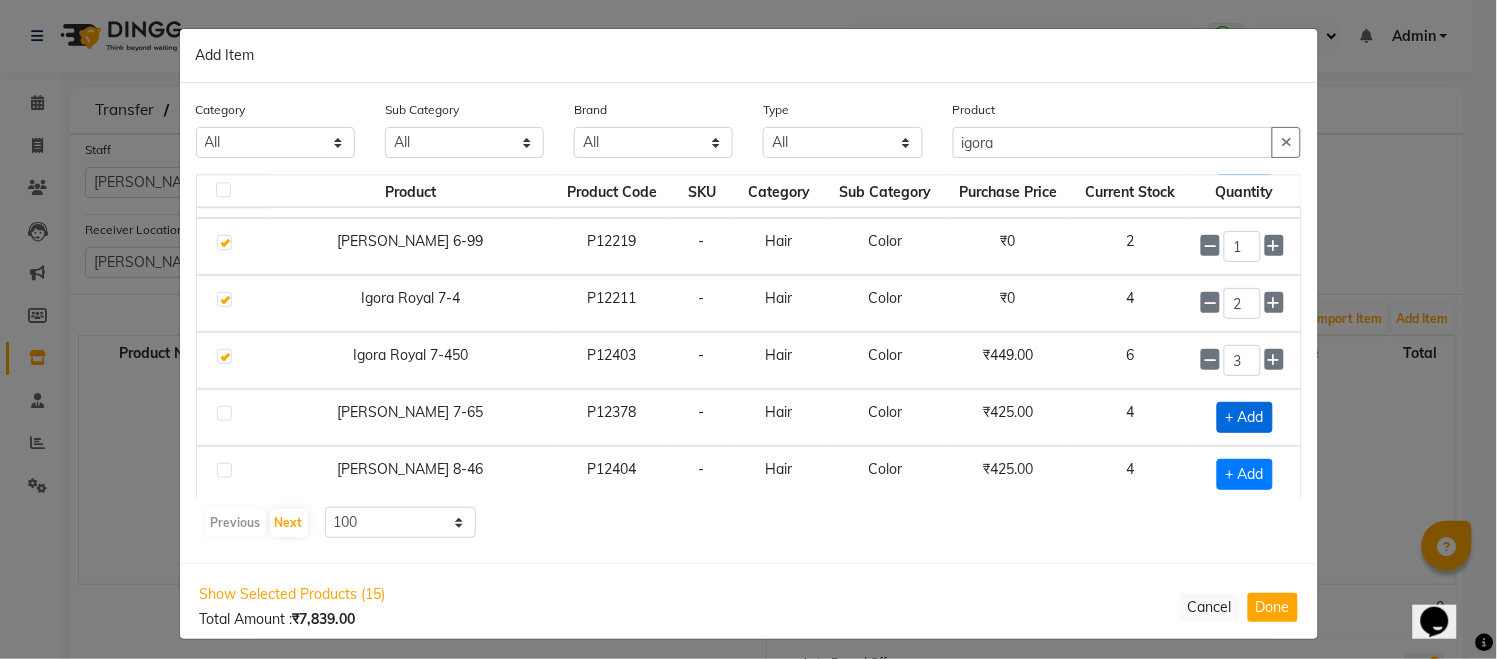click on "+ Add" 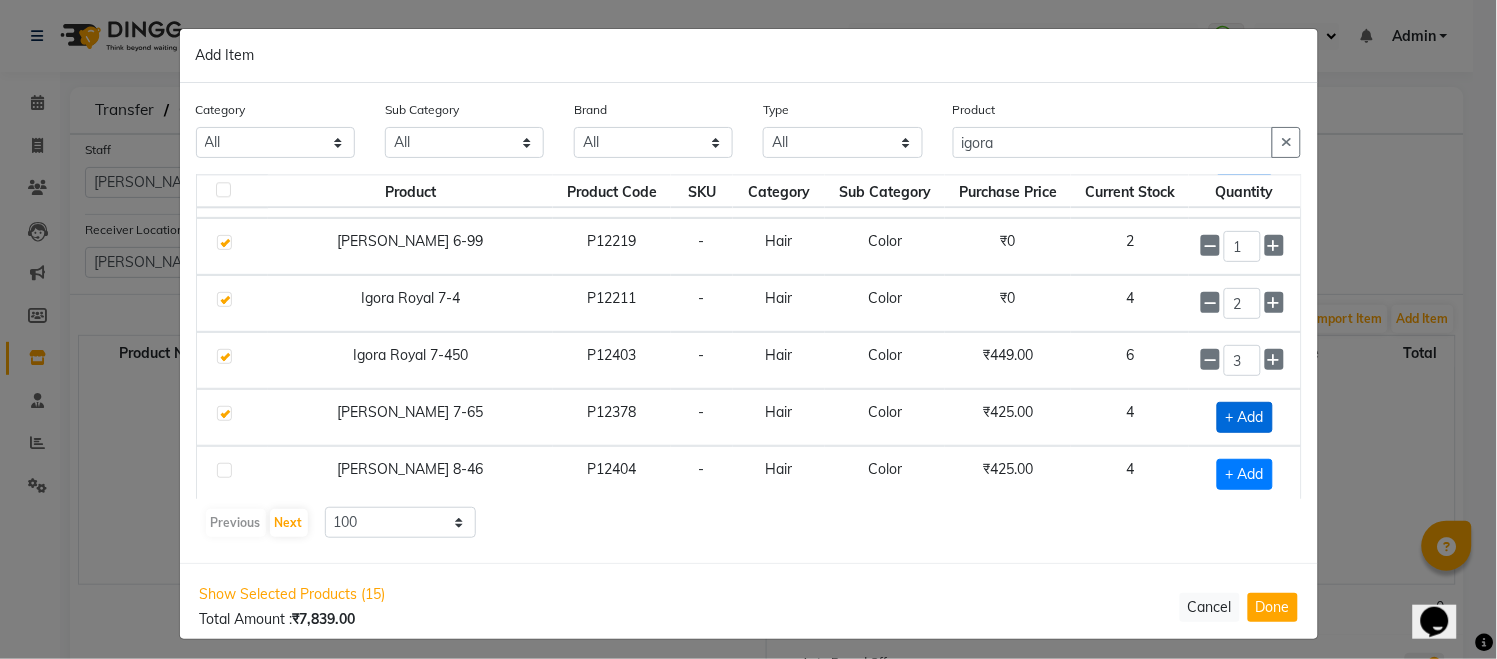 checkbox on "true" 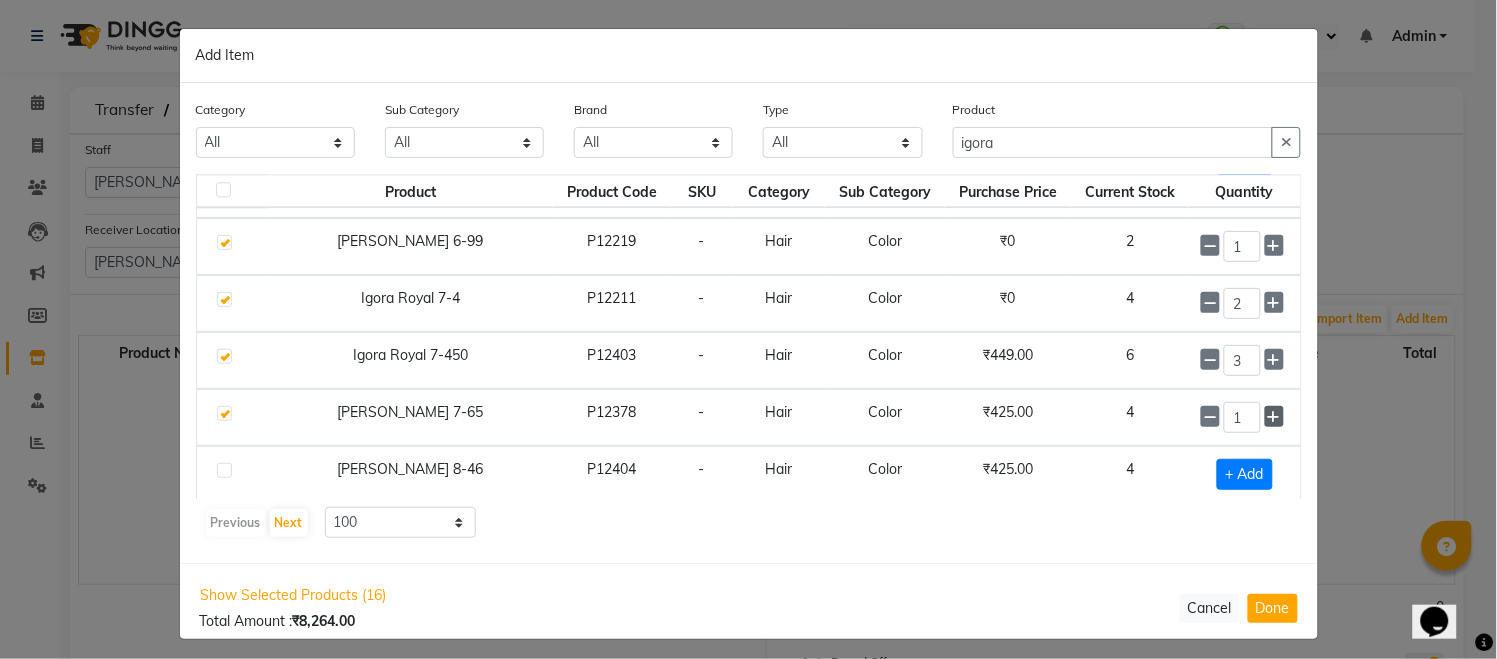 click 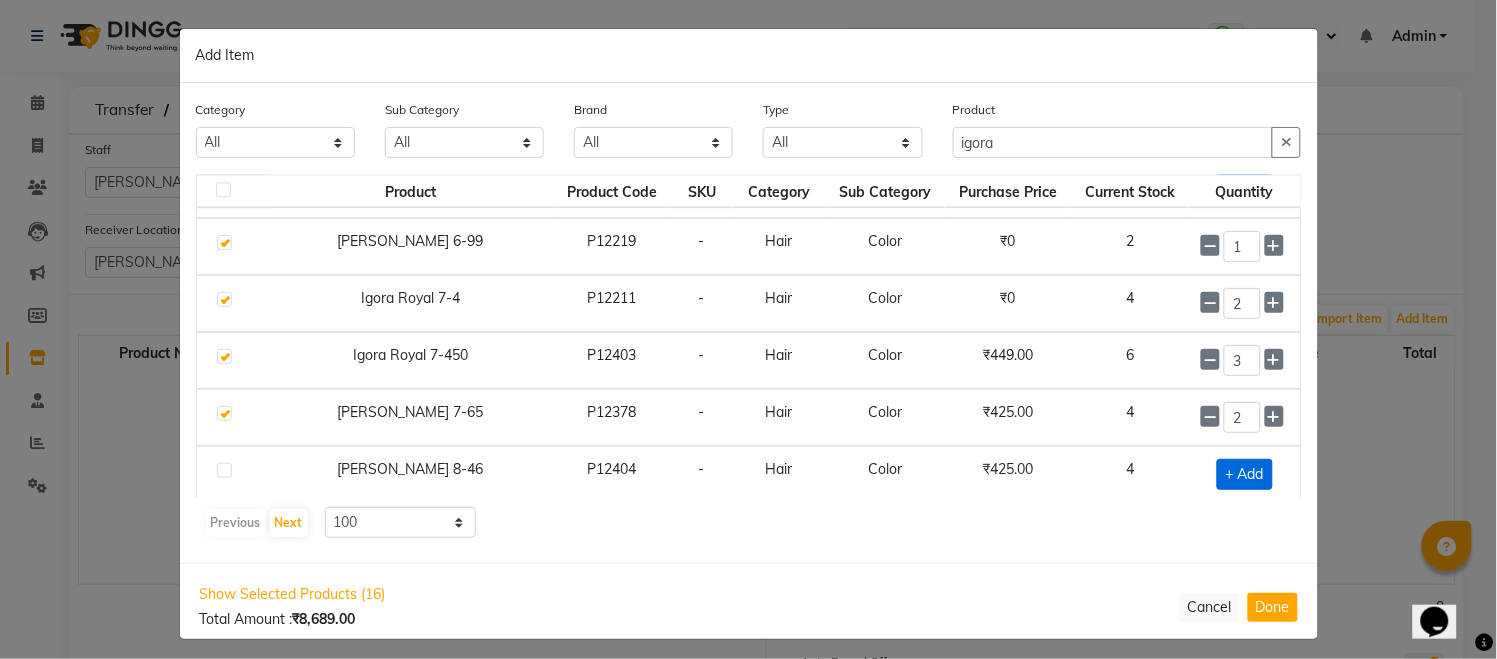 click on "+ Add" 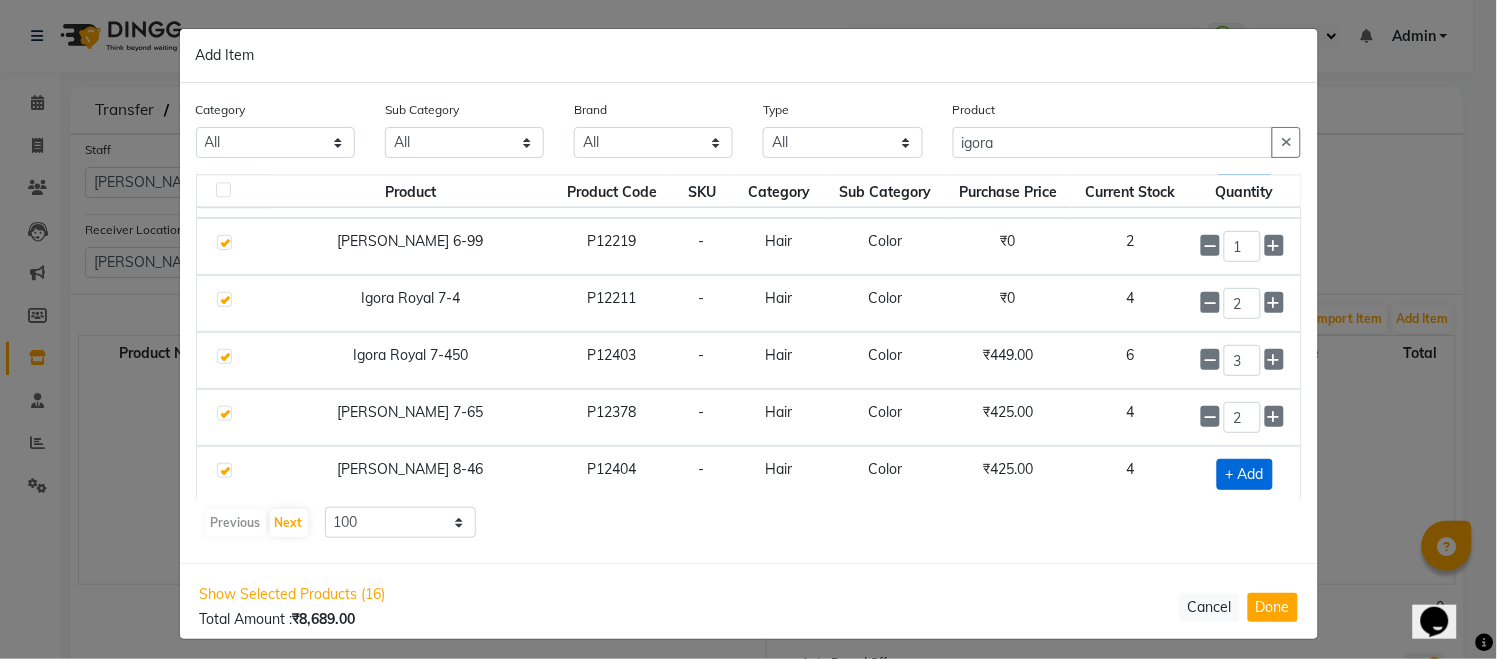 checkbox on "true" 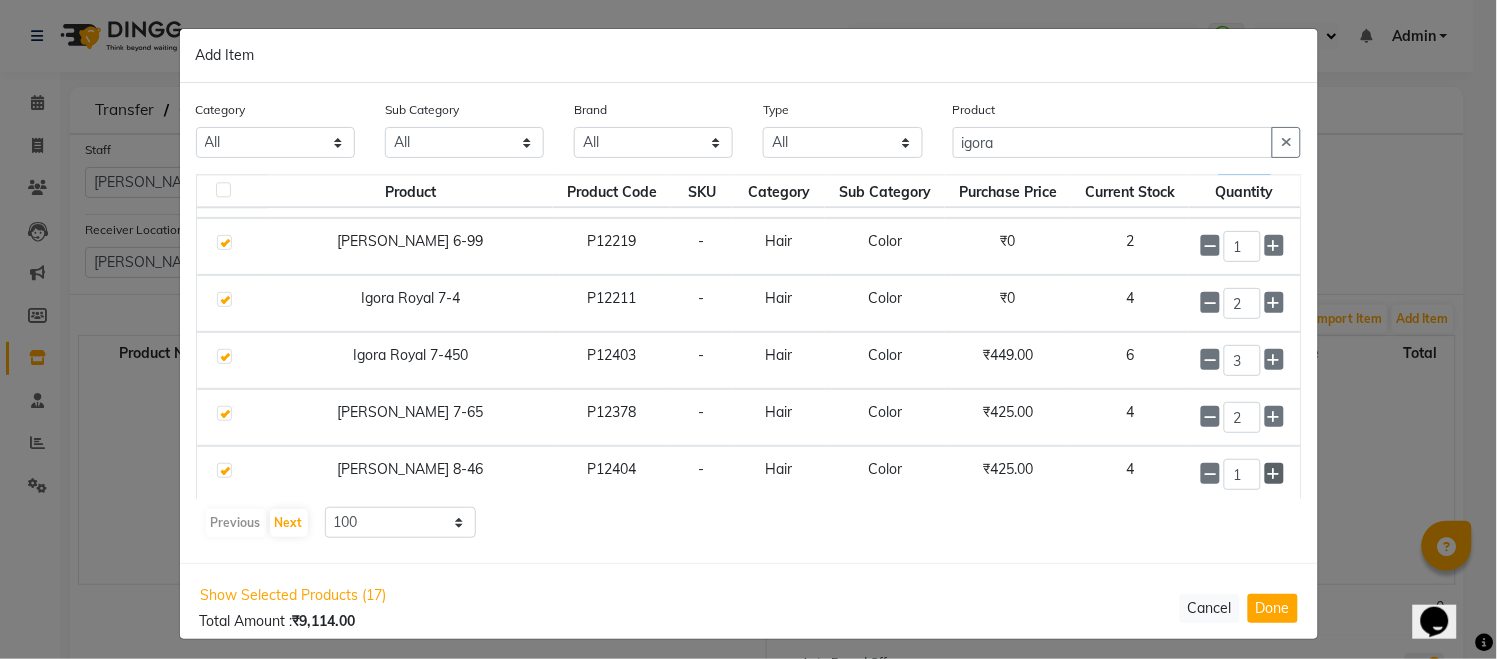 click 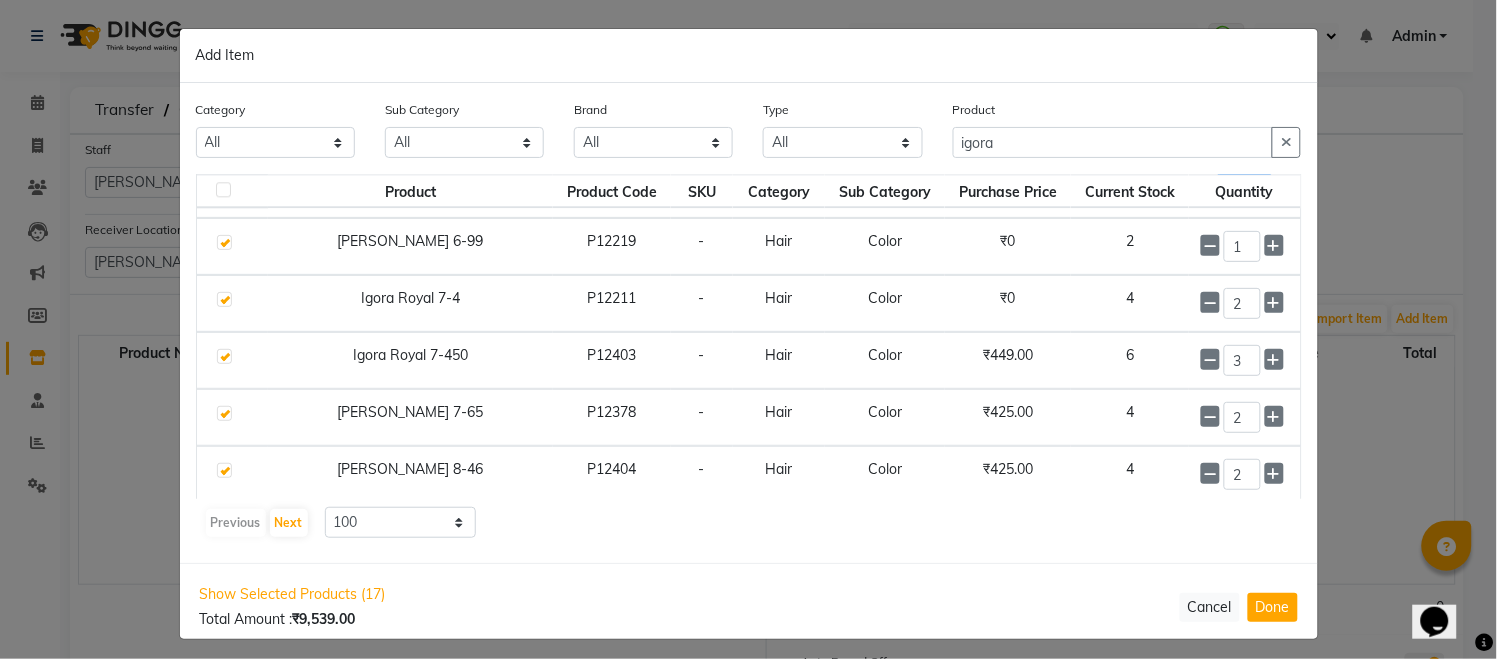 scroll, scrollTop: 1362, scrollLeft: 0, axis: vertical 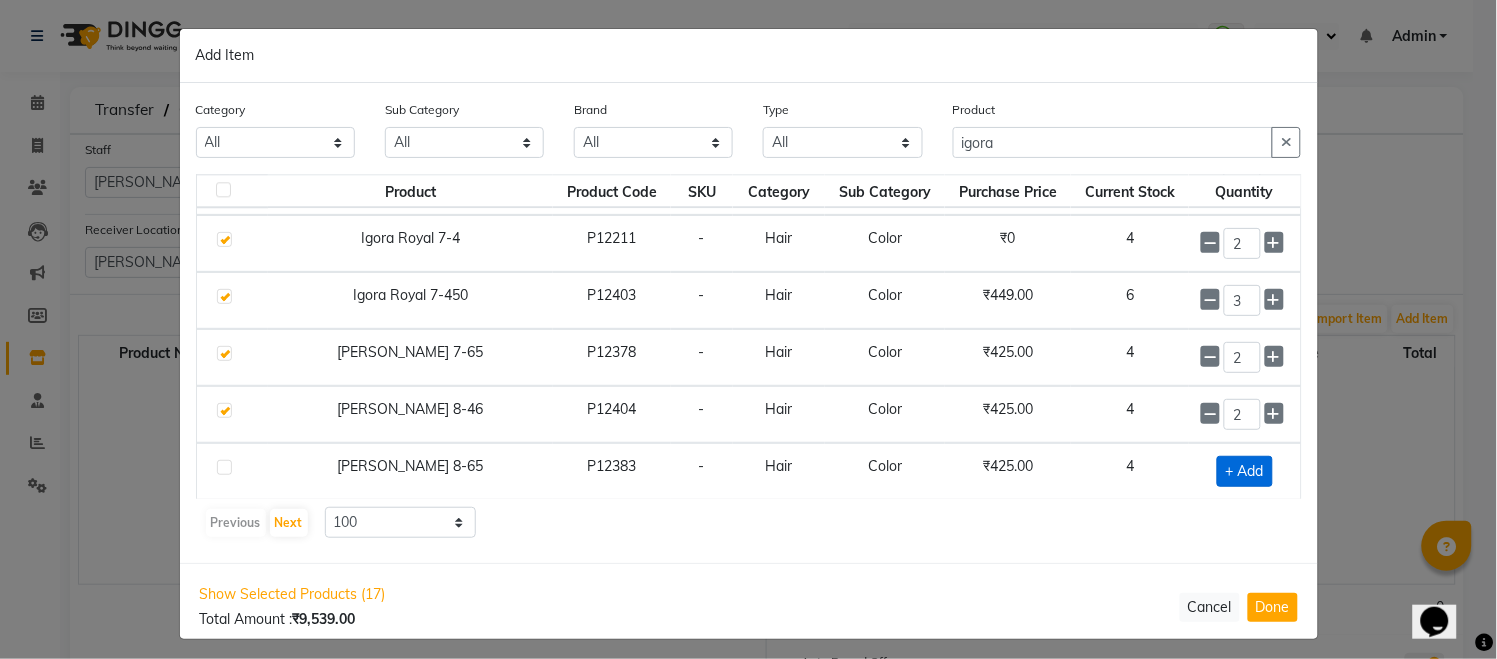 click on "+ Add" 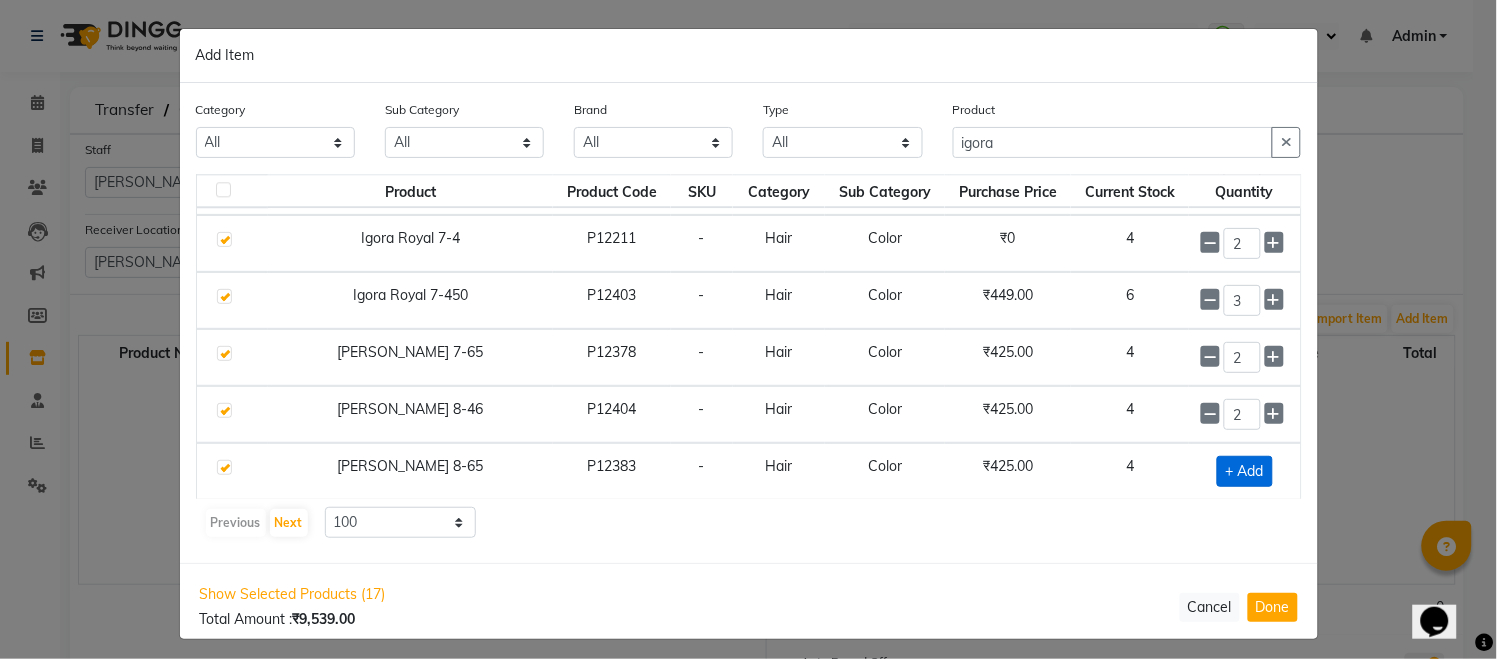 checkbox on "true" 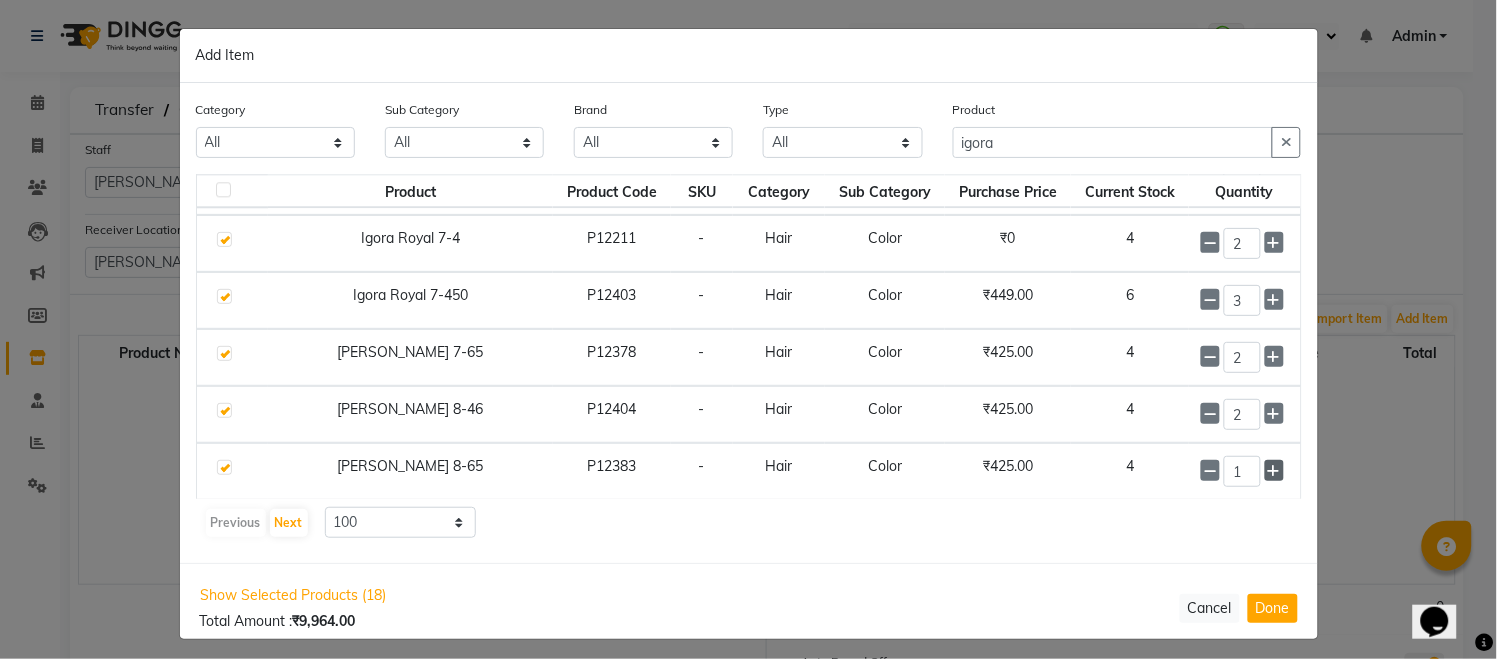 click 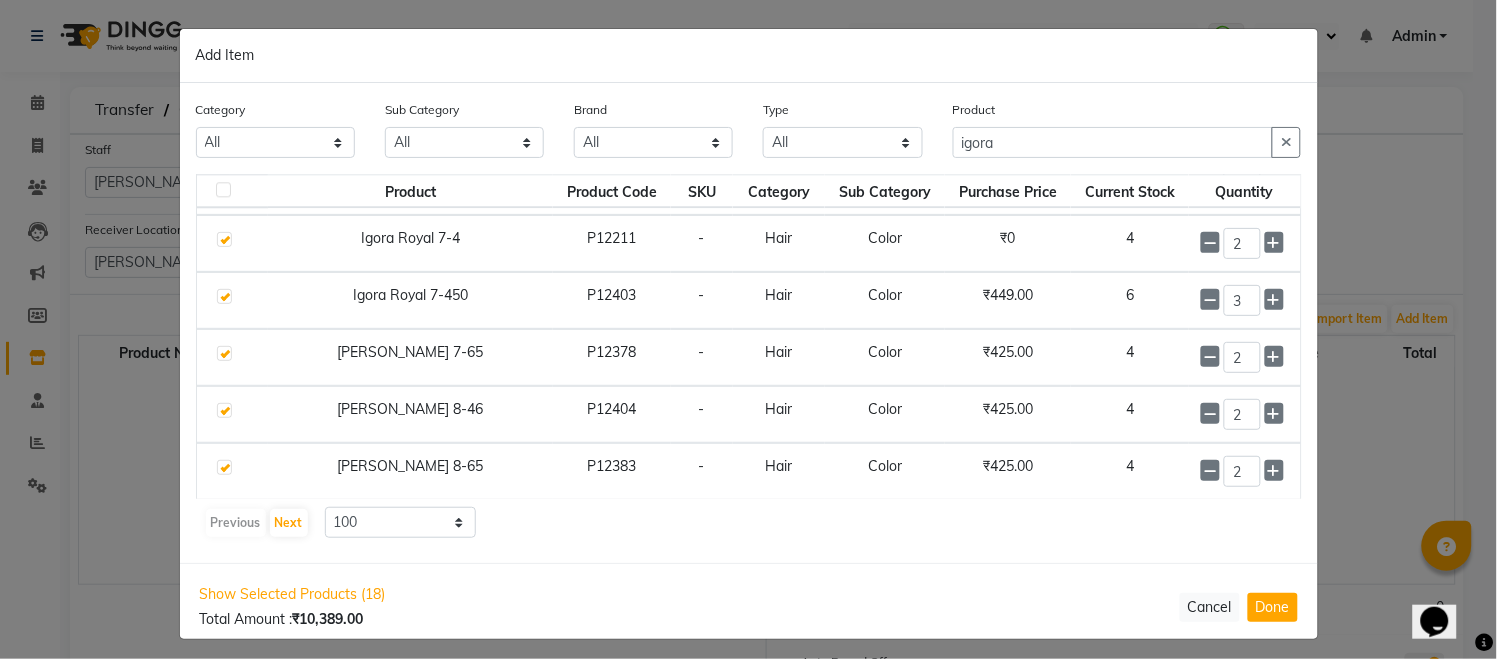 scroll, scrollTop: 1422, scrollLeft: 0, axis: vertical 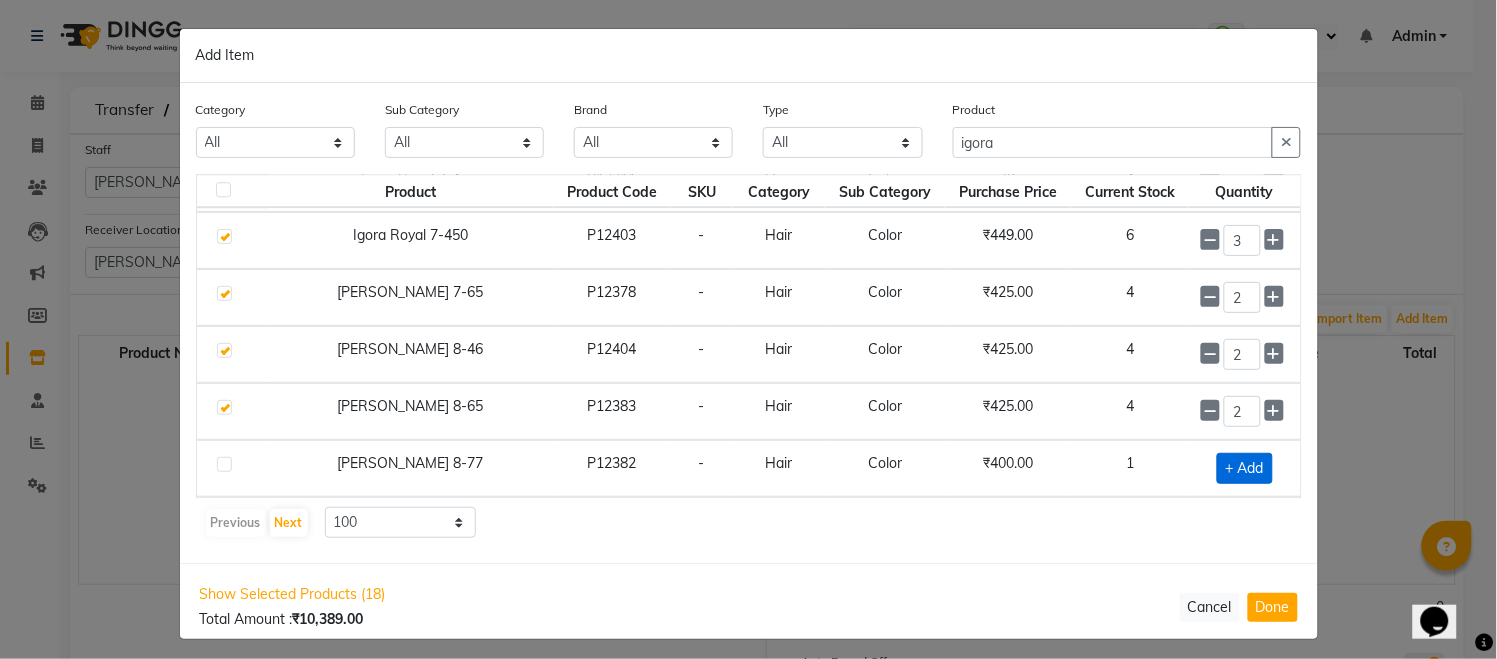 click on "+ Add" 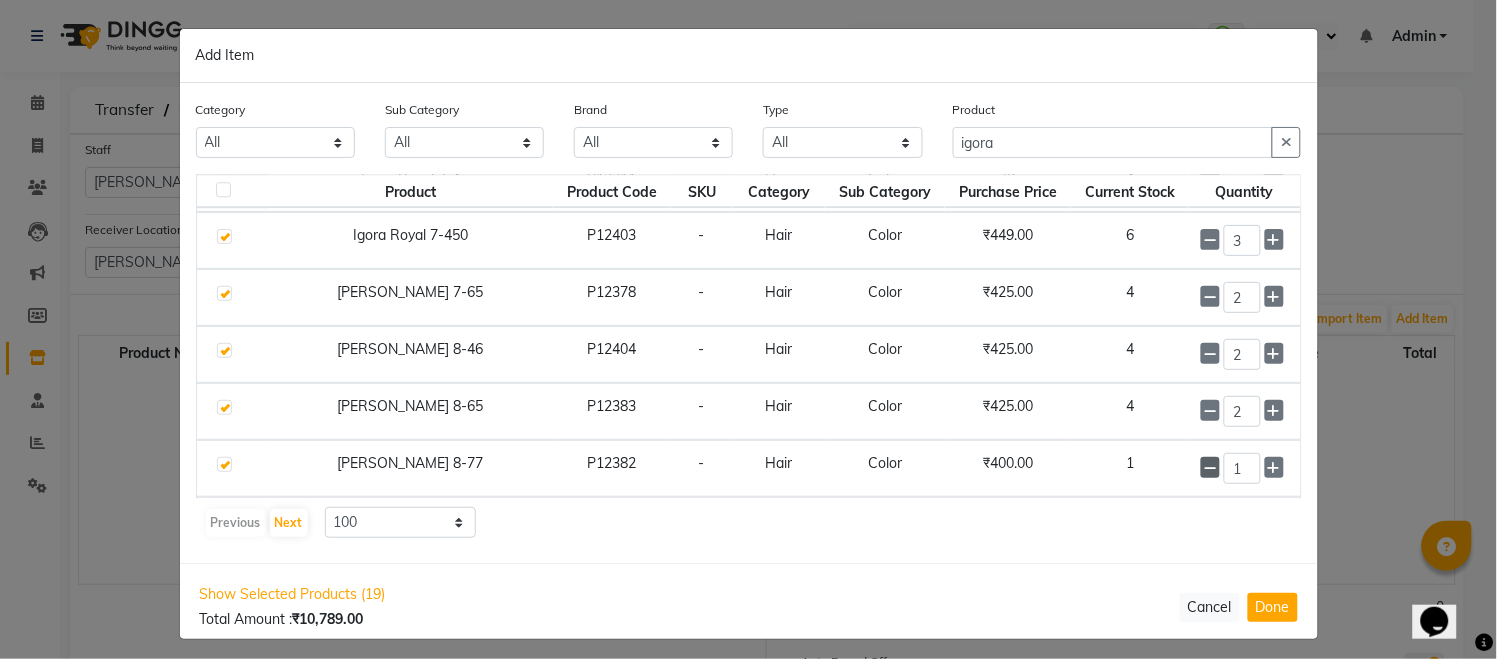 click 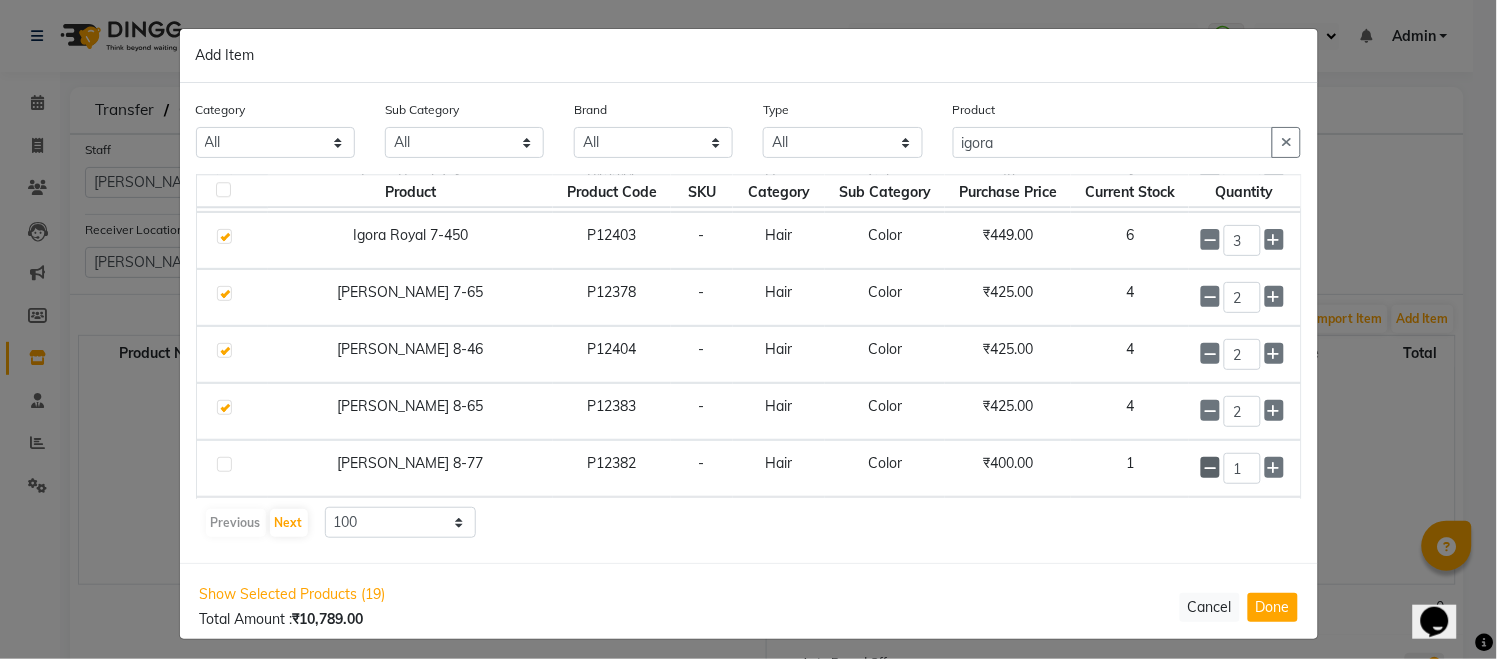 checkbox on "false" 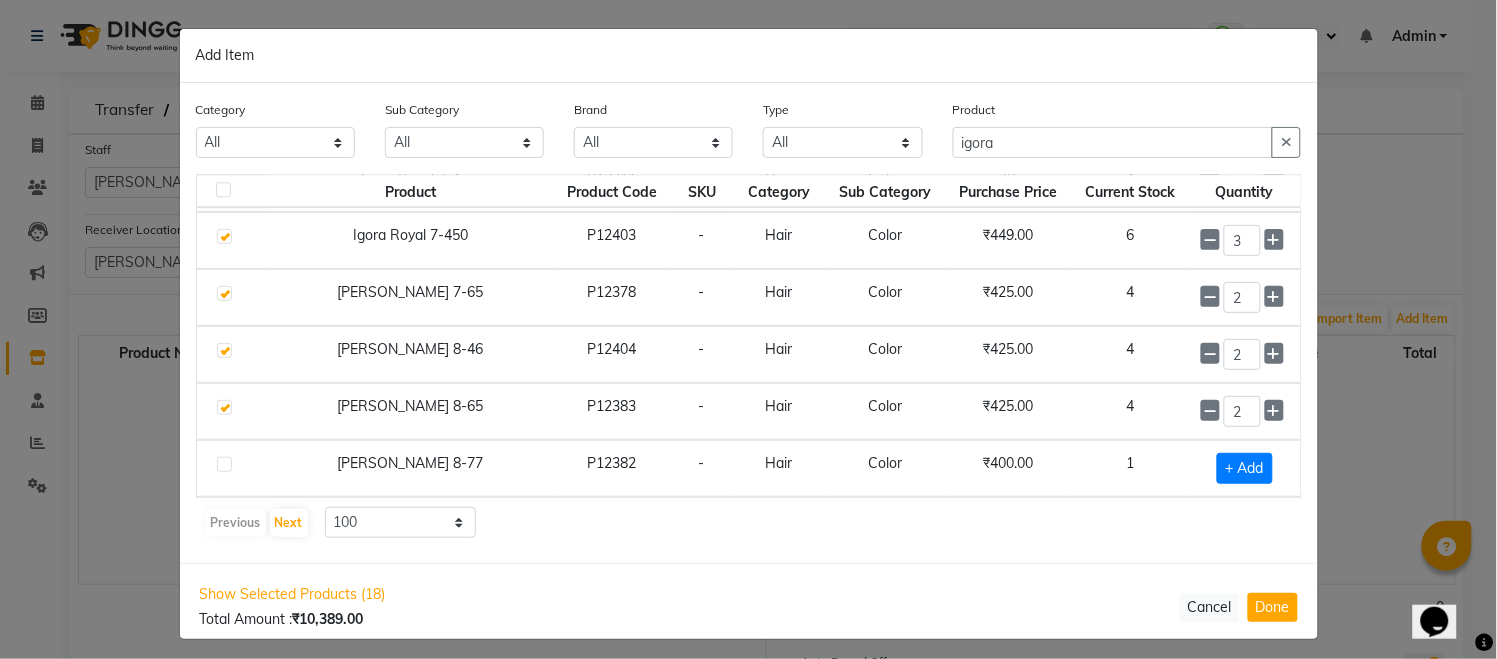 scroll, scrollTop: 1482, scrollLeft: 0, axis: vertical 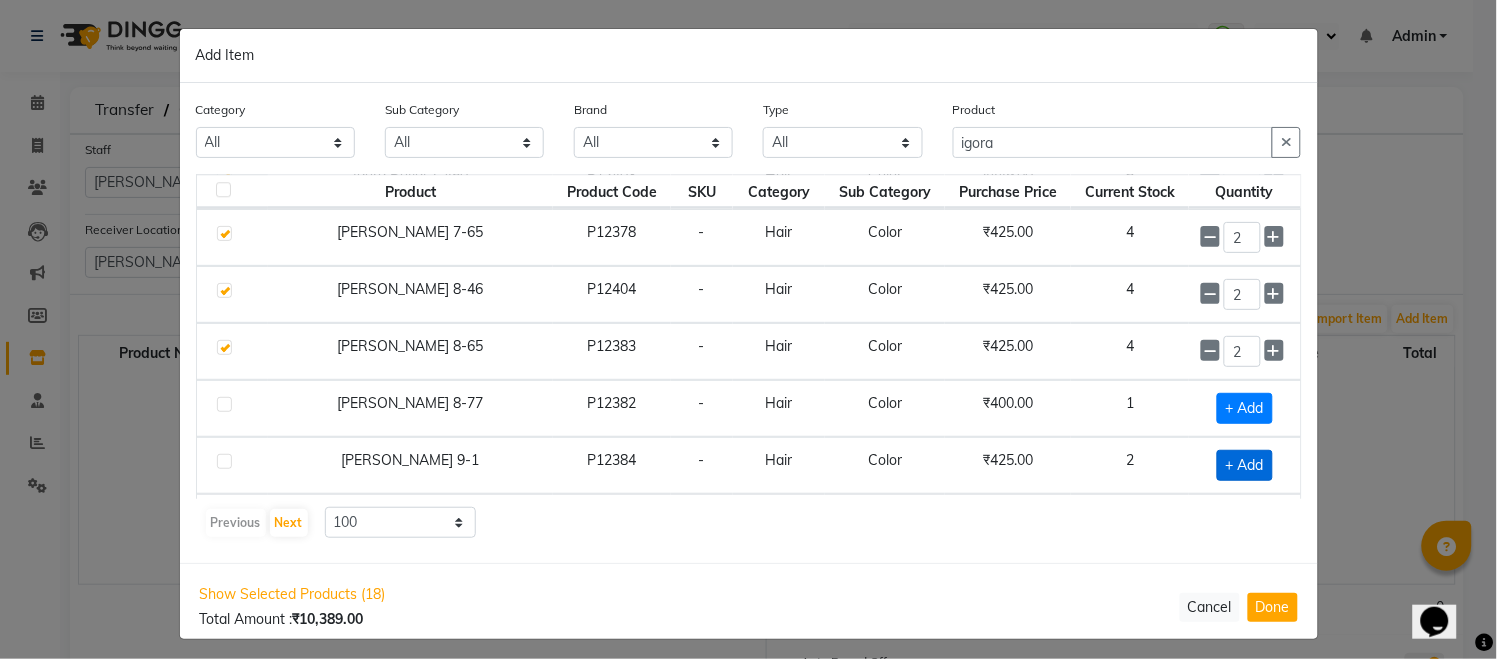 click on "+ Add" 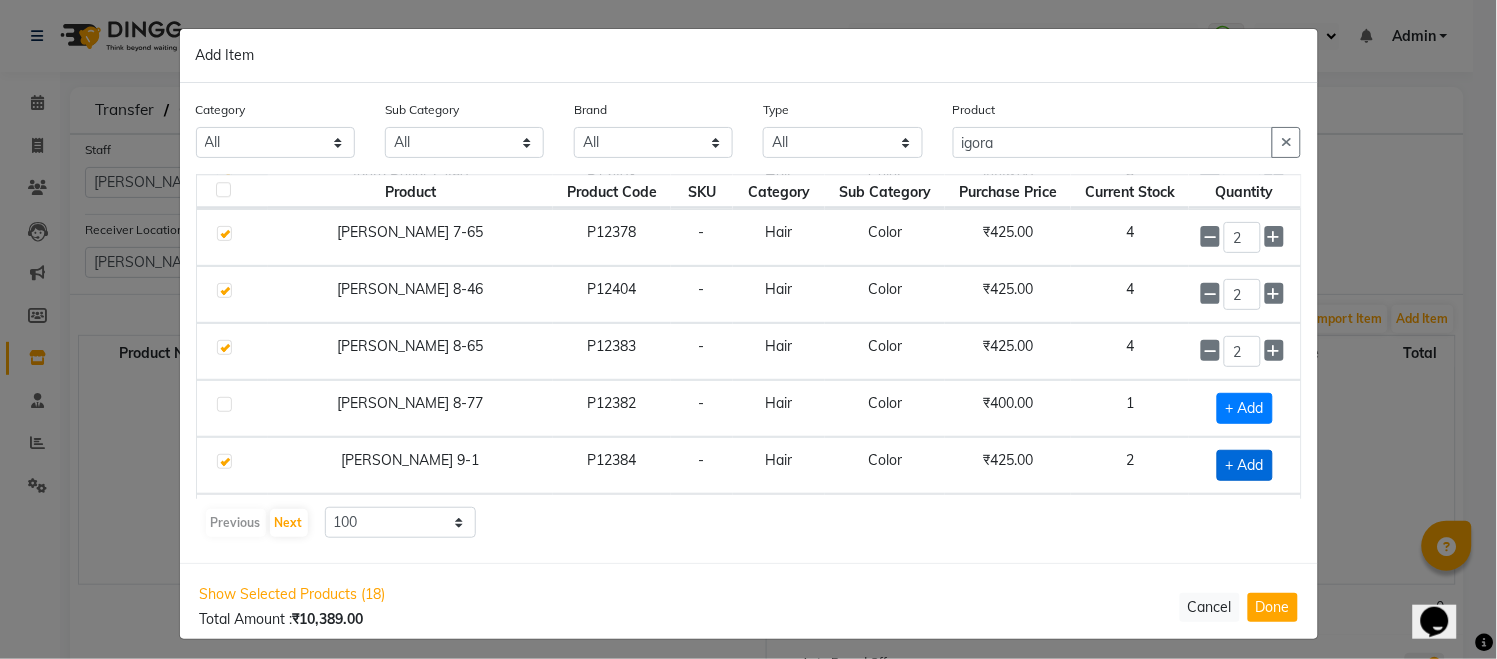checkbox on "true" 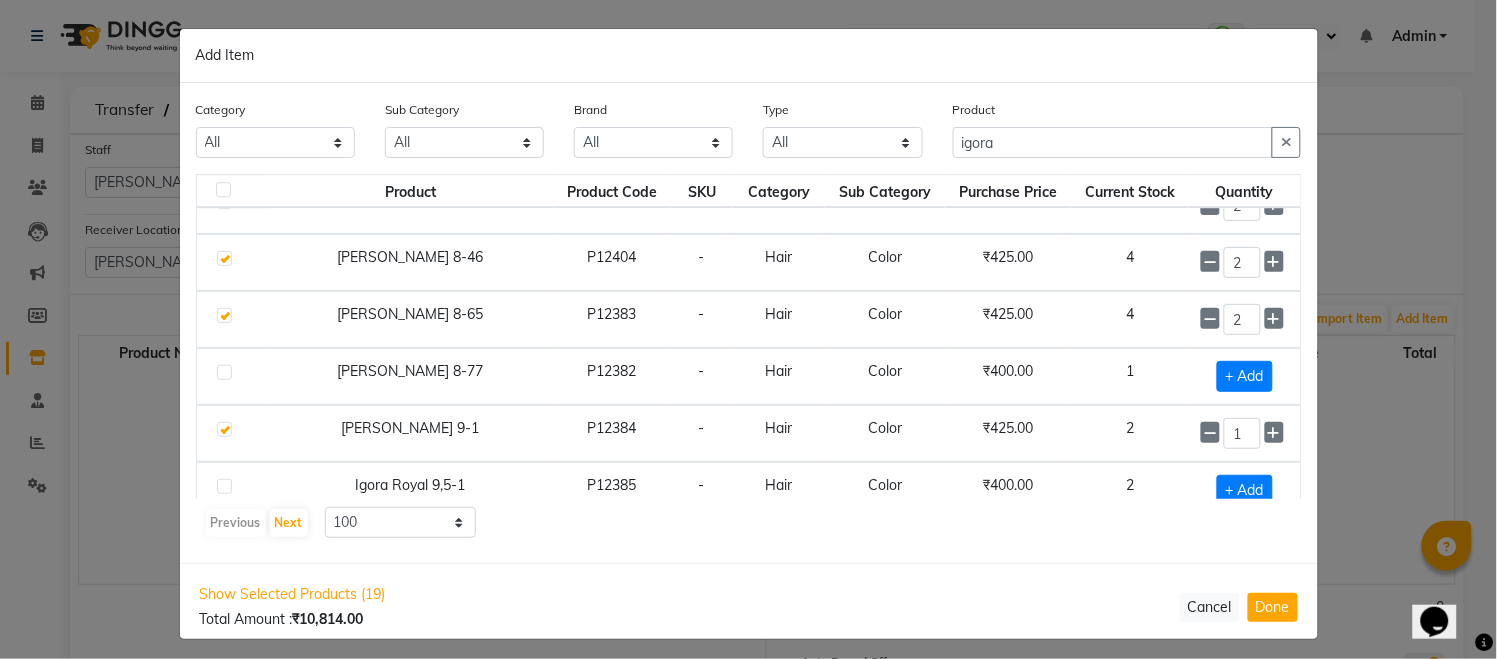 scroll, scrollTop: 1542, scrollLeft: 0, axis: vertical 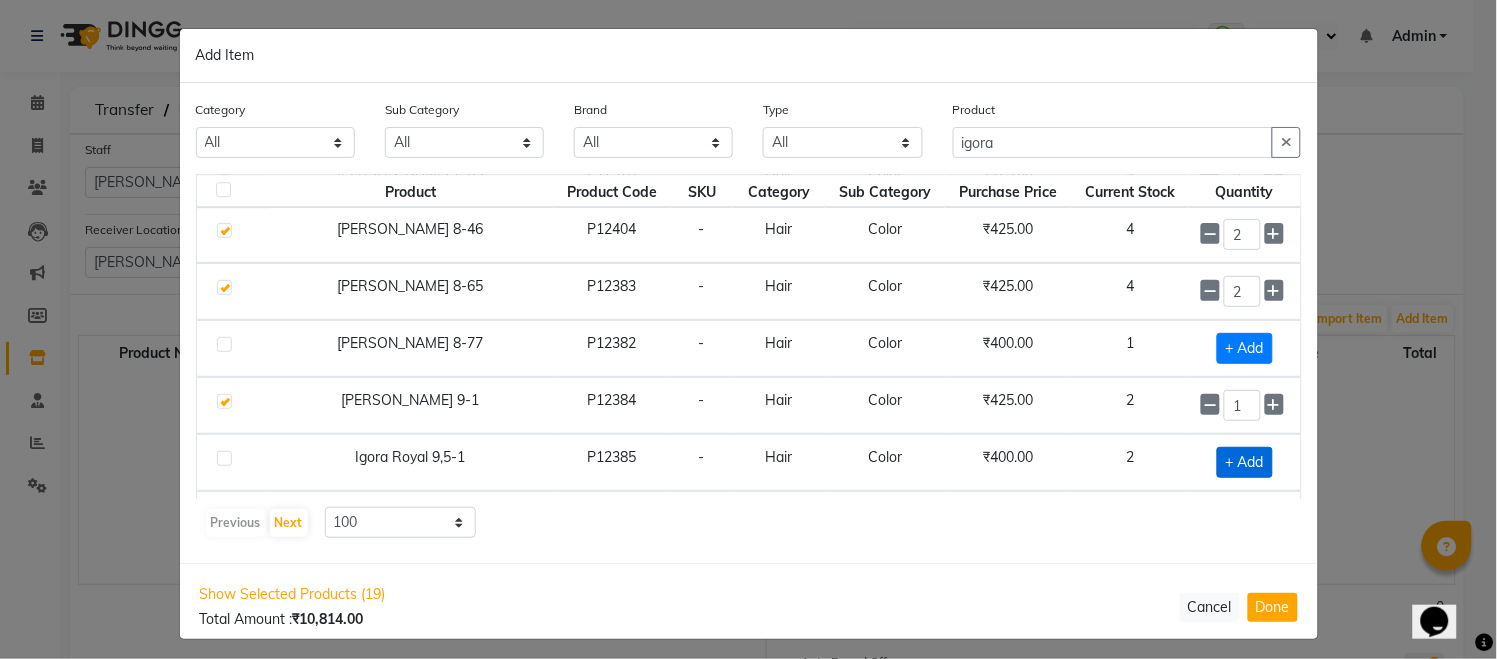 click on "+ Add" 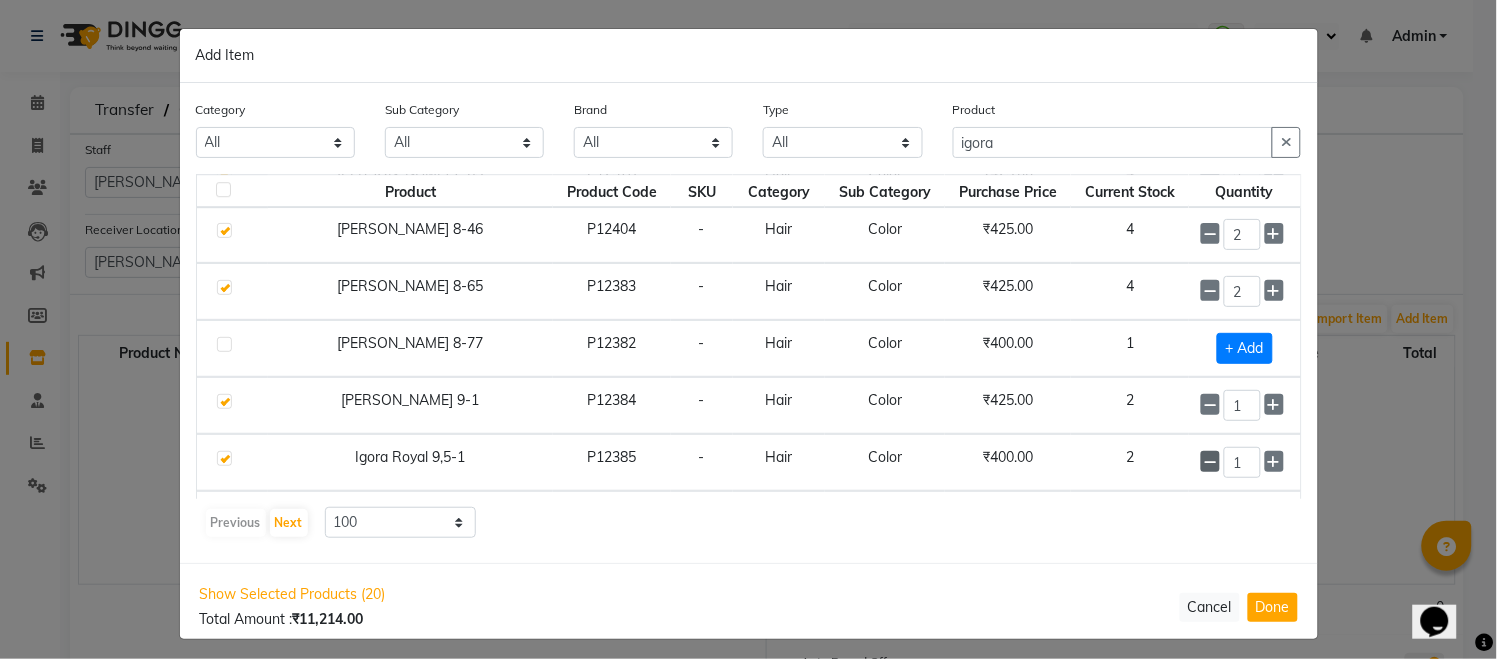 click 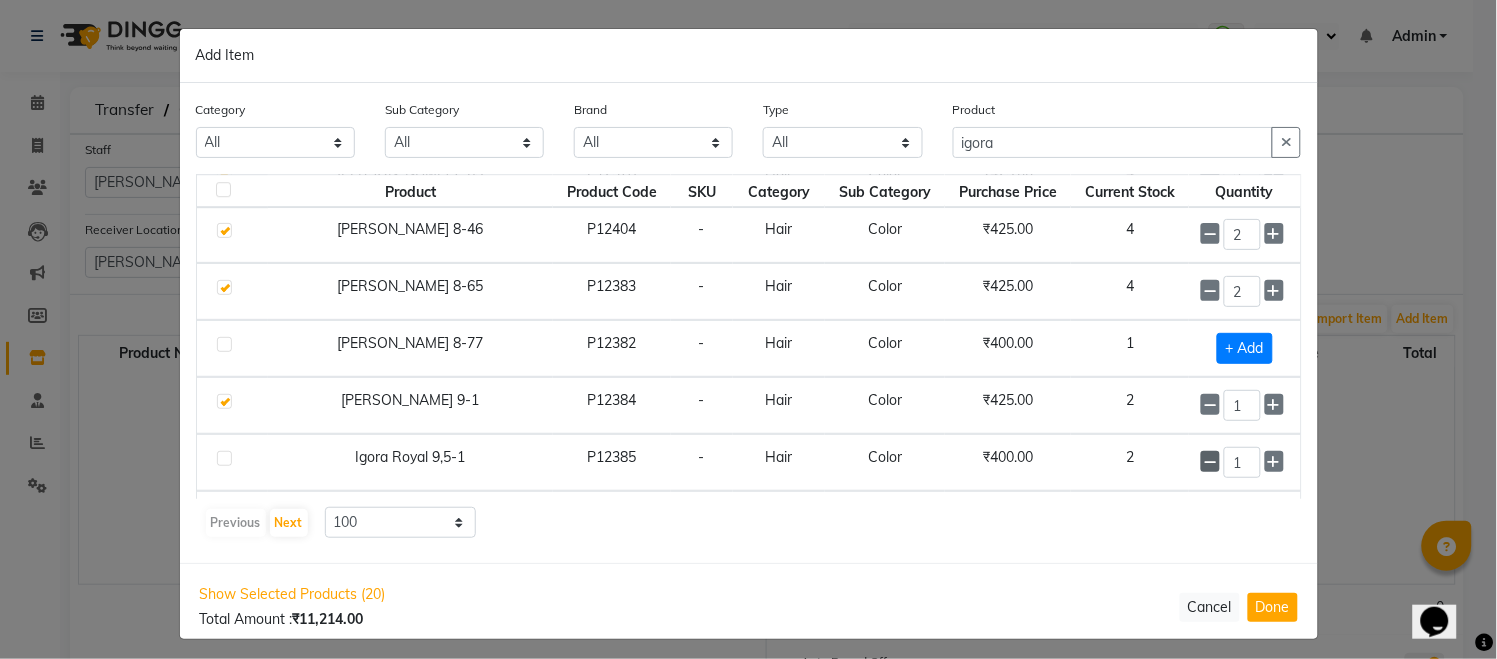 checkbox on "false" 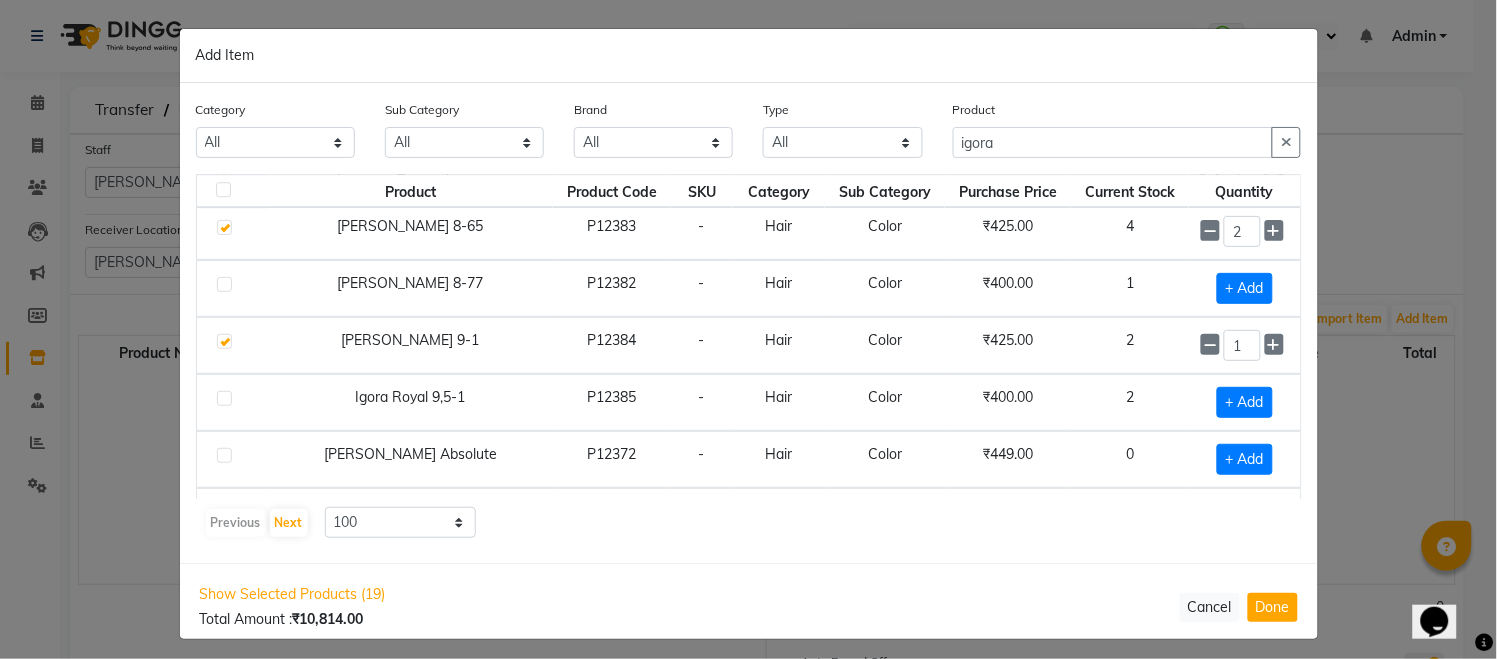 scroll, scrollTop: 1662, scrollLeft: 0, axis: vertical 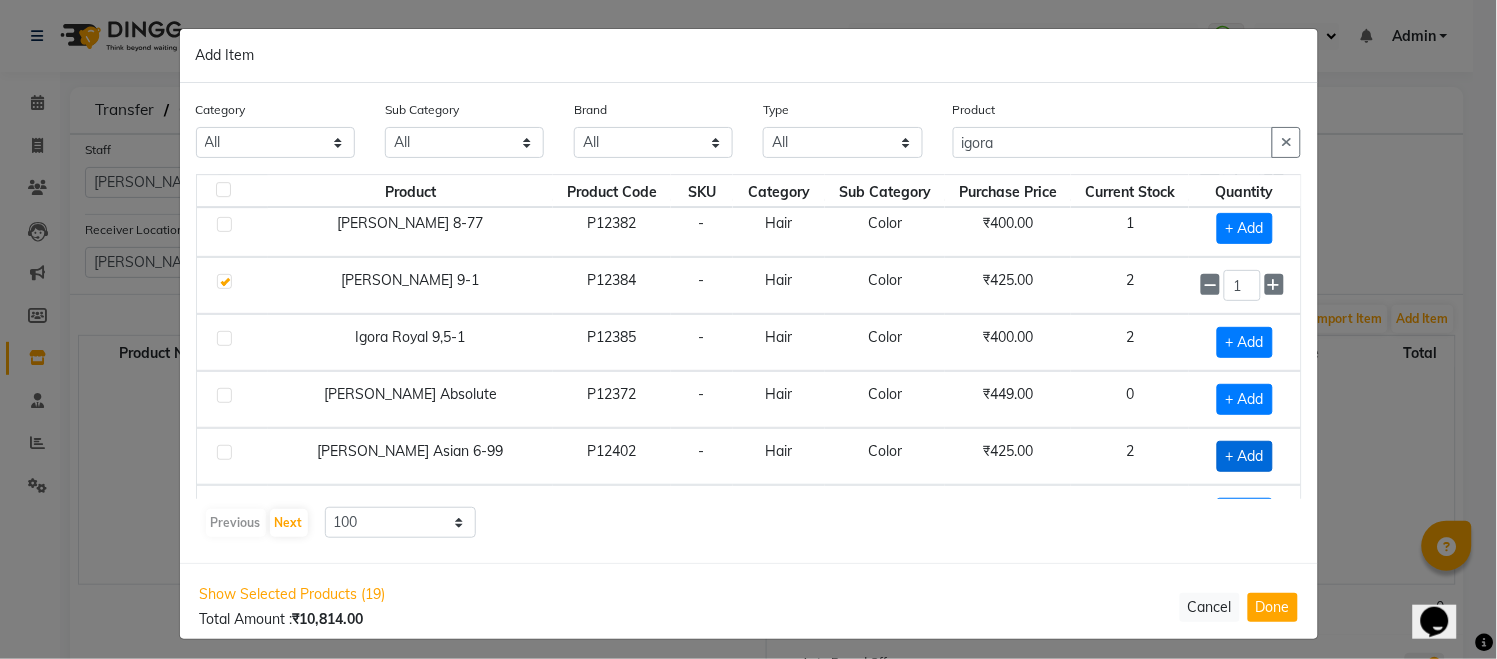 click on "+ Add" 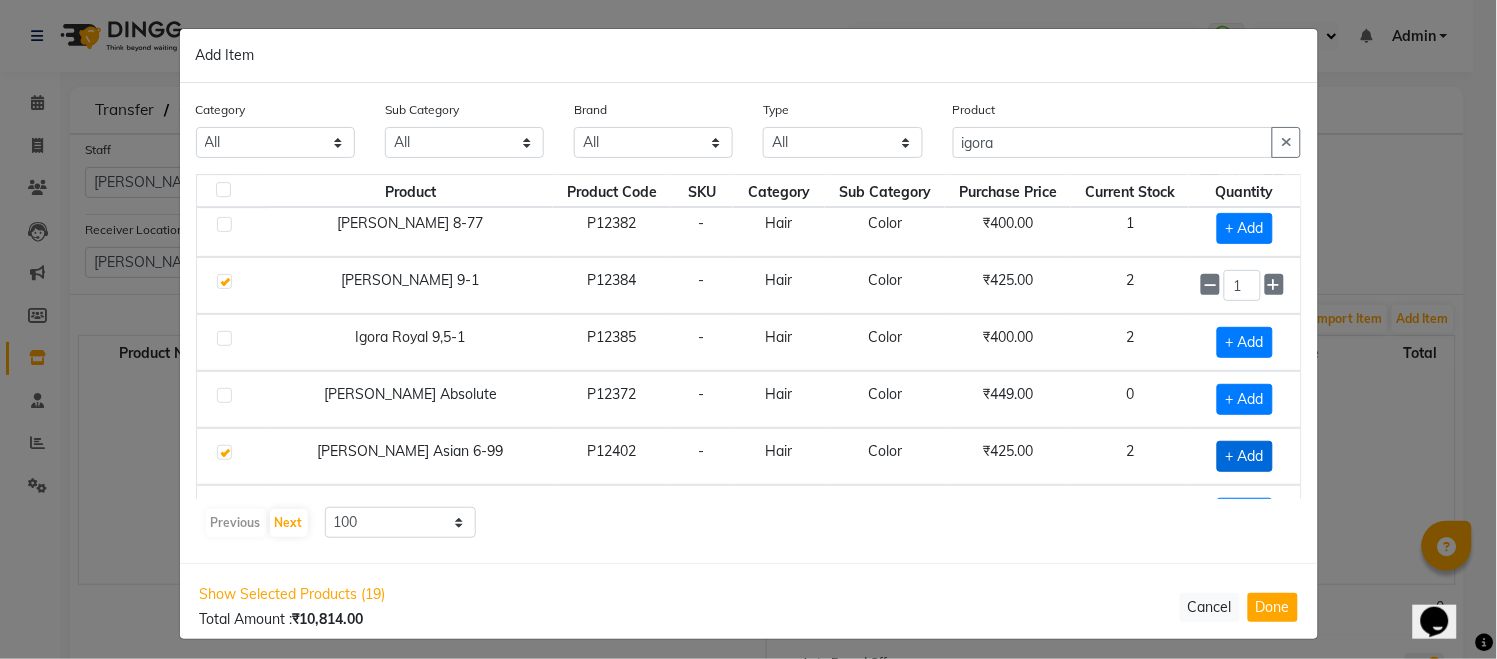 checkbox on "true" 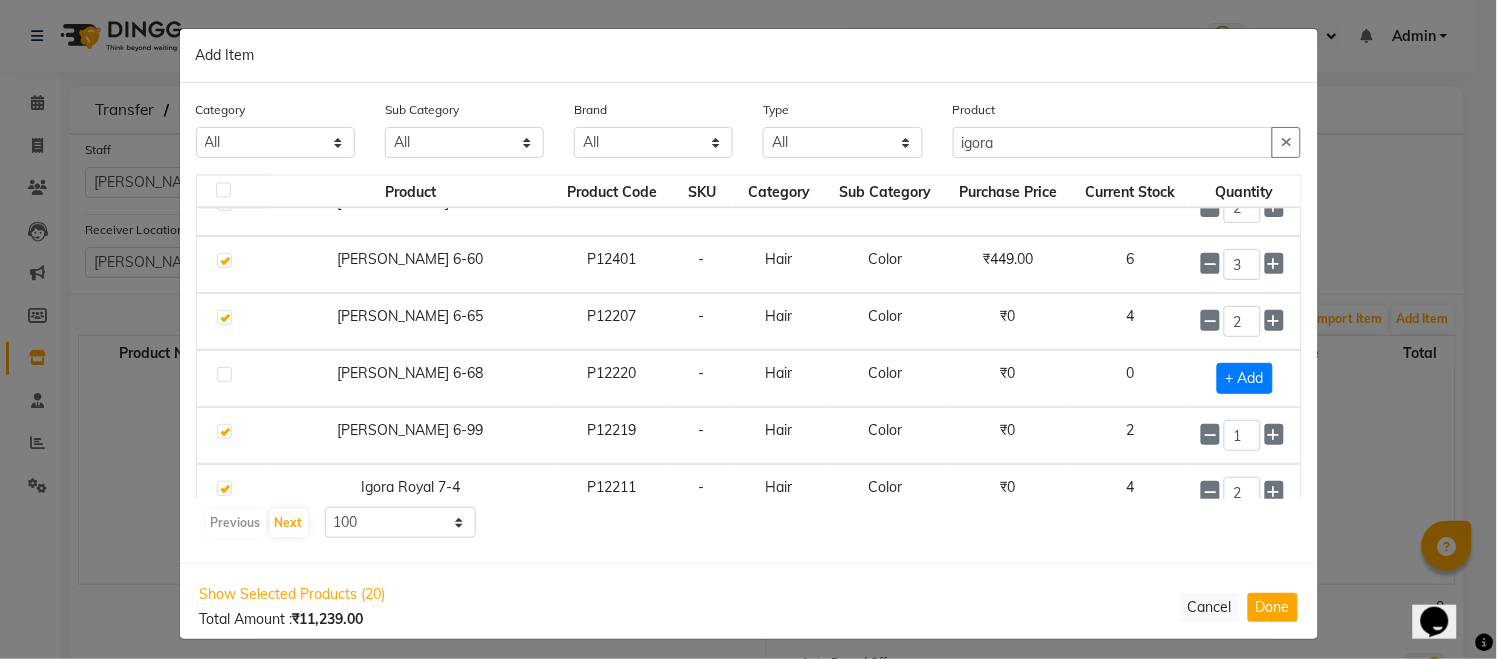 scroll, scrollTop: 1062, scrollLeft: 0, axis: vertical 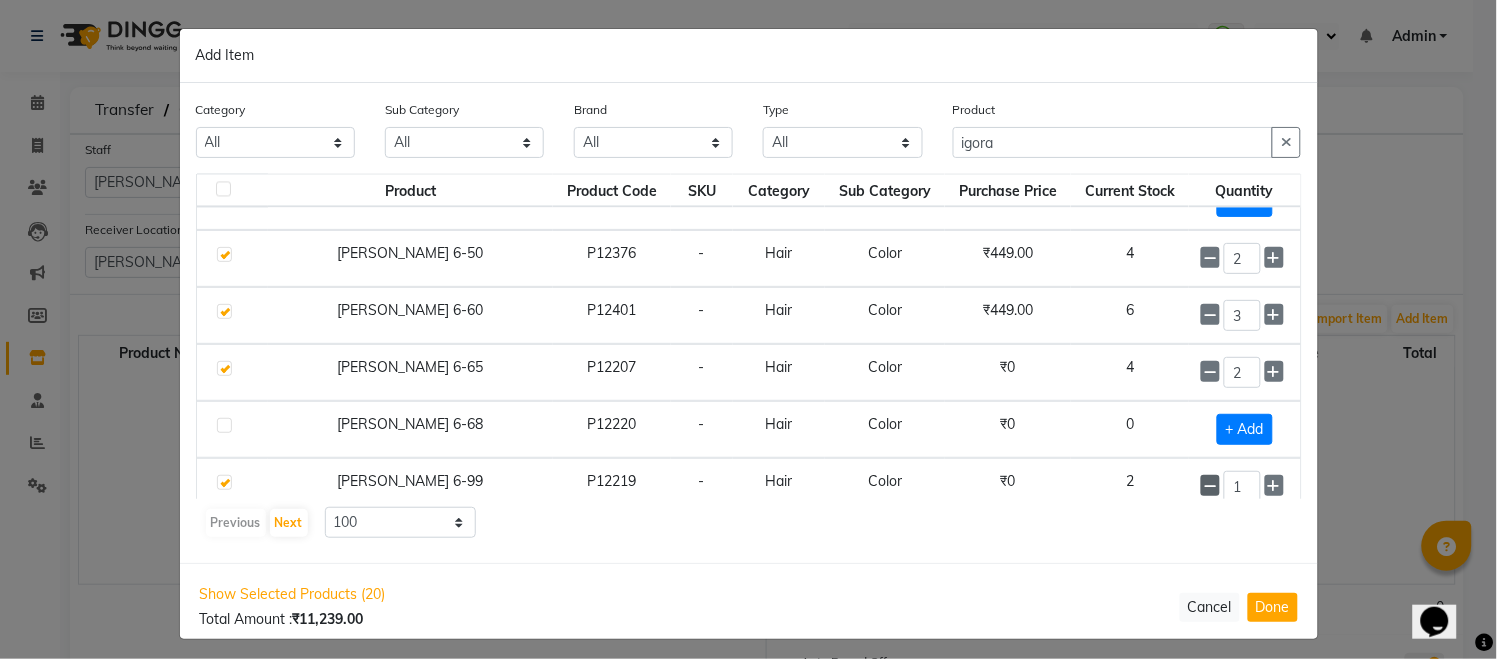 click 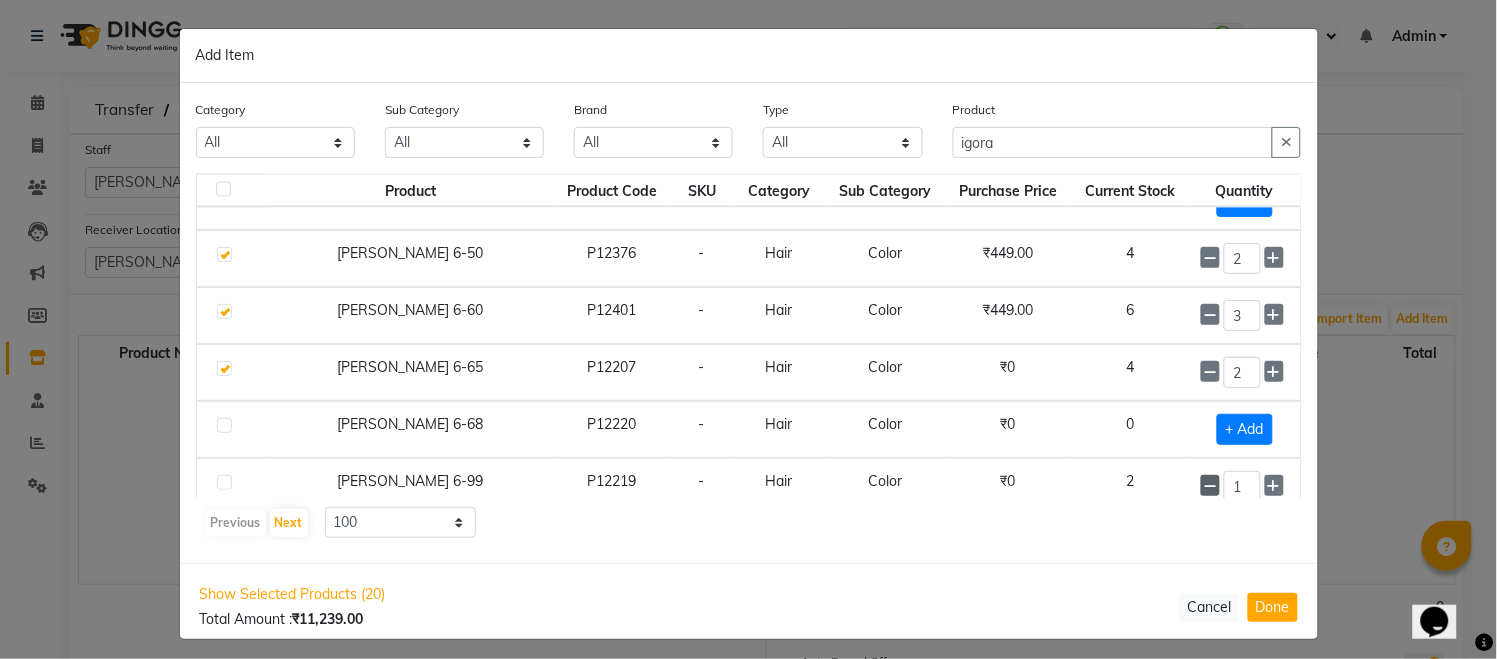 checkbox on "false" 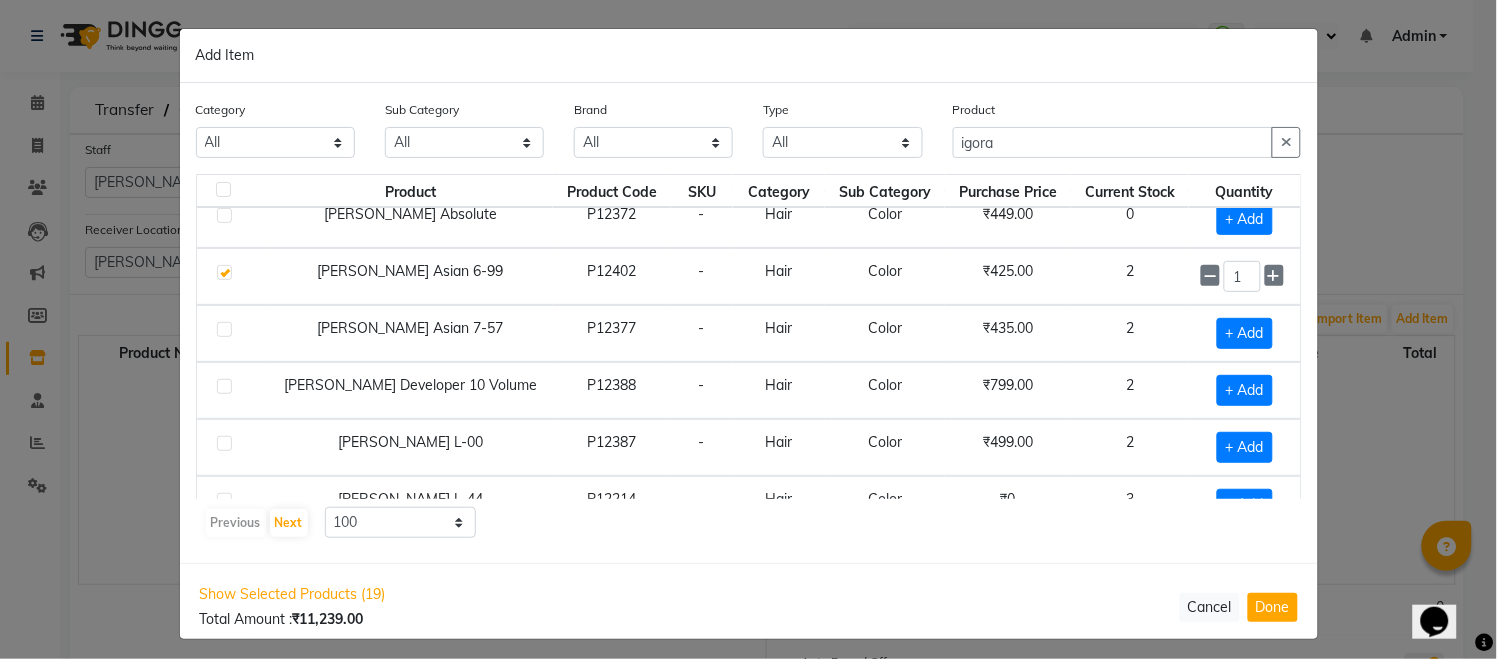 scroll, scrollTop: 1902, scrollLeft: 0, axis: vertical 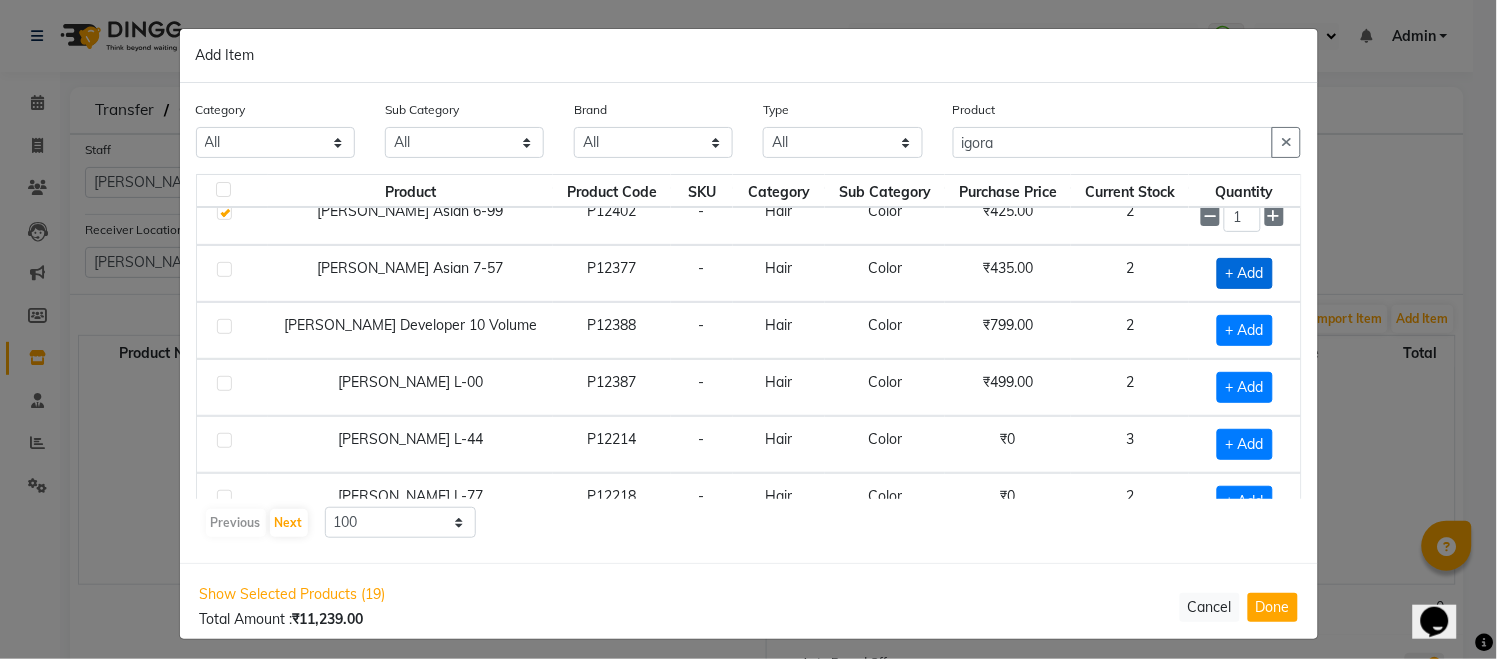 click on "+ Add" 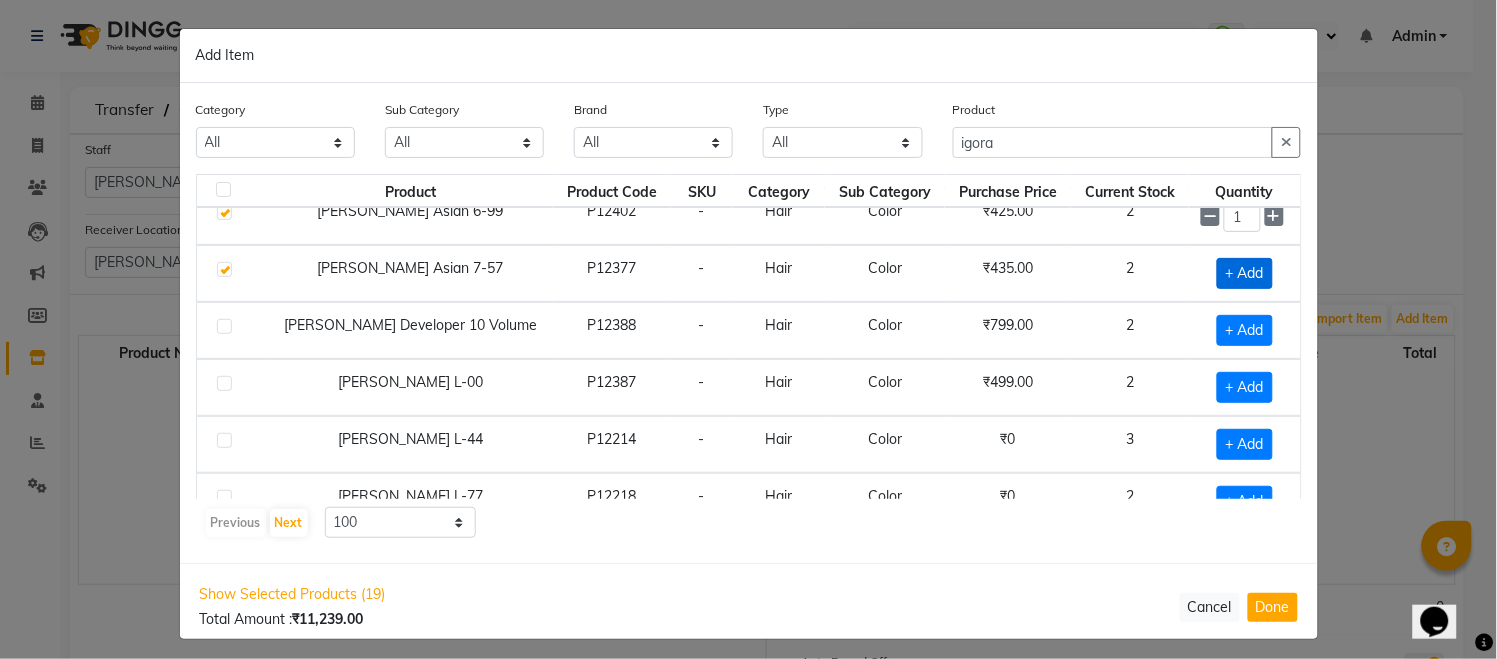 checkbox on "true" 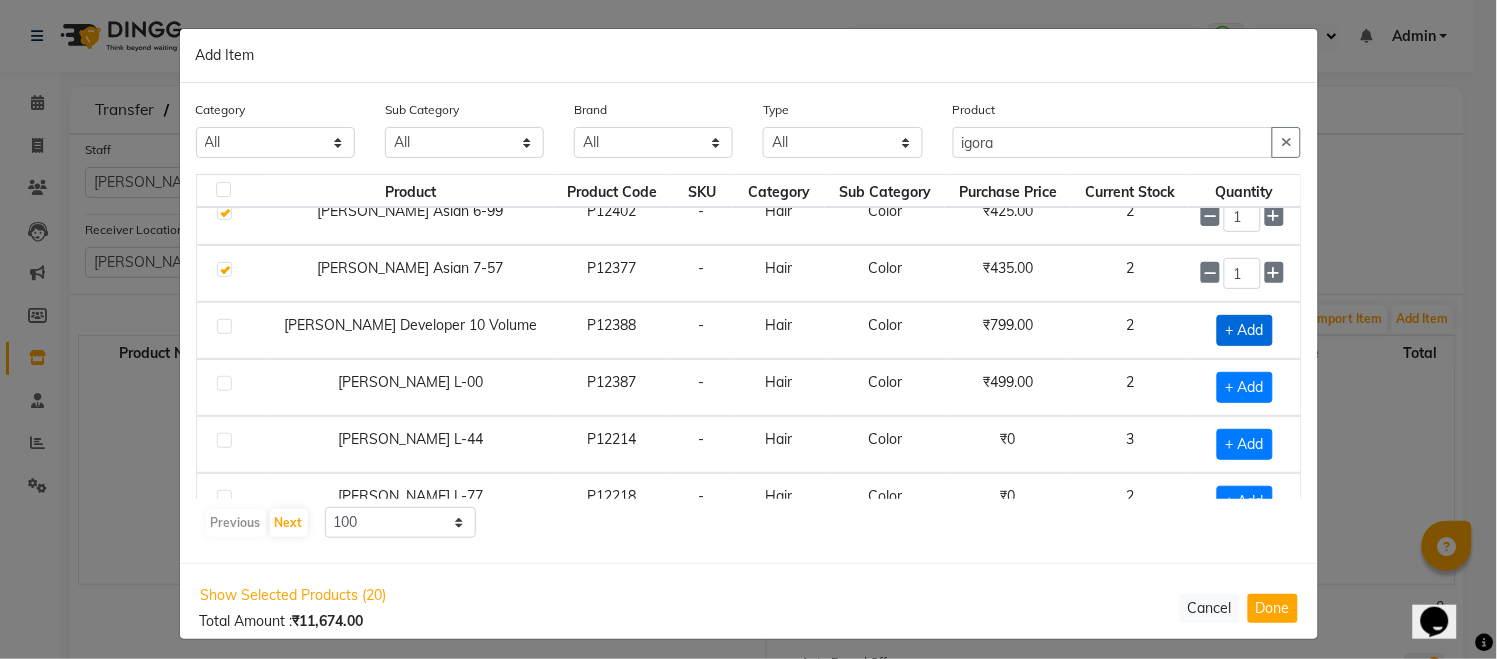 click on "+ Add" 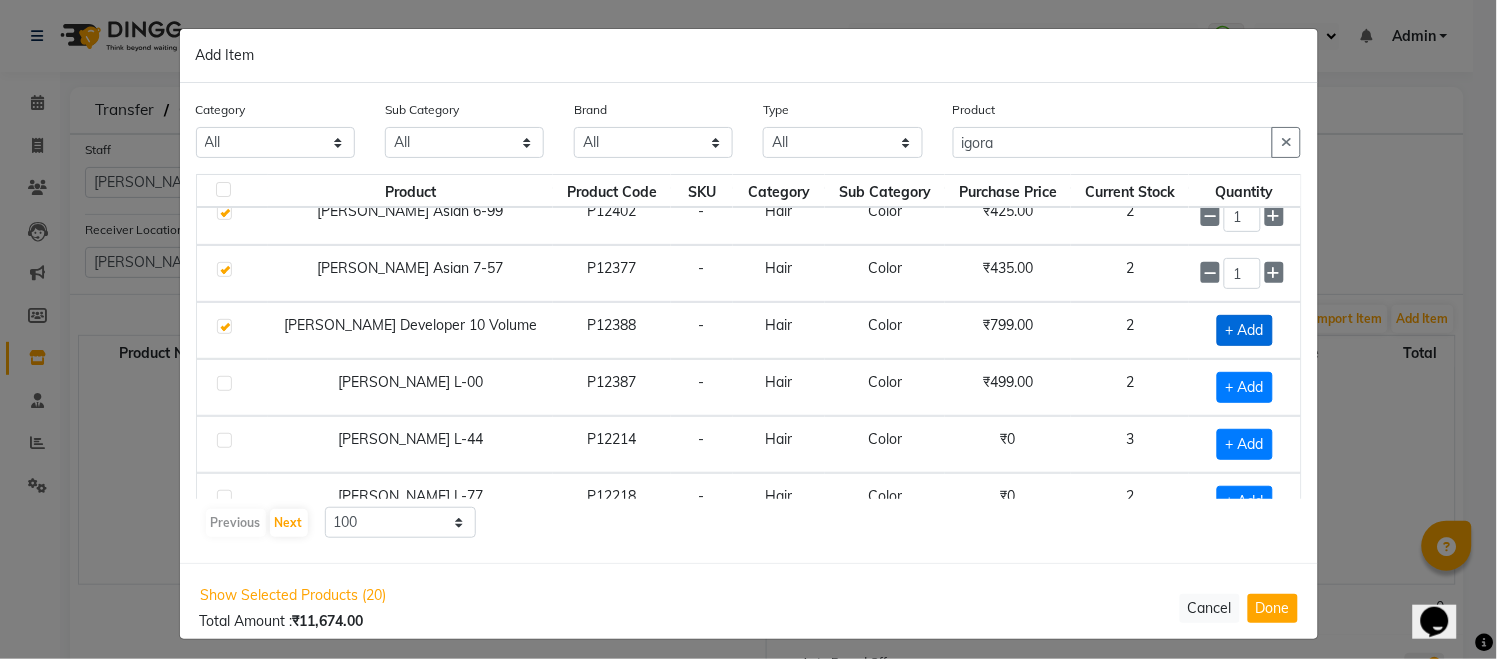 checkbox on "true" 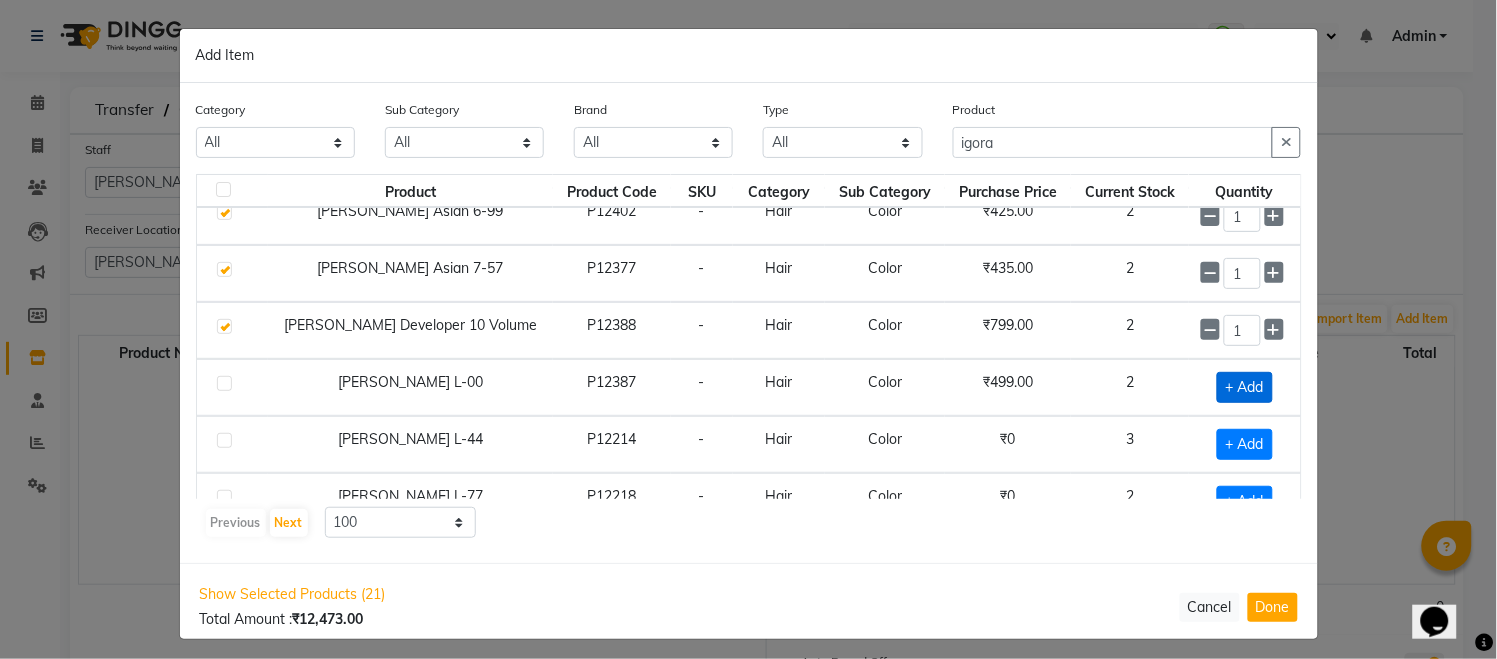 click on "+ Add" 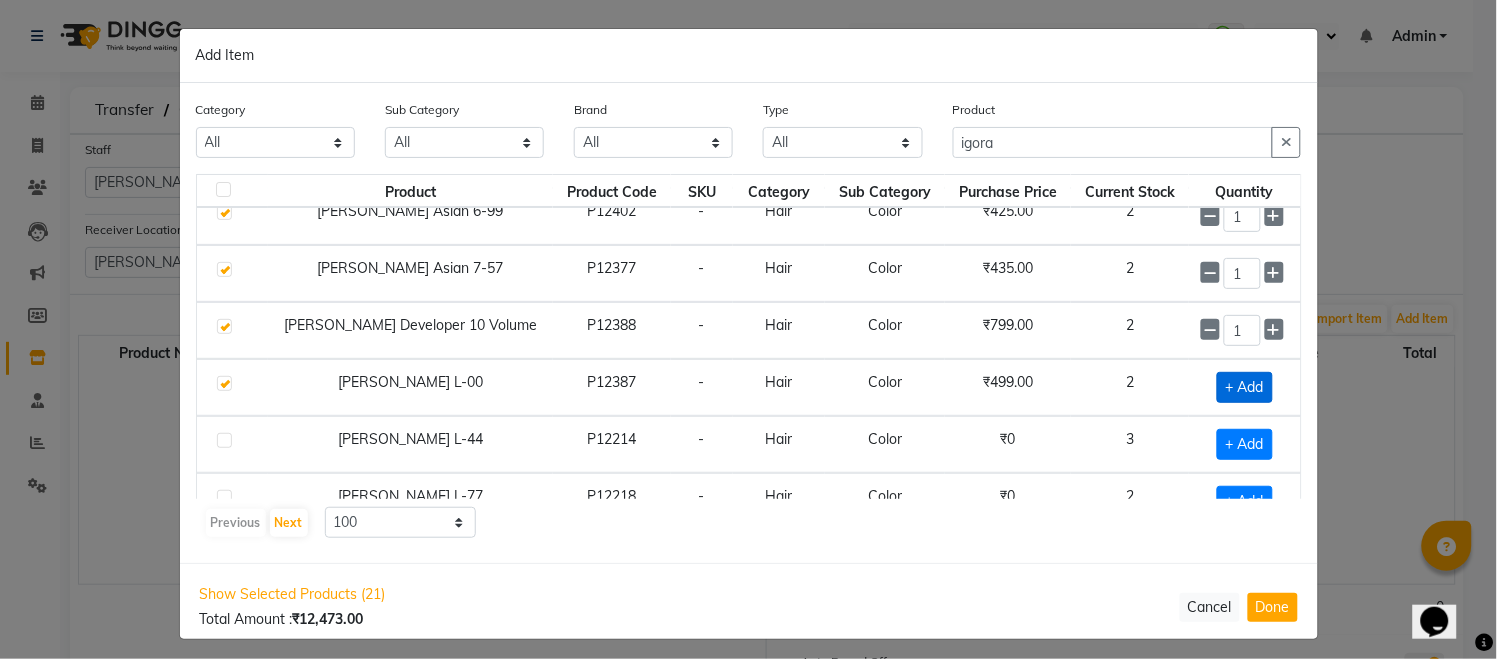checkbox on "true" 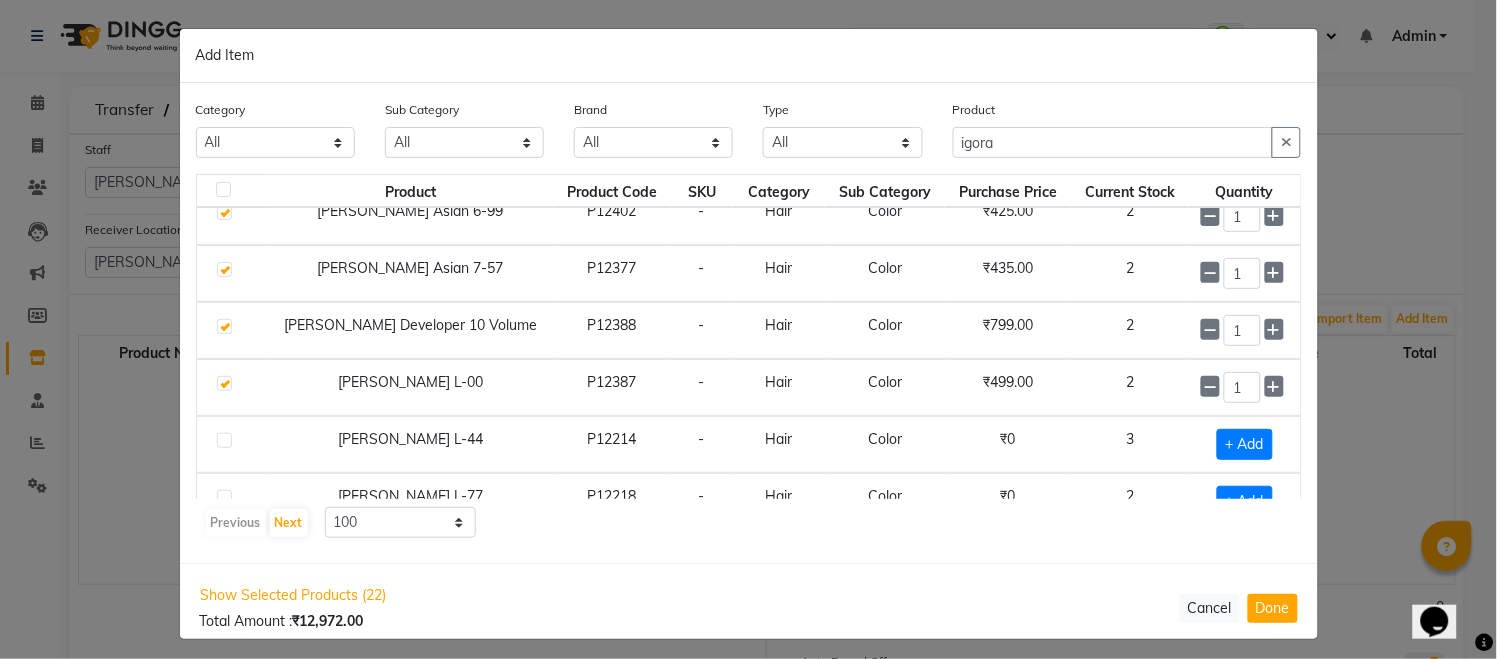scroll, scrollTop: 1962, scrollLeft: 0, axis: vertical 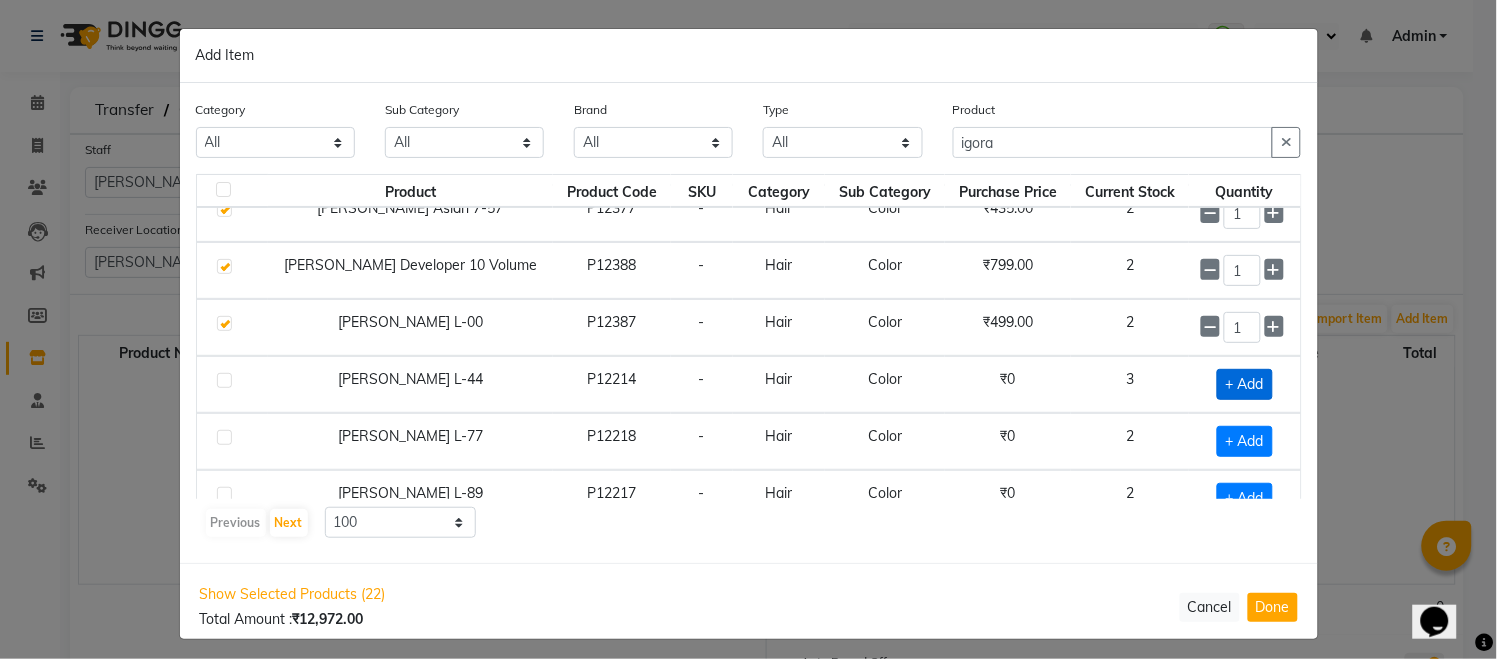 click on "+ Add" 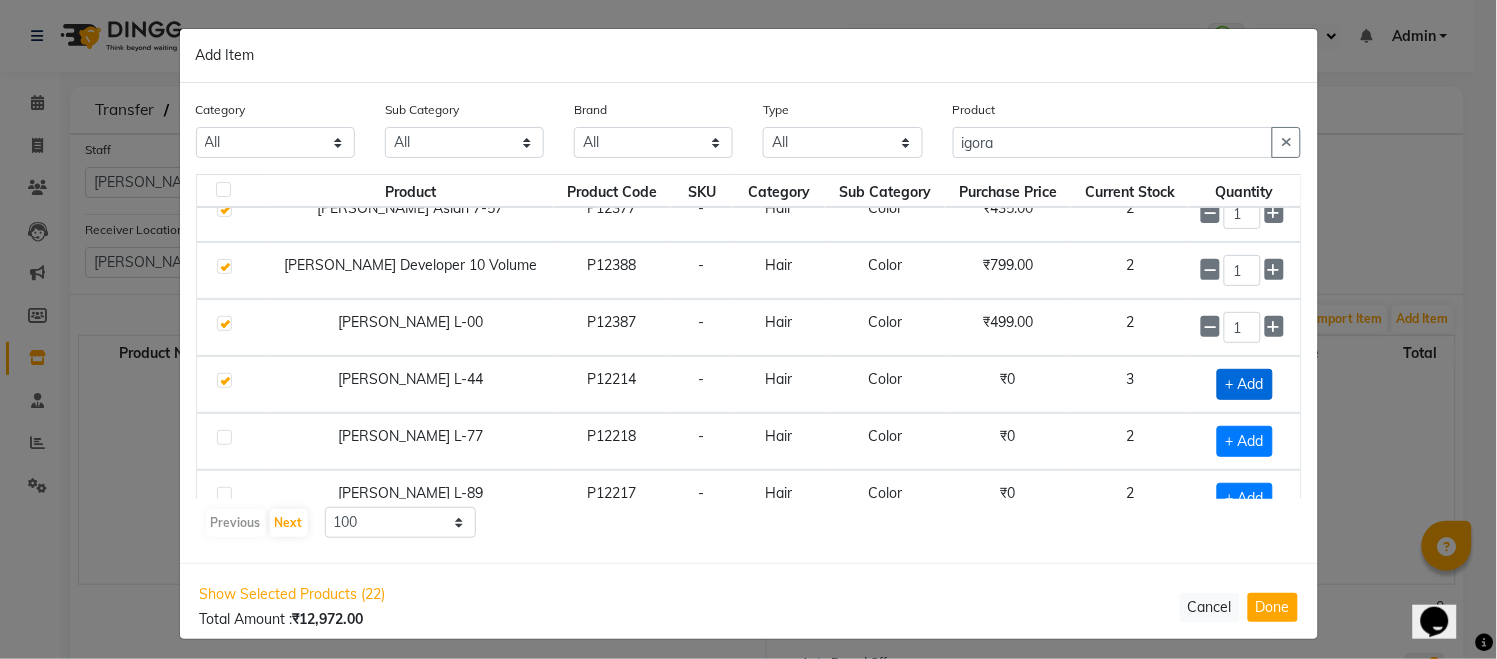 checkbox on "true" 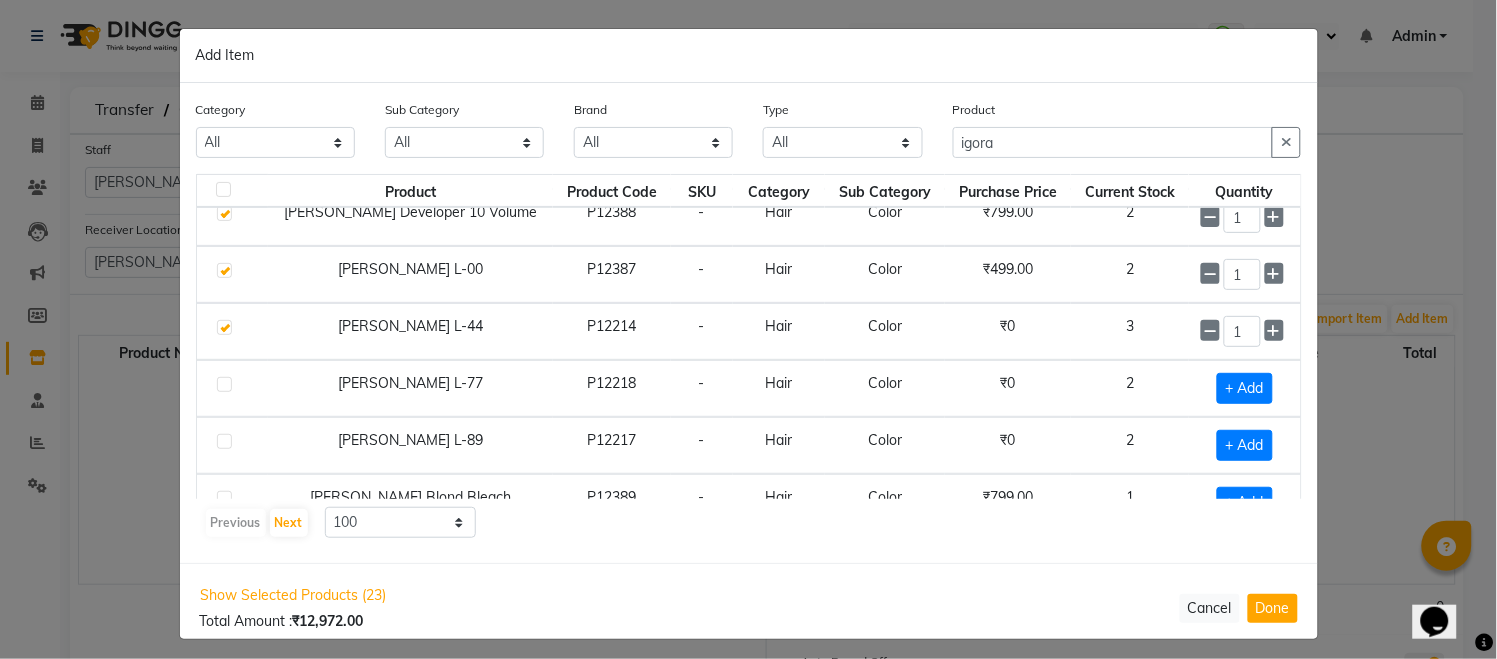scroll, scrollTop: 2057, scrollLeft: 0, axis: vertical 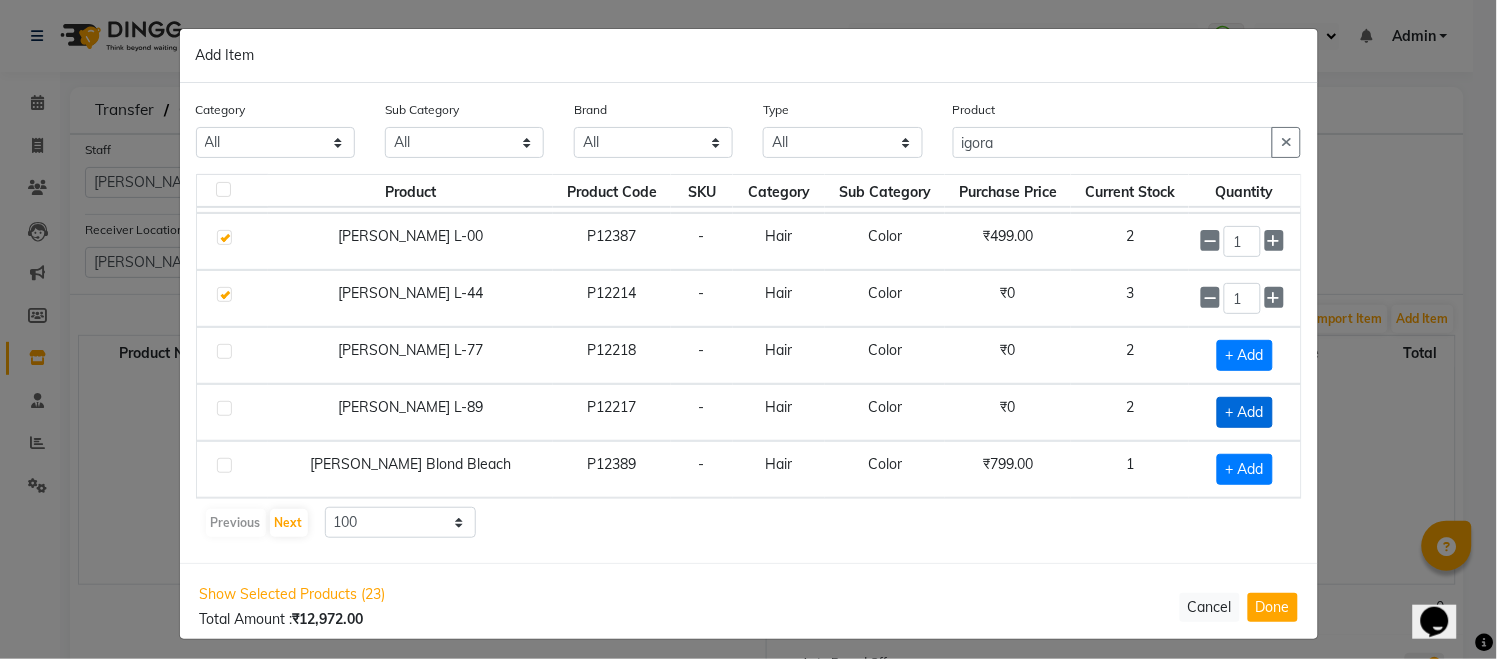 click on "+ Add" 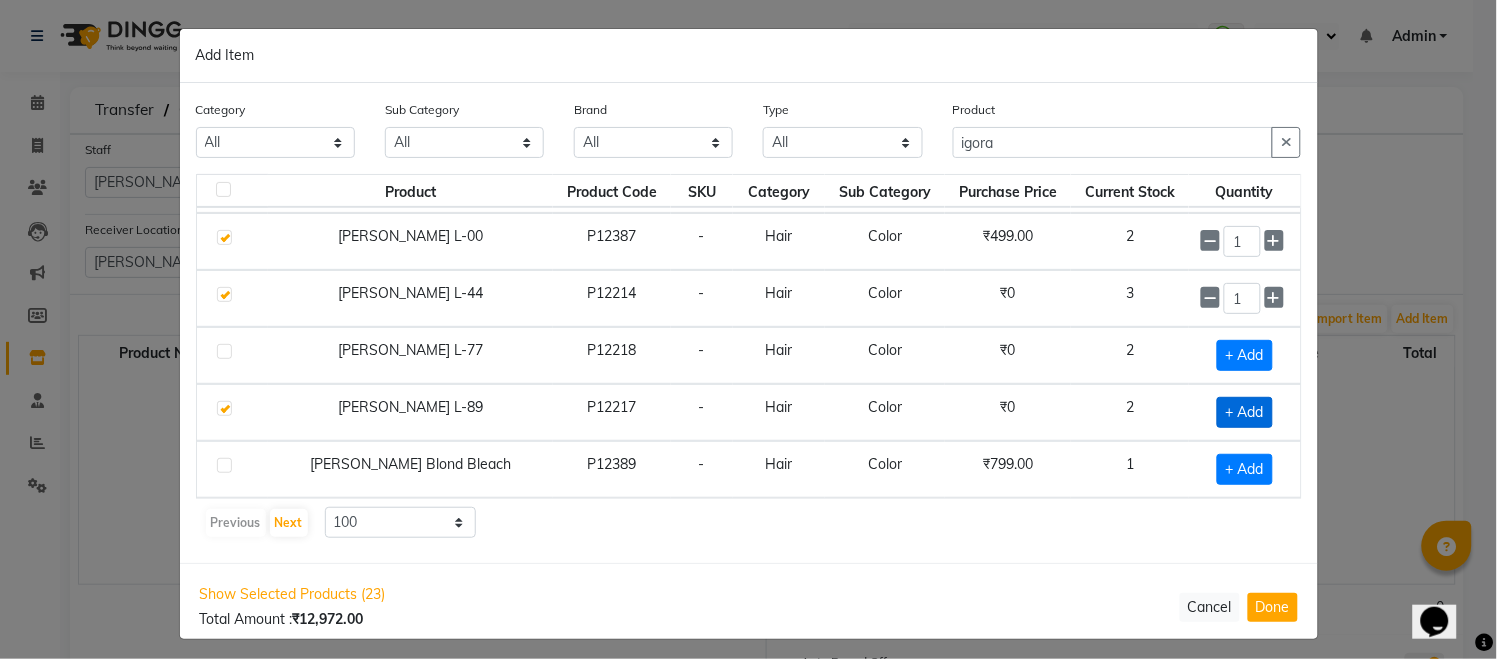 checkbox on "true" 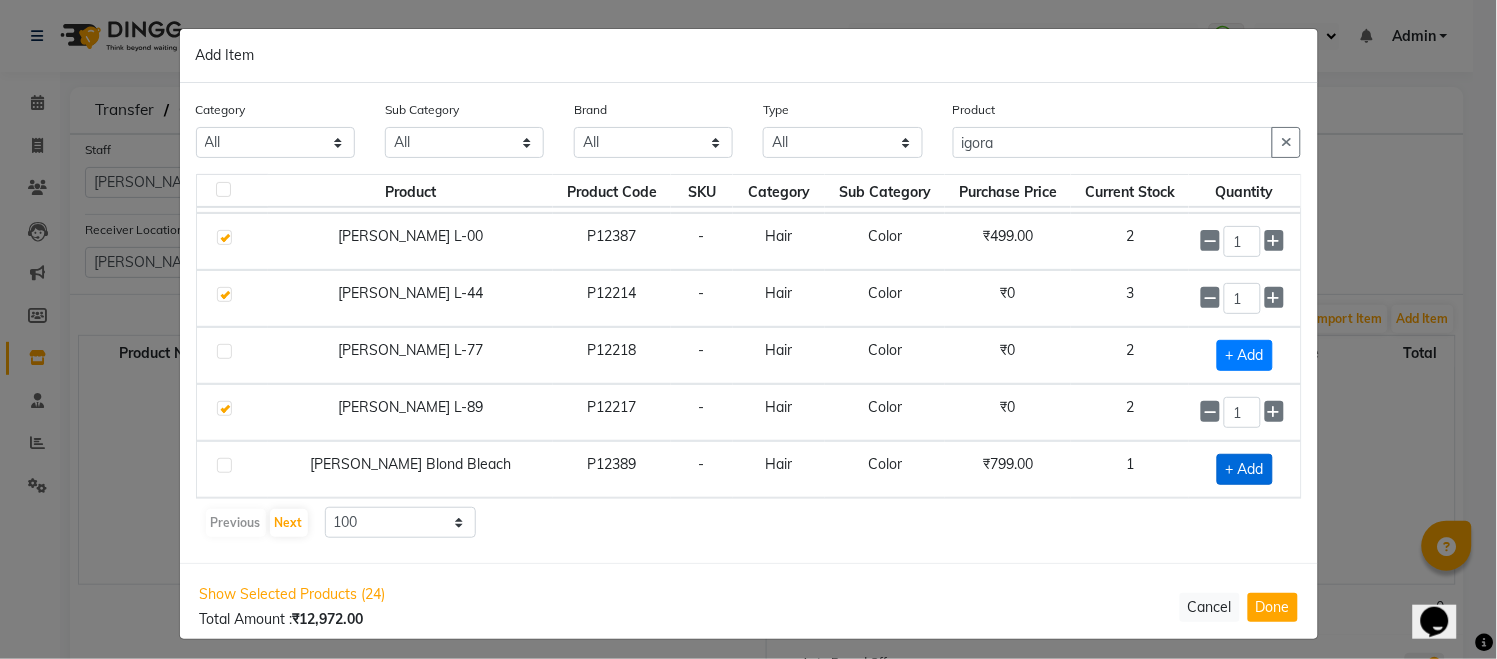 click on "+ Add" 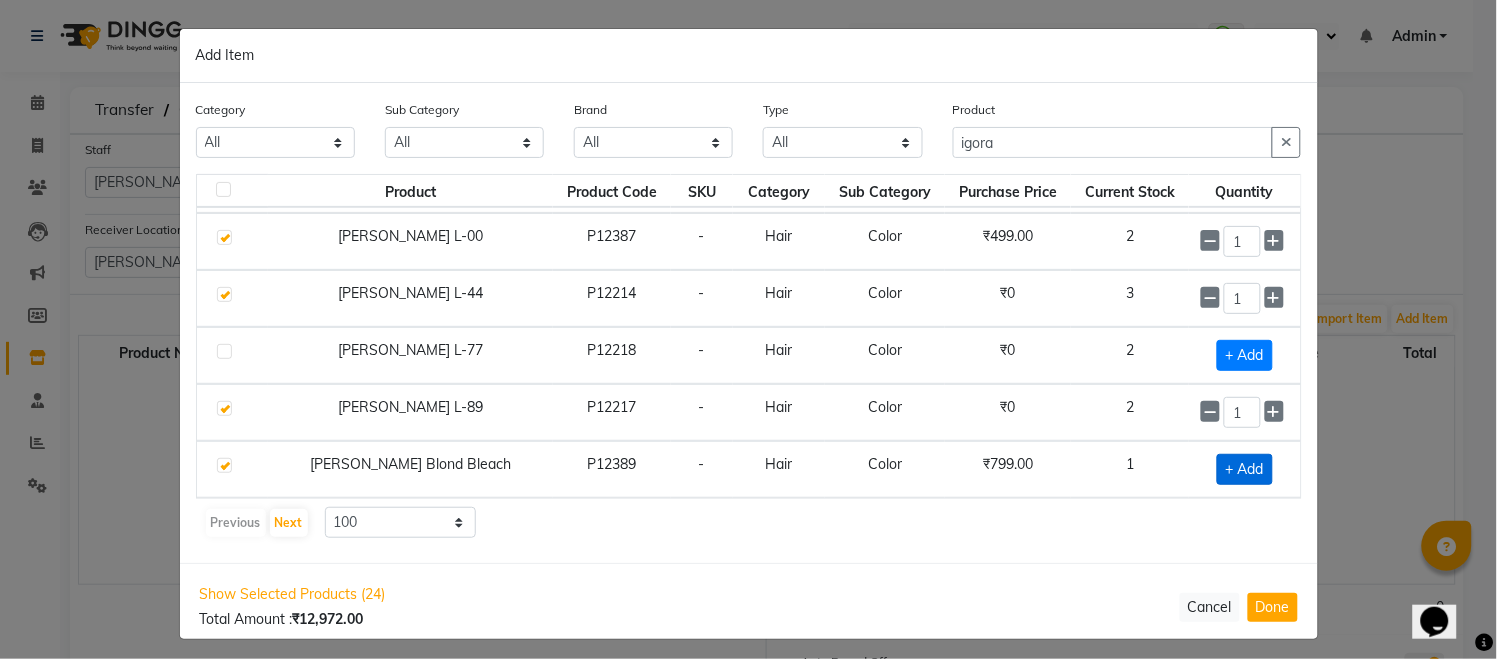 checkbox on "true" 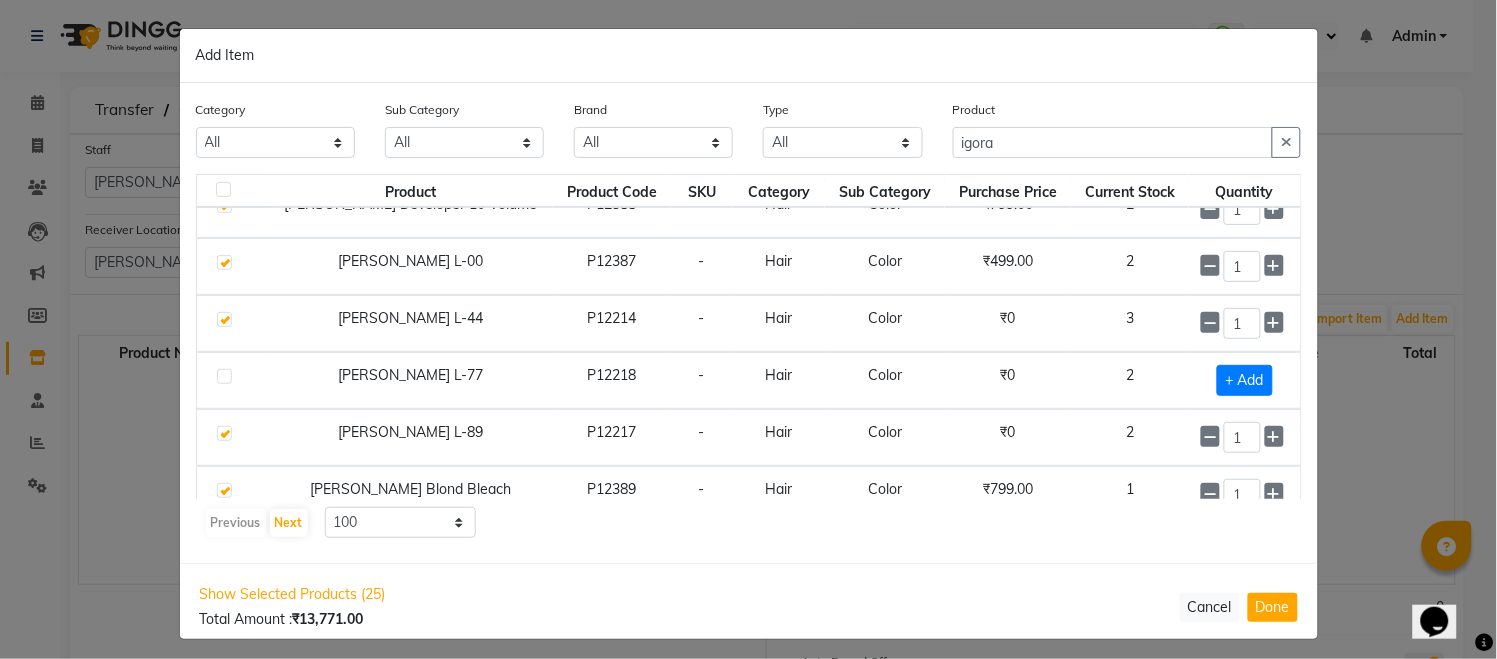 scroll, scrollTop: 1997, scrollLeft: 0, axis: vertical 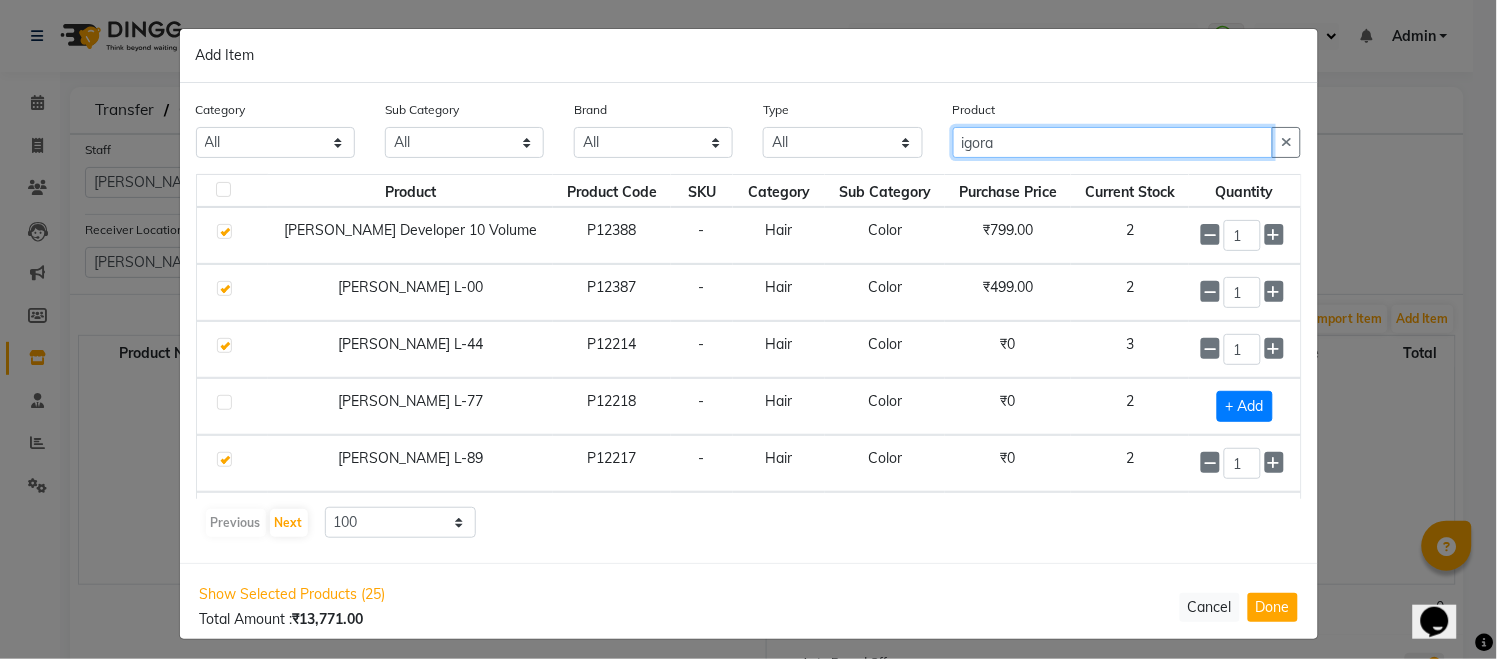 click on "igora" 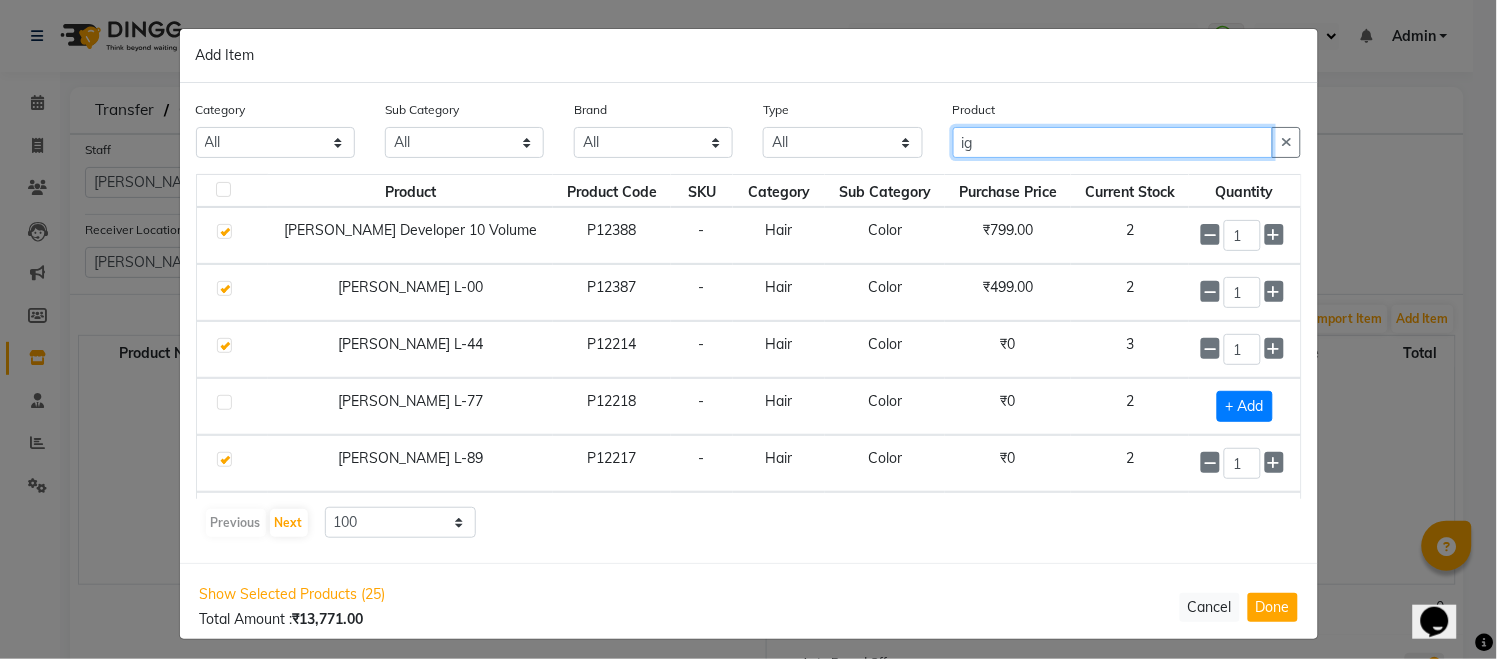 type on "i" 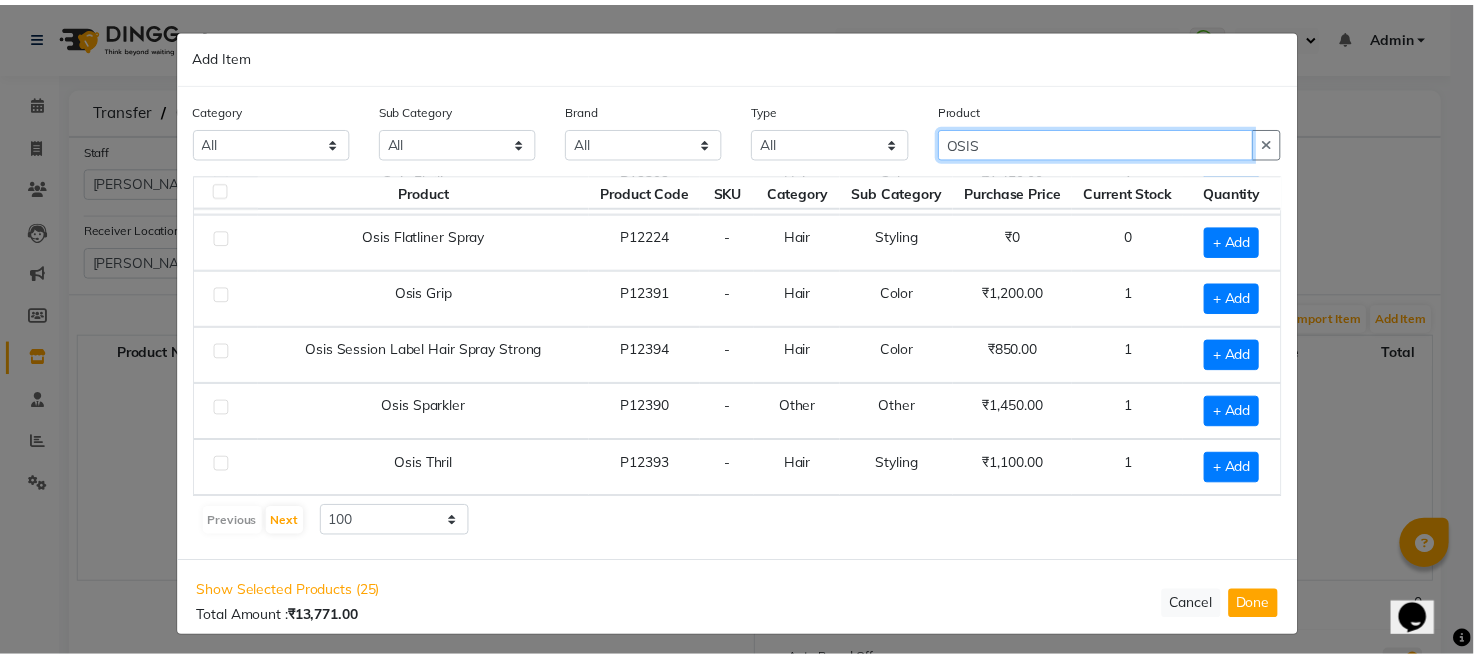 scroll, scrollTop: 53, scrollLeft: 0, axis: vertical 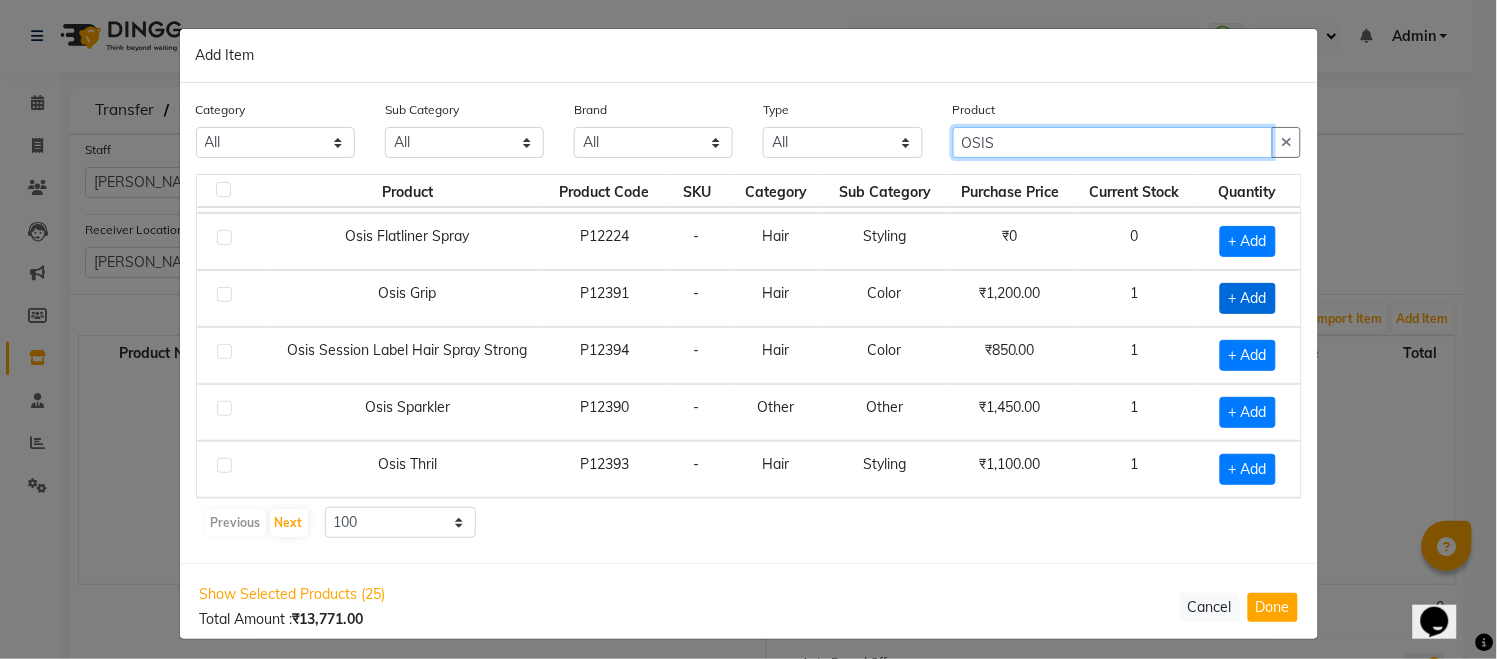 type on "OSIS" 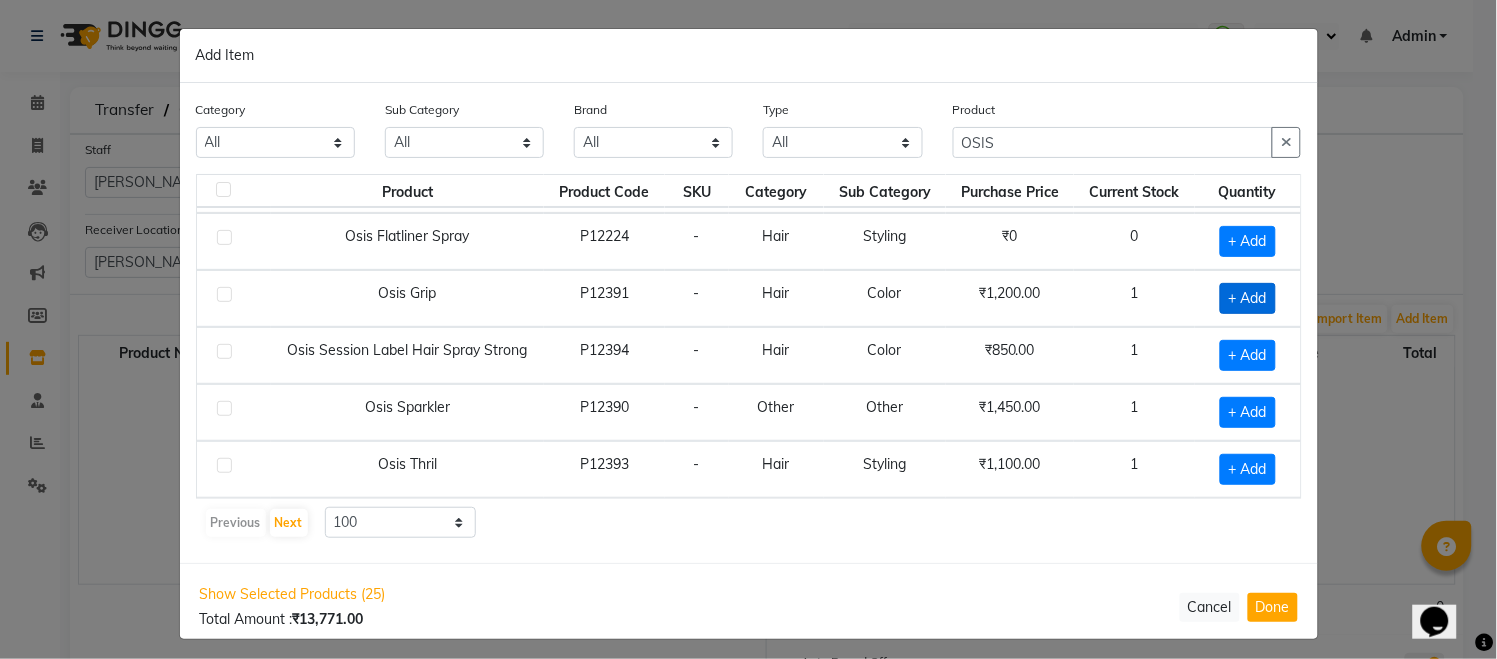 click on "+ Add" 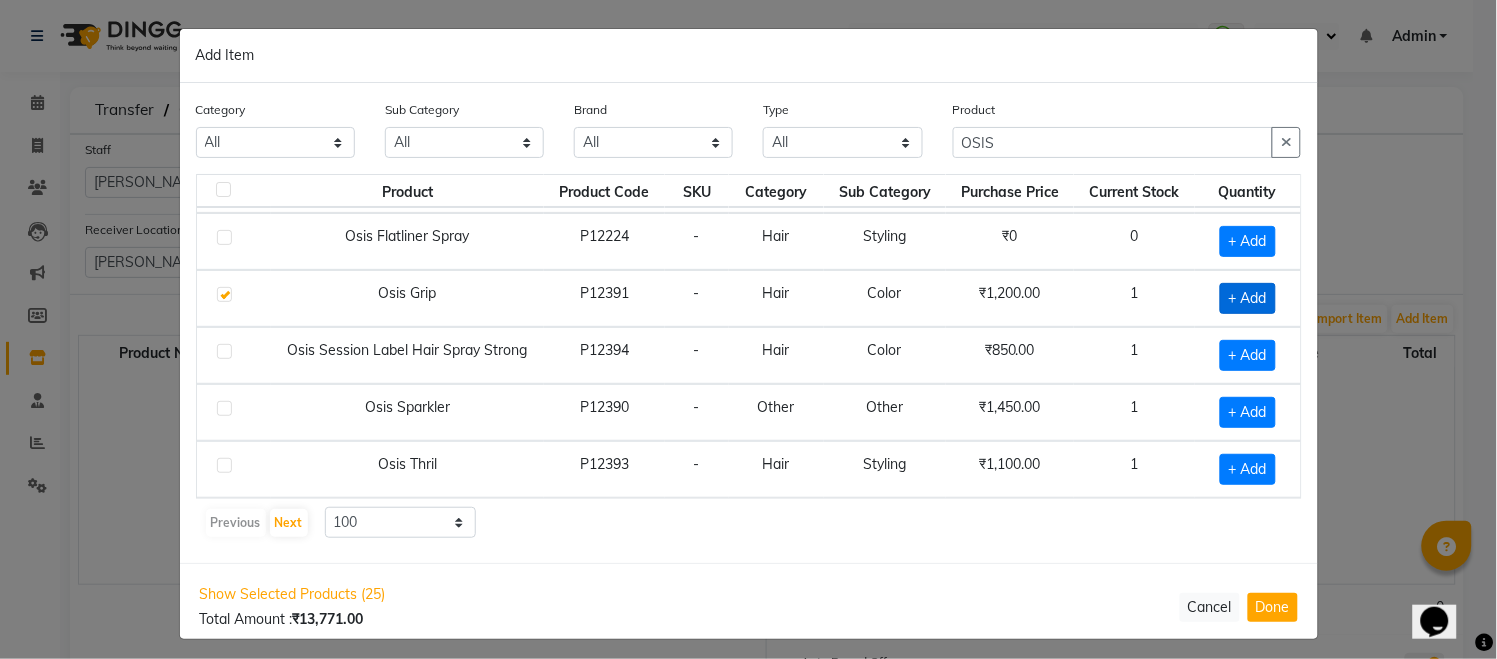 checkbox on "true" 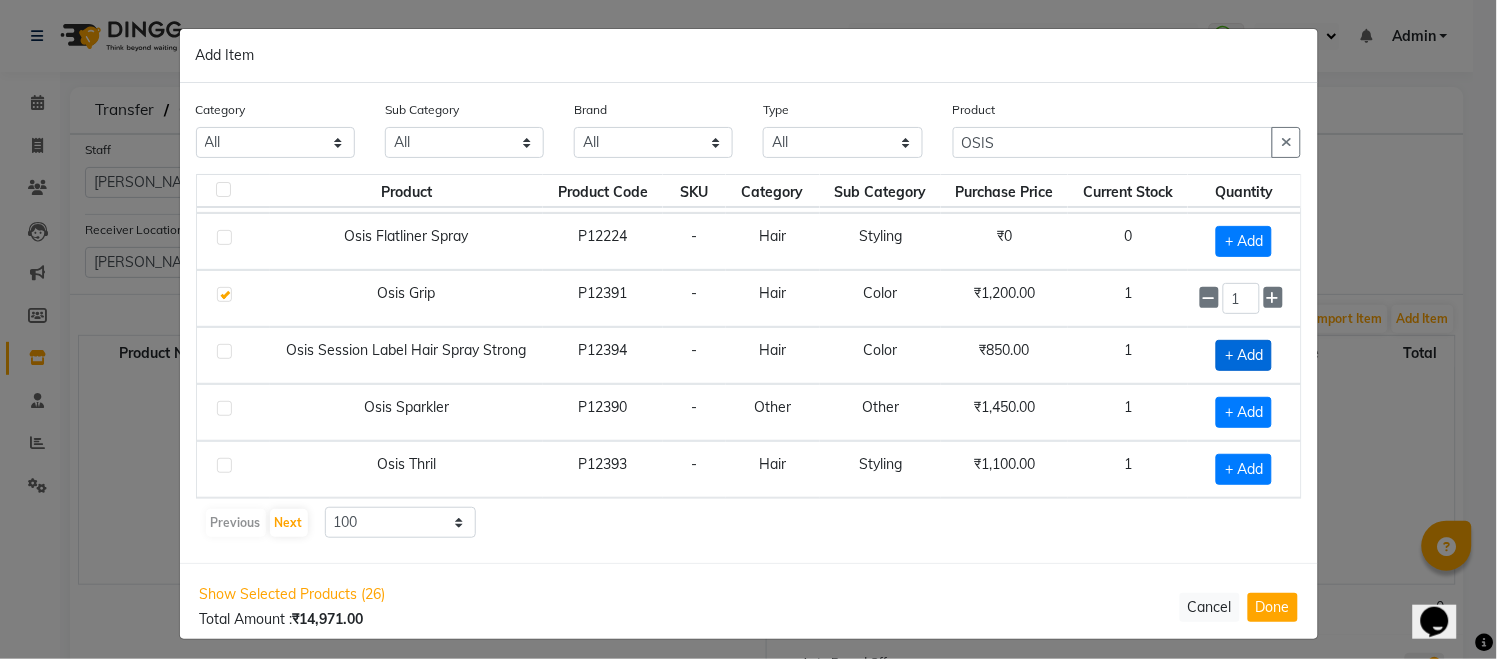 click on "+ Add" 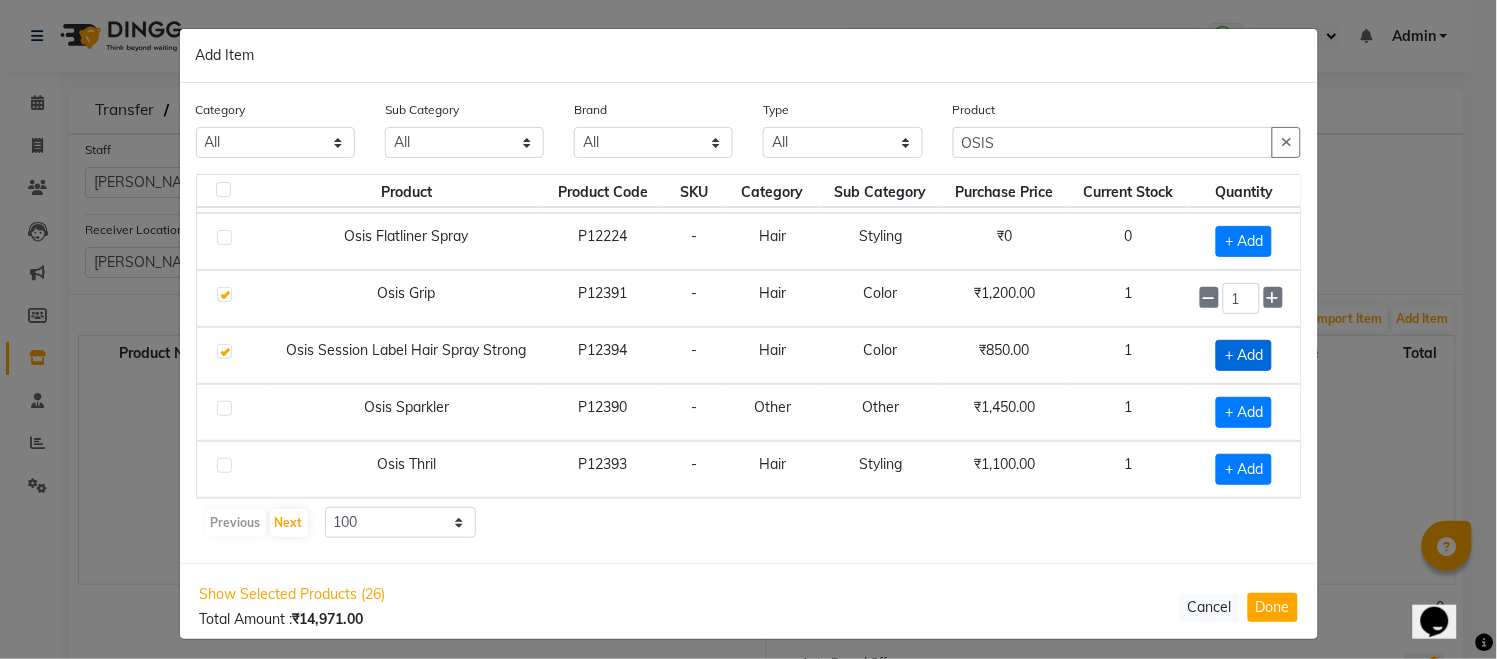checkbox on "true" 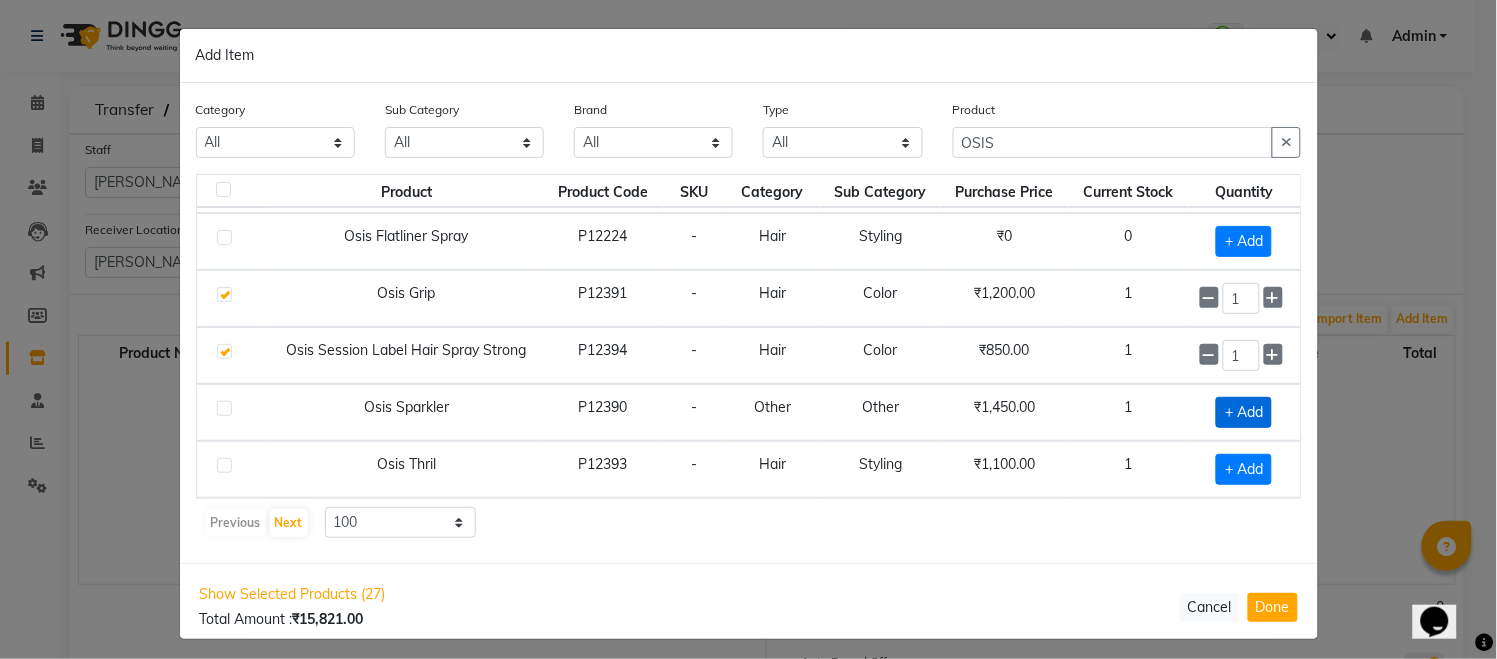 click on "+ Add" 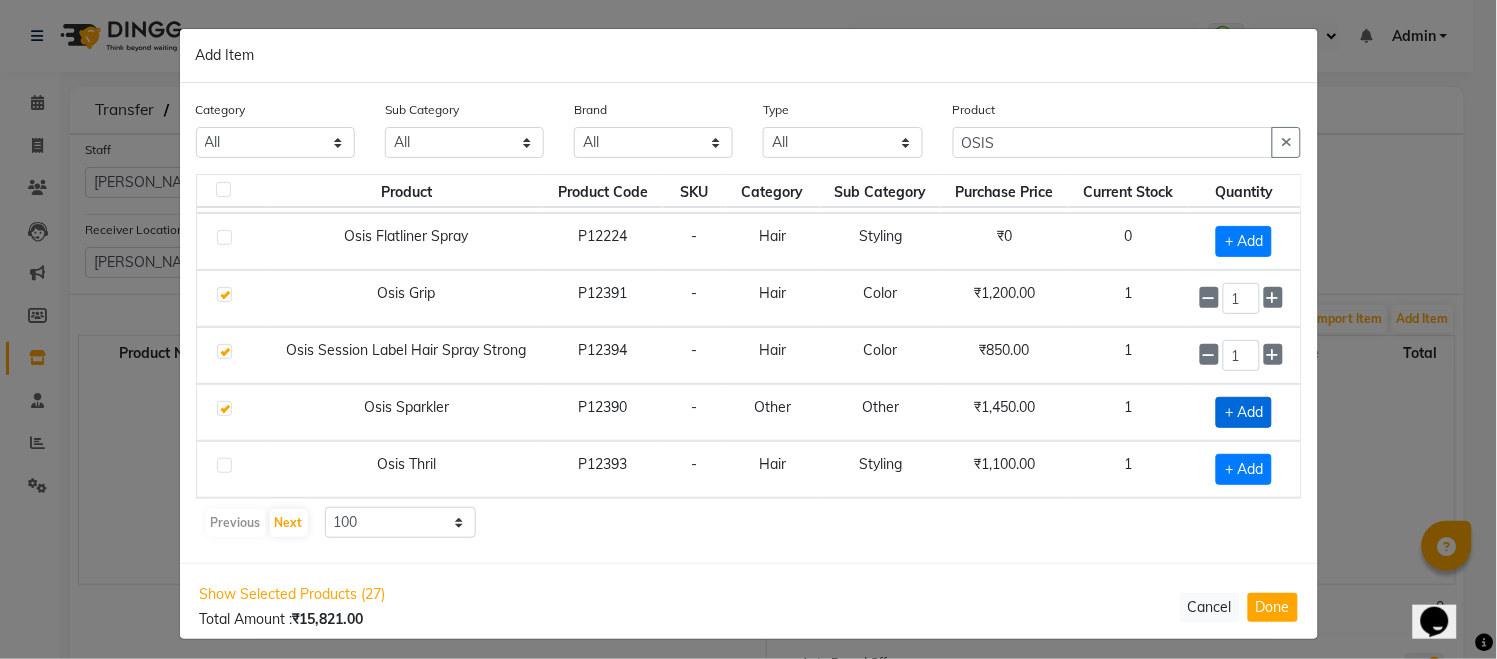 checkbox on "true" 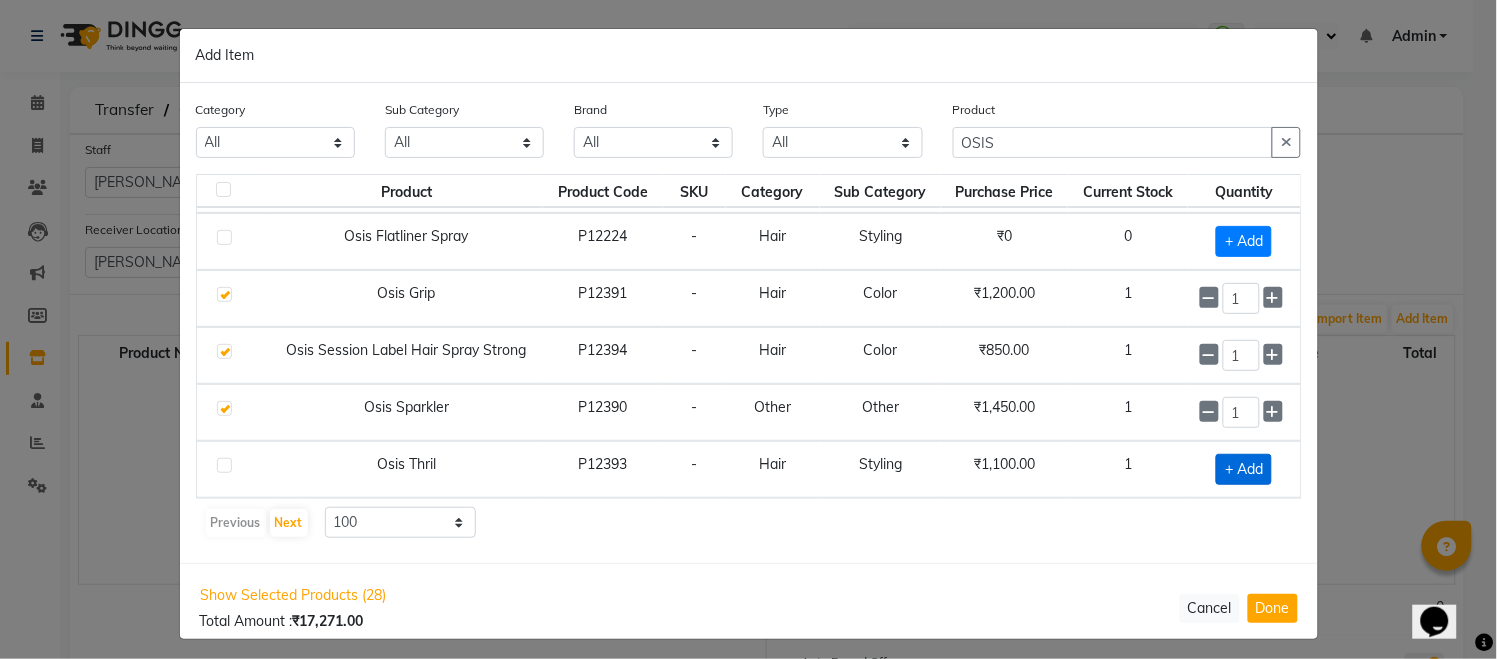 click on "+ Add" 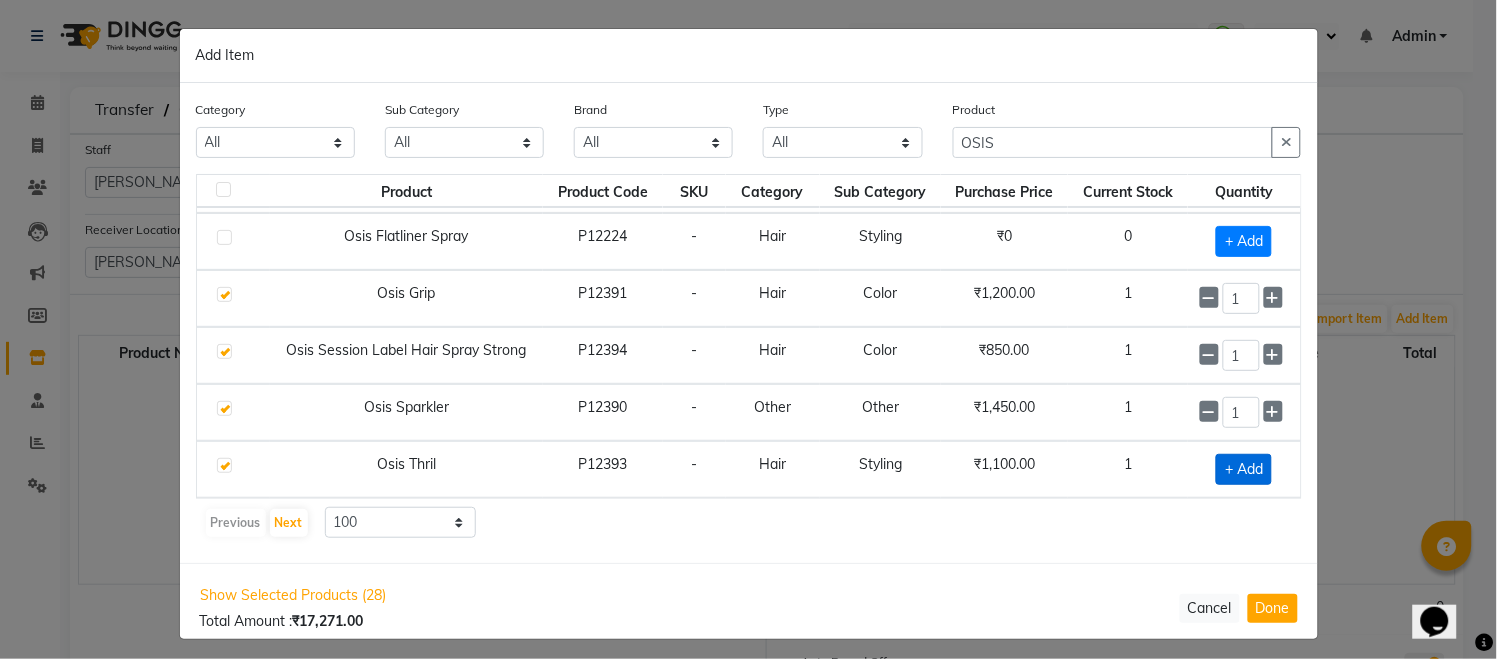 checkbox on "true" 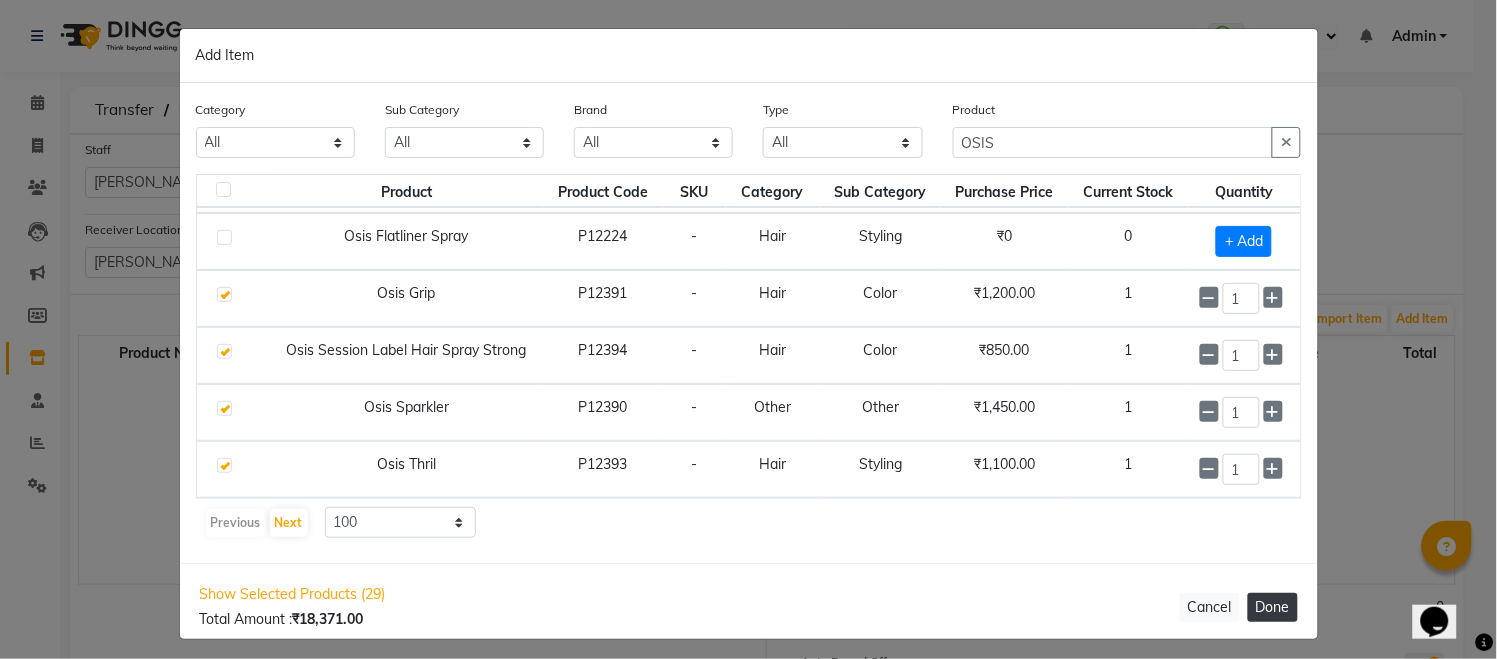 click on "Done" 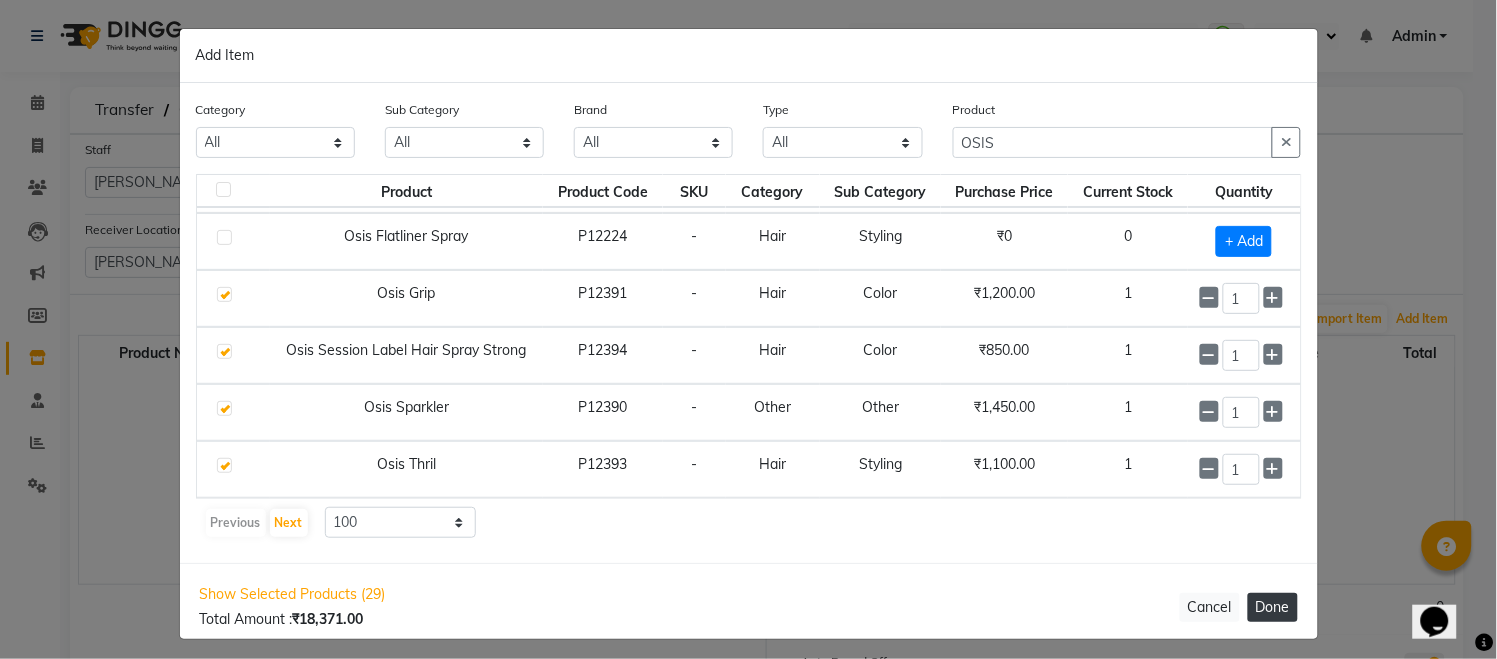 type 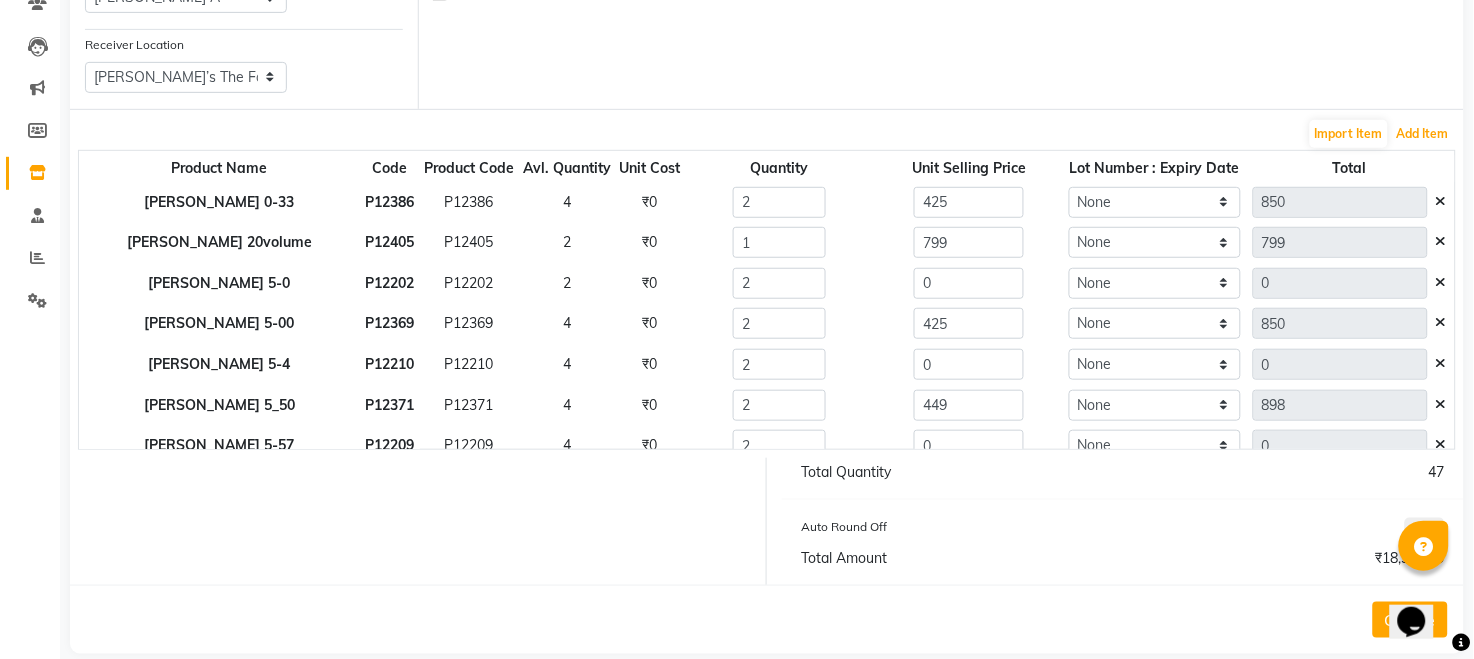 scroll, scrollTop: 214, scrollLeft: 0, axis: vertical 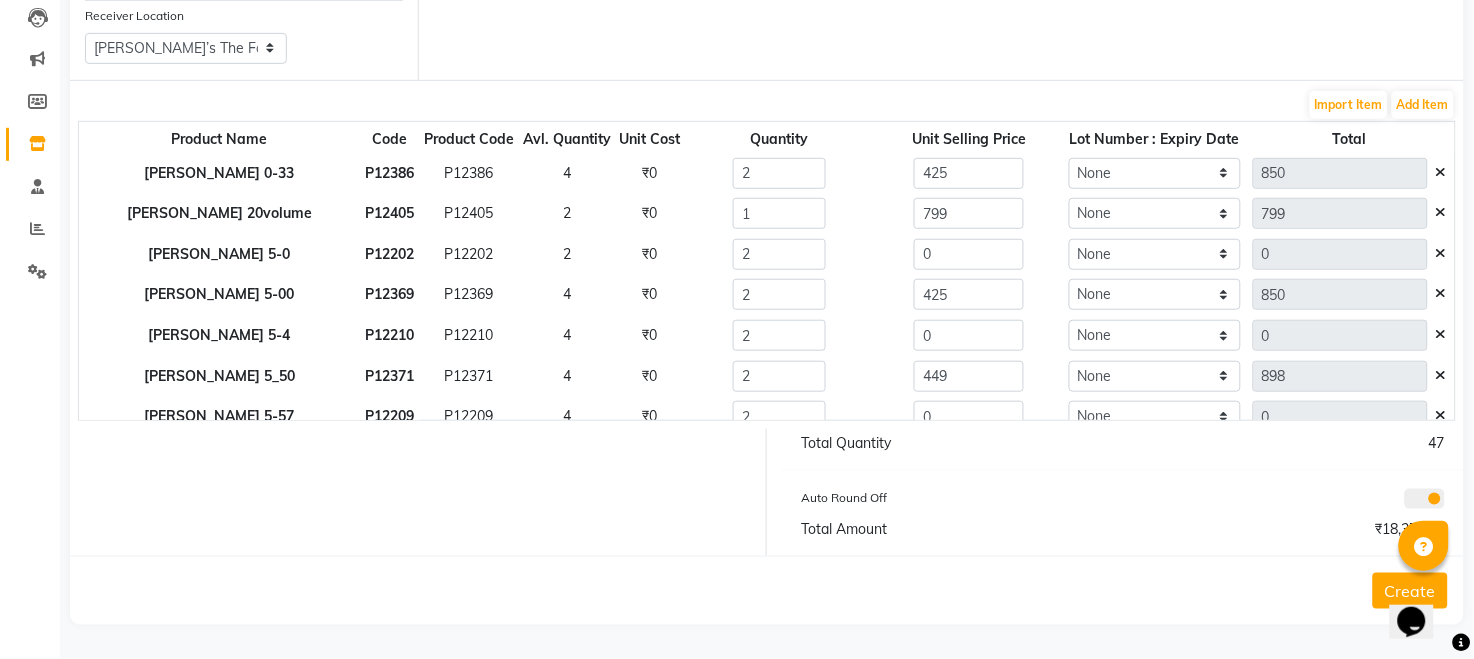 click on "Create" 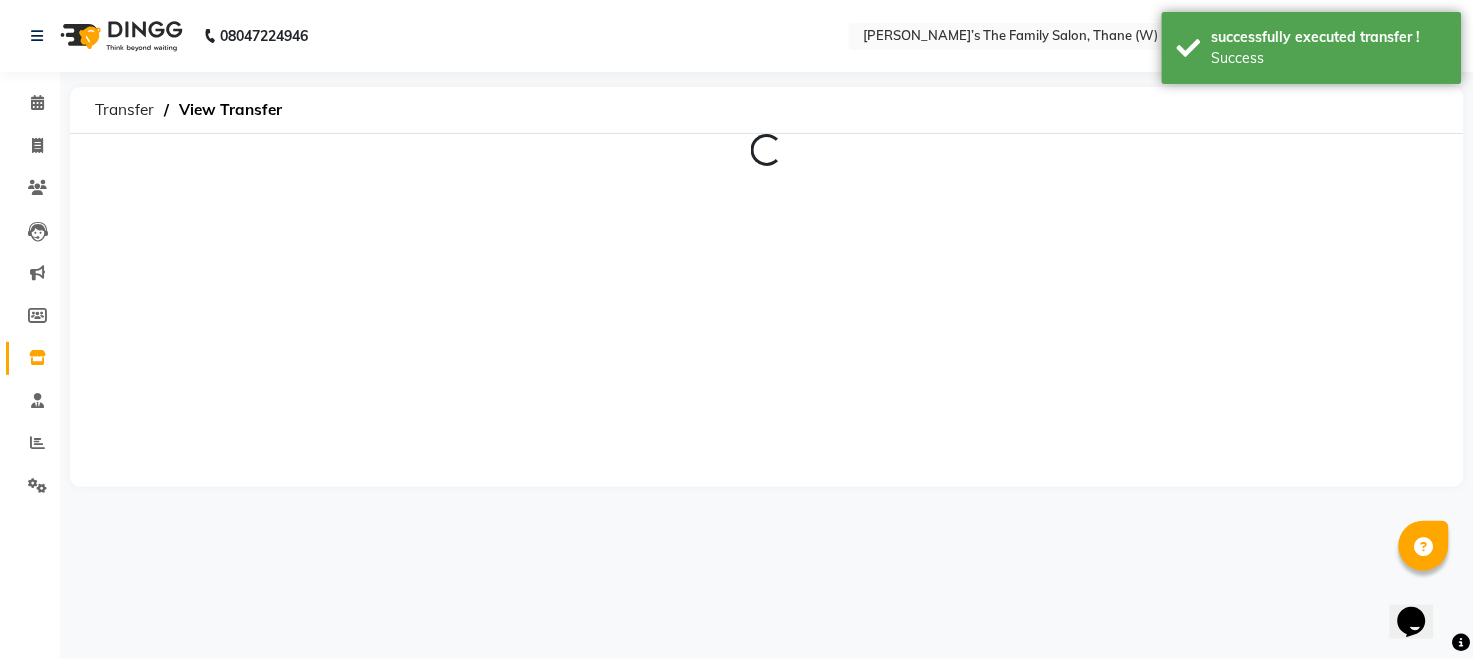 scroll, scrollTop: 0, scrollLeft: 0, axis: both 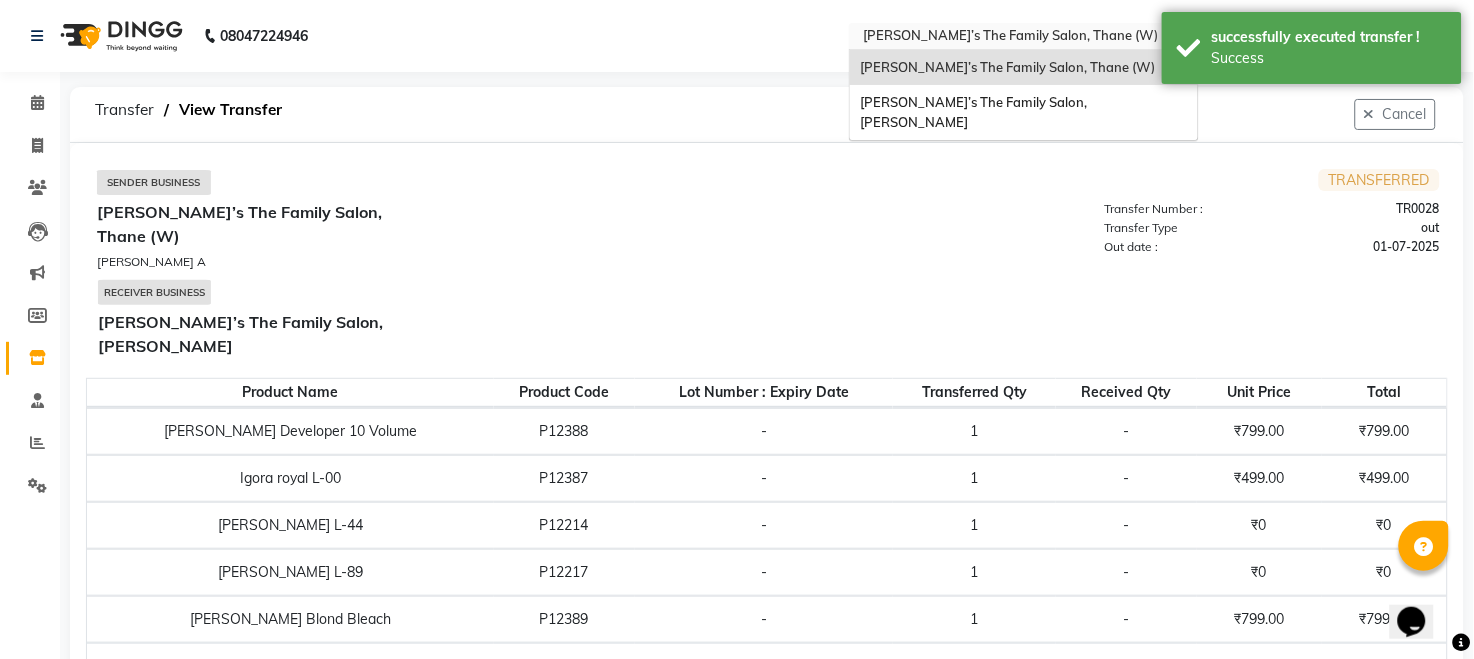 click at bounding box center (1004, 38) 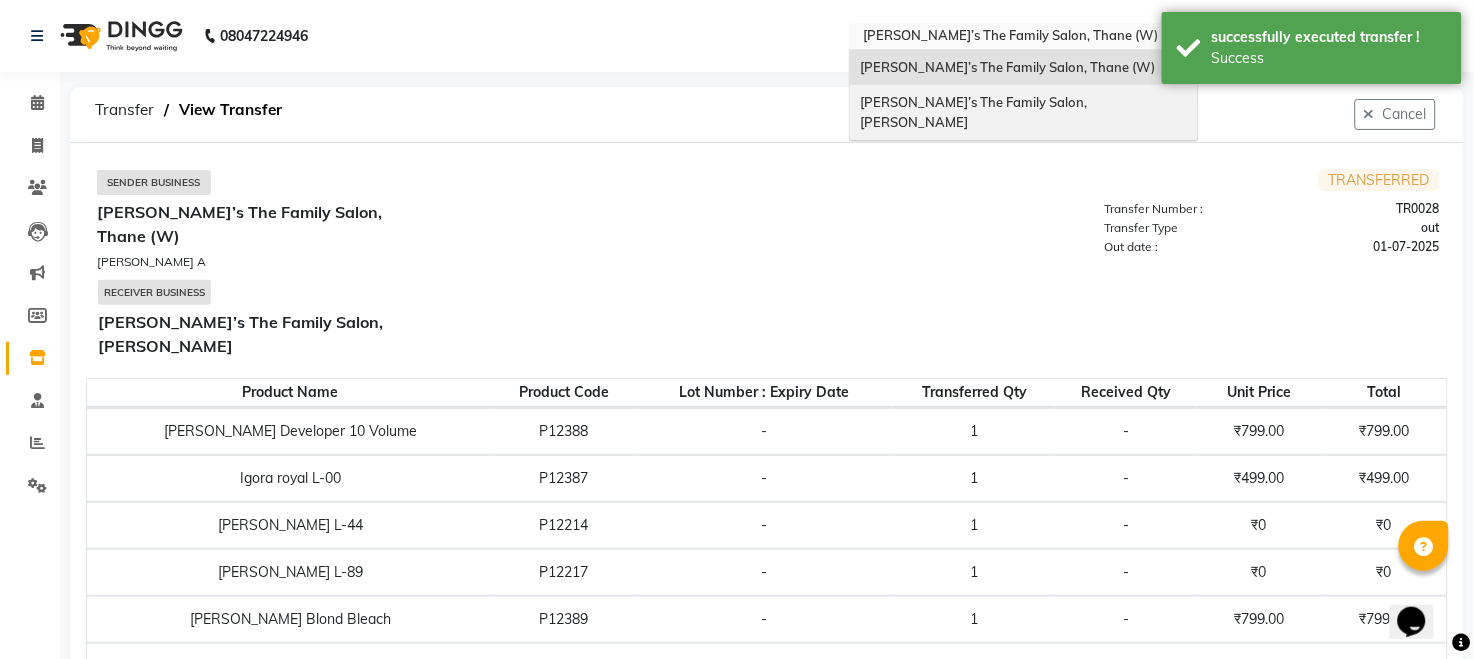 click on "[PERSON_NAME]’s The Family Salon, [PERSON_NAME]" at bounding box center [975, 112] 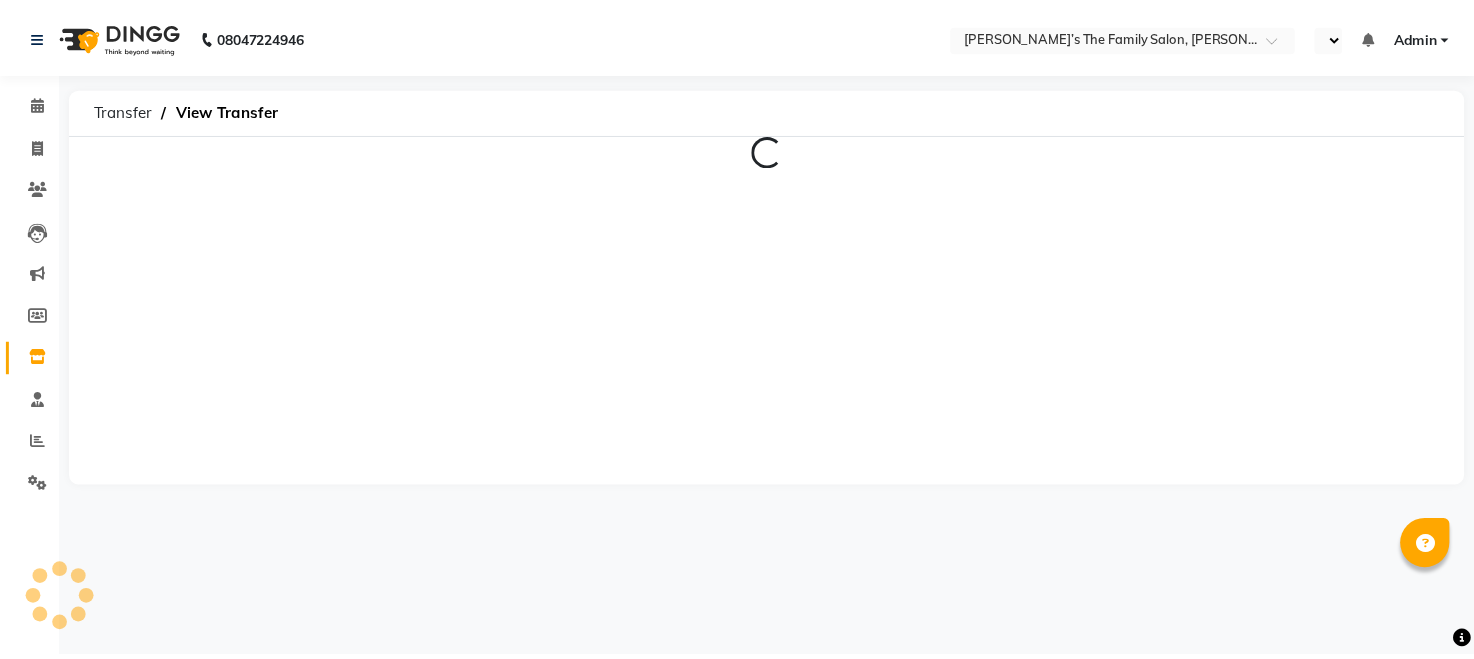 scroll, scrollTop: 0, scrollLeft: 0, axis: both 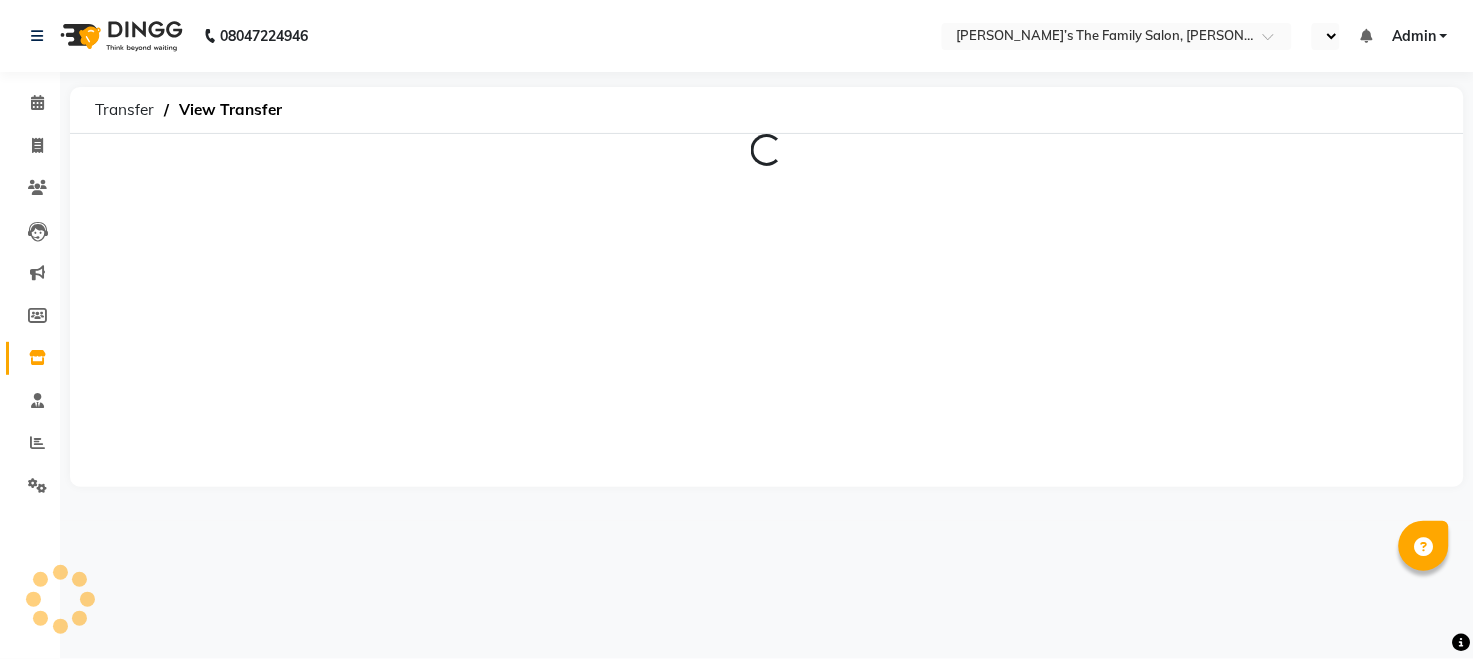 select on "en" 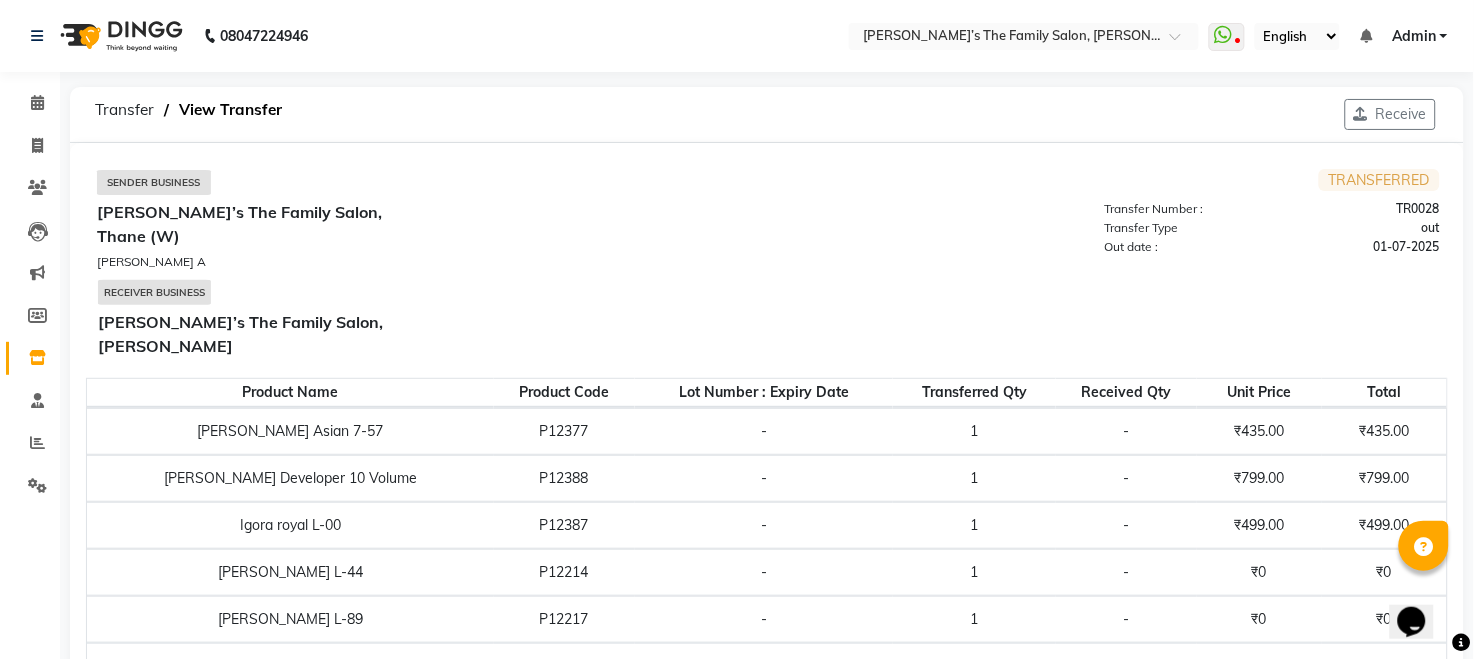 scroll, scrollTop: 0, scrollLeft: 0, axis: both 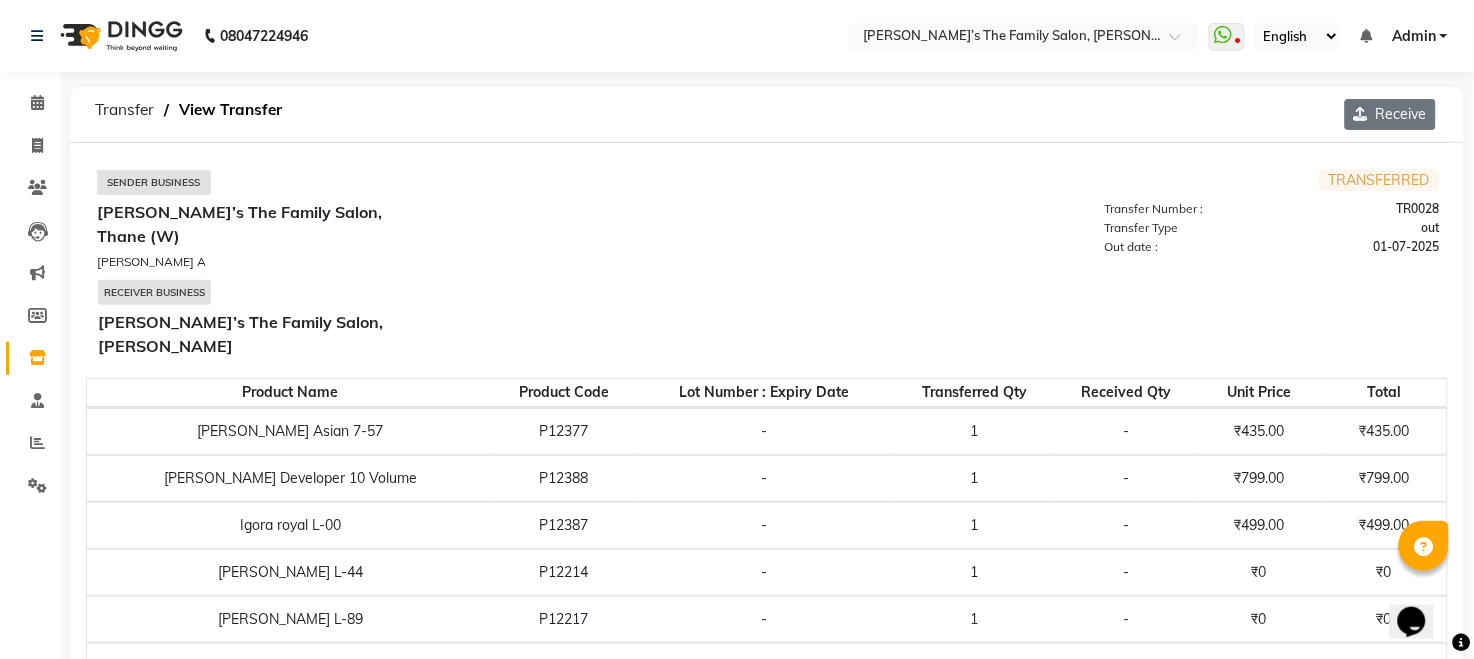 click on "Receive" 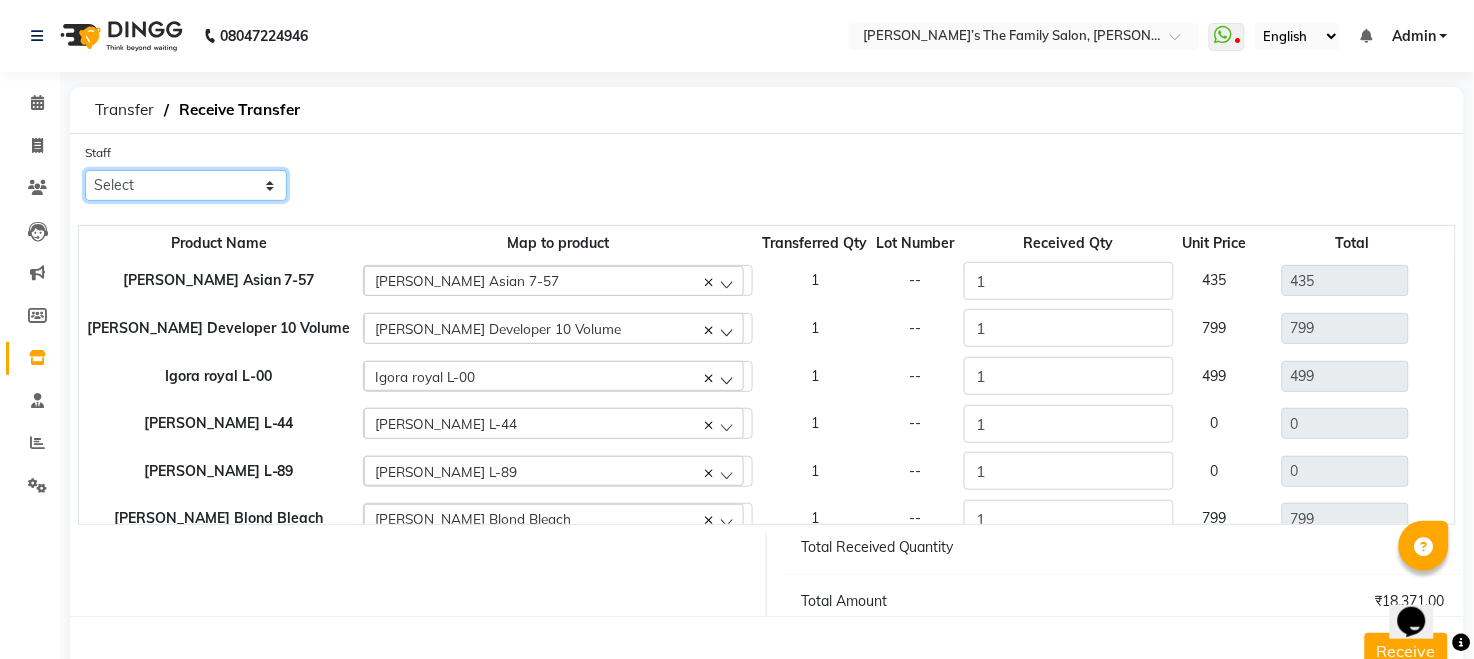 click on "Select Aarohi P [PERSON_NAME] [PERSON_NAME] A [PERSON_NAME] [PERSON_NAME] A Gautam  House sale [PERSON_NAME] [PERSON_NAME]  Manager Meenakshi Noor Prashant  [PERSON_NAME]  [PERSON_NAME] [PERSON_NAME] [PERSON_NAME] Vikas H [PERSON_NAME]" at bounding box center [186, 185] 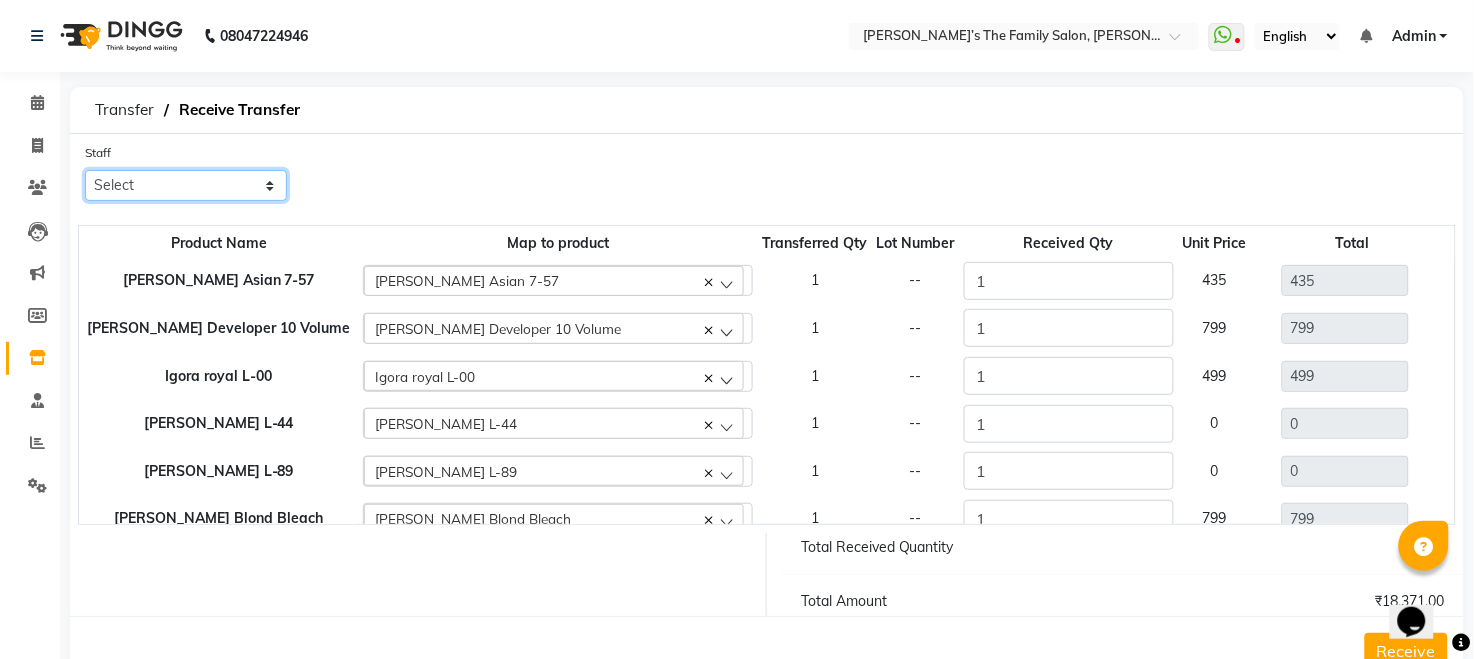 select on "35995" 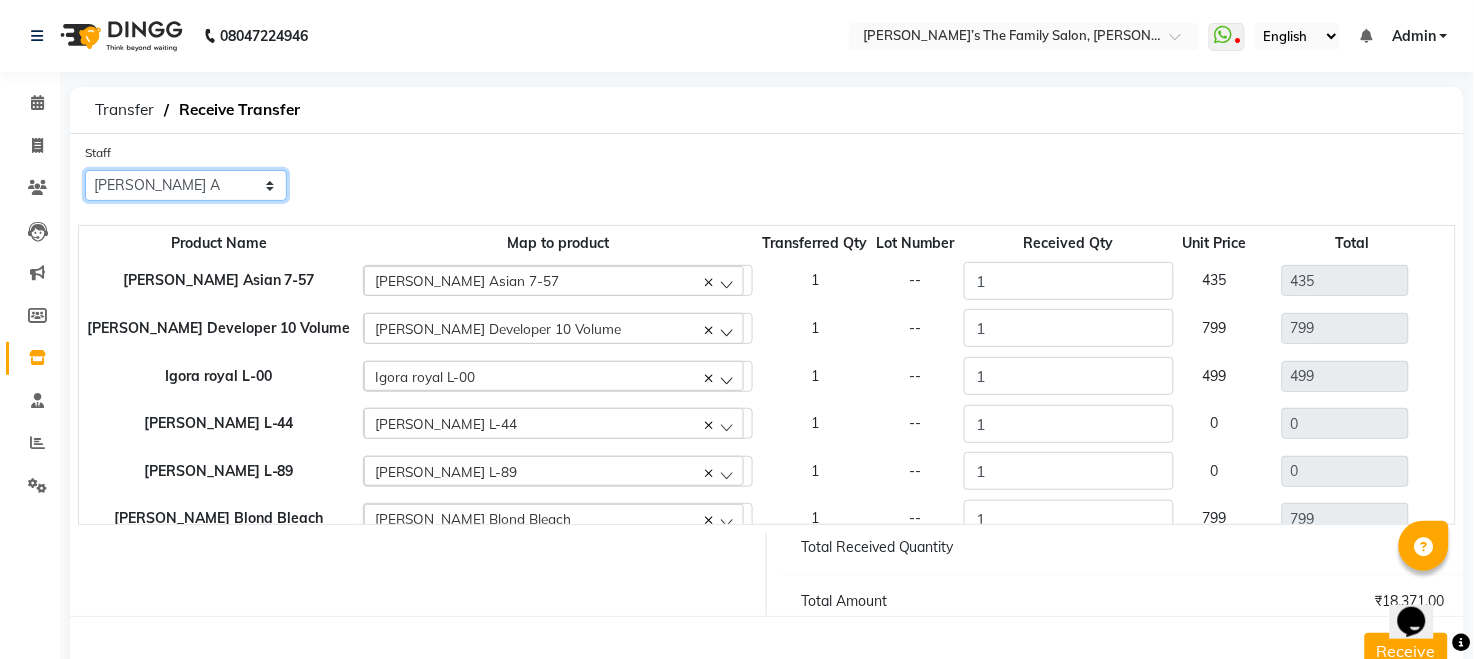 click on "Select Aarohi P [PERSON_NAME] [PERSON_NAME] A [PERSON_NAME] [PERSON_NAME] A Gautam  House sale [PERSON_NAME] [PERSON_NAME]  Manager Meenakshi Noor Prashant  [PERSON_NAME]  [PERSON_NAME] [PERSON_NAME] [PERSON_NAME] Vikas H [PERSON_NAME]" at bounding box center [186, 185] 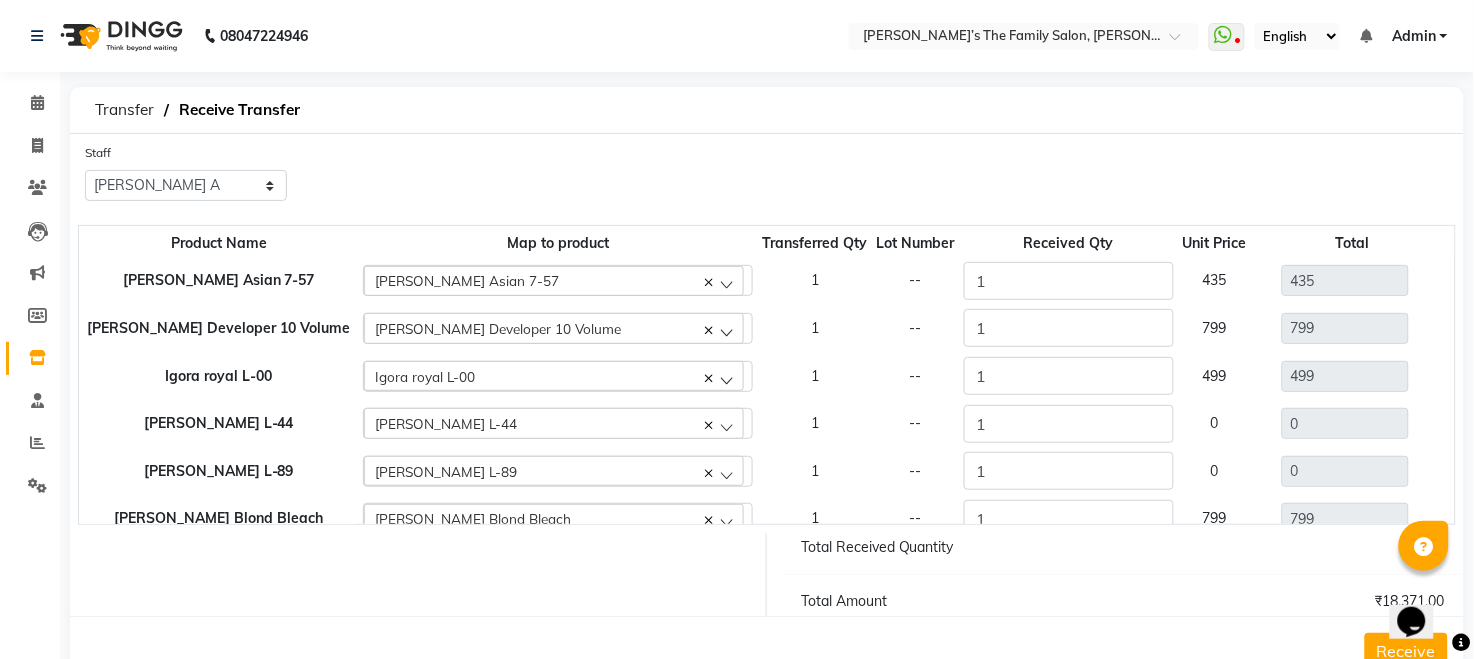 click on "0" 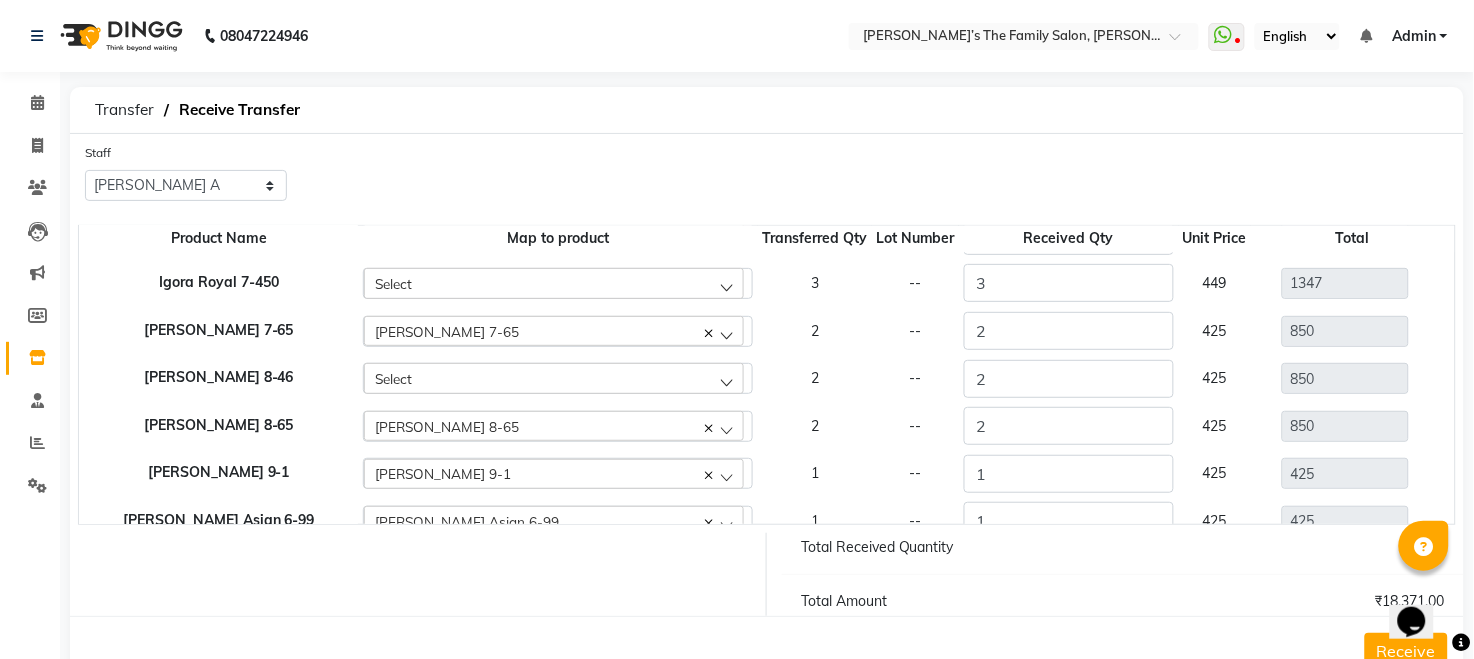 scroll, scrollTop: 1112, scrollLeft: 0, axis: vertical 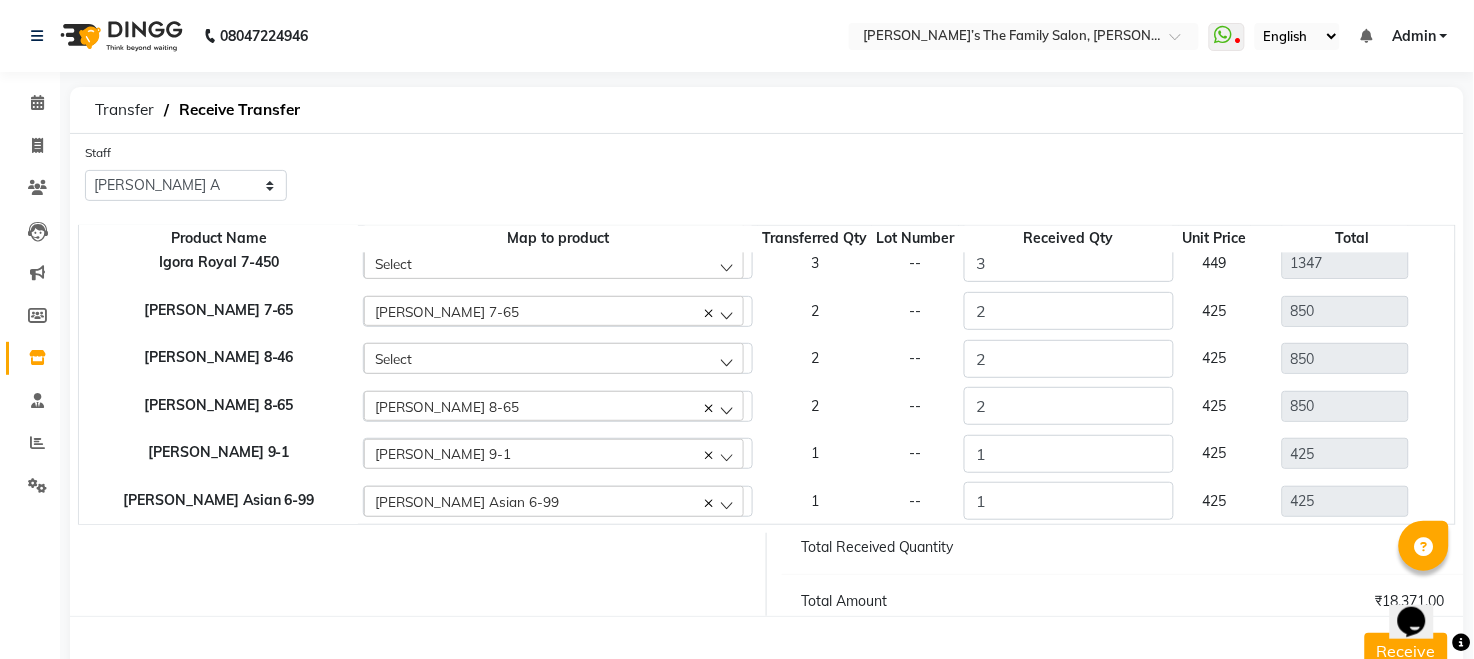 click on "Select" 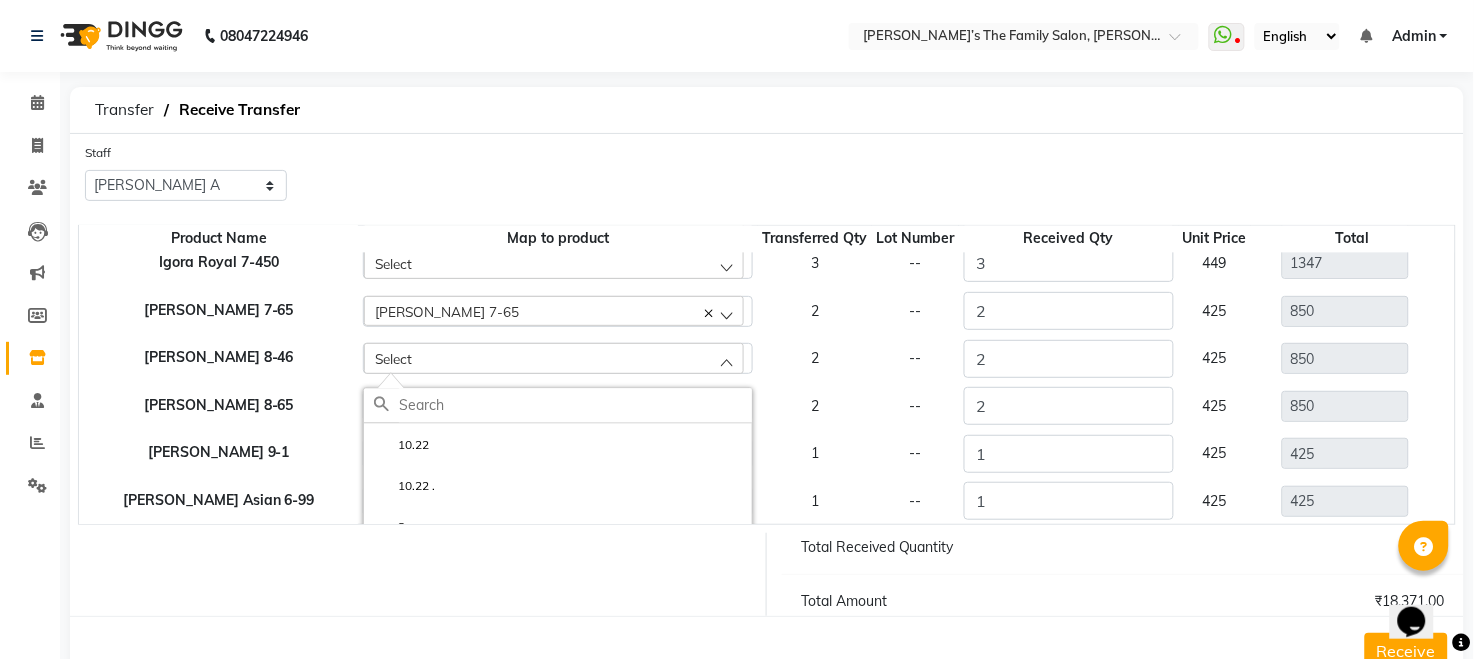click on "Select" 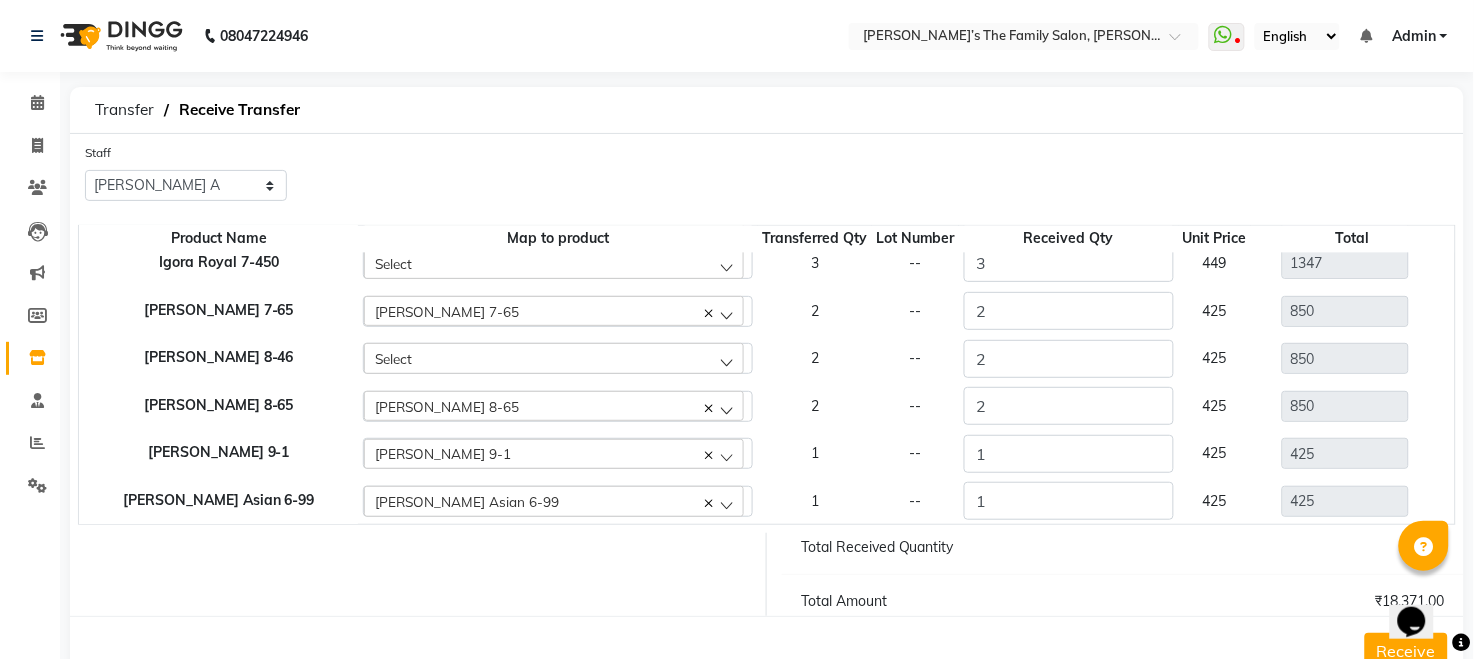 click on "Select" 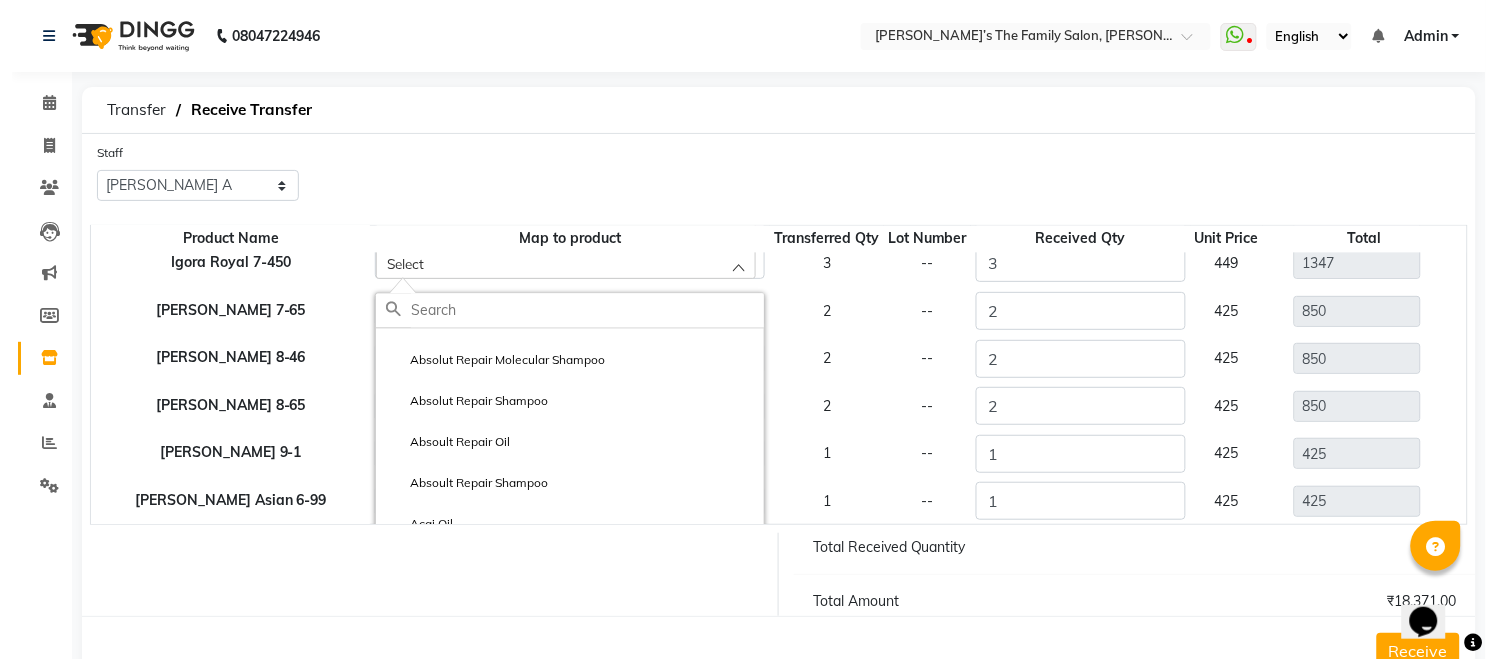 scroll, scrollTop: 3155, scrollLeft: 0, axis: vertical 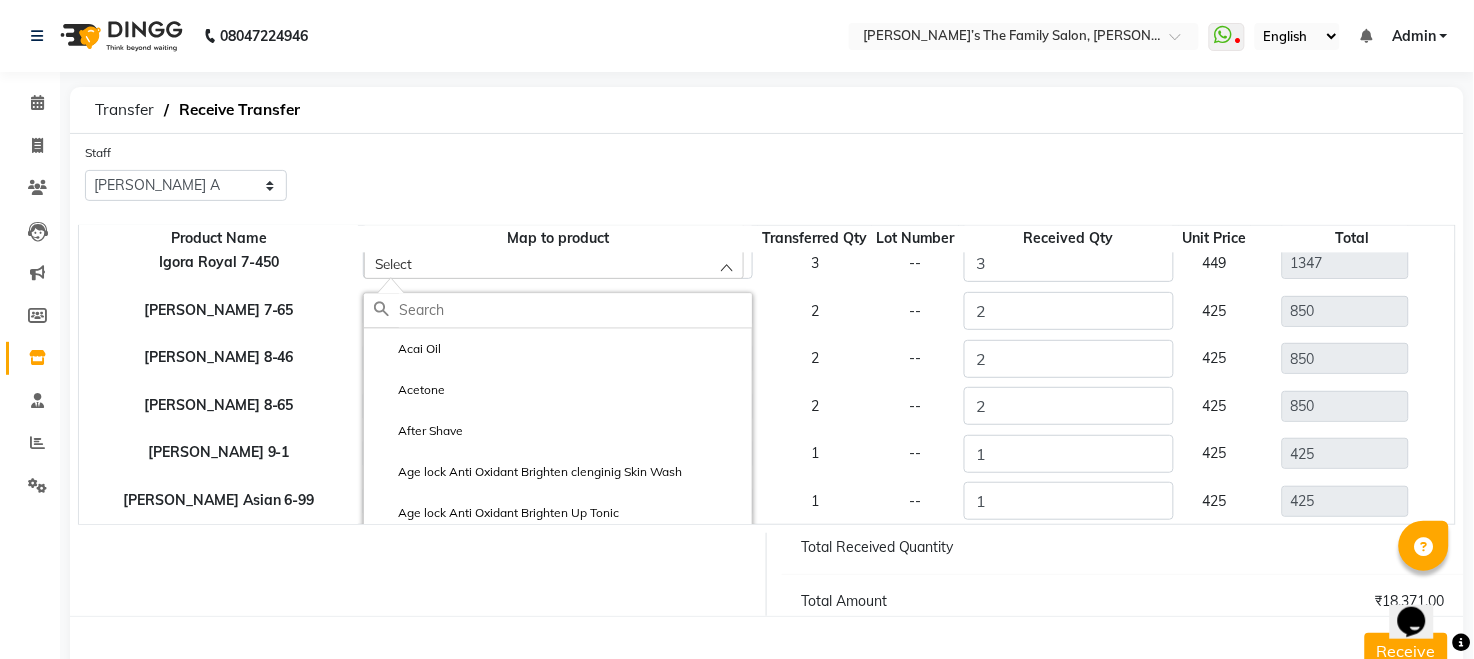 click on "1" 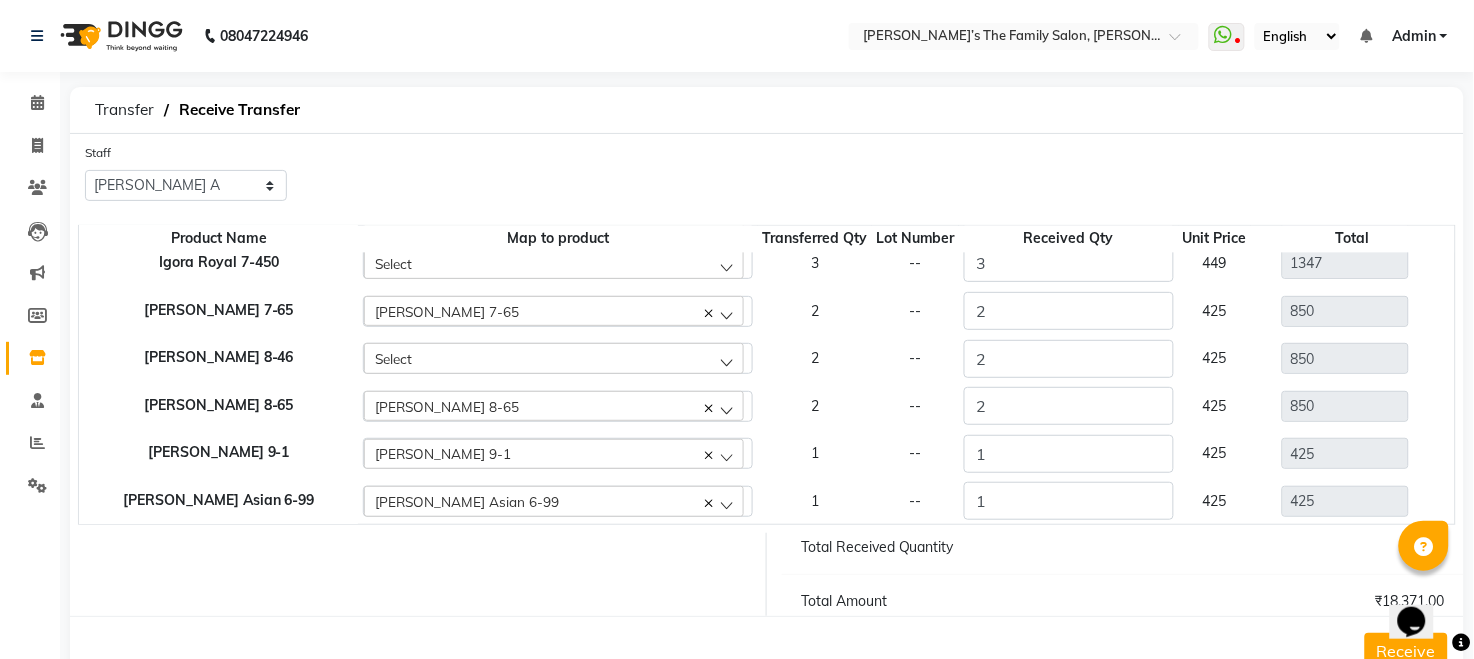 click on "Receive" 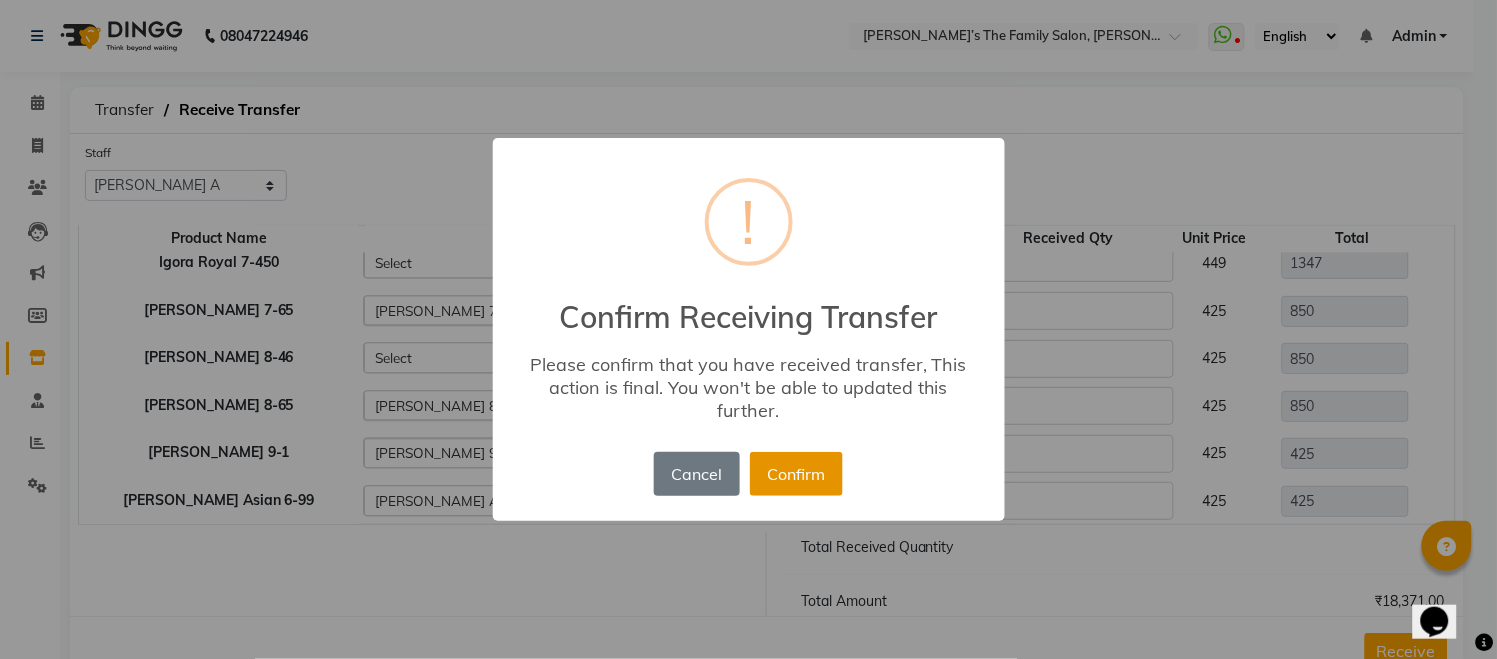 click on "Confirm" at bounding box center [796, 474] 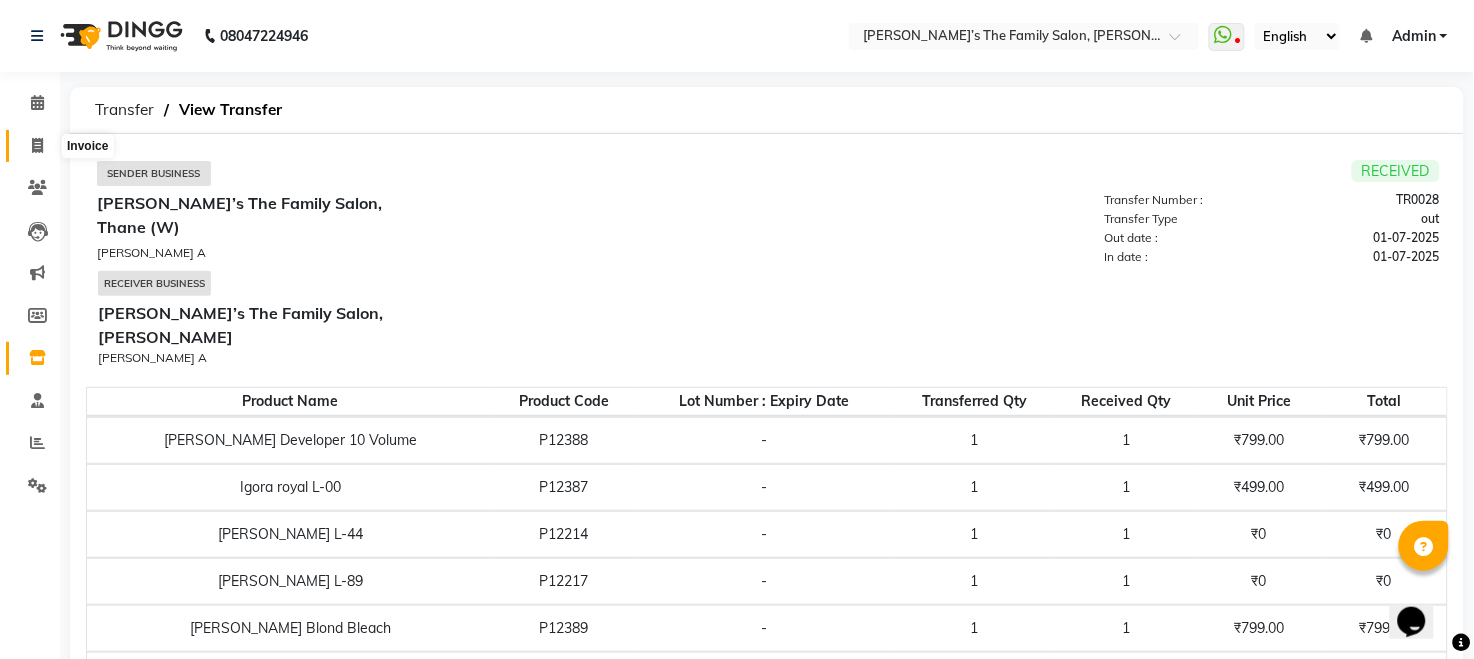 click 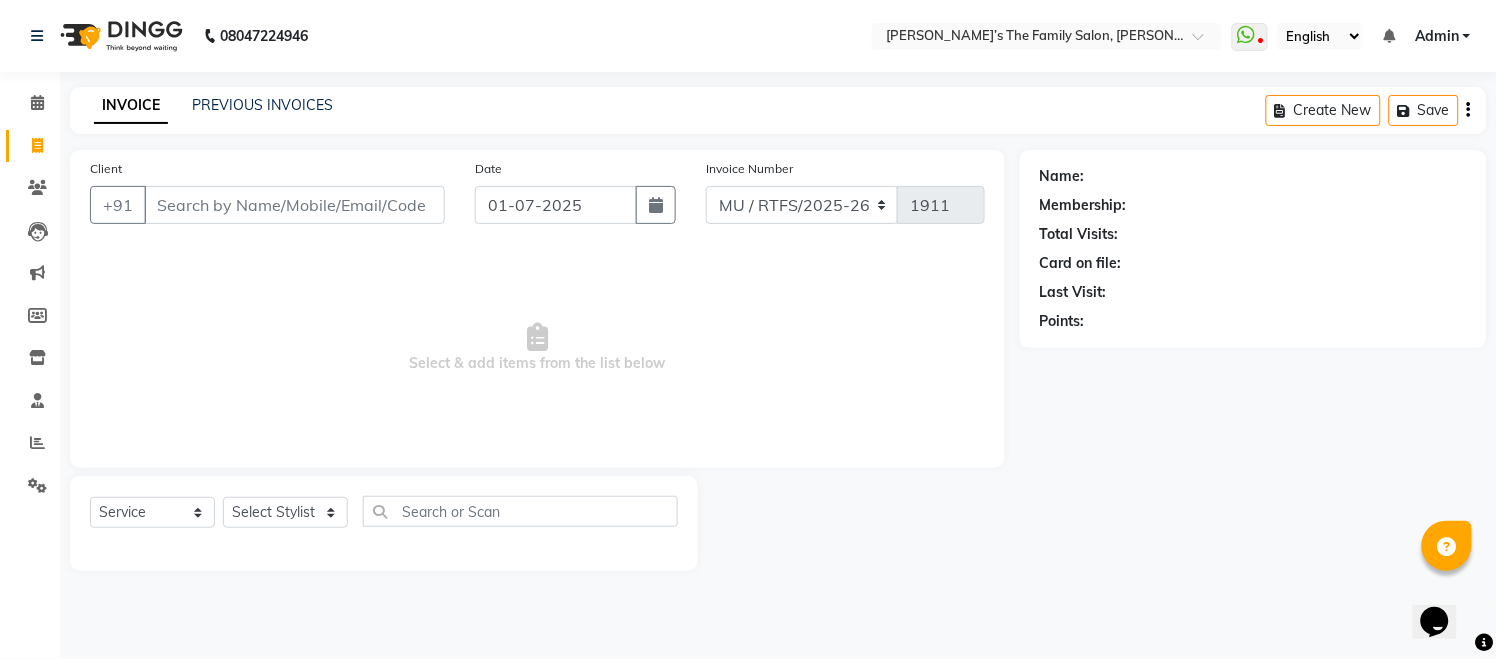 click on "08047224946 Select Location × Ravi’s The Family Salon, Mulund  WhatsApp Status  ✕ Status:  Disconnected Most Recent Message: 12-06-2025     10:03 PM Recent Service Activity: 12-06-2025     09:59 PM  08047224946 Whatsapp Settings English ENGLISH Español العربية मराठी हिंदी ગુજરાતી தமிழ் 中文 Notifications nothing to show Admin Manage Profile Change Password Sign out  Version:3.14.0  ☀ Ravi’s the Family Salon, THANE (W)  ☀ Ravi’s the Family Salon, Mulund  Calendar  Invoice  Clients  Leads   Marketing  Members  Inventory  Staff  Reports  Settings Completed InProgress Upcoming Dropped Tentative Check-In Confirm Bookings Generate Report Segments Page Builder INVOICE PREVIOUS INVOICES Create New   Save  Client +91 Date 01-07-2025 Invoice Number MU / RTFS/2025-26 1911  Select & add items from the list below  Select  Service  Product  Membership  Package Voucher Prepaid Gift Card  Select Stylist Aarohi P Aksahy Auty Aniket A Apurva Divya Noor" at bounding box center [748, 329] 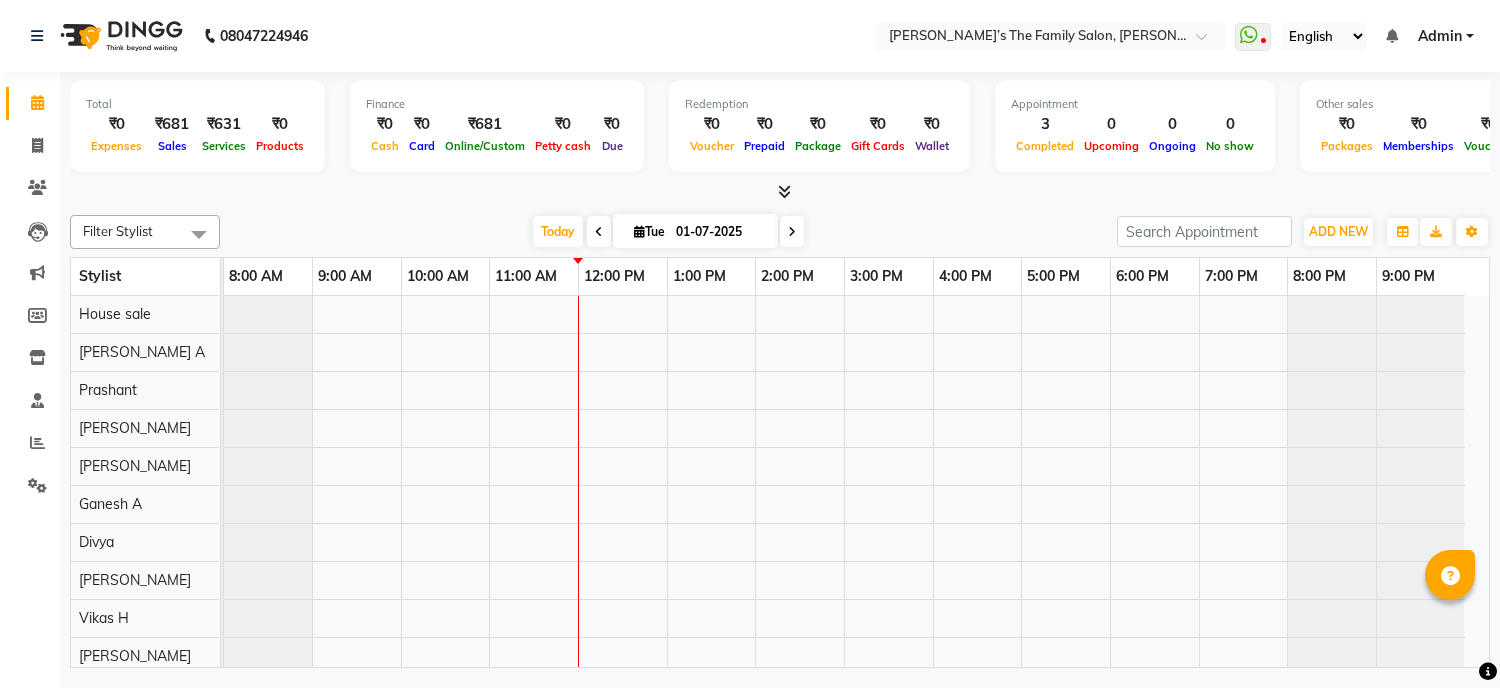 scroll, scrollTop: 0, scrollLeft: 0, axis: both 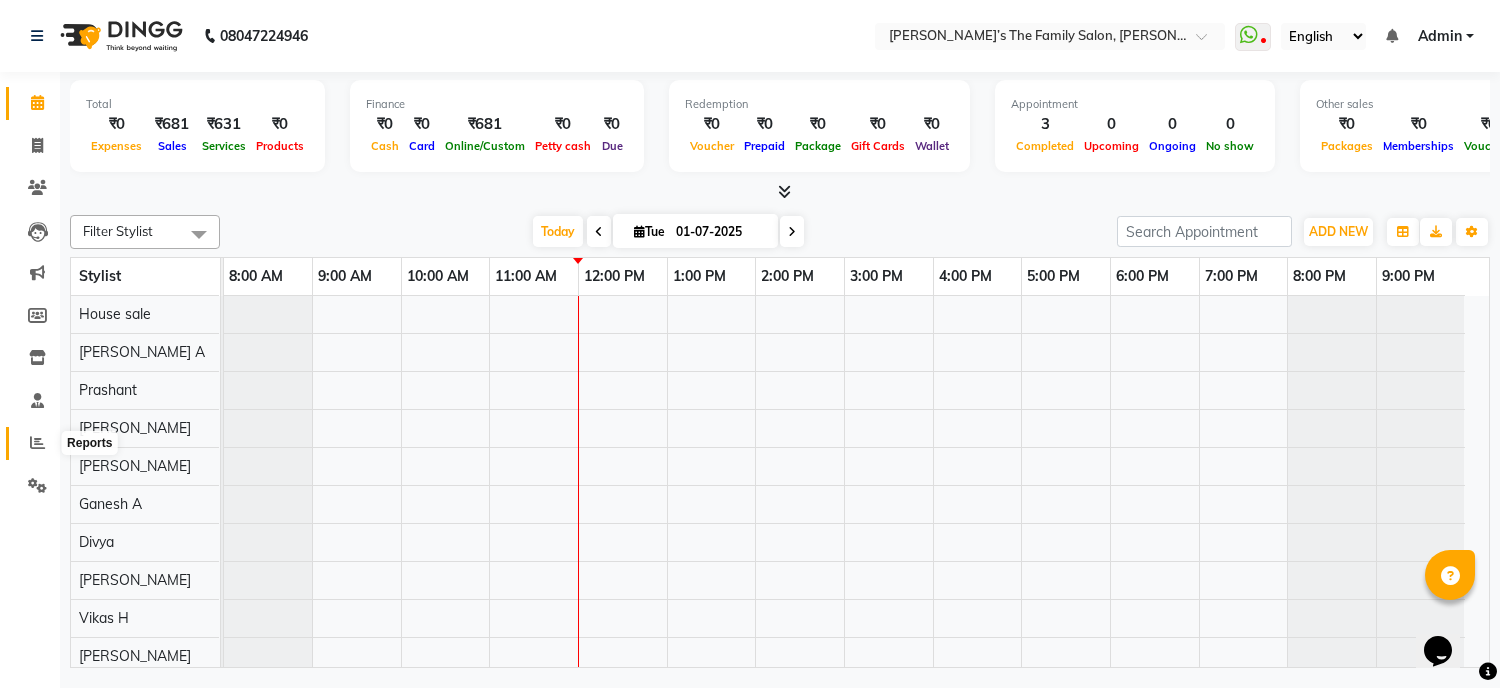 click 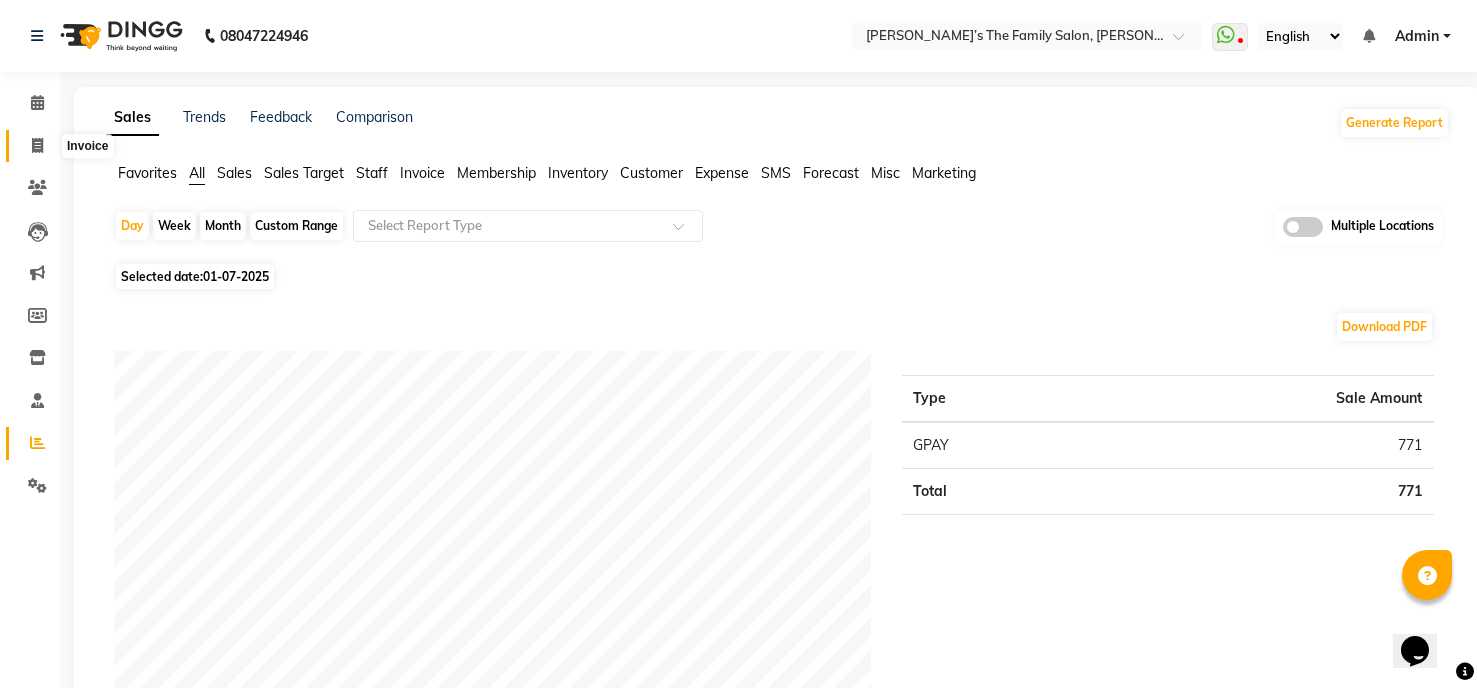 click 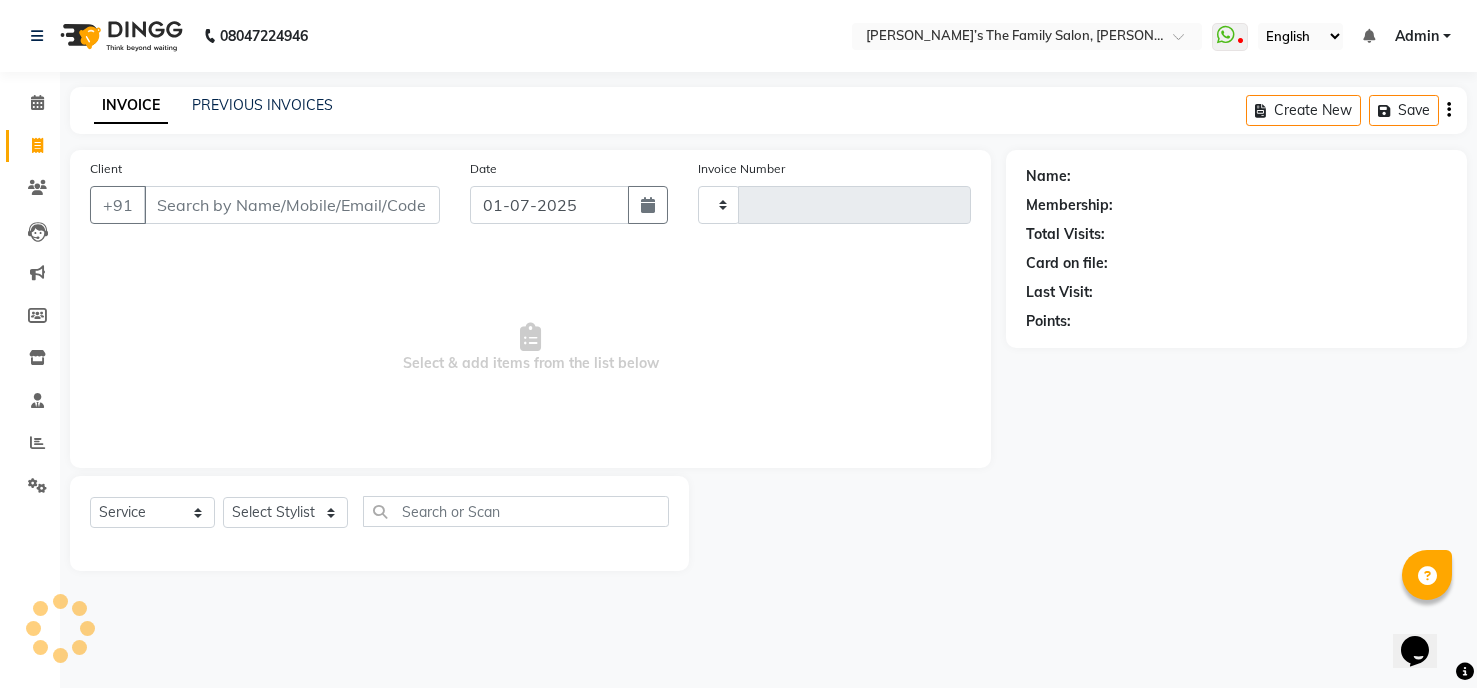 type on "1911" 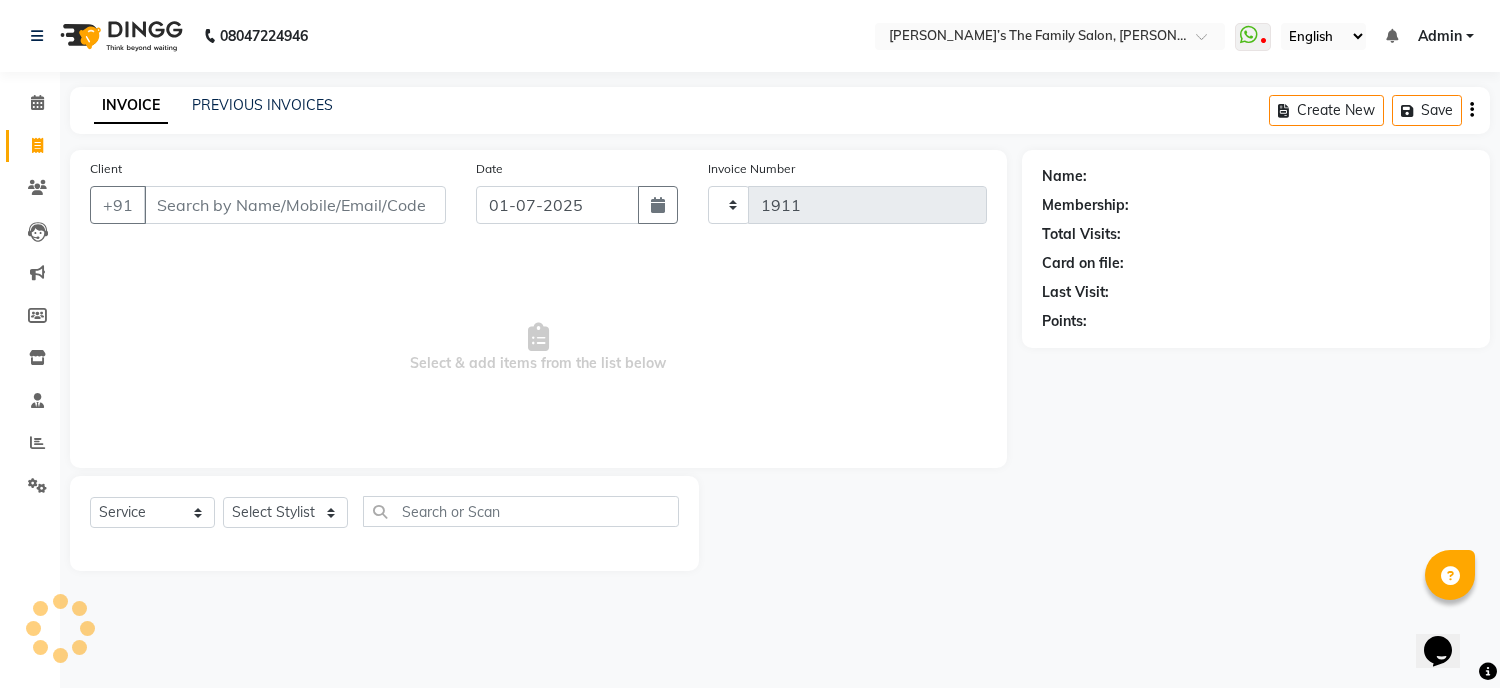 select on "8003" 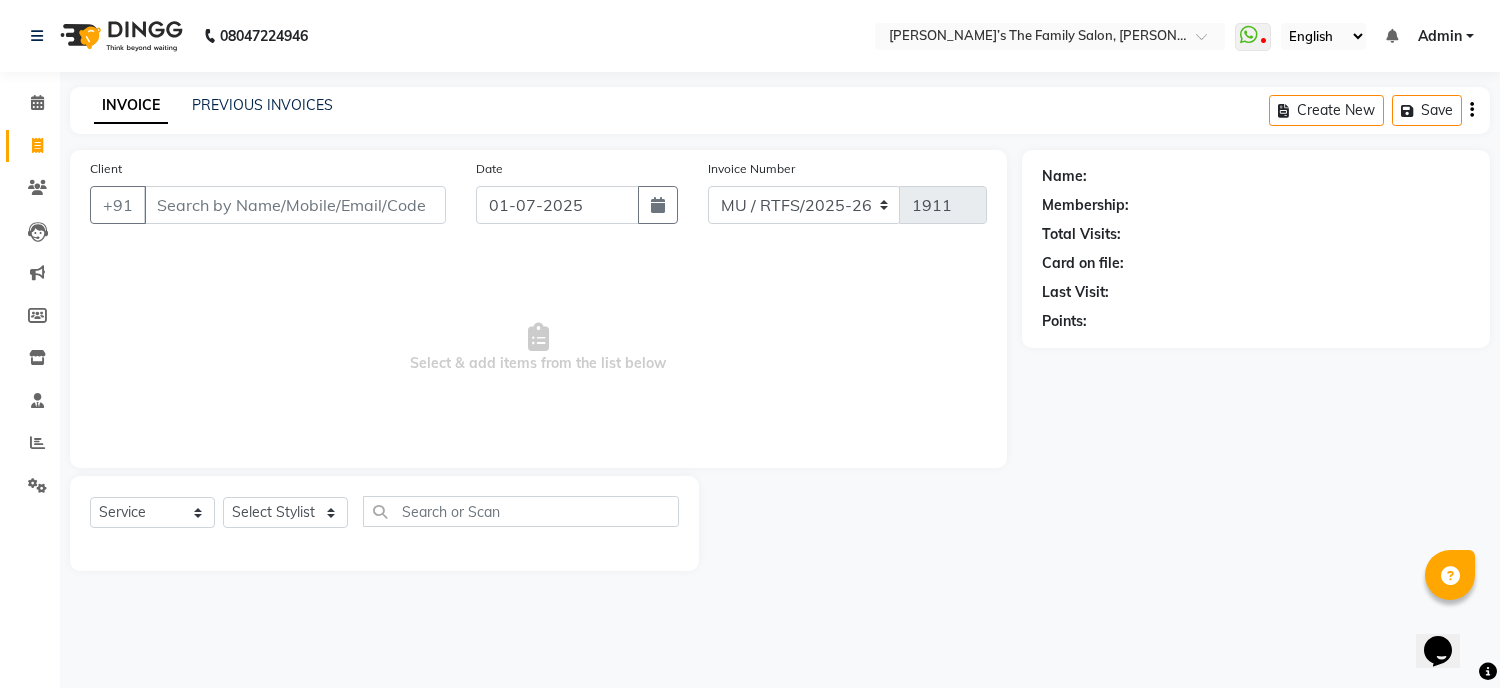 click on "Client" at bounding box center [295, 205] 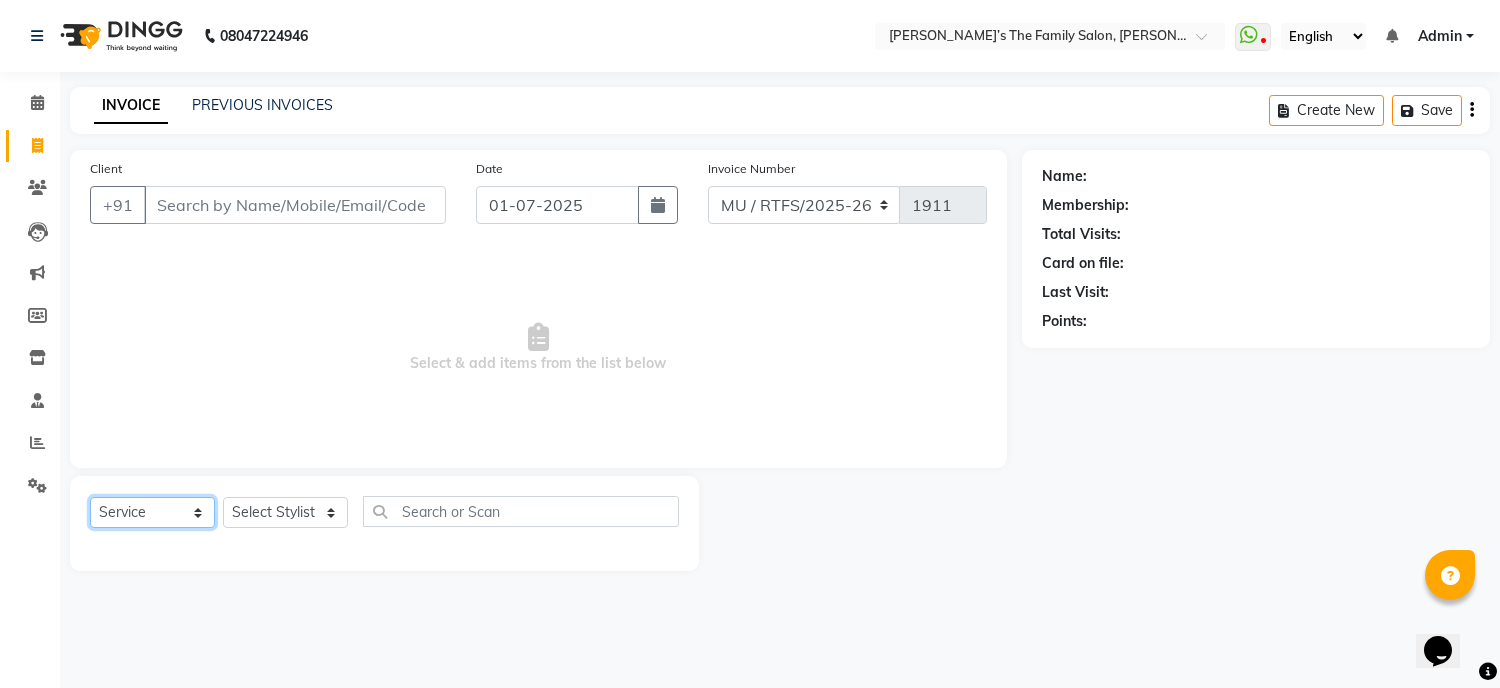 click on "Select  Service  Product  Membership  Package Voucher Prepaid Gift Card" 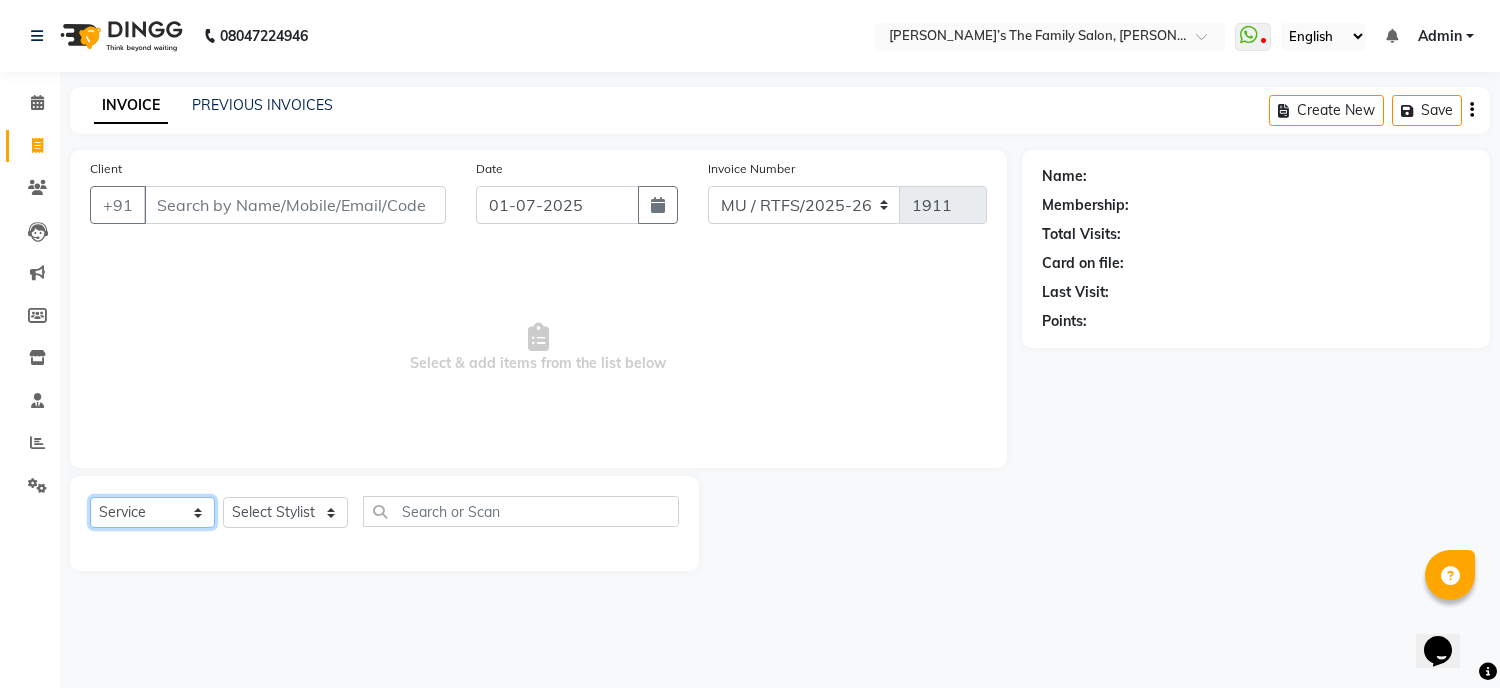 select on "package" 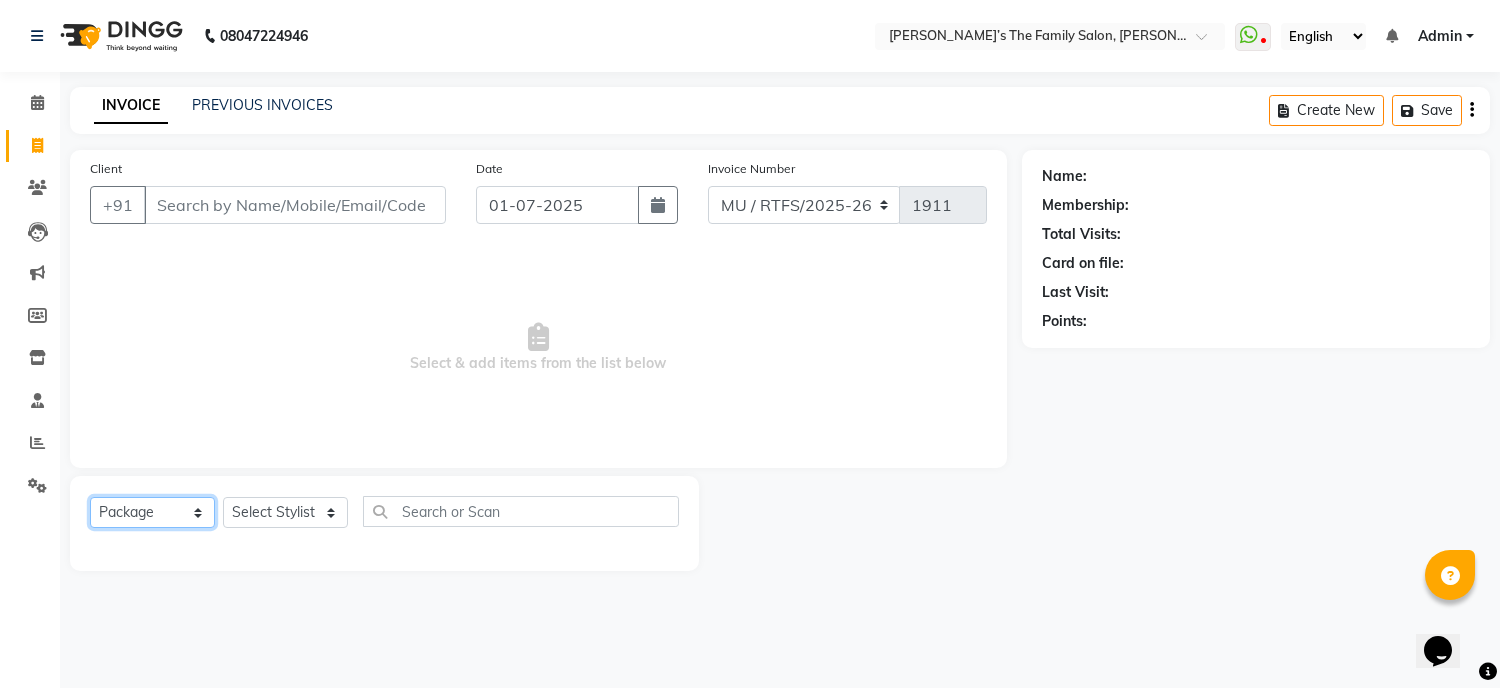 click on "Select  Service  Product  Membership  Package Voucher Prepaid Gift Card" 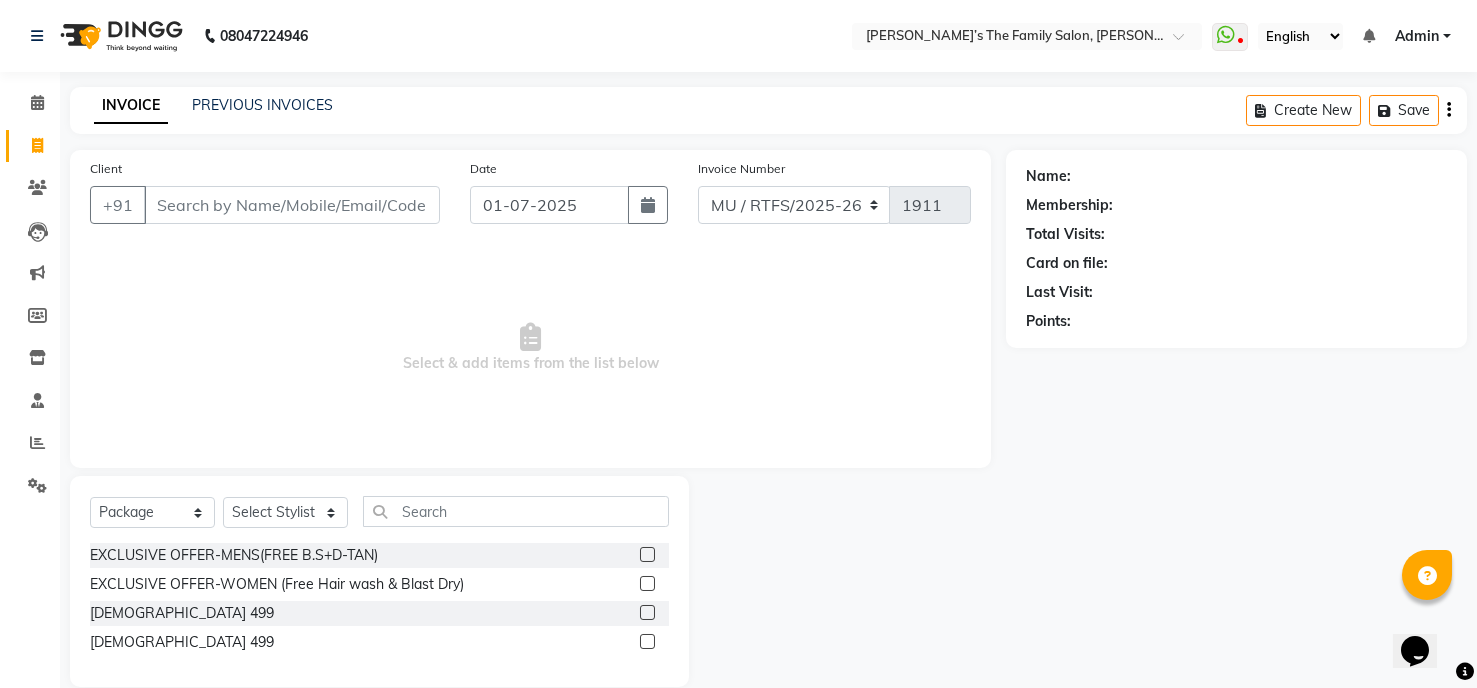 click on "MALE 499" 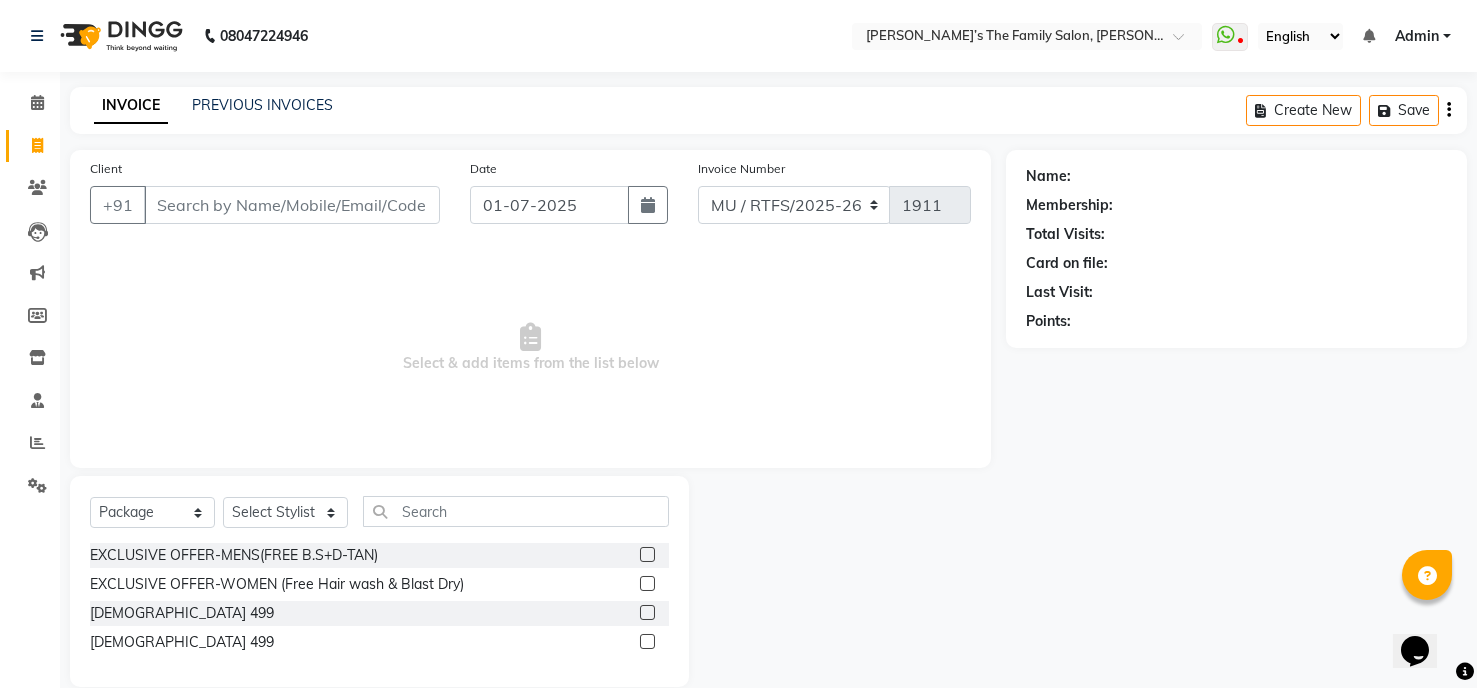 click on "MALE 499" 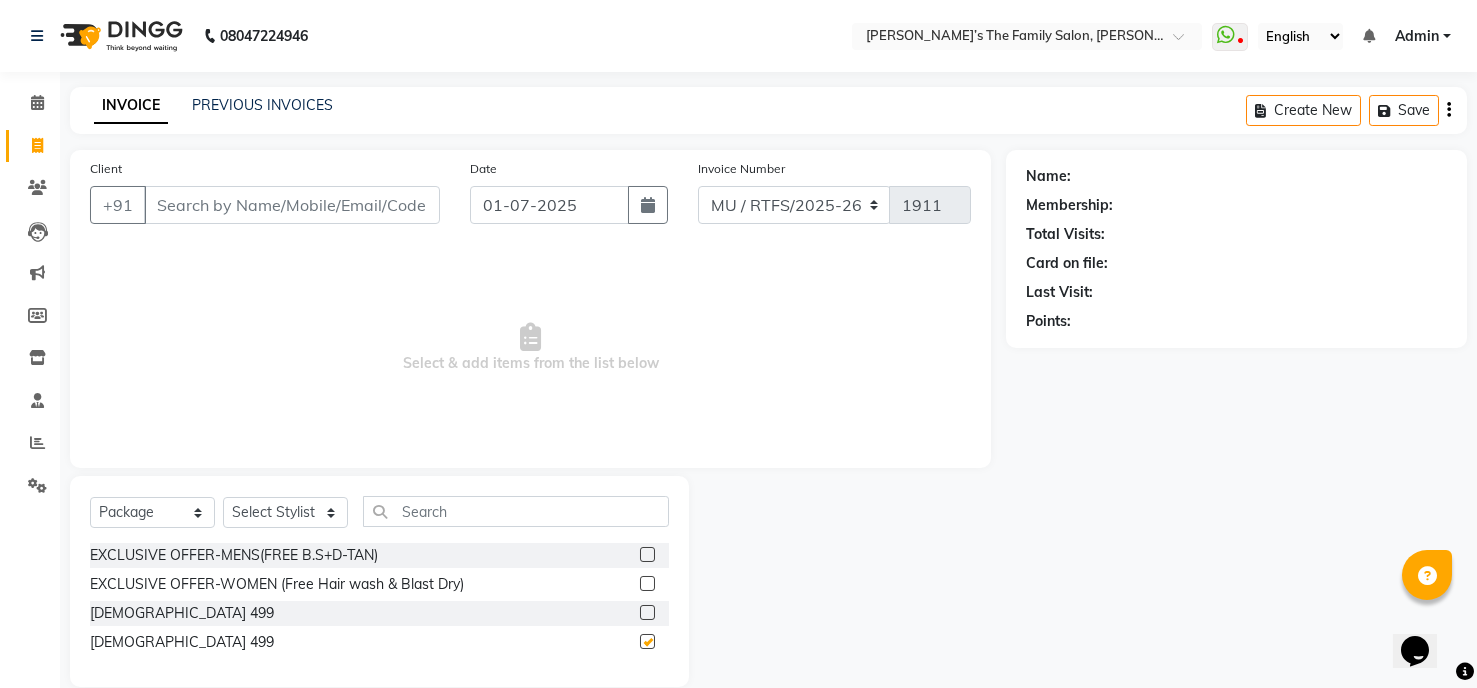 checkbox on "false" 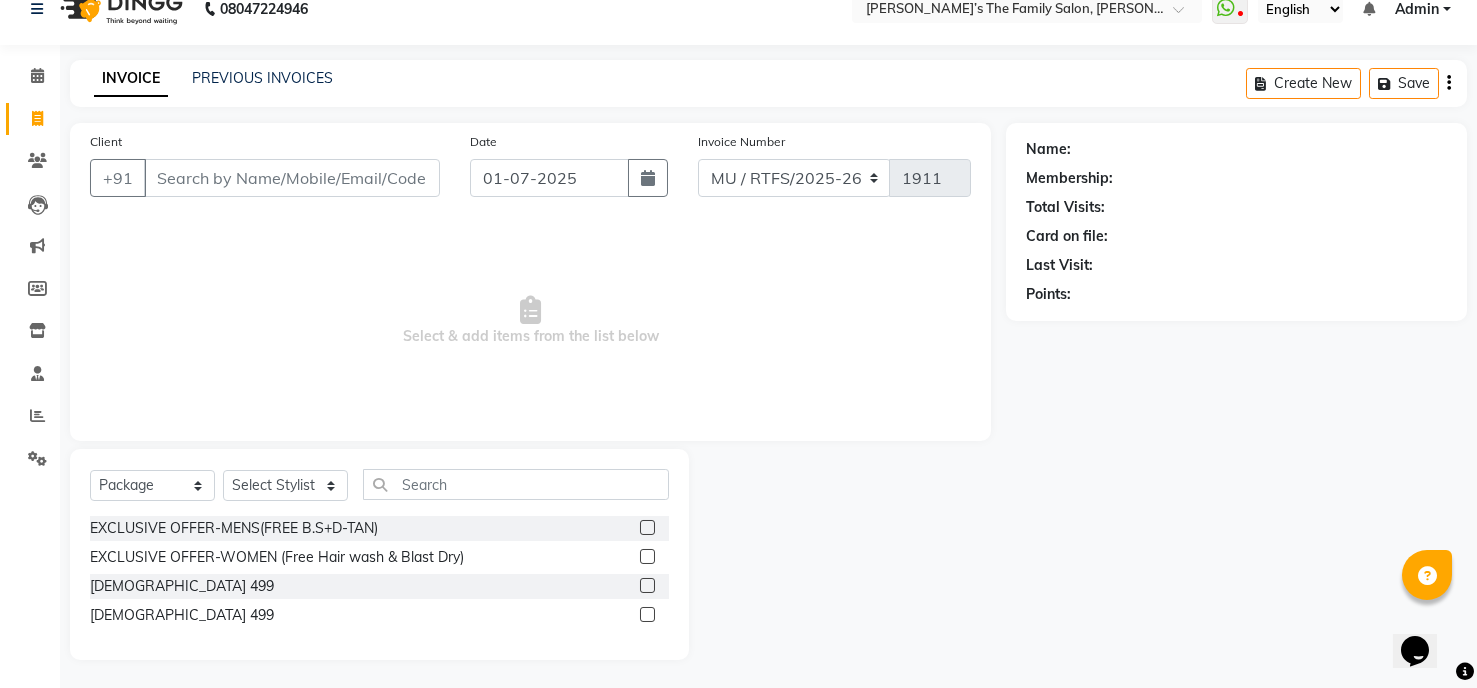 scroll, scrollTop: 28, scrollLeft: 0, axis: vertical 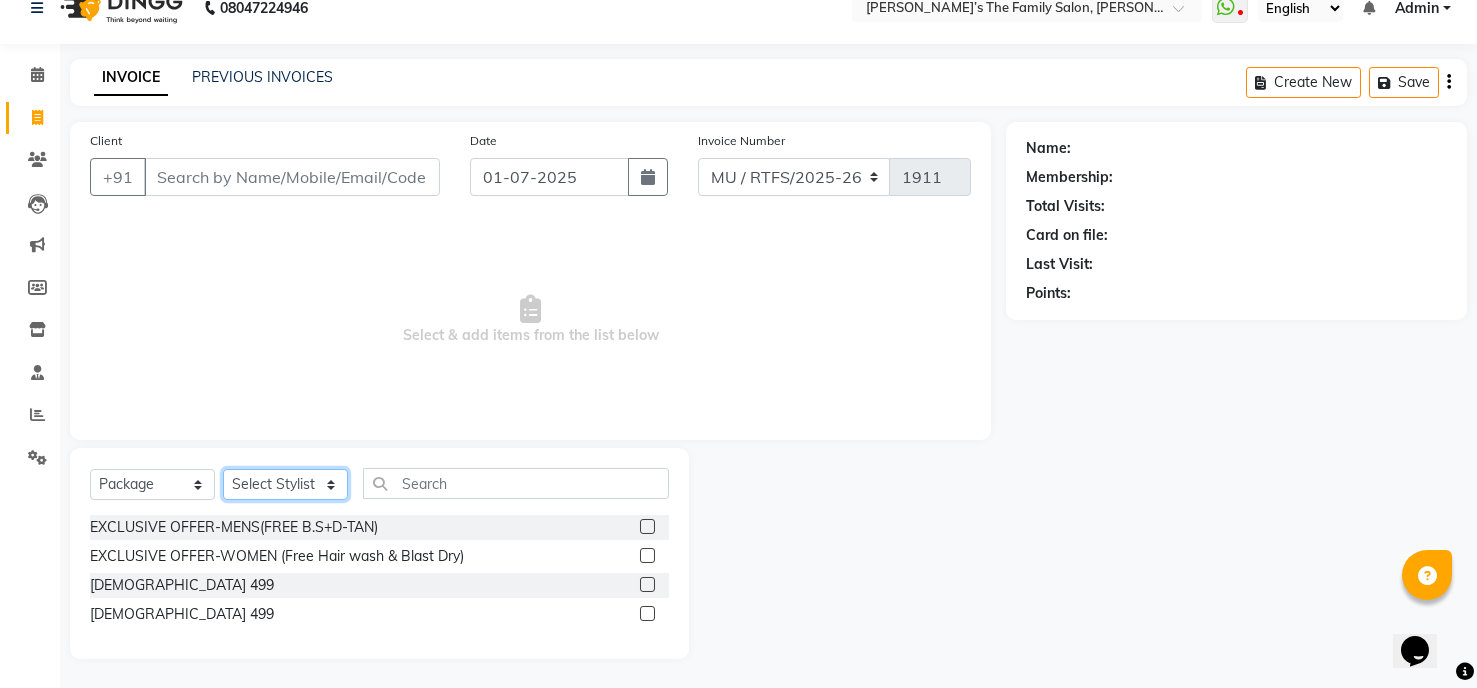 click on "Select Stylist Aarohi P Aksahy Auty Aniket A Apurva Arvind  Chaurasiya Divya Ganesh A Gautam  House sale Komal Waghmare Laxmi  Manager Meenakshi Noor Prashant  Purabi Ravindra  Sangita DIGHE Shobhali  Shreepad Pawar shrishti jaiswal Vikas H Vinali" 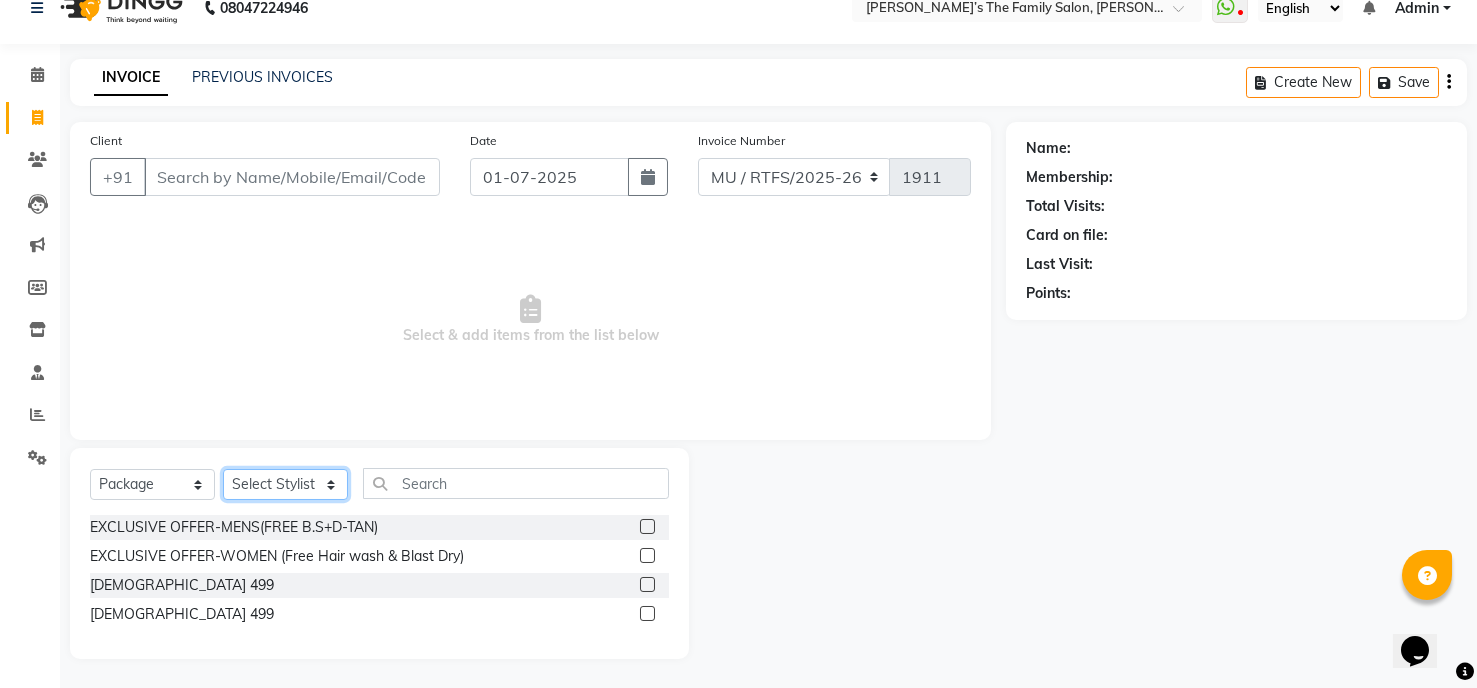select on "83746" 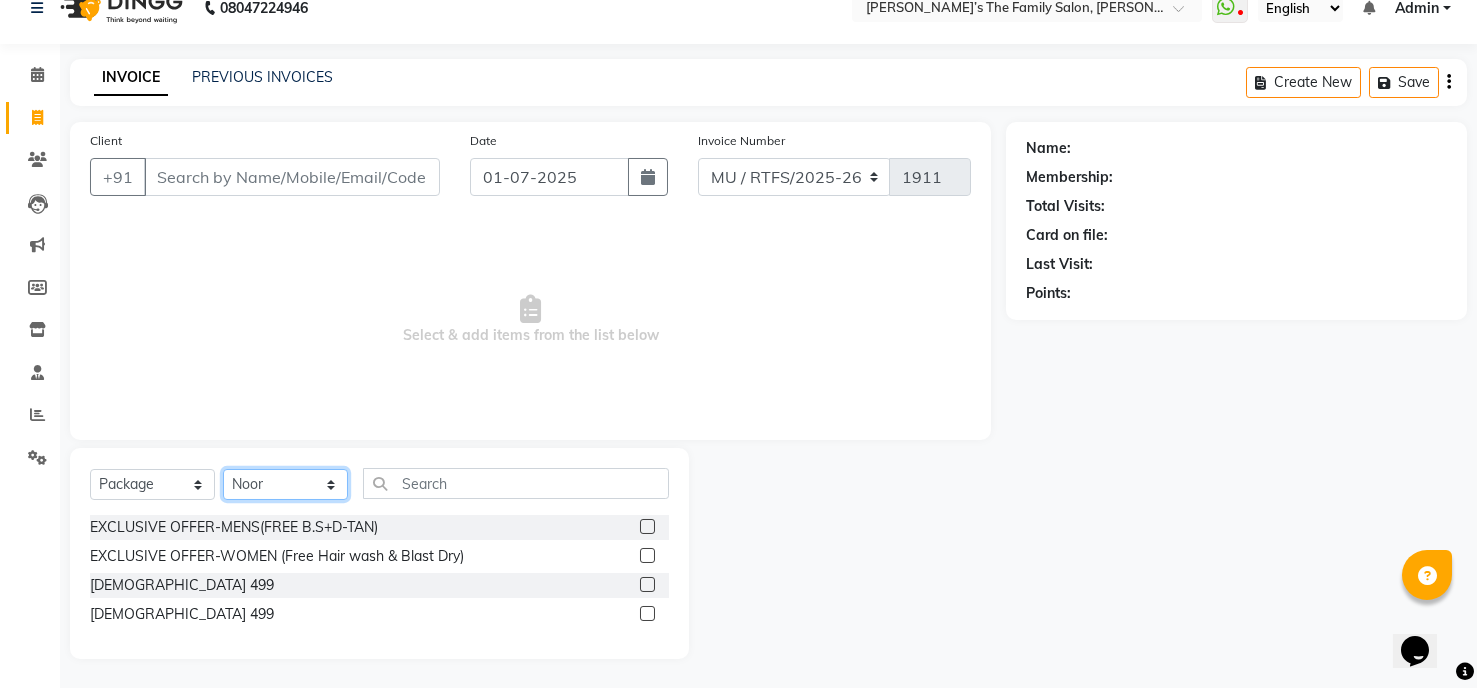 click on "Select Stylist Aarohi P Aksahy Auty Aniket A Apurva Arvind  Chaurasiya Divya Ganesh A Gautam  House sale Komal Waghmare Laxmi  Manager Meenakshi Noor Prashant  Purabi Ravindra  Sangita DIGHE Shobhali  Shreepad Pawar shrishti jaiswal Vikas H Vinali" 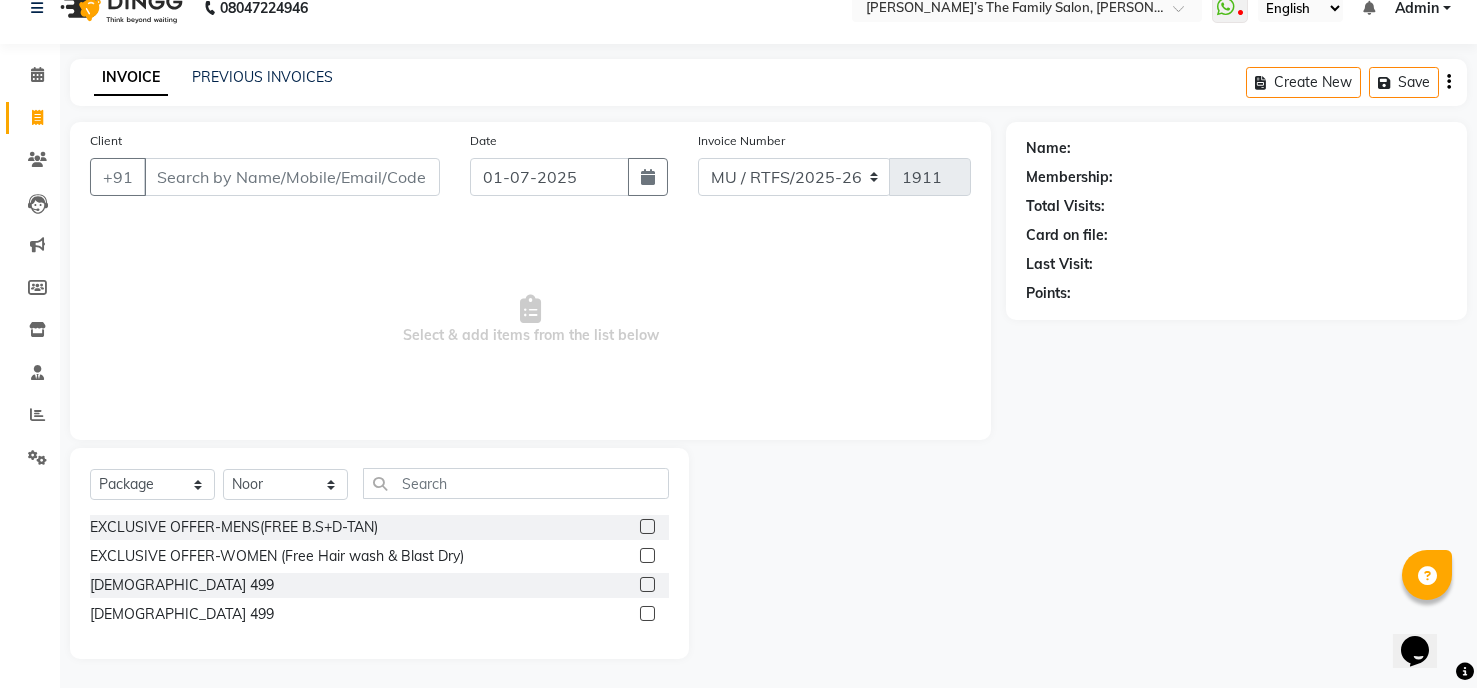 click 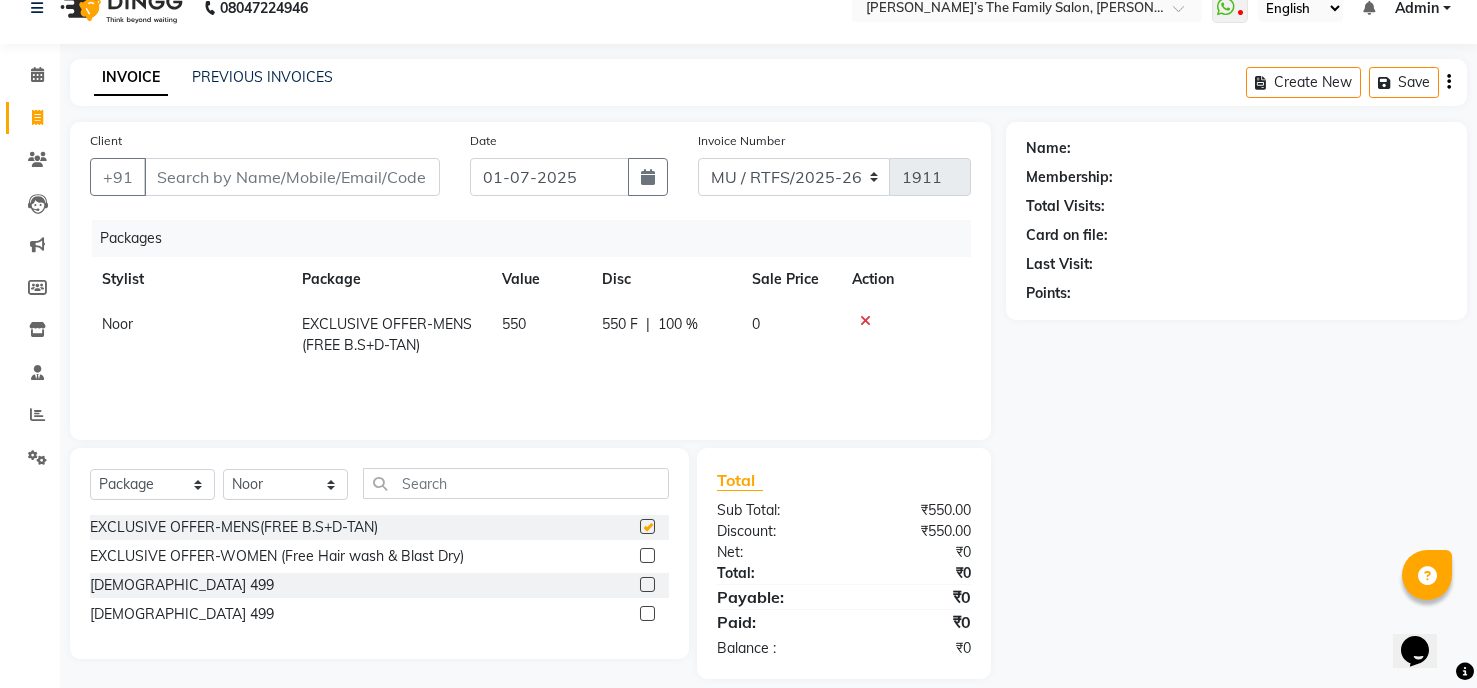 checkbox on "false" 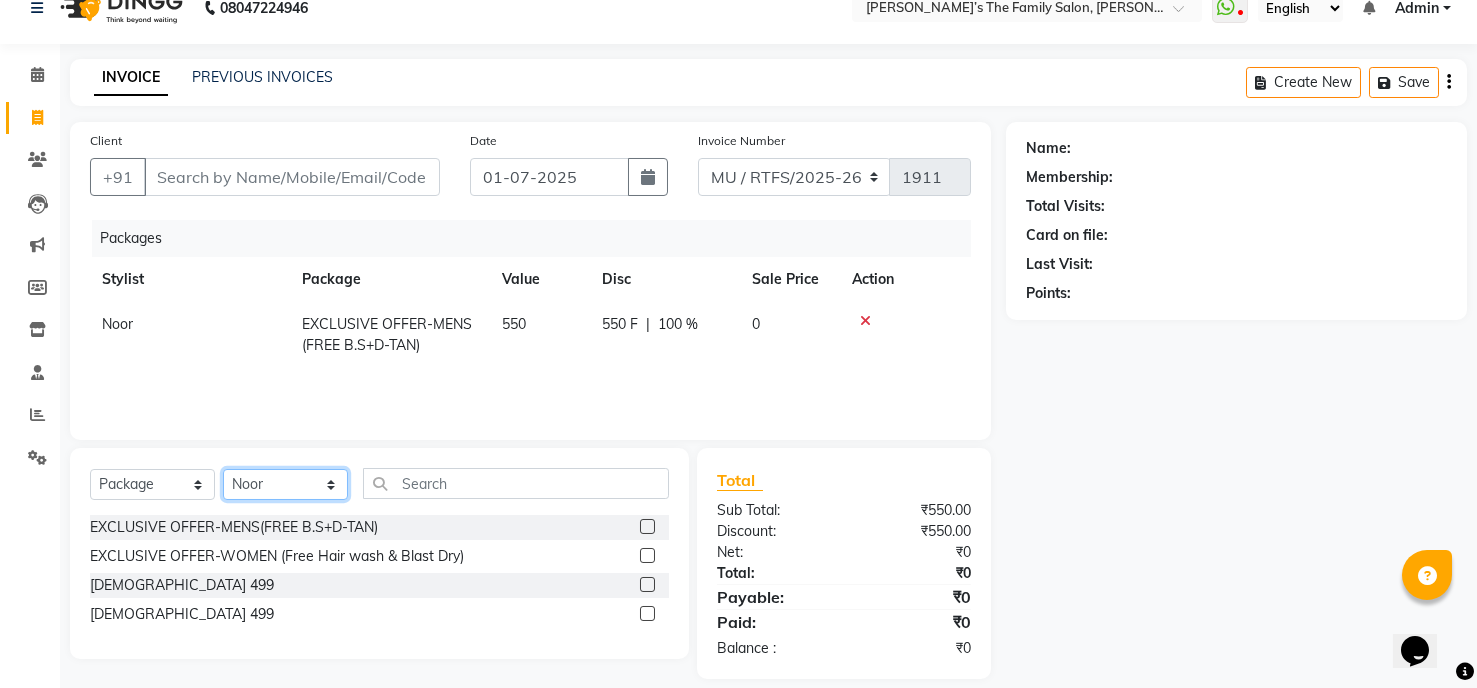 click on "Select Stylist Aarohi P Aksahy Auty Aniket A Apurva Arvind  Chaurasiya Divya Ganesh A Gautam  House sale Komal Waghmare Laxmi  Manager Meenakshi Noor Prashant  Purabi Ravindra  Sangita DIGHE Shobhali  Shreepad Pawar shrishti jaiswal Vikas H Vinali" 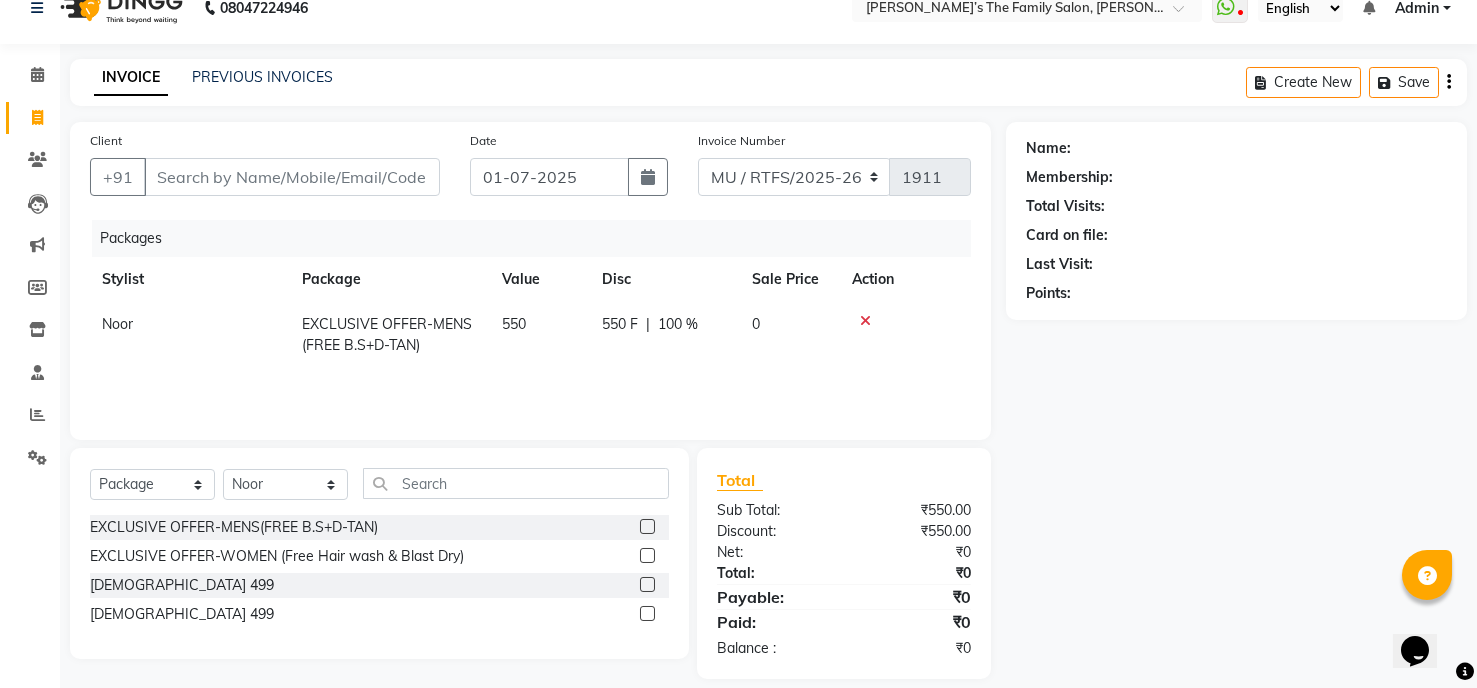 click 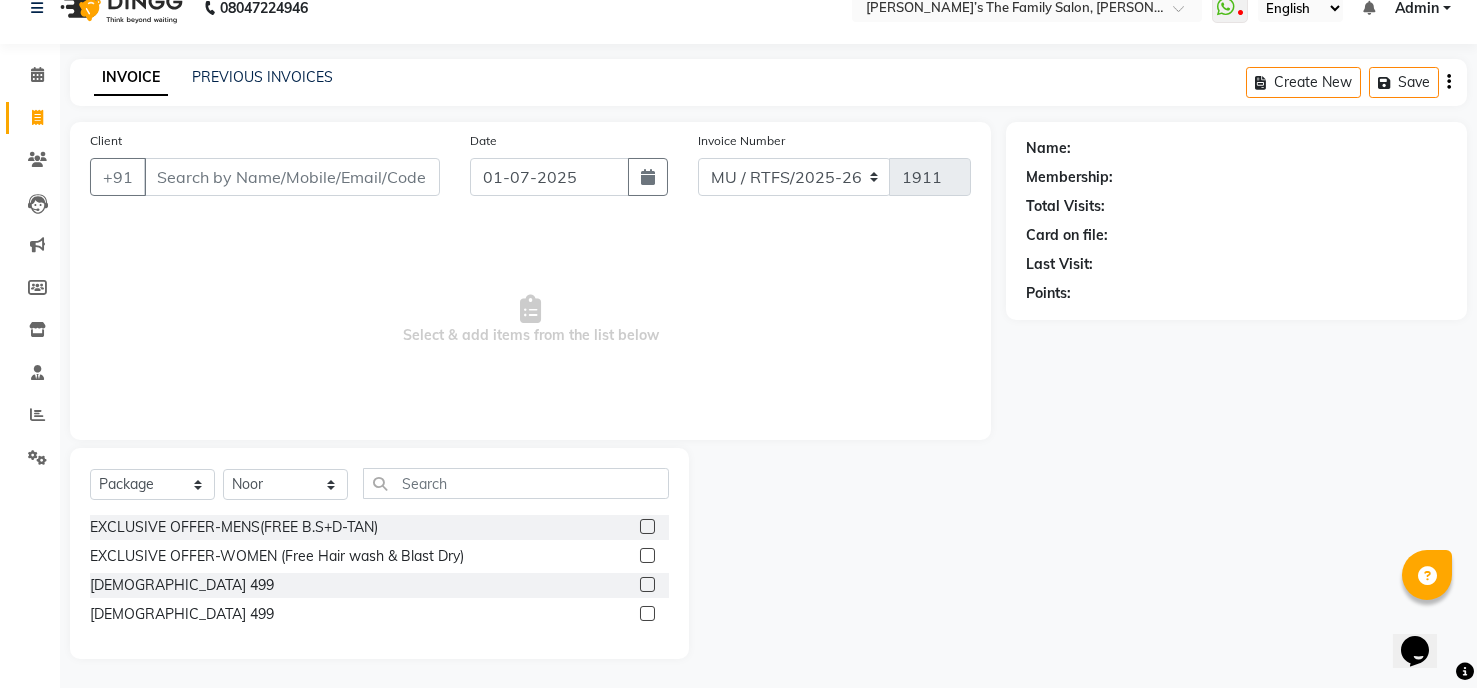 click 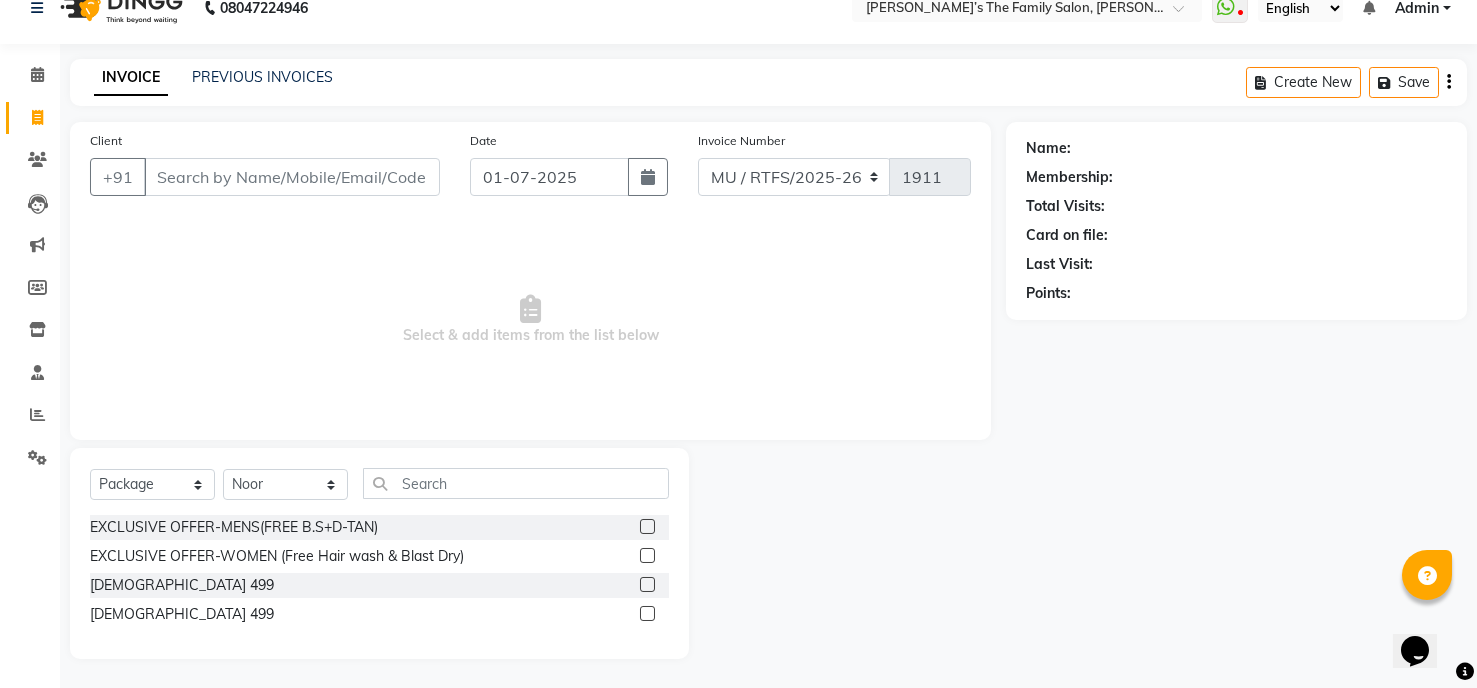 click at bounding box center [646, 614] 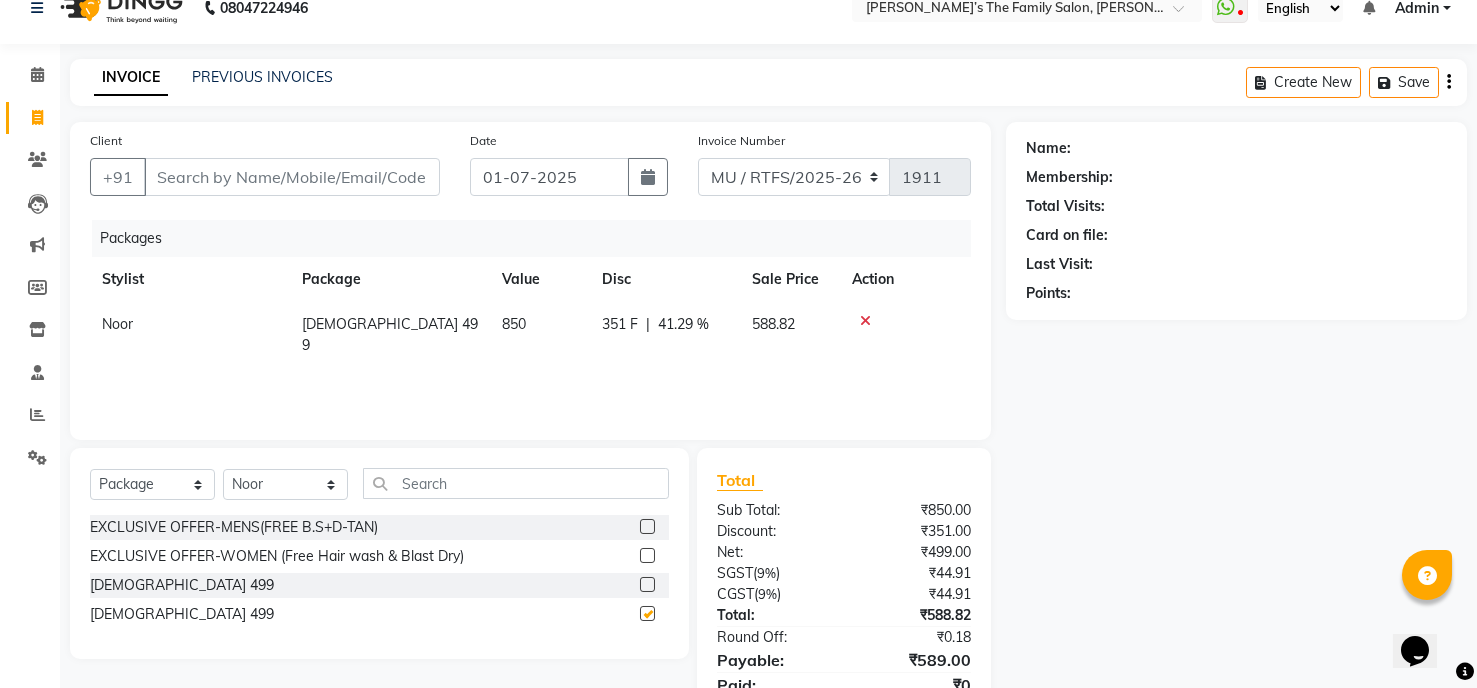 checkbox on "false" 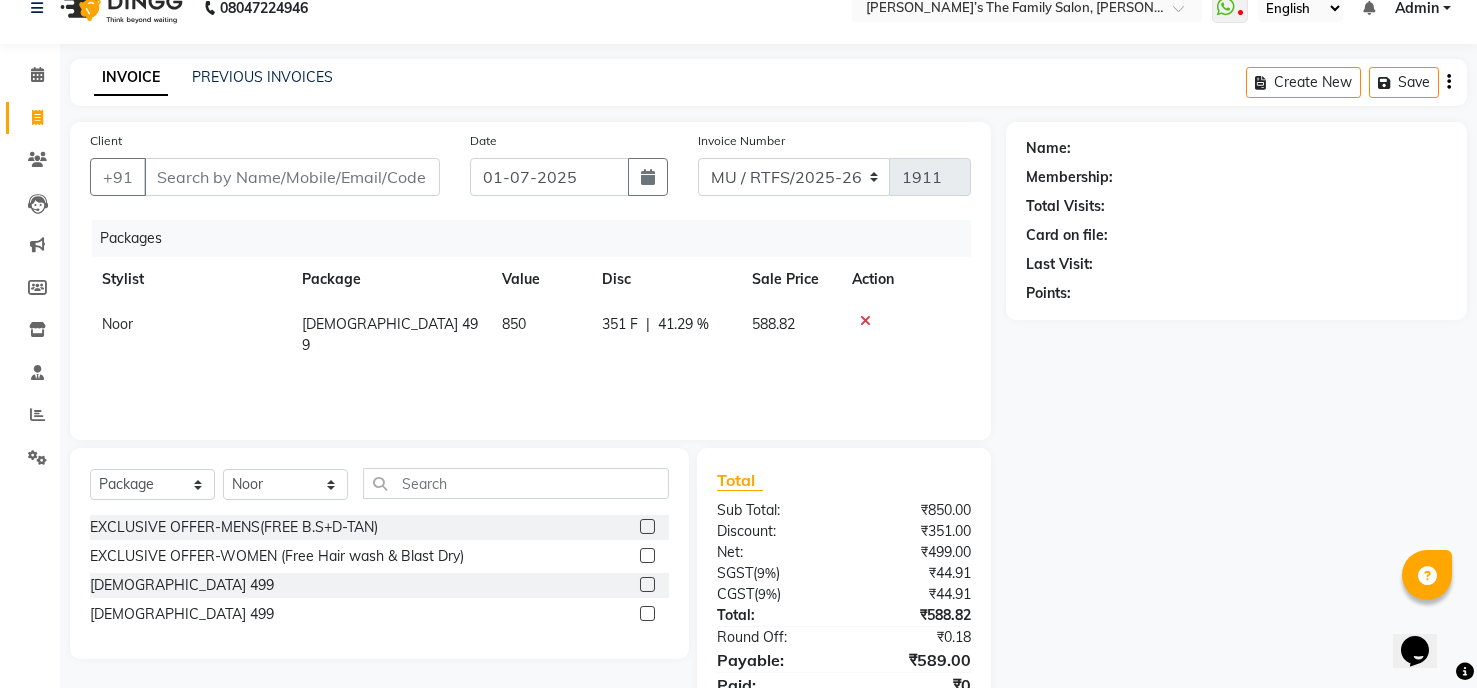 click on "Noor" 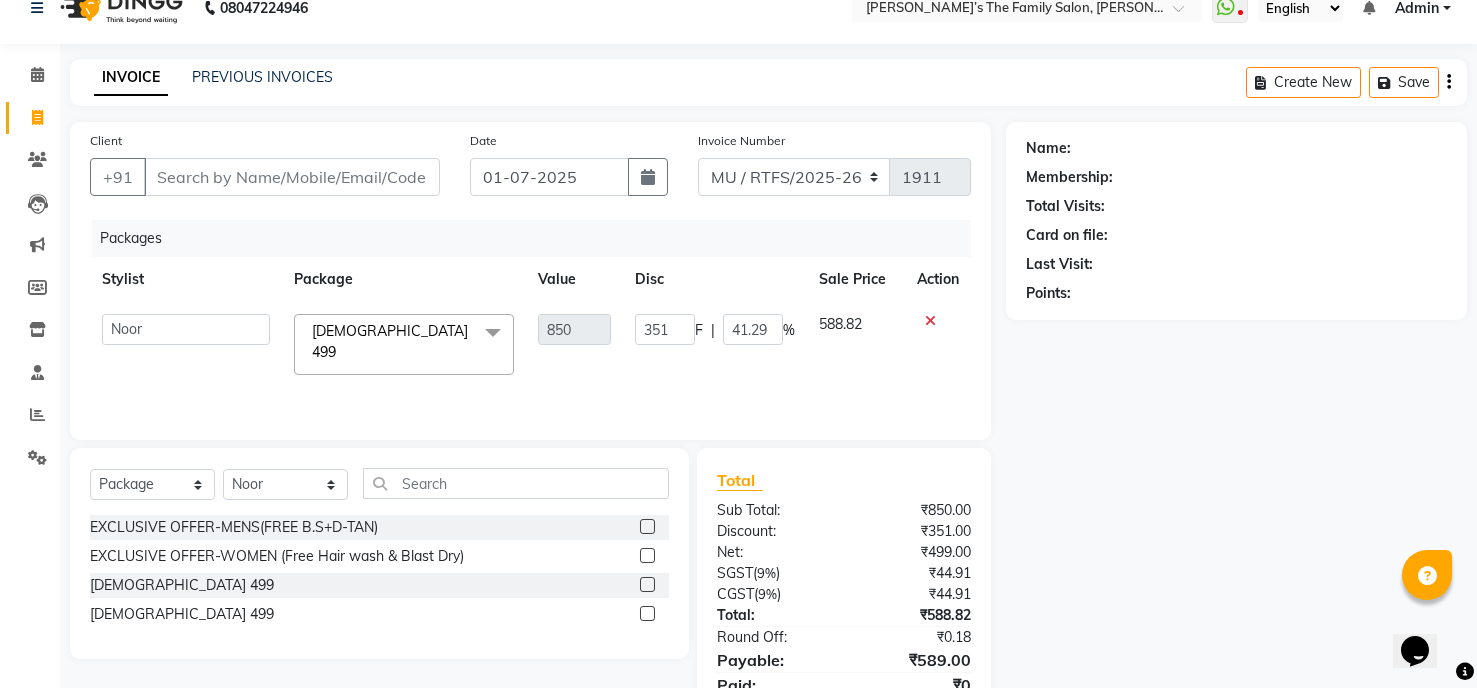 click on "MALE 499  x EXCLUSIVE OFFER-MENS(FREE B.S+D-TAN) EXCLUSIVE OFFER-WOMEN (Free Hair wash & Blast Dry) FEMALE 499 MALE 499" 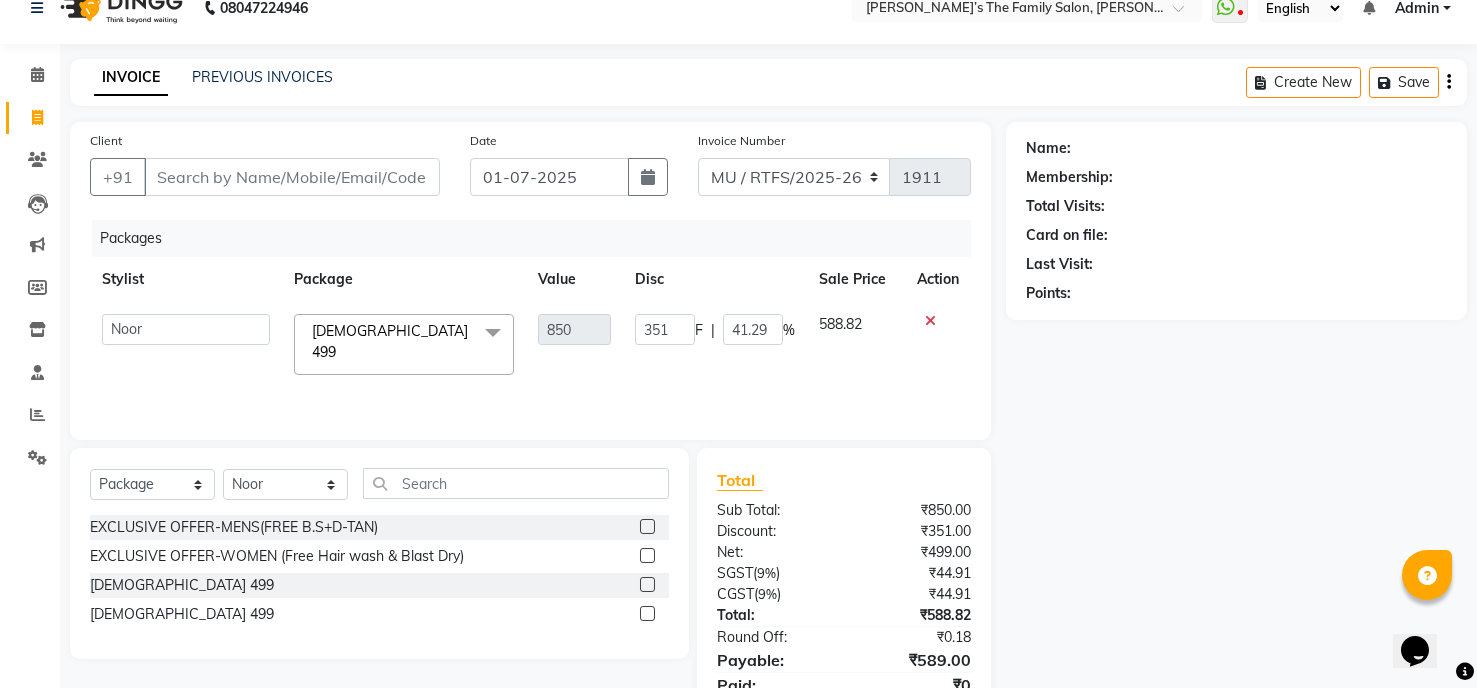 click 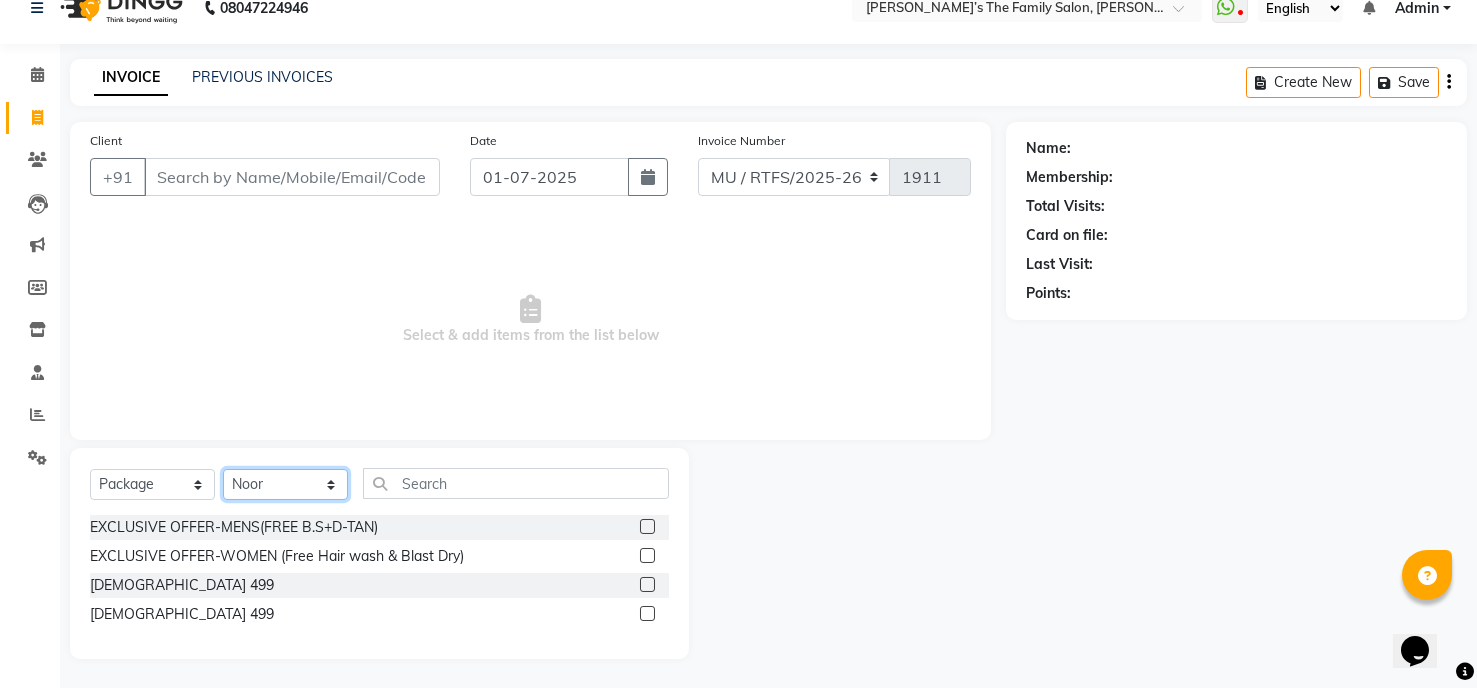 click on "Select Stylist Aarohi P Aksahy Auty Aniket A Apurva Arvind  Chaurasiya Divya Ganesh A Gautam  House sale Komal Waghmare Laxmi  Manager Meenakshi Noor Prashant  Purabi Ravindra  Sangita DIGHE Shobhali  Shreepad Pawar shrishti jaiswal Vikas H Vinali" 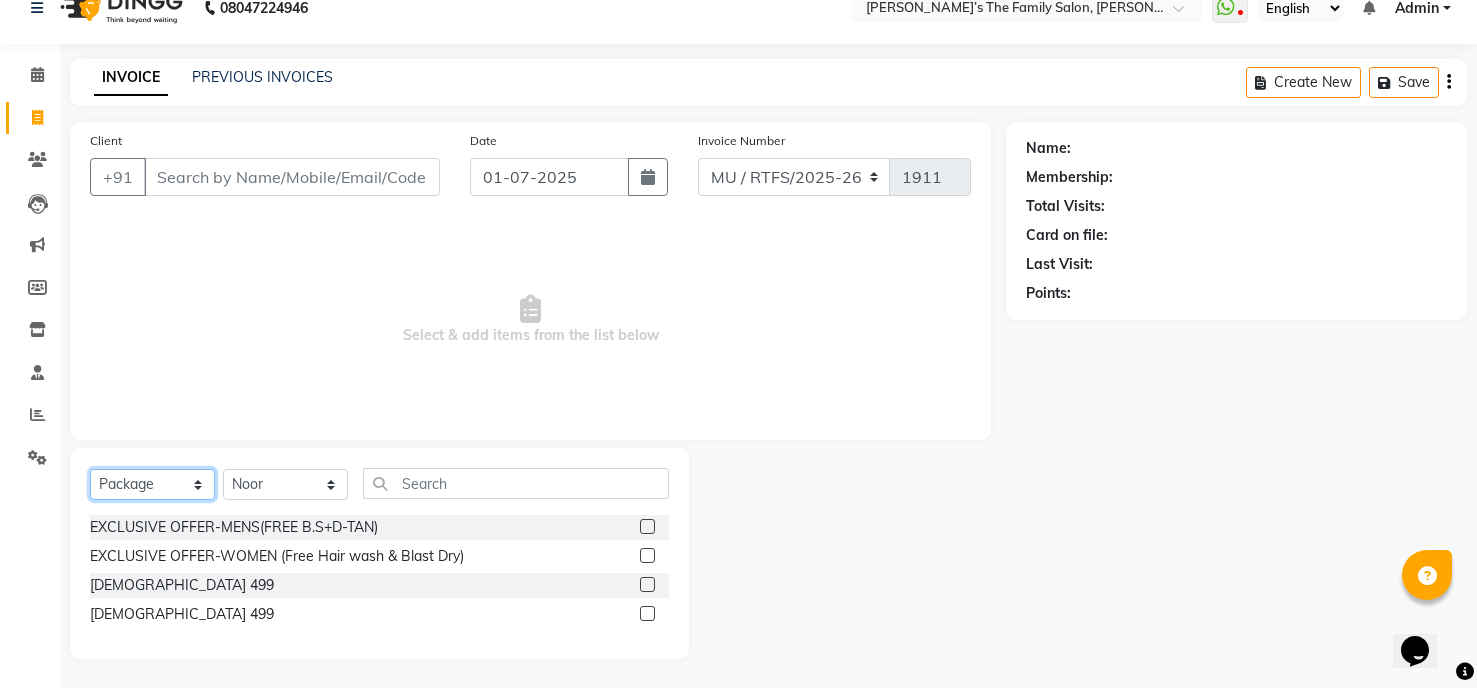 click on "Select  Service  Product  Membership  Package Voucher Prepaid Gift Card" 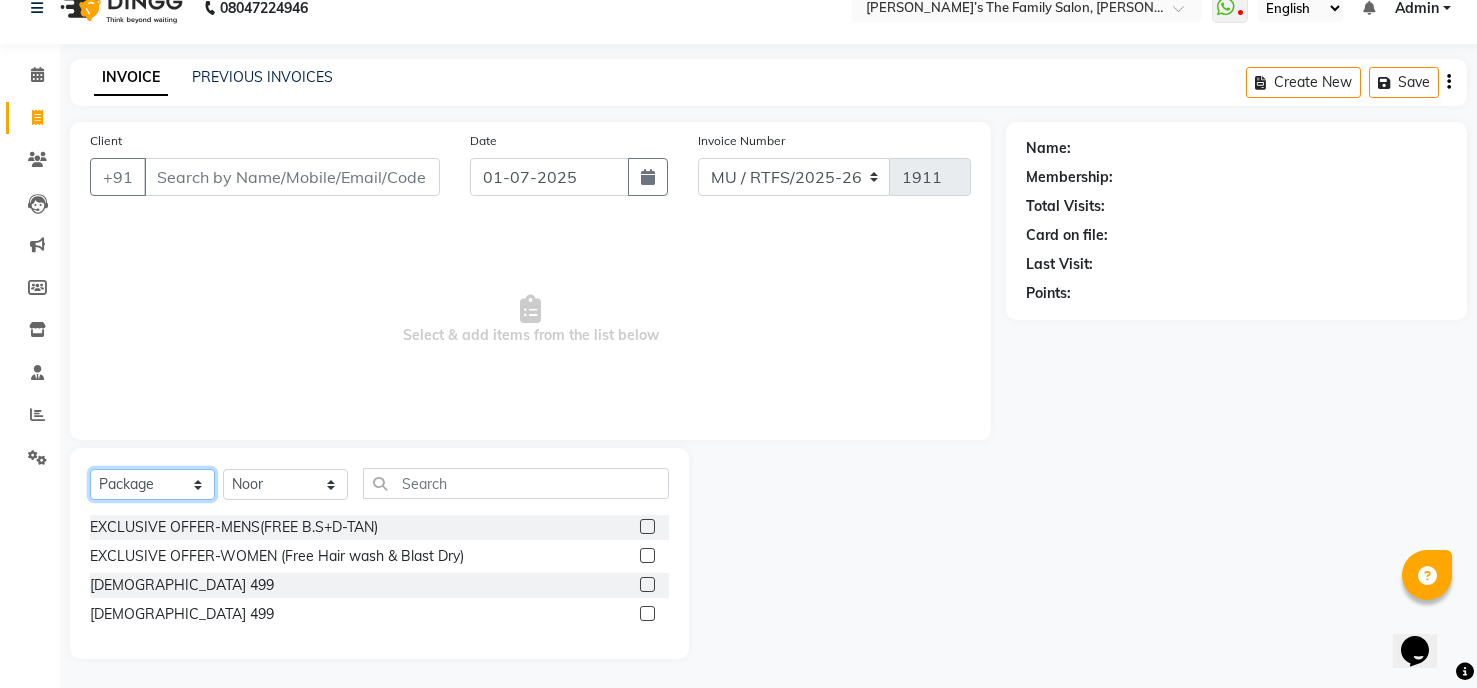 select on "service" 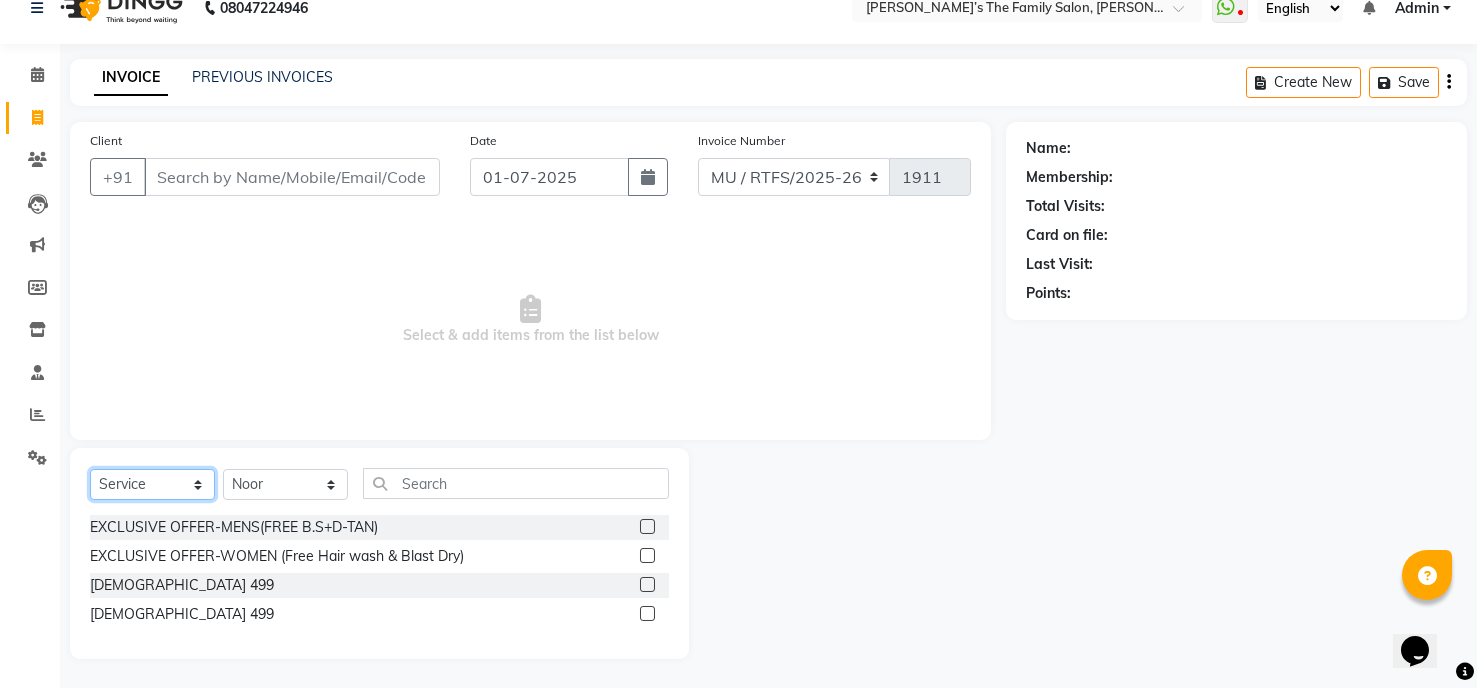 click on "Select  Service  Product  Membership  Package Voucher Prepaid Gift Card" 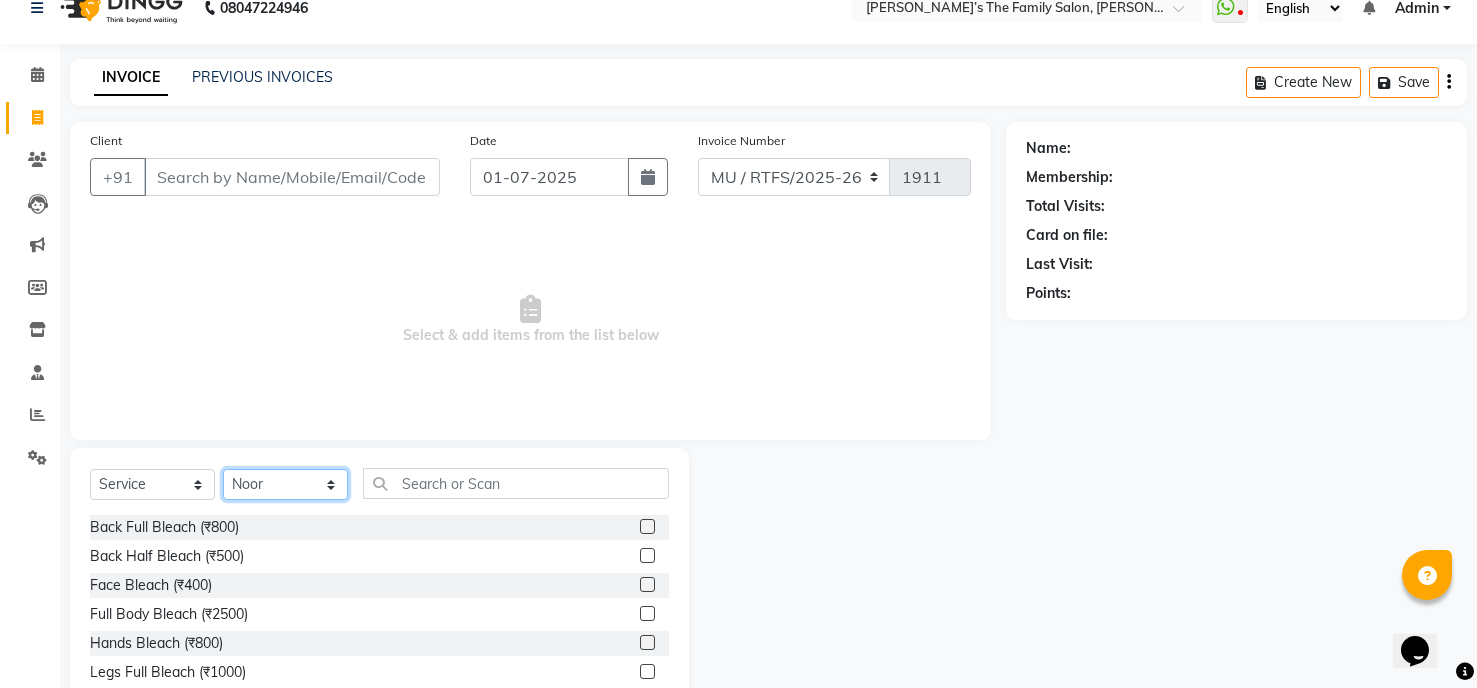 click on "Select Stylist Aarohi P Aksahy Auty Aniket A Apurva Arvind  Chaurasiya Divya Ganesh A Gautam  House sale Komal Waghmare Laxmi  Manager Meenakshi Noor Prashant  Purabi Ravindra  Sangita DIGHE Shobhali  Shreepad Pawar shrishti jaiswal Vikas H Vinali" 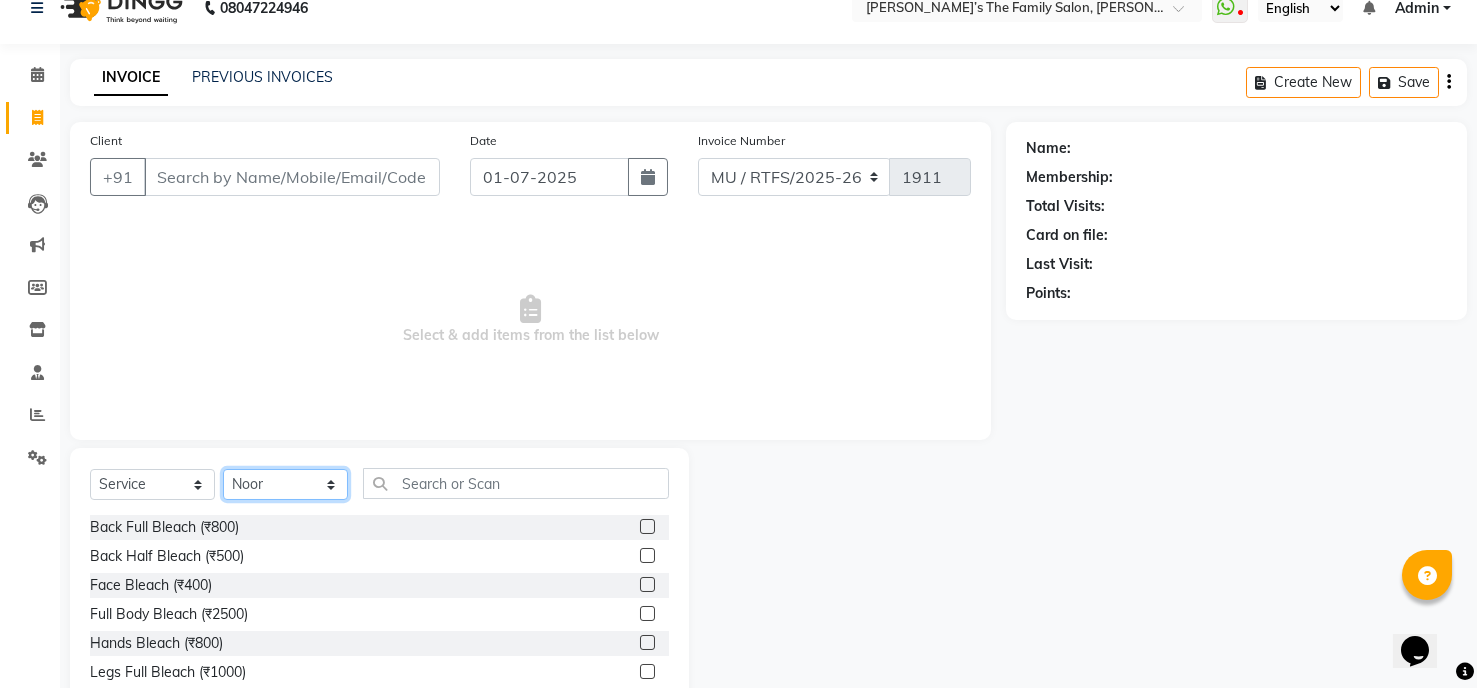 click on "Select Stylist Aarohi P Aksahy Auty Aniket A Apurva Arvind  Chaurasiya Divya Ganesh A Gautam  House sale Komal Waghmare Laxmi  Manager Meenakshi Noor Prashant  Purabi Ravindra  Sangita DIGHE Shobhali  Shreepad Pawar shrishti jaiswal Vikas H Vinali" 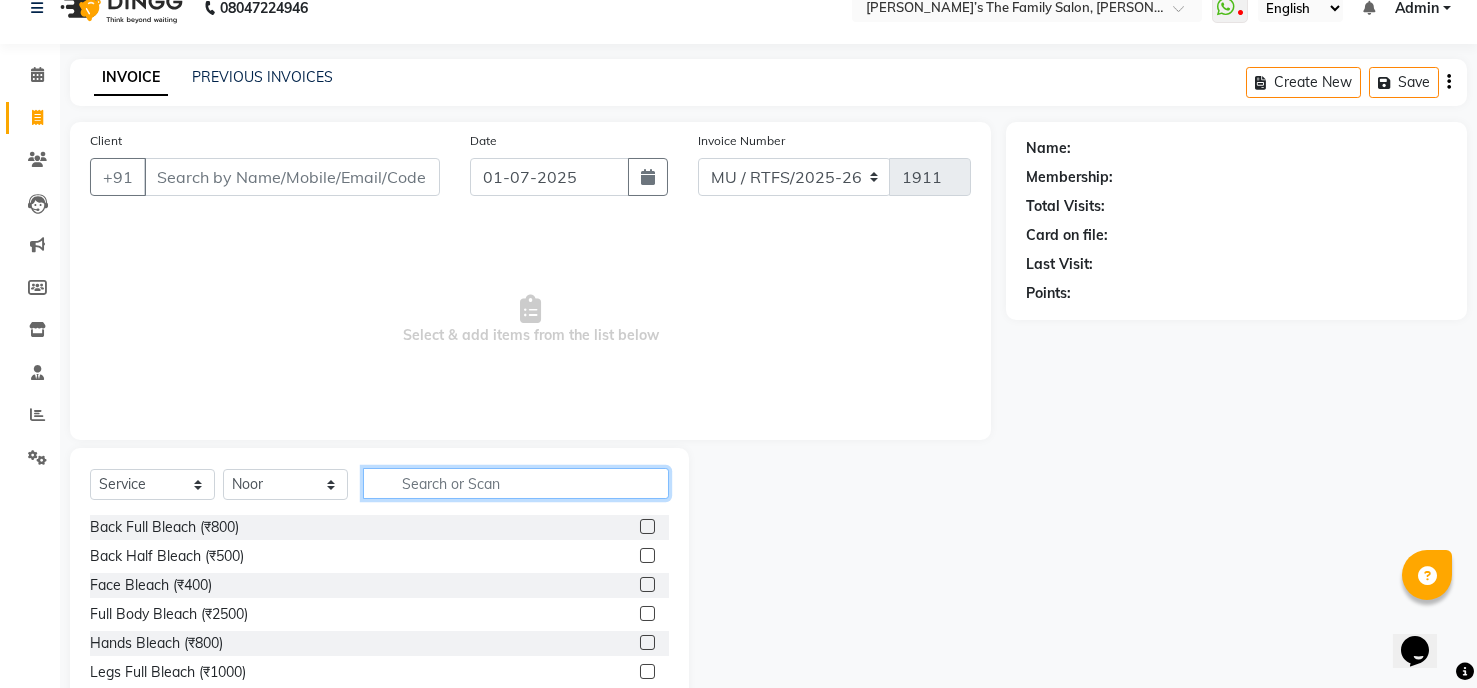 click 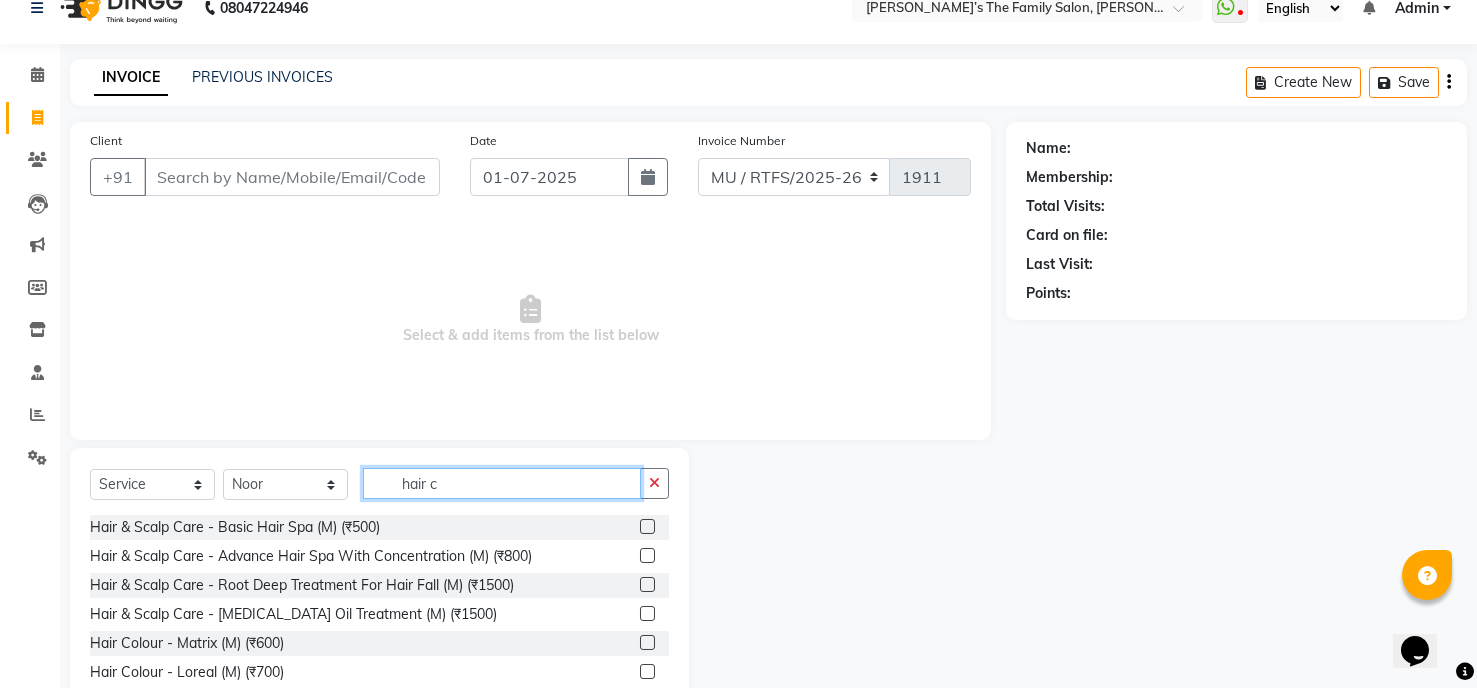 type on "hair c" 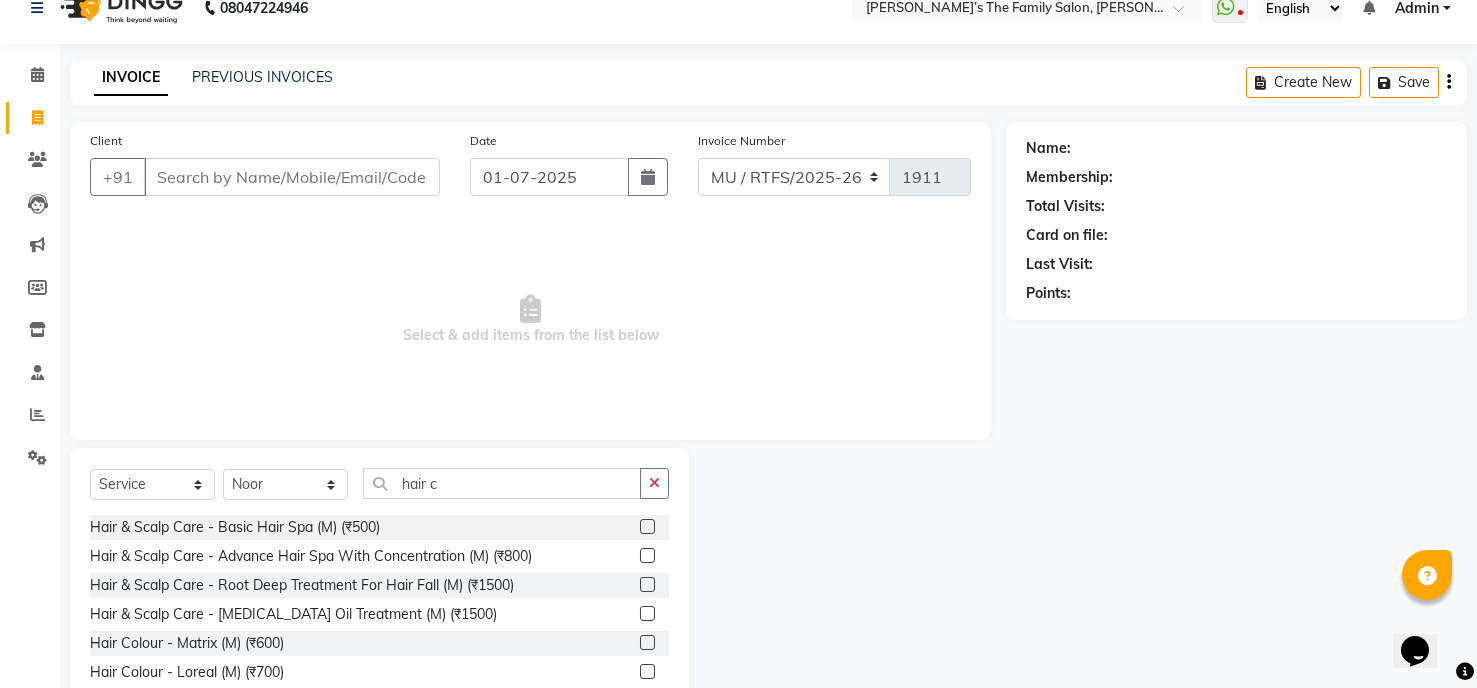 click 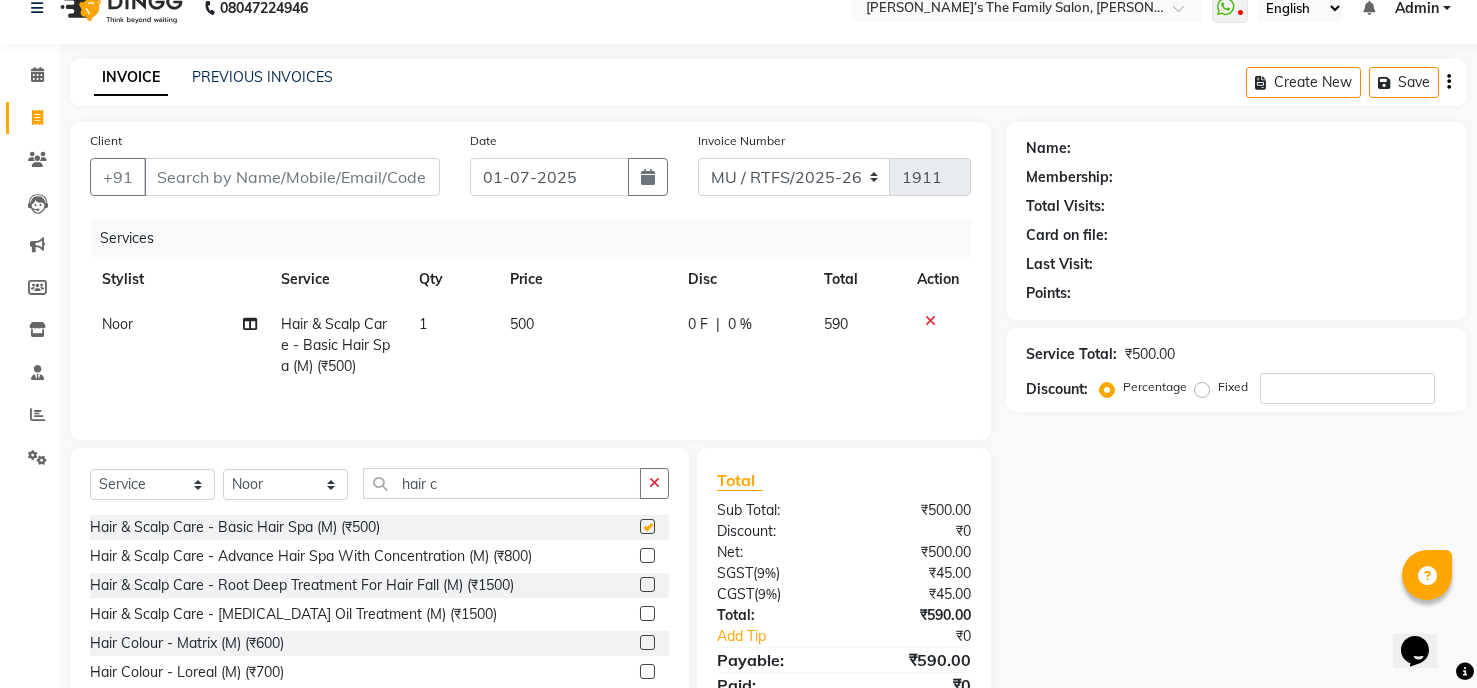 checkbox on "false" 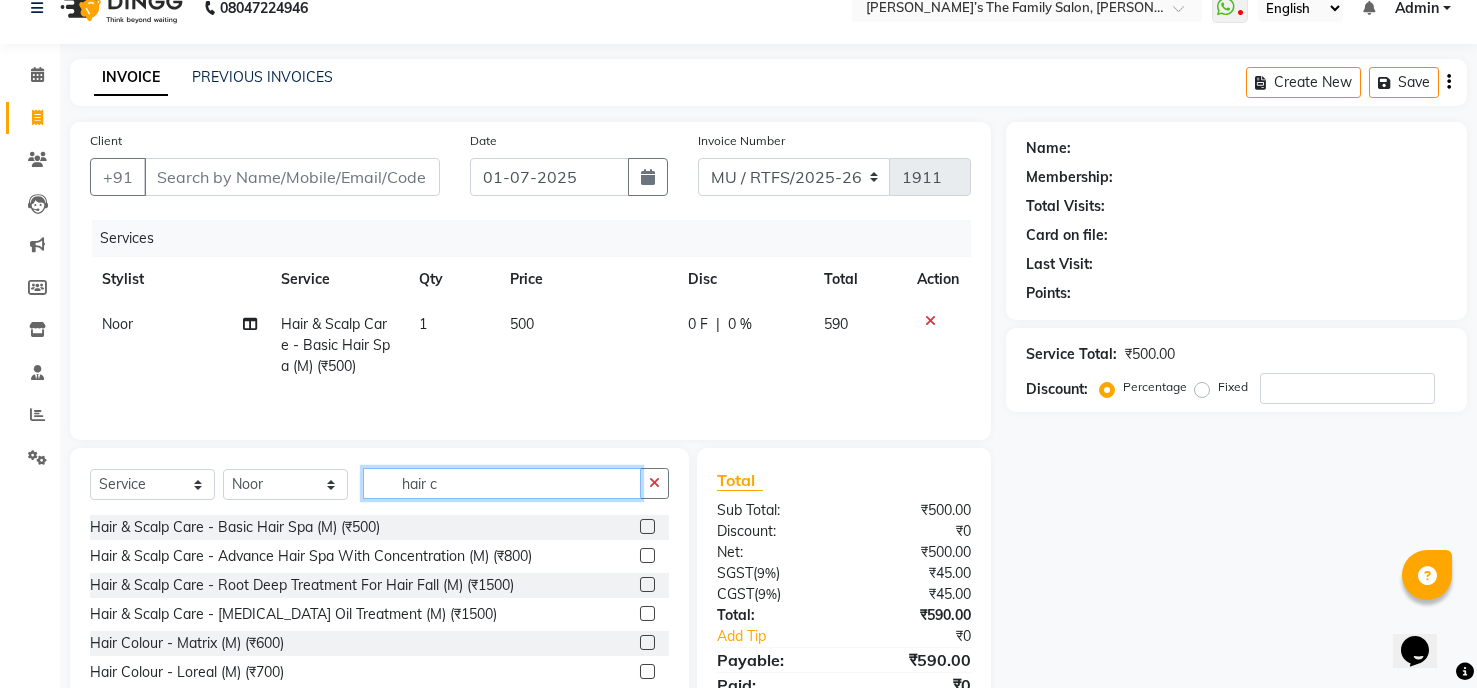 click on "hair c" 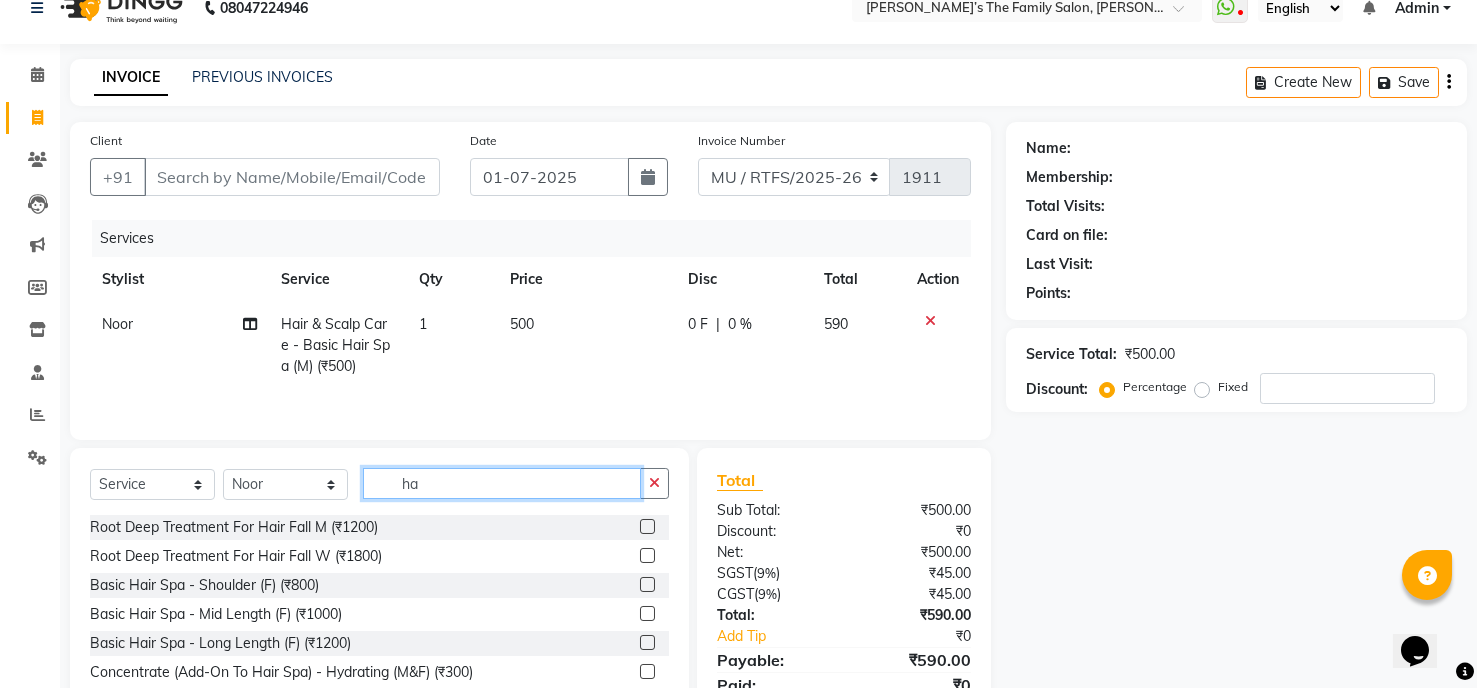 type on "h" 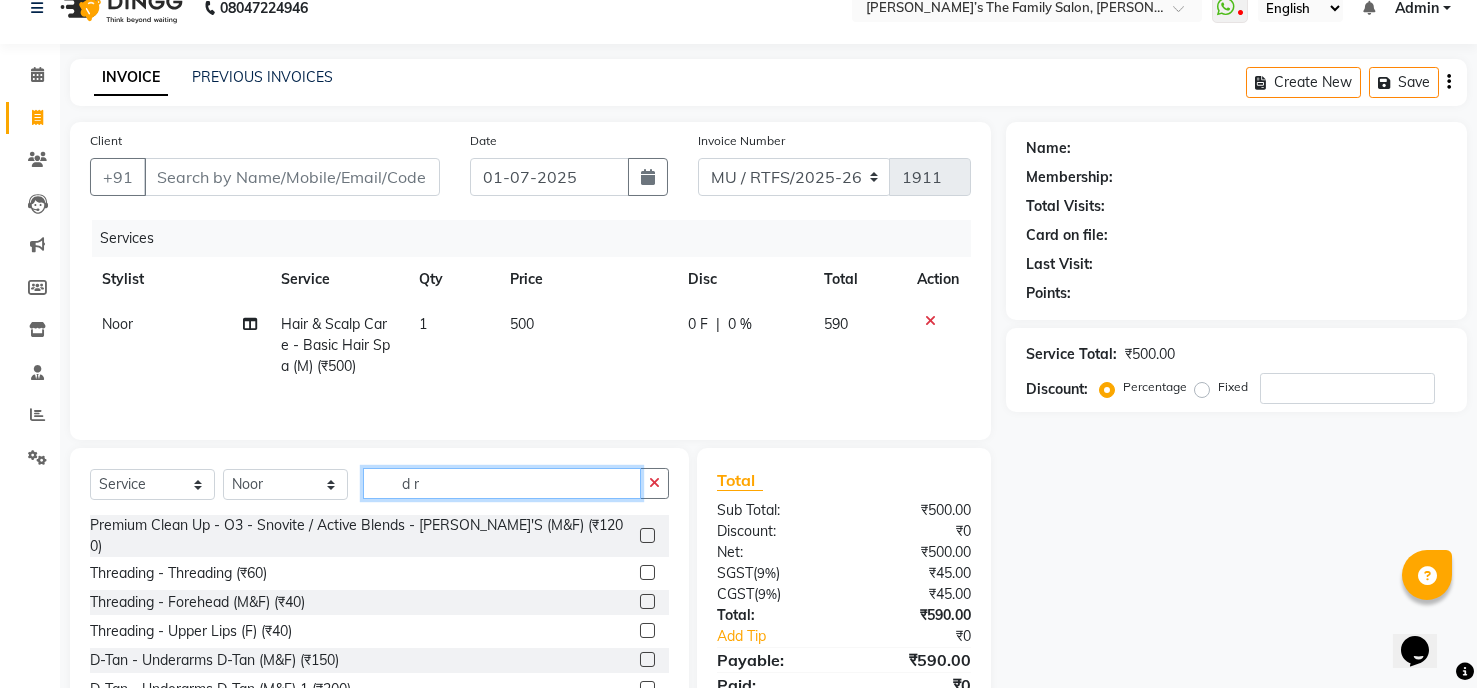 type on "d r" 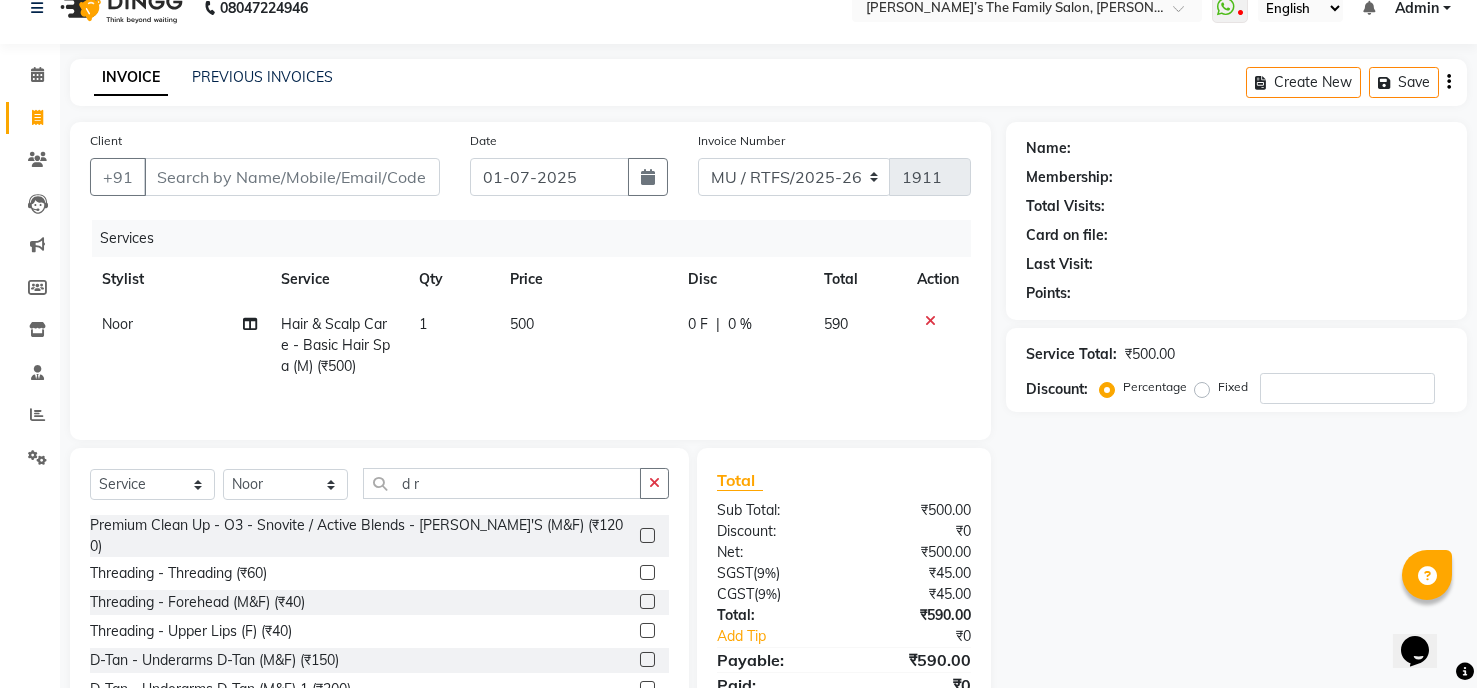 click 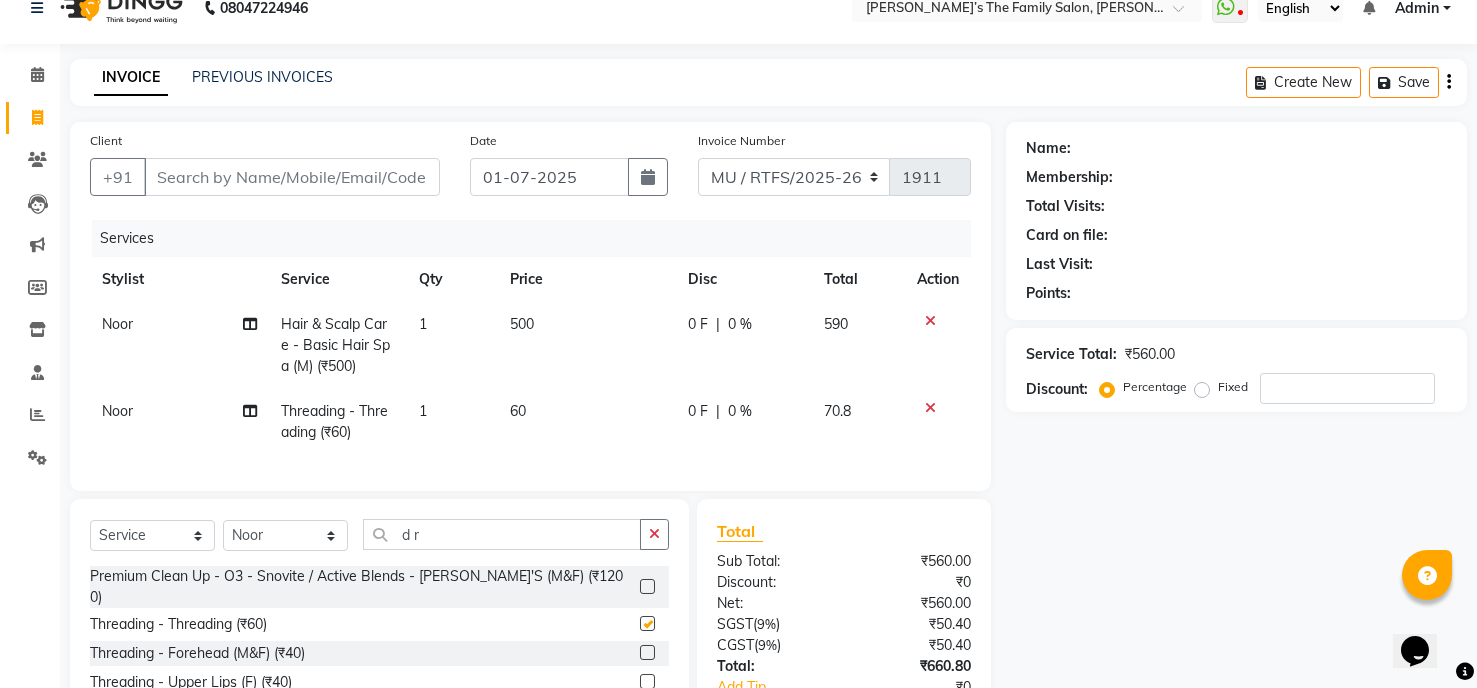 checkbox on "false" 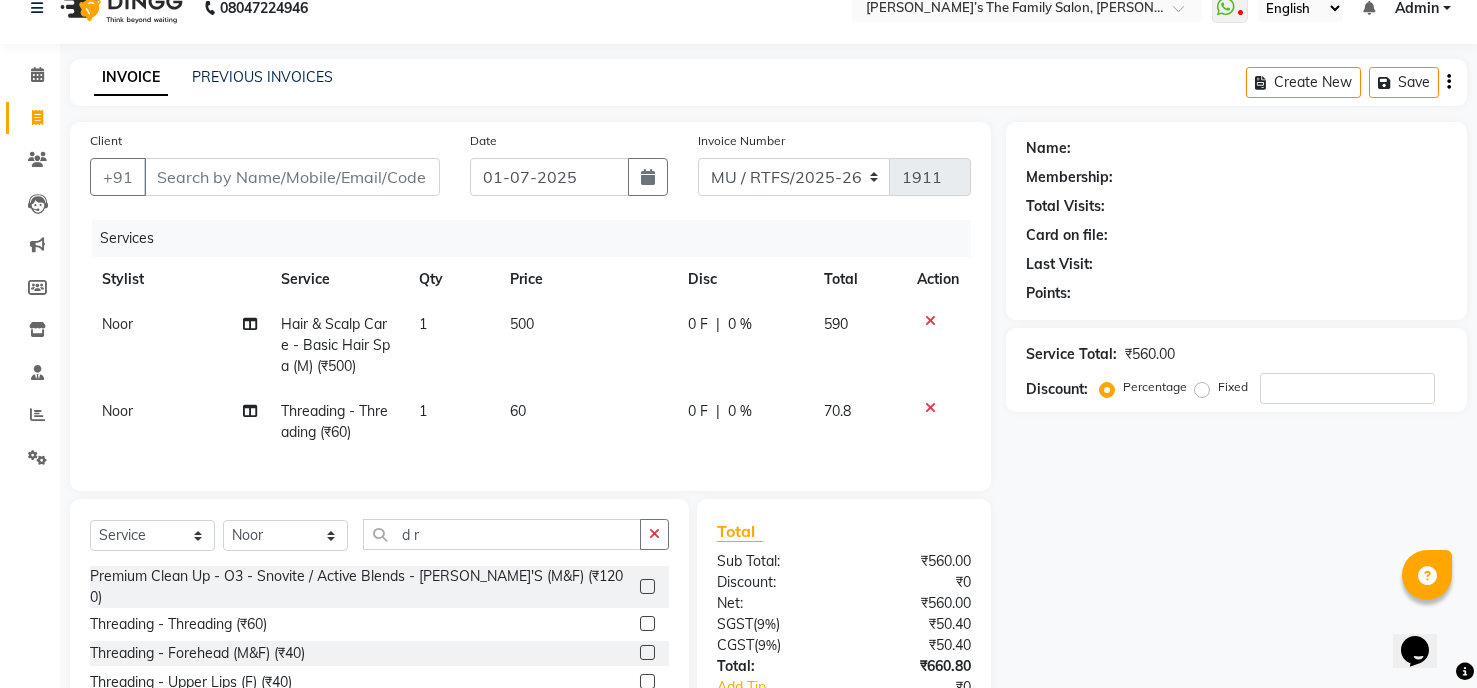 click on "Noor" 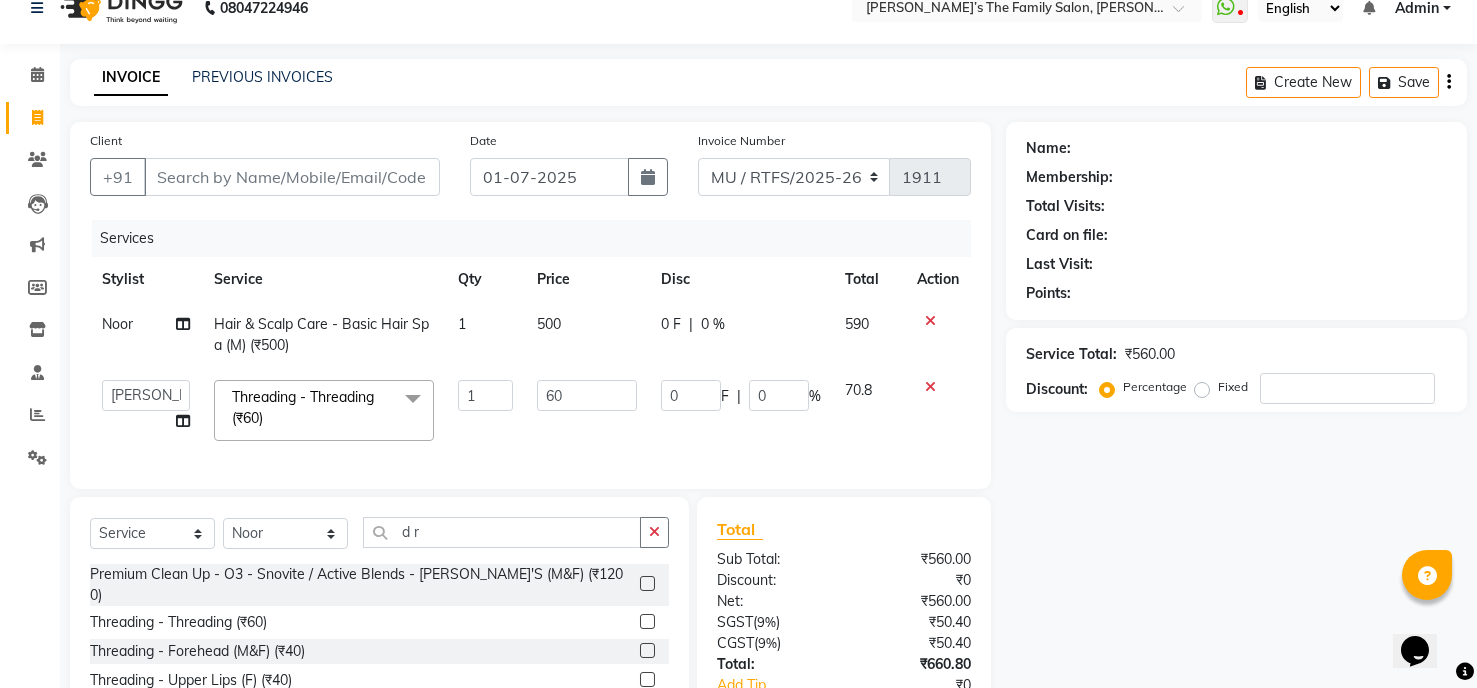 select on "36007" 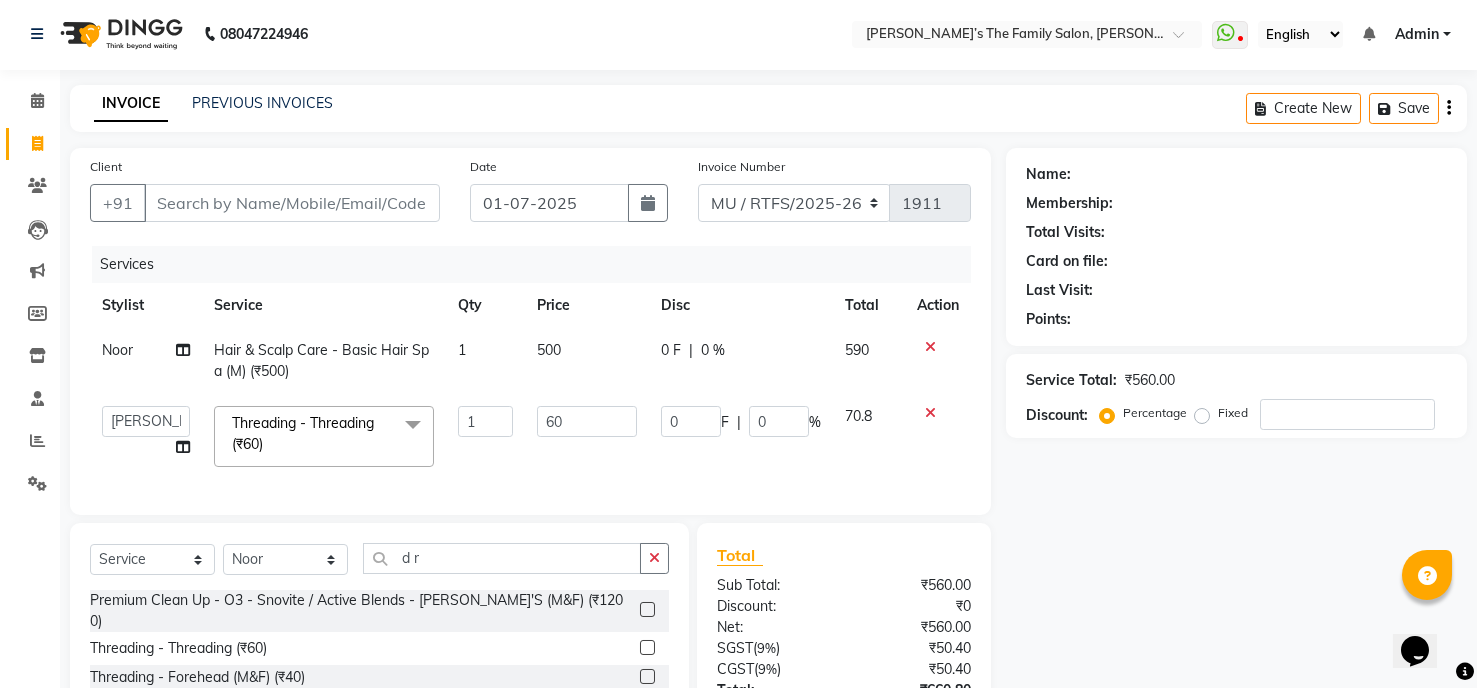 scroll, scrollTop: 0, scrollLeft: 0, axis: both 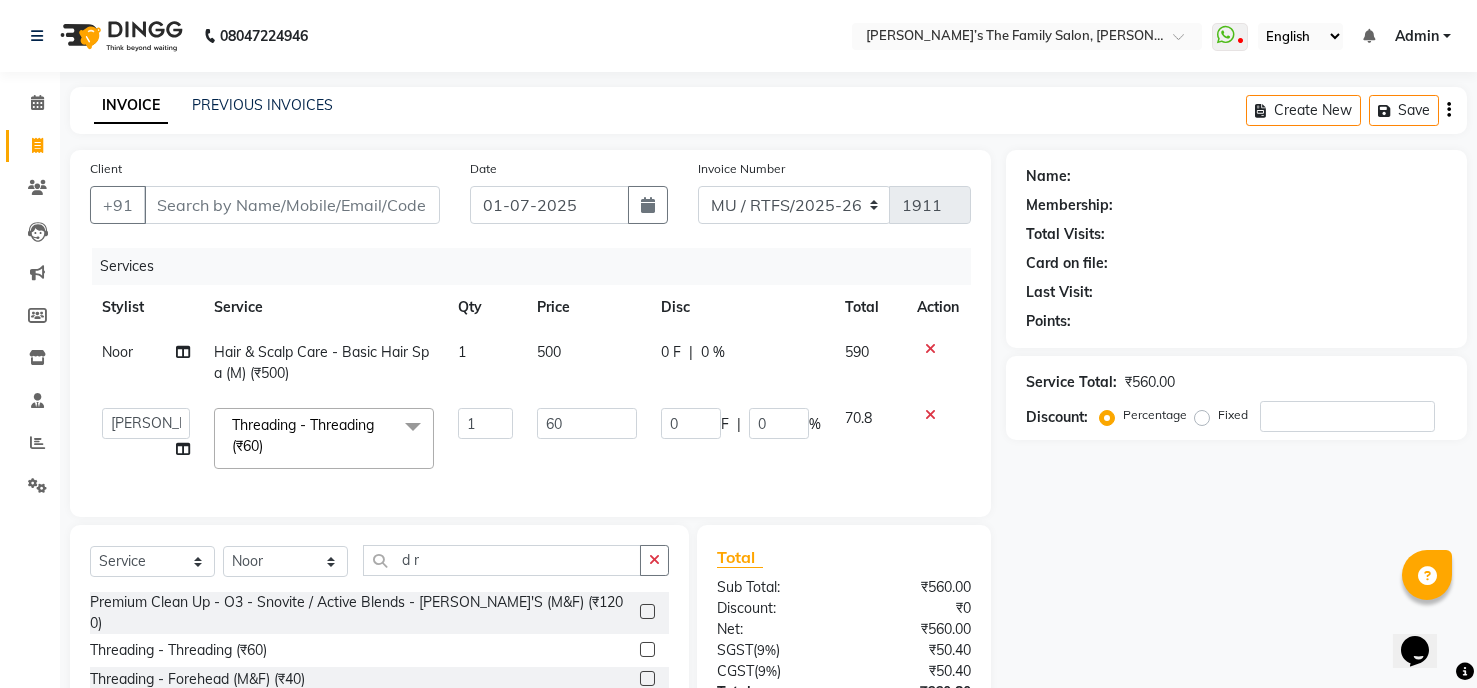 click 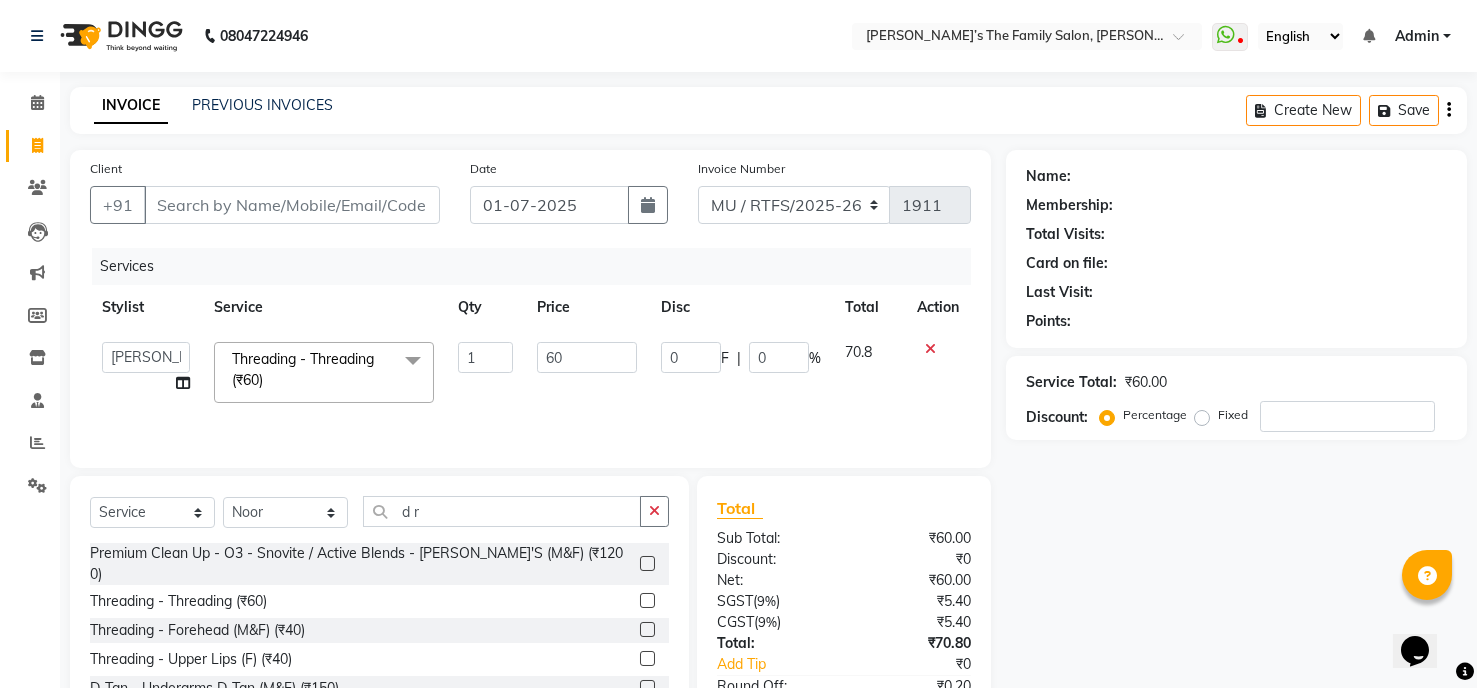 click 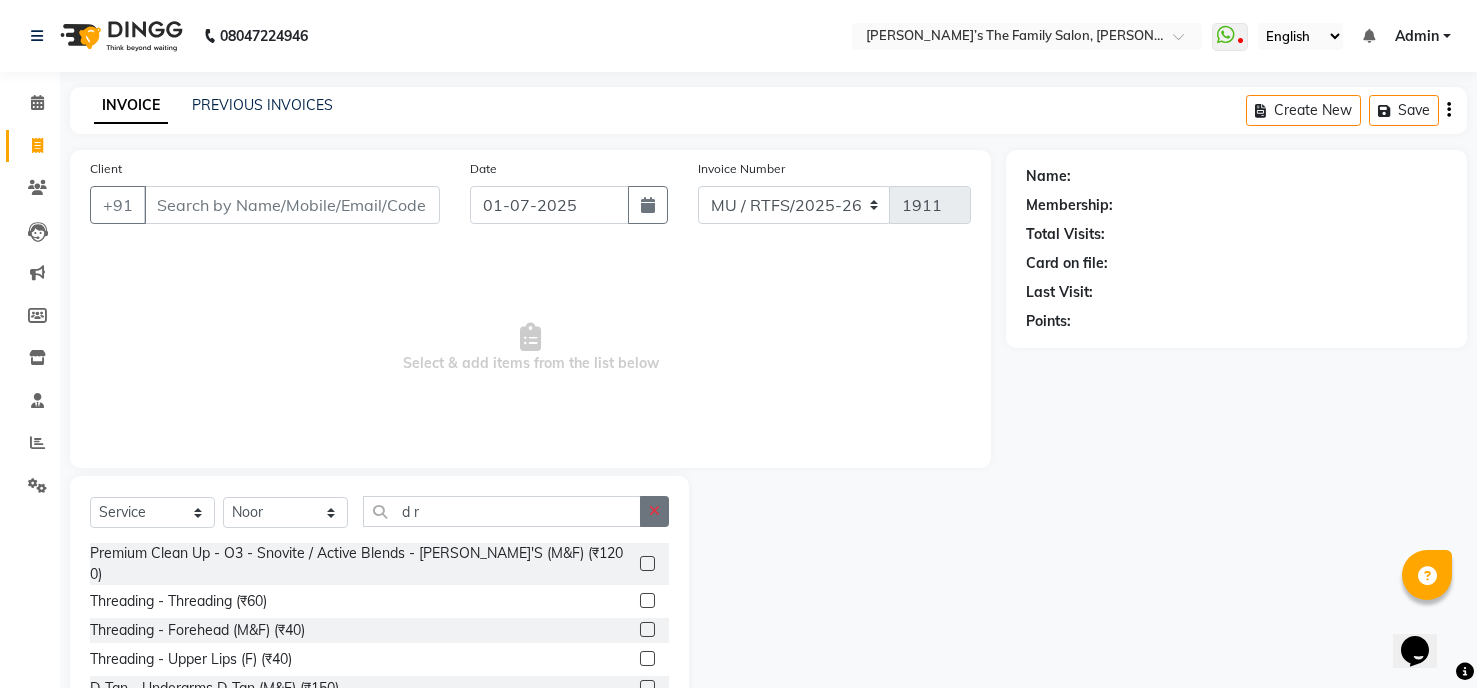 click 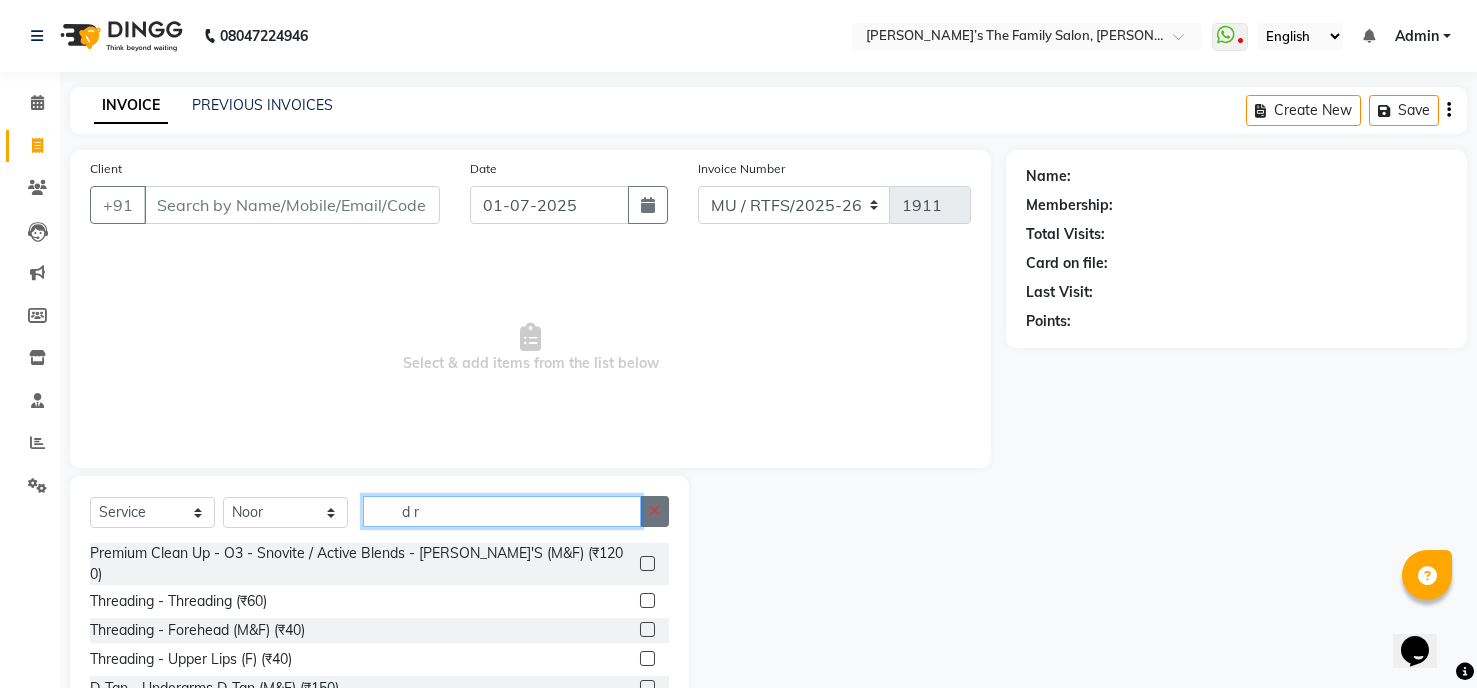type 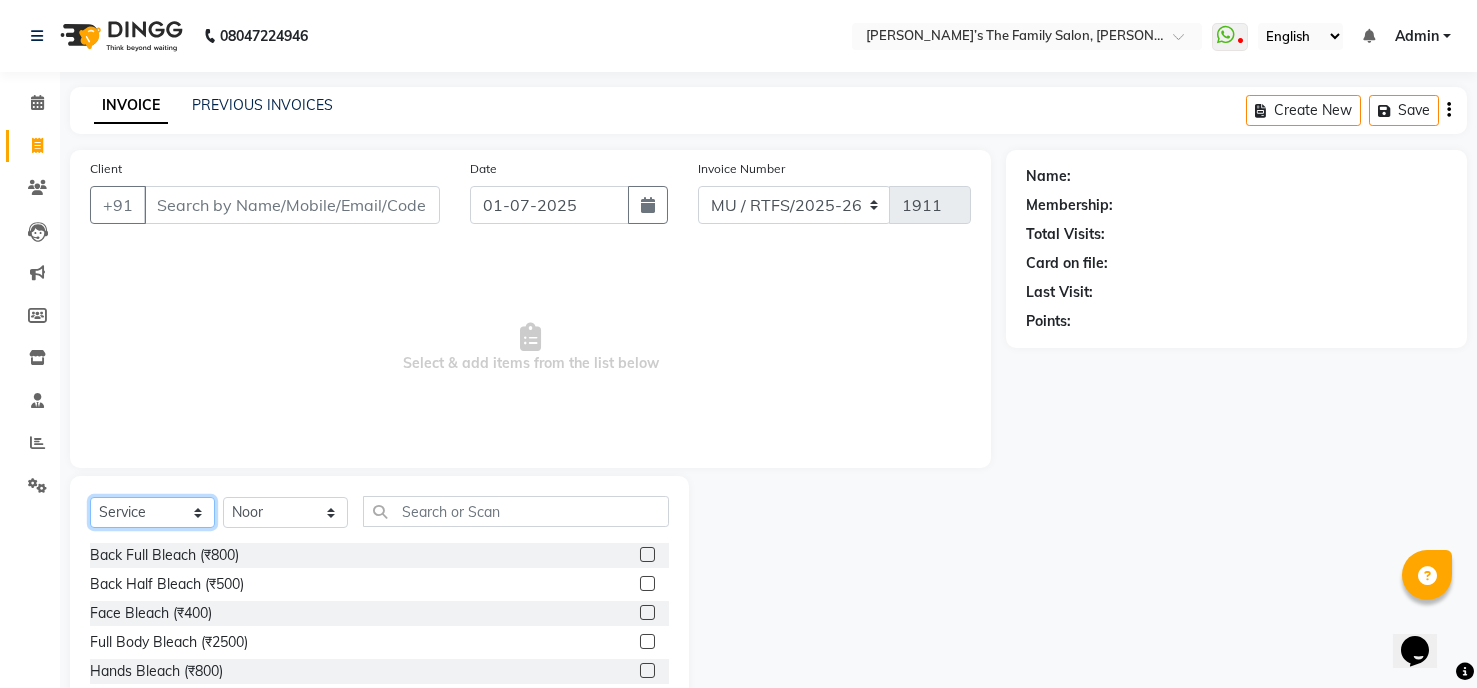 click on "Select  Service  Product  Membership  Package Voucher Prepaid Gift Card" 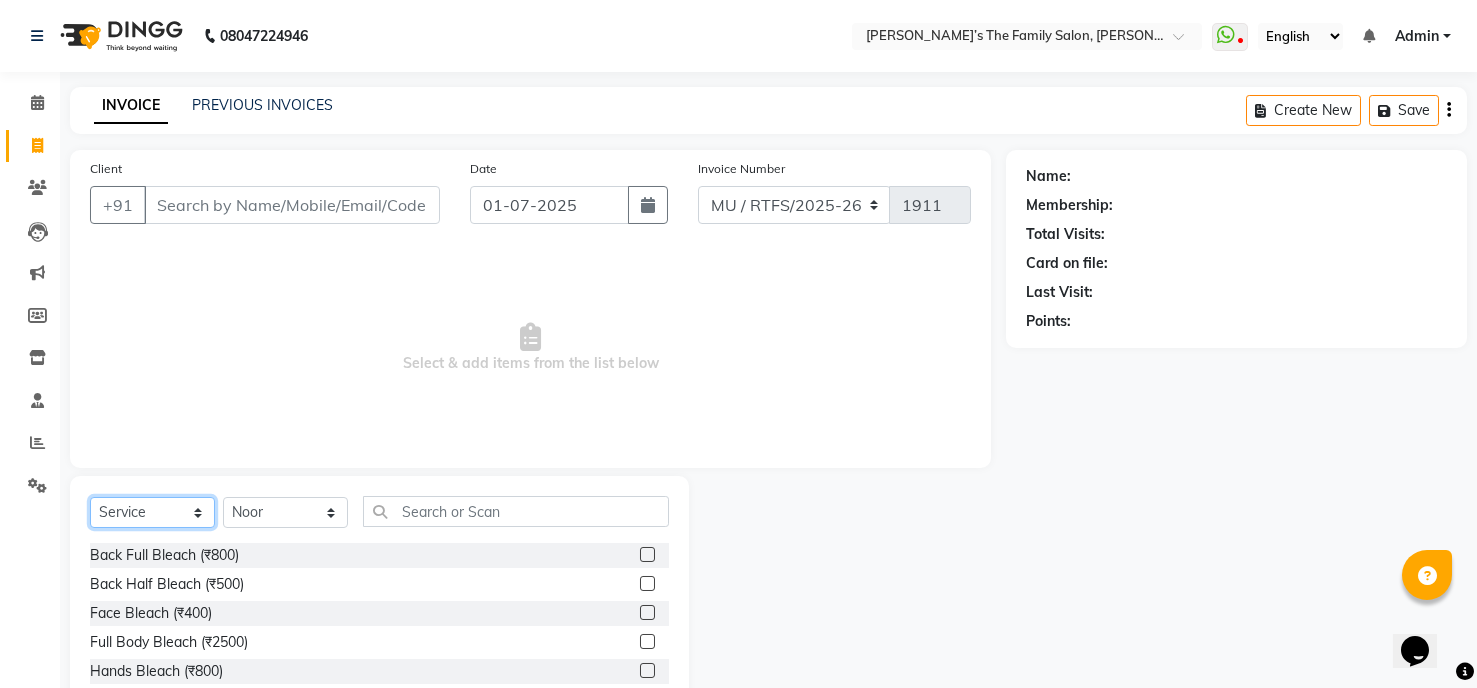 click on "Select  Service  Product  Membership  Package Voucher Prepaid Gift Card" 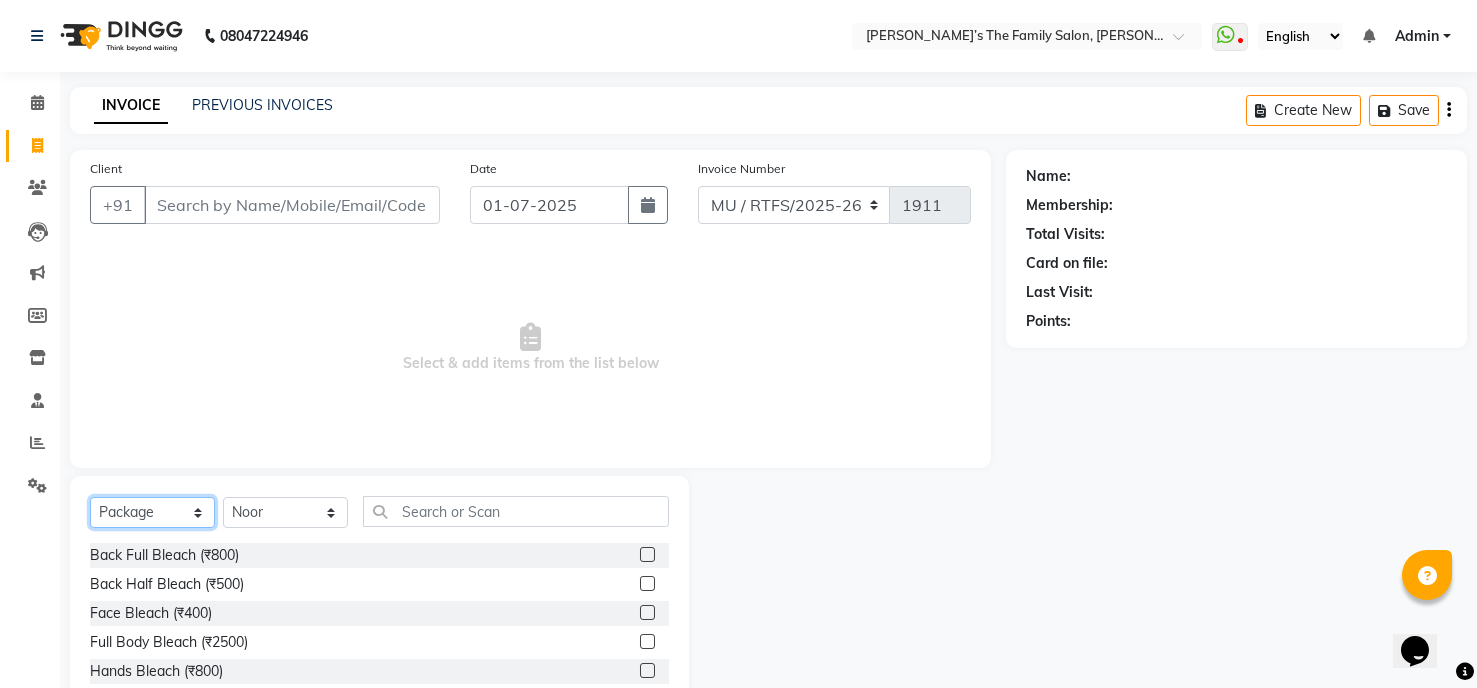 click on "Select  Service  Product  Membership  Package Voucher Prepaid Gift Card" 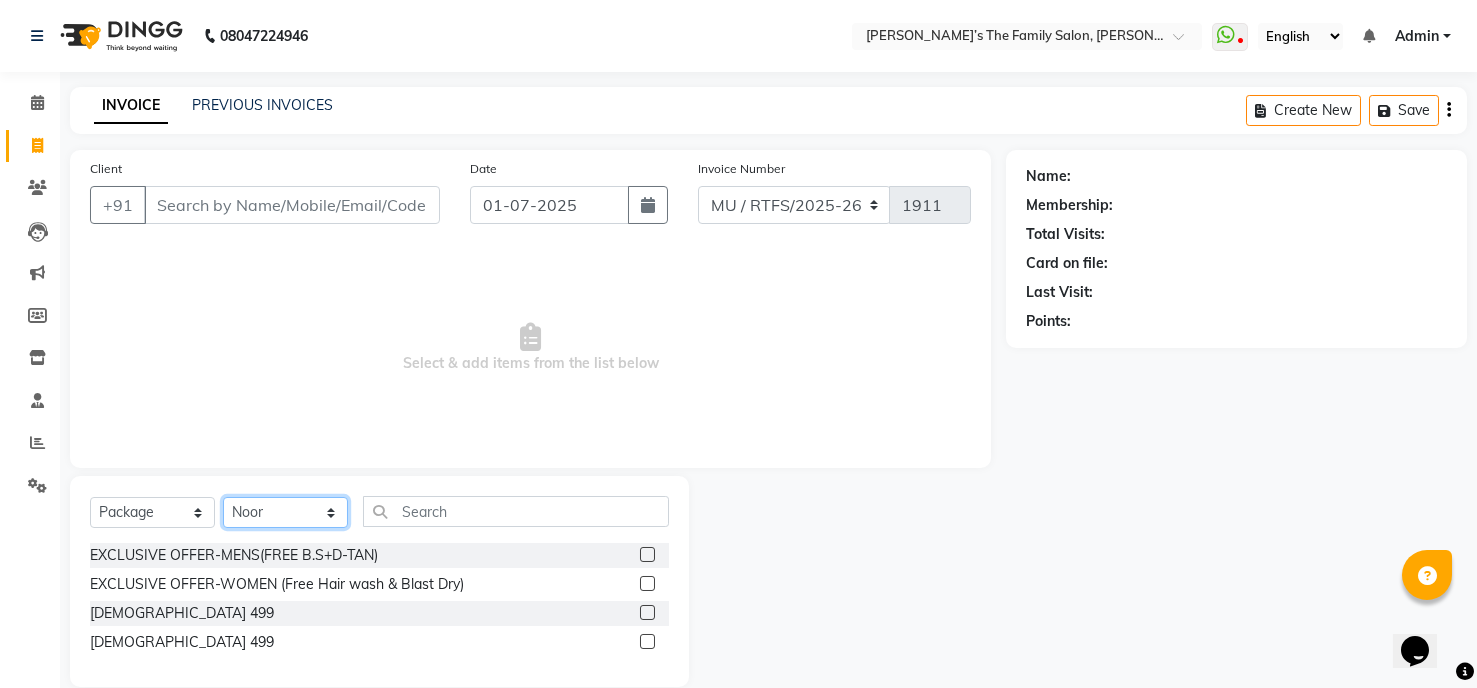click on "Select Stylist Aarohi P Aksahy Auty Aniket A Apurva Arvind  Chaurasiya Divya Ganesh A Gautam  House sale Komal Waghmare Laxmi  Manager Meenakshi Noor Prashant  Purabi Ravindra  Sangita DIGHE Shobhali  Shreepad Pawar shrishti jaiswal Vikas H Vinali" 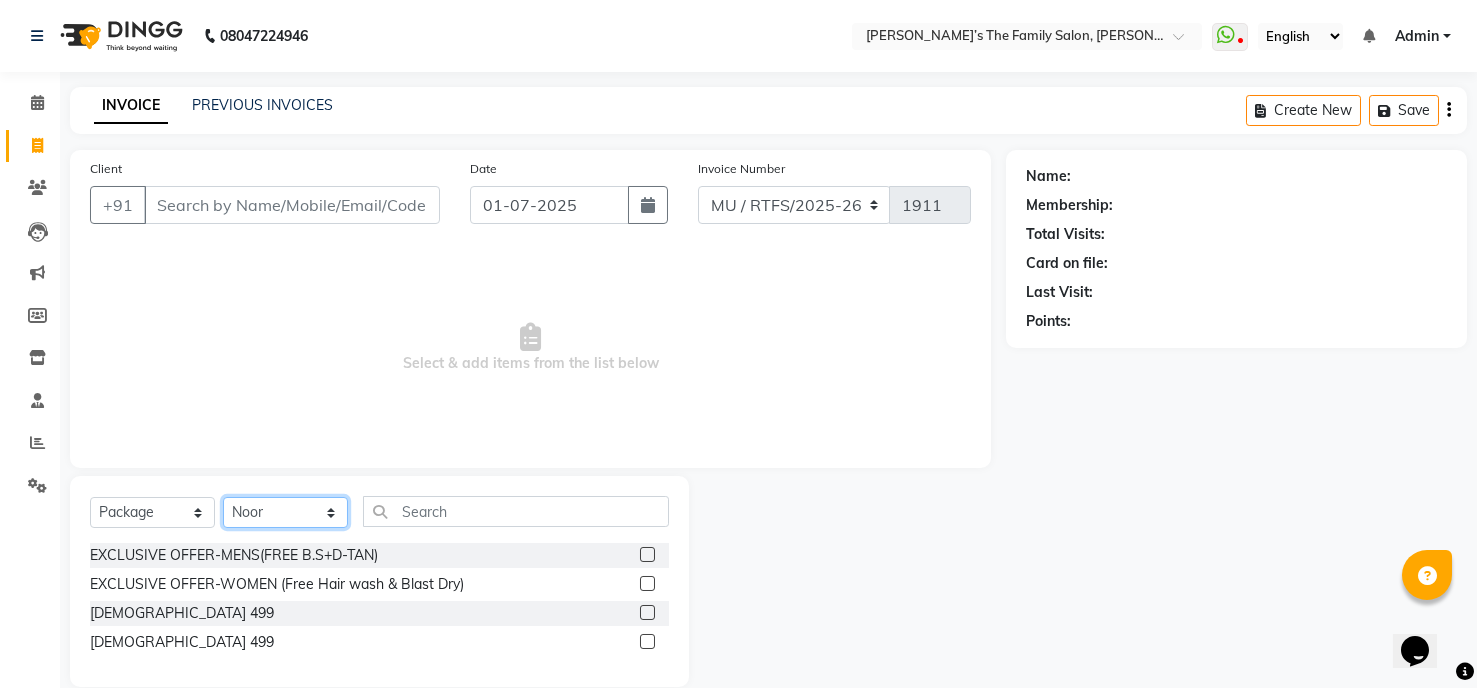 click on "Select Stylist Aarohi P Aksahy Auty Aniket A Apurva Arvind  Chaurasiya Divya Ganesh A Gautam  House sale Komal Waghmare Laxmi  Manager Meenakshi Noor Prashant  Purabi Ravindra  Sangita DIGHE Shobhali  Shreepad Pawar shrishti jaiswal Vikas H Vinali" 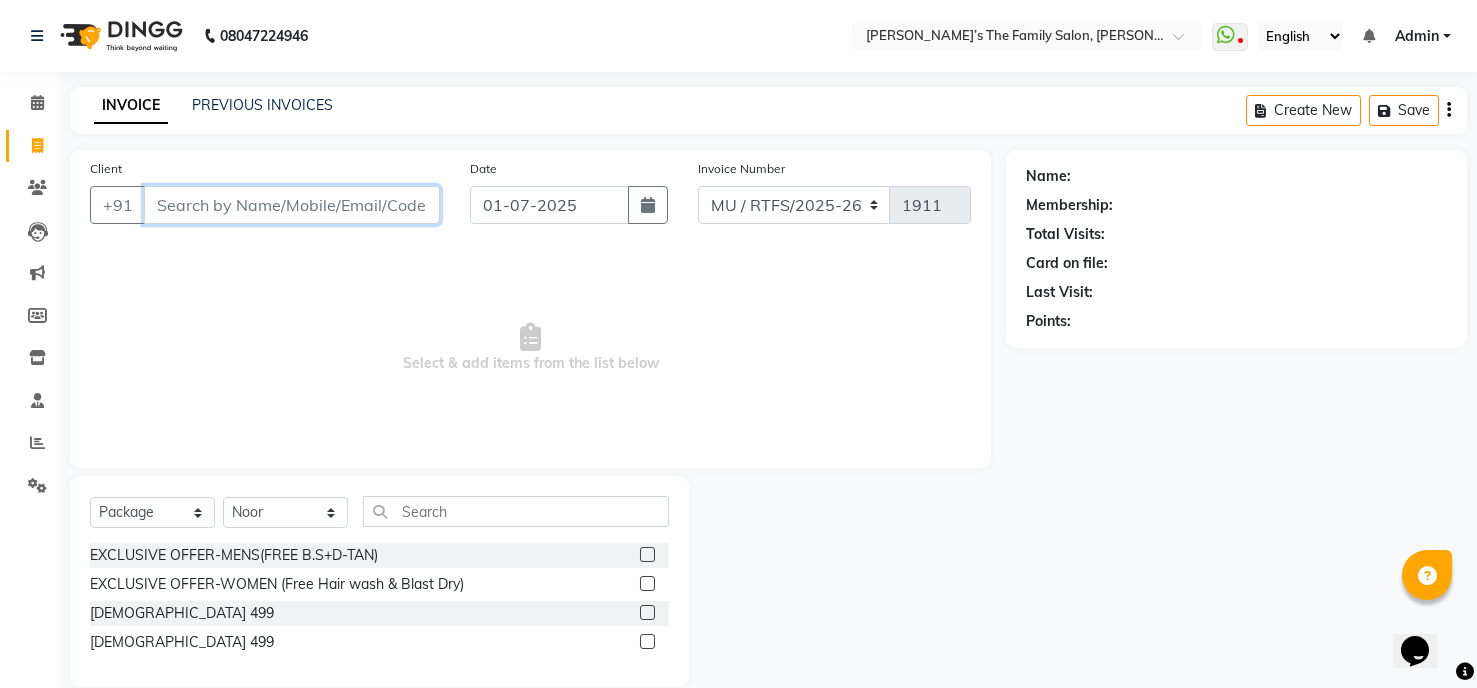 click on "Client" at bounding box center (292, 205) 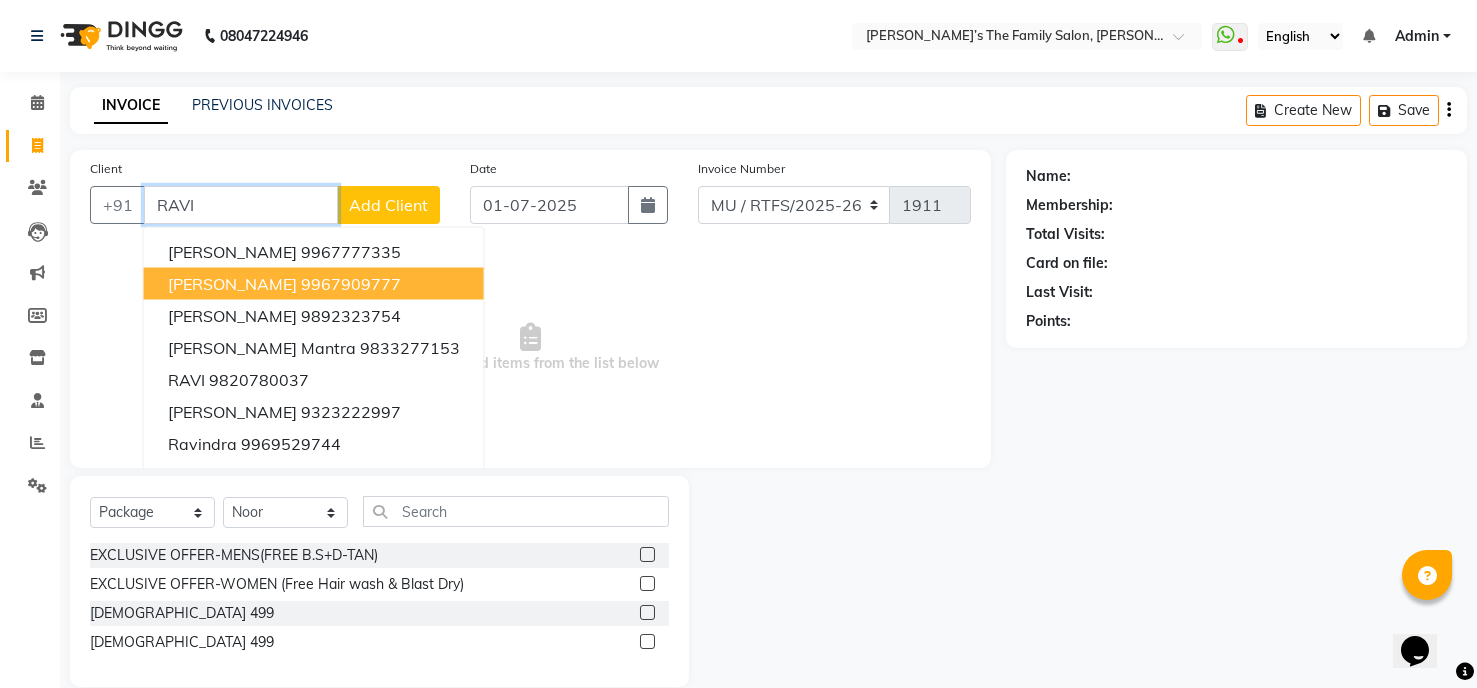click on "Ravindra waghmare" at bounding box center (232, 284) 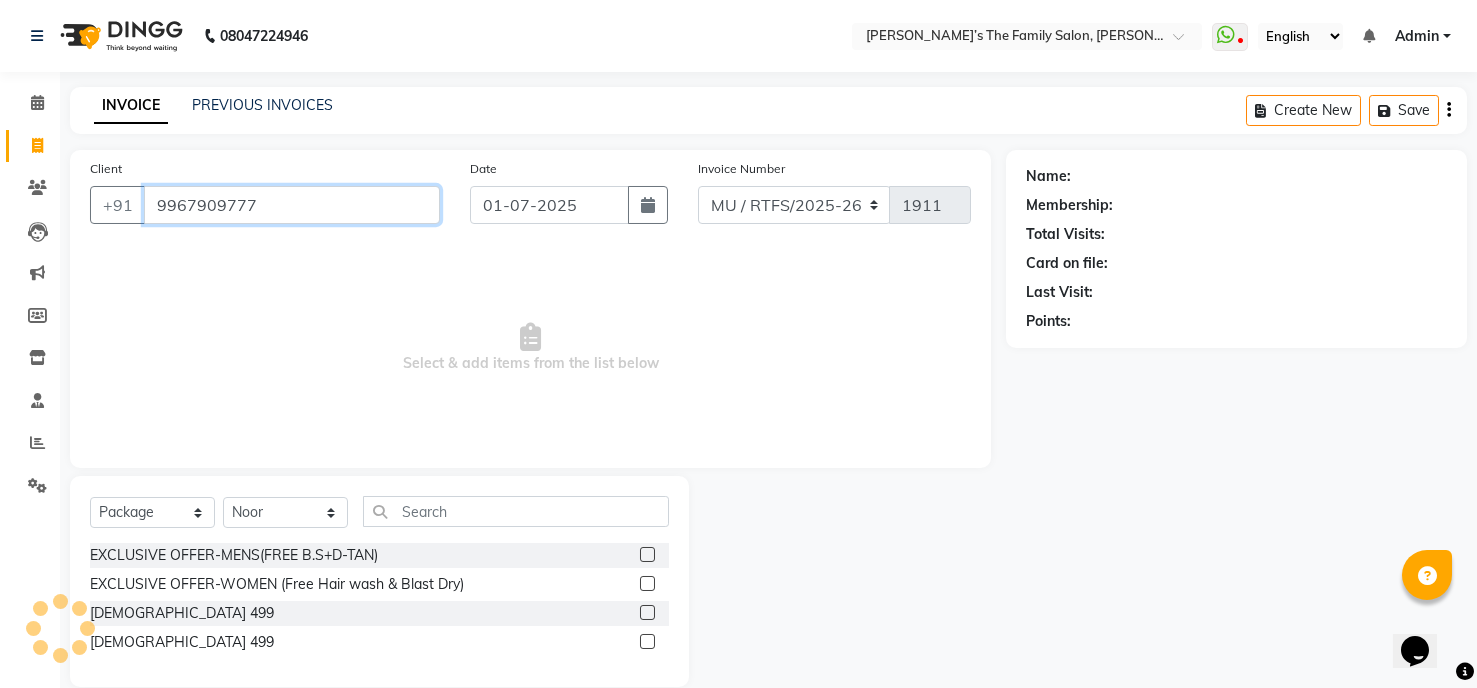 type on "9967909777" 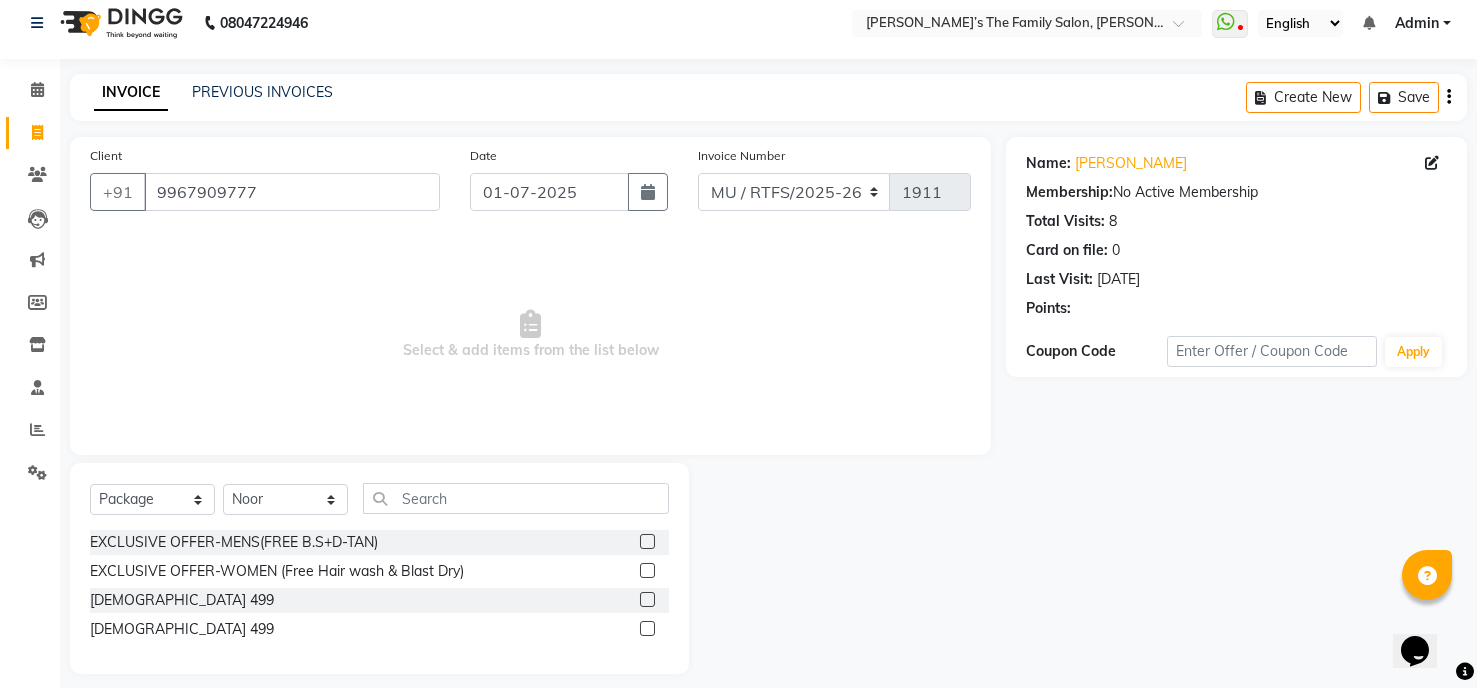 scroll, scrollTop: 28, scrollLeft: 0, axis: vertical 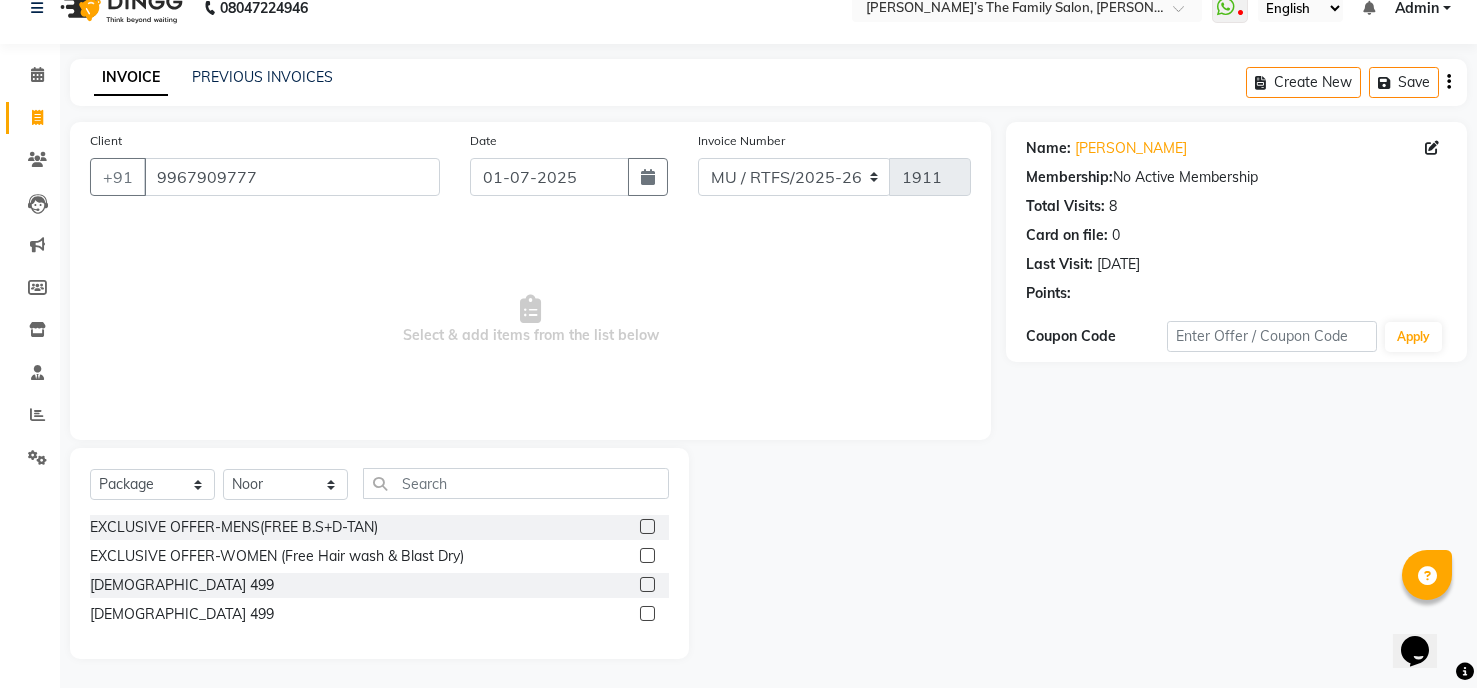 click 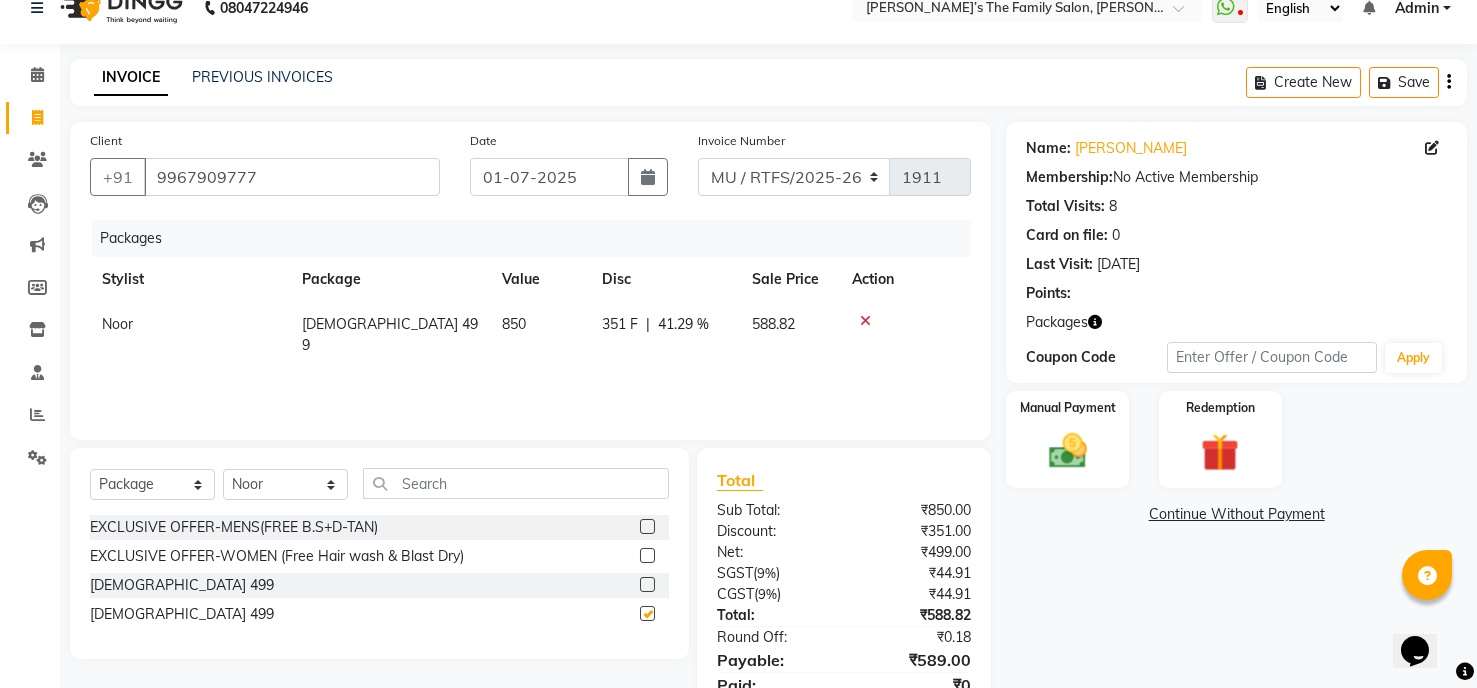 checkbox on "false" 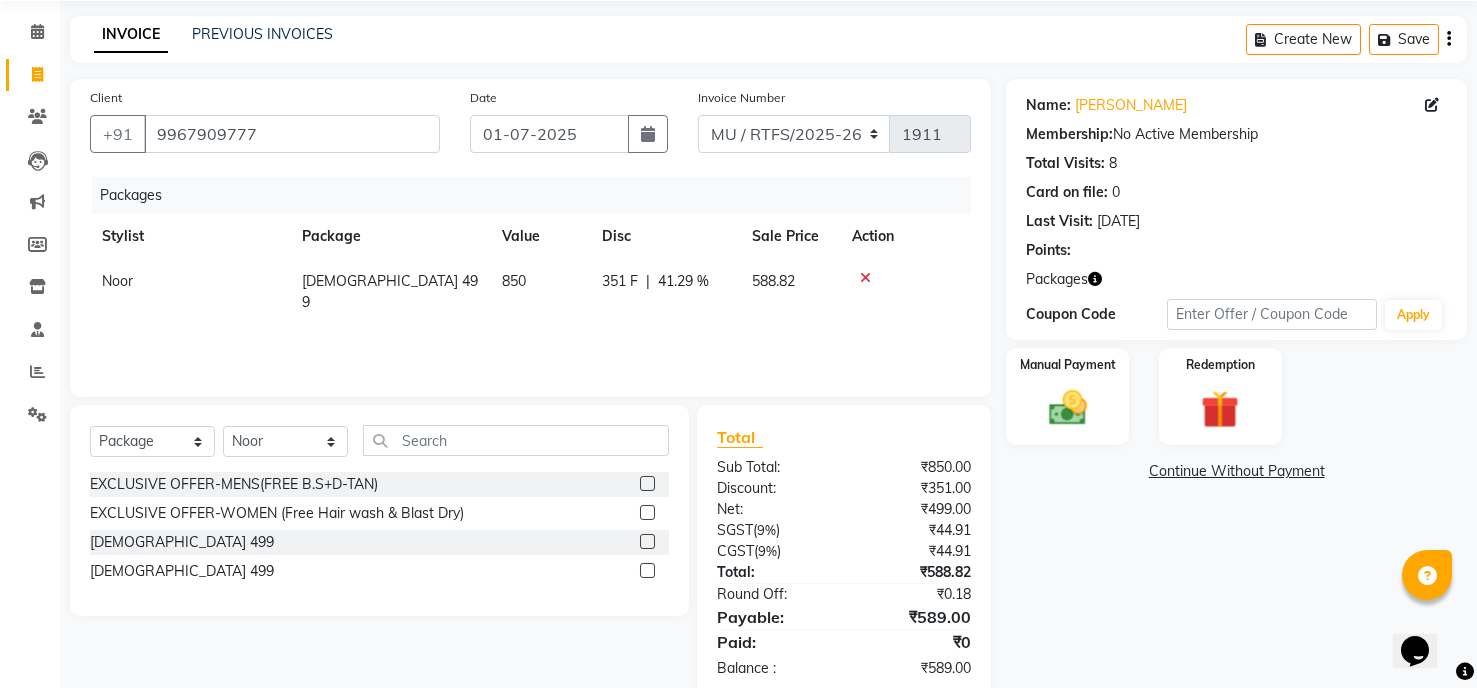 scroll, scrollTop: 111, scrollLeft: 0, axis: vertical 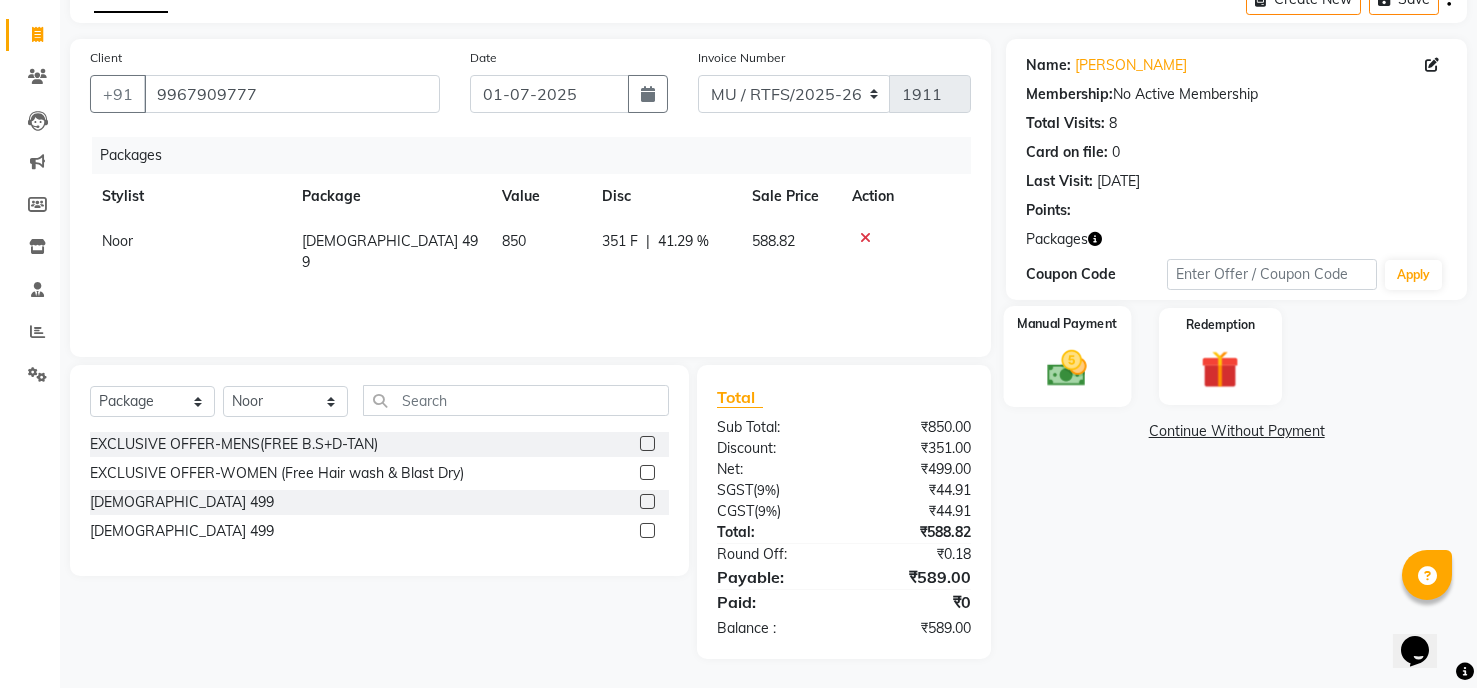 click on "Manual Payment" 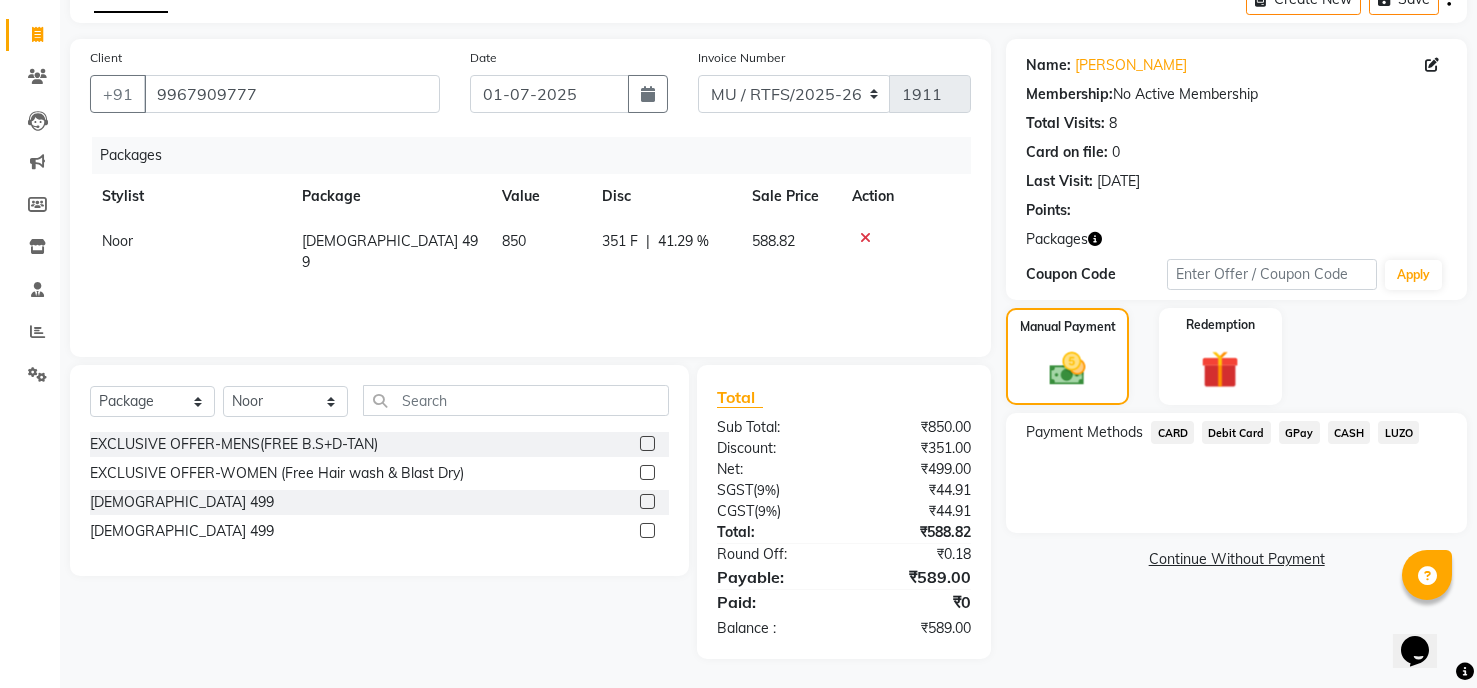 click on "Noor" 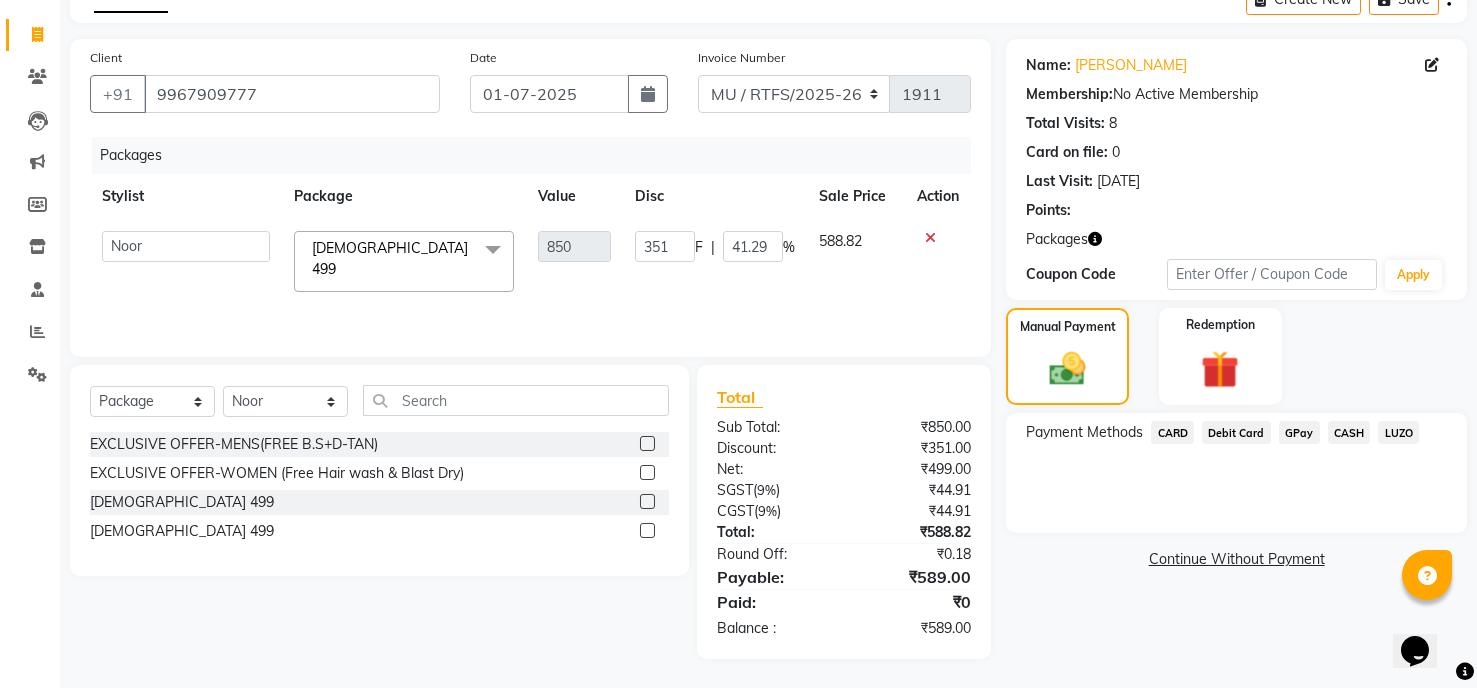 click on "Aarohi P   Aksahy Auty   Aniket A   Apurva   Arvind  Chaurasiya   Divya   Ganesh A   Gautam    House sale   Komal Waghmare   Laxmi    Manager   Meenakshi   Noor   Prashant    Purabi   Ravindra    Sangita DIGHE   Shobhali    Shreepad Pawar   shrishti jaiswal   Vikas H   Vinali" 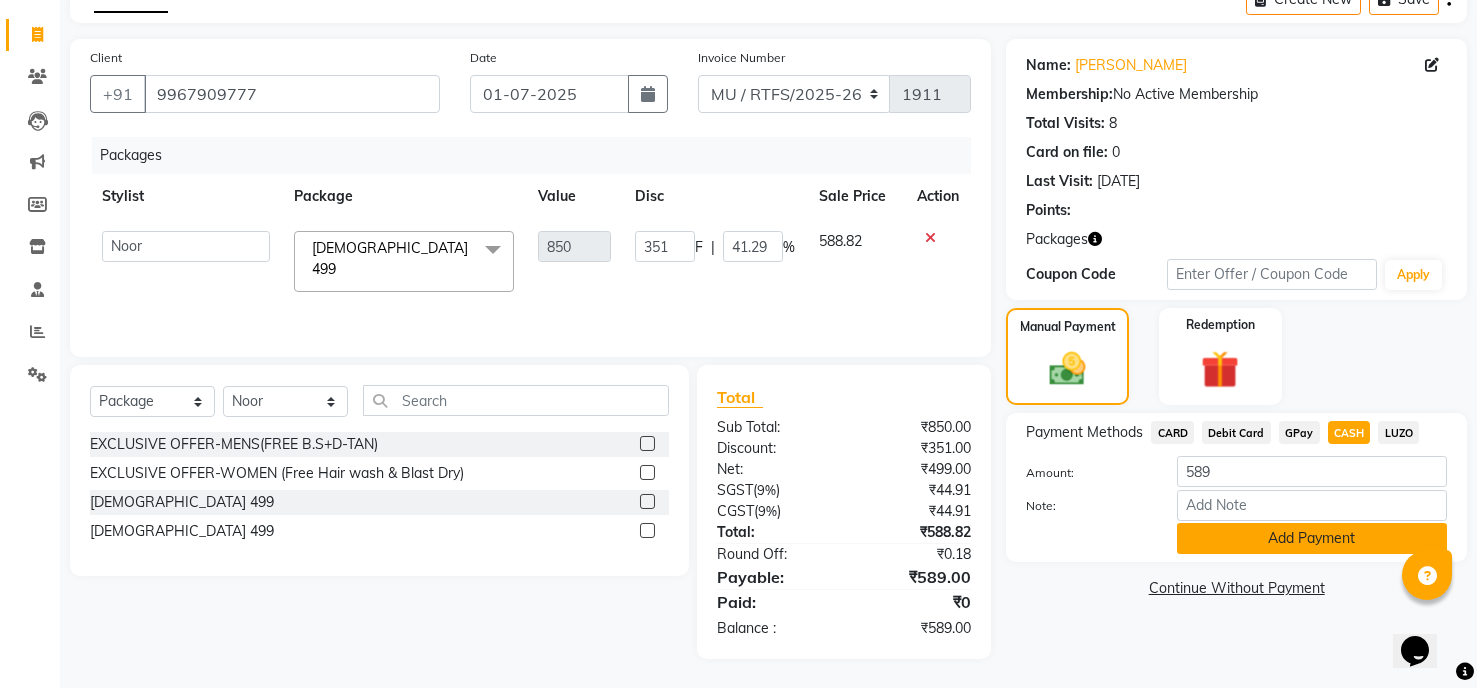 click on "Add Payment" 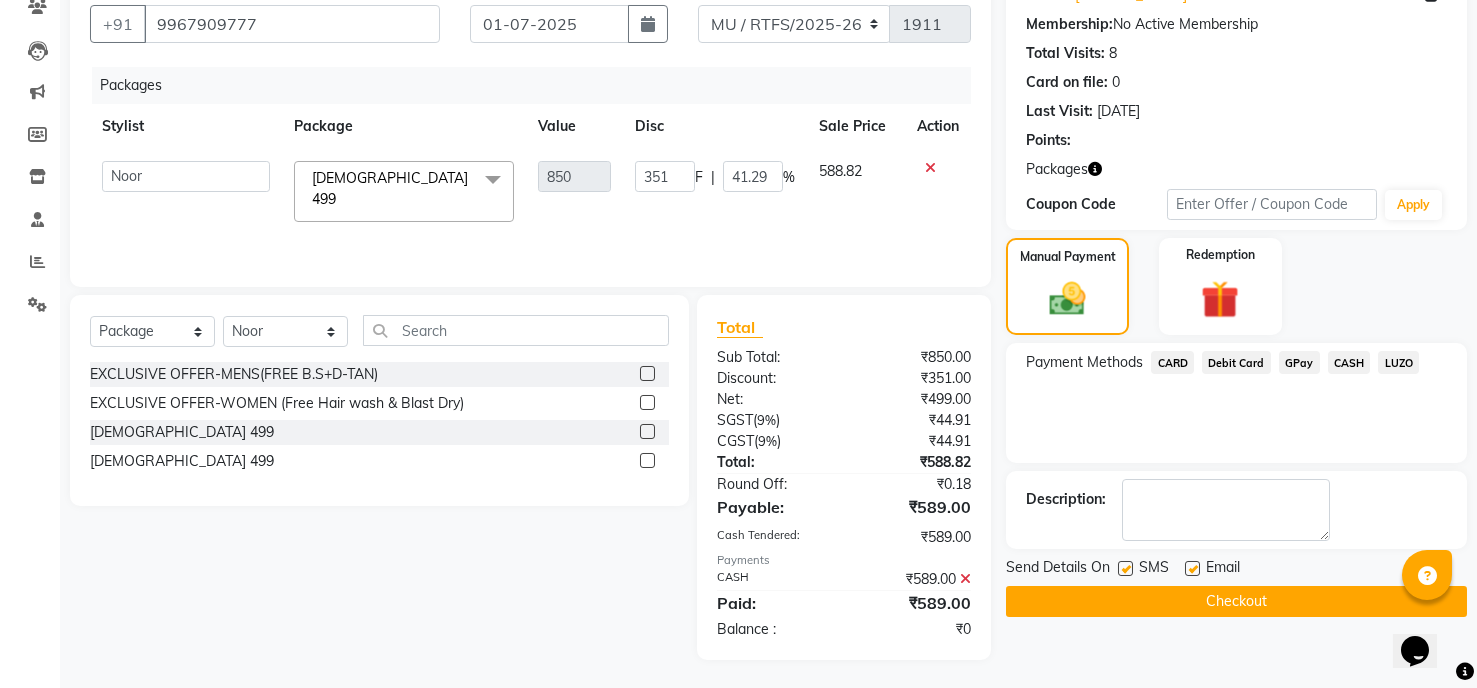 scroll, scrollTop: 182, scrollLeft: 0, axis: vertical 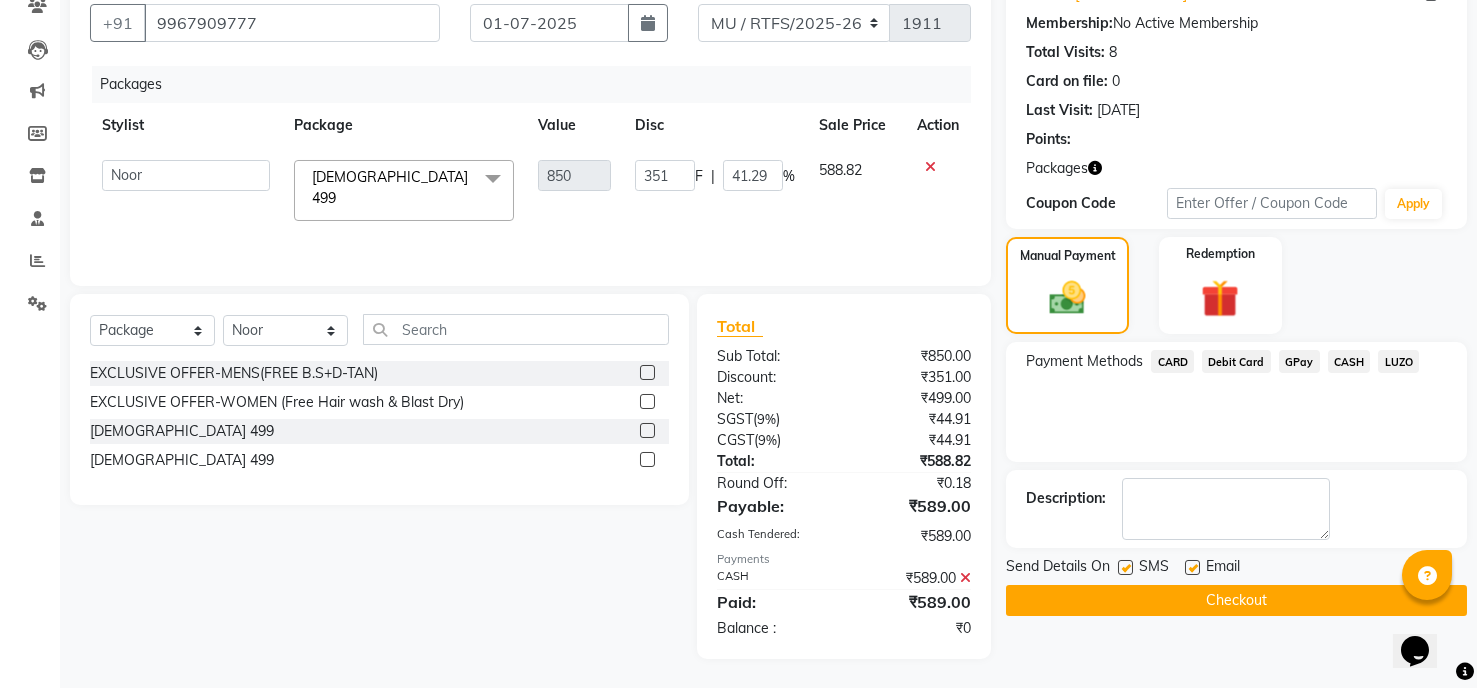 click 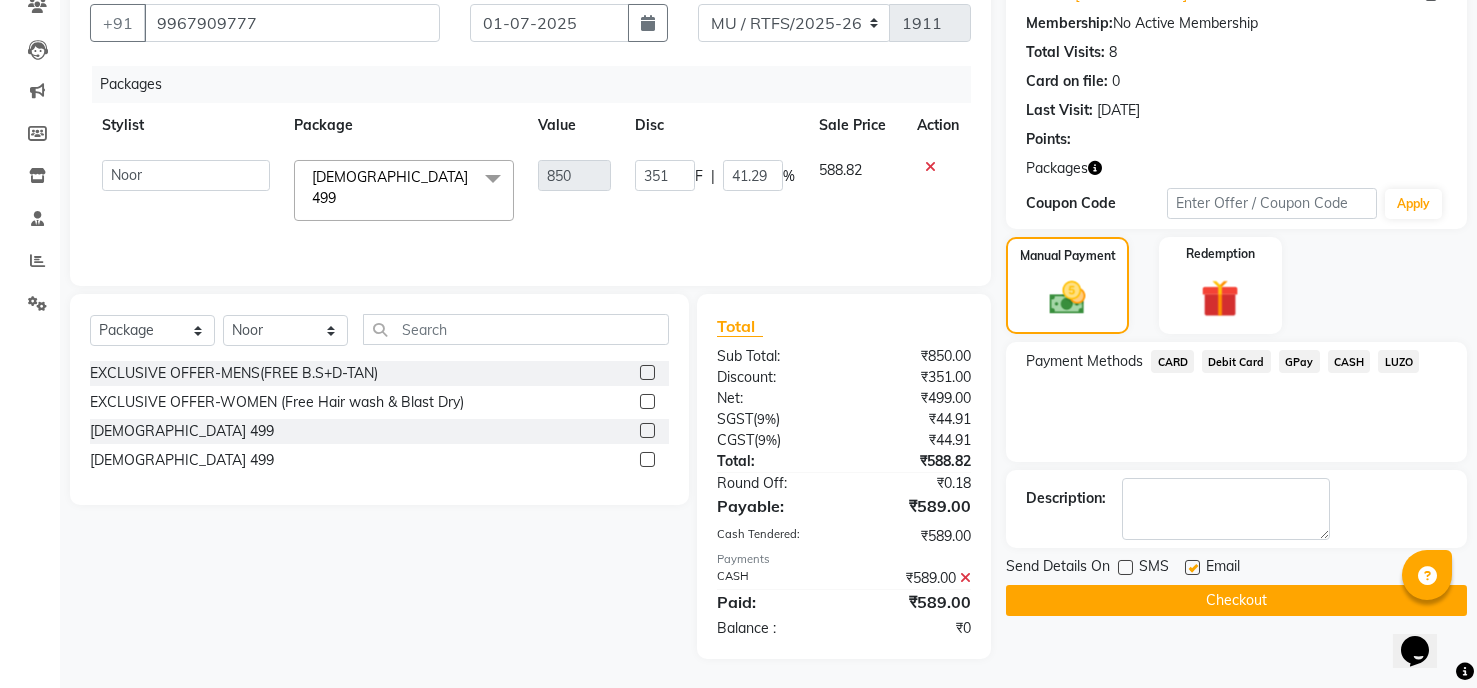 click 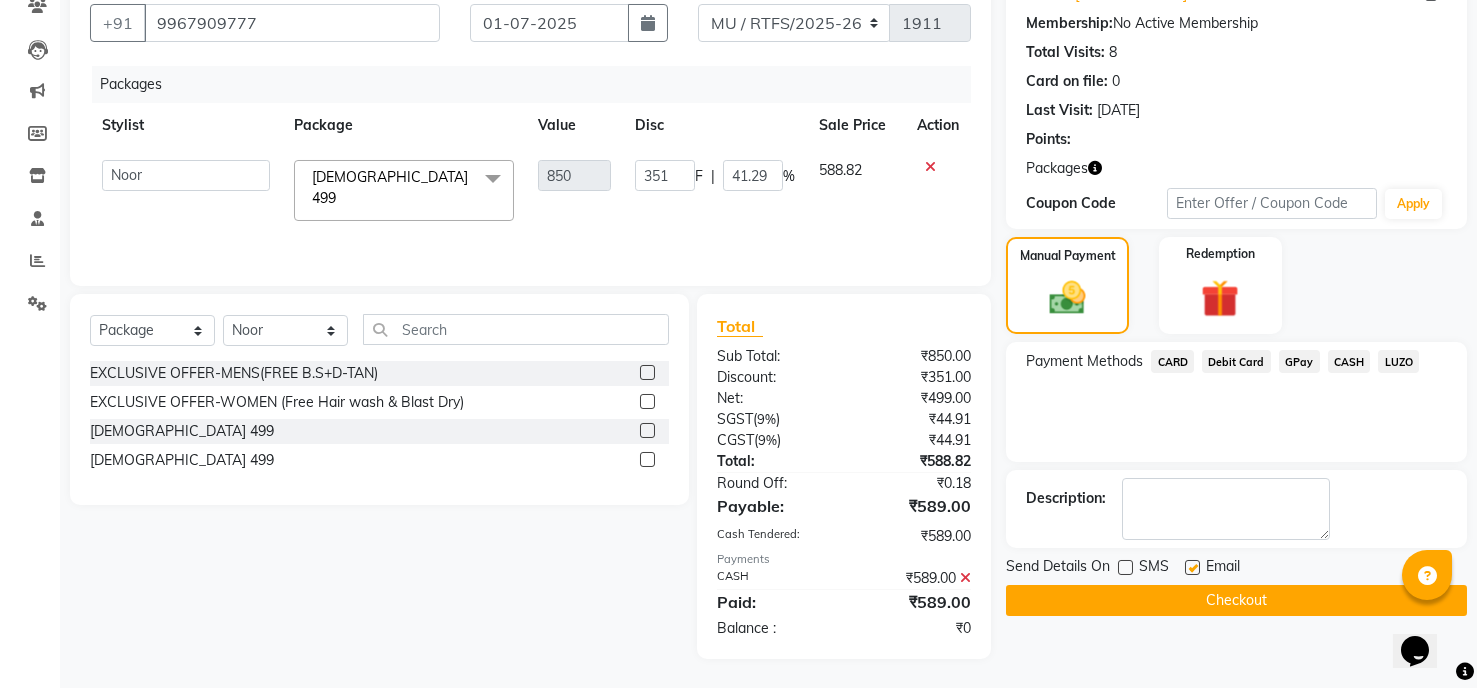 click at bounding box center [1191, 568] 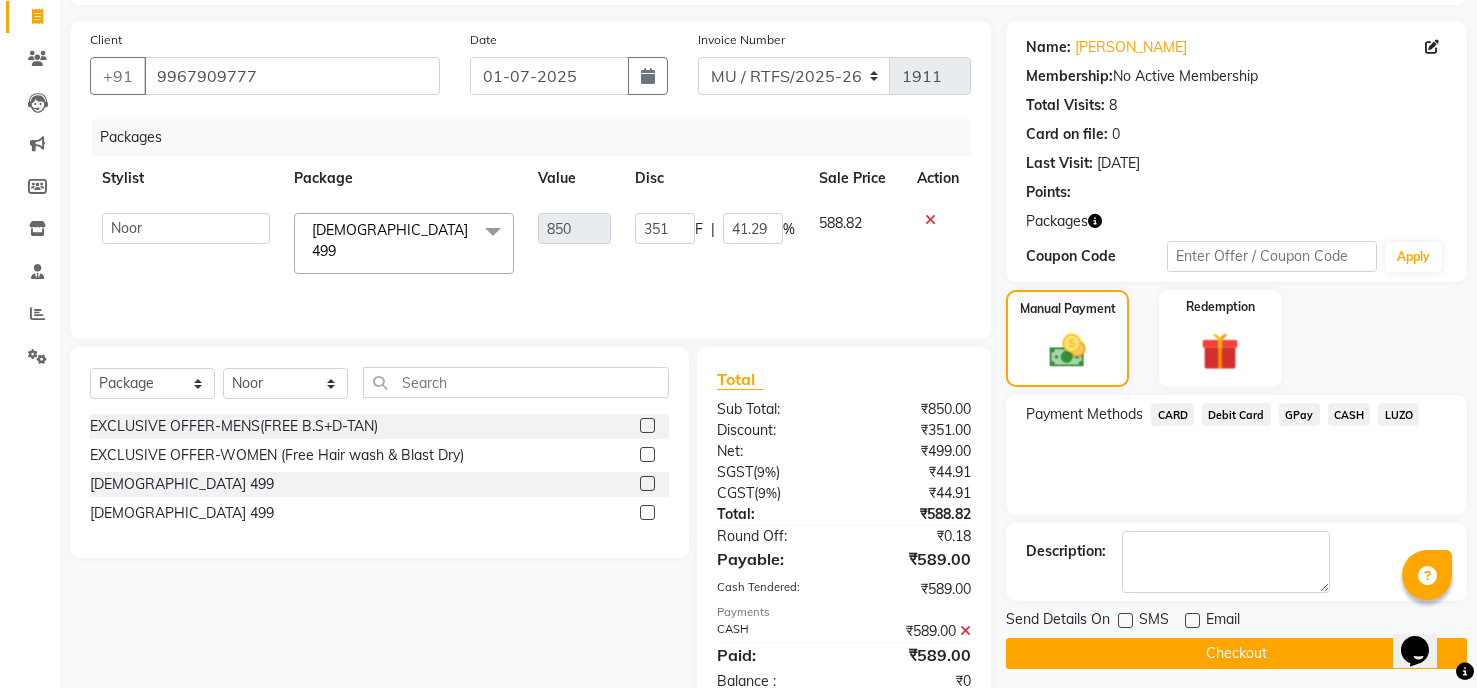scroll, scrollTop: 0, scrollLeft: 0, axis: both 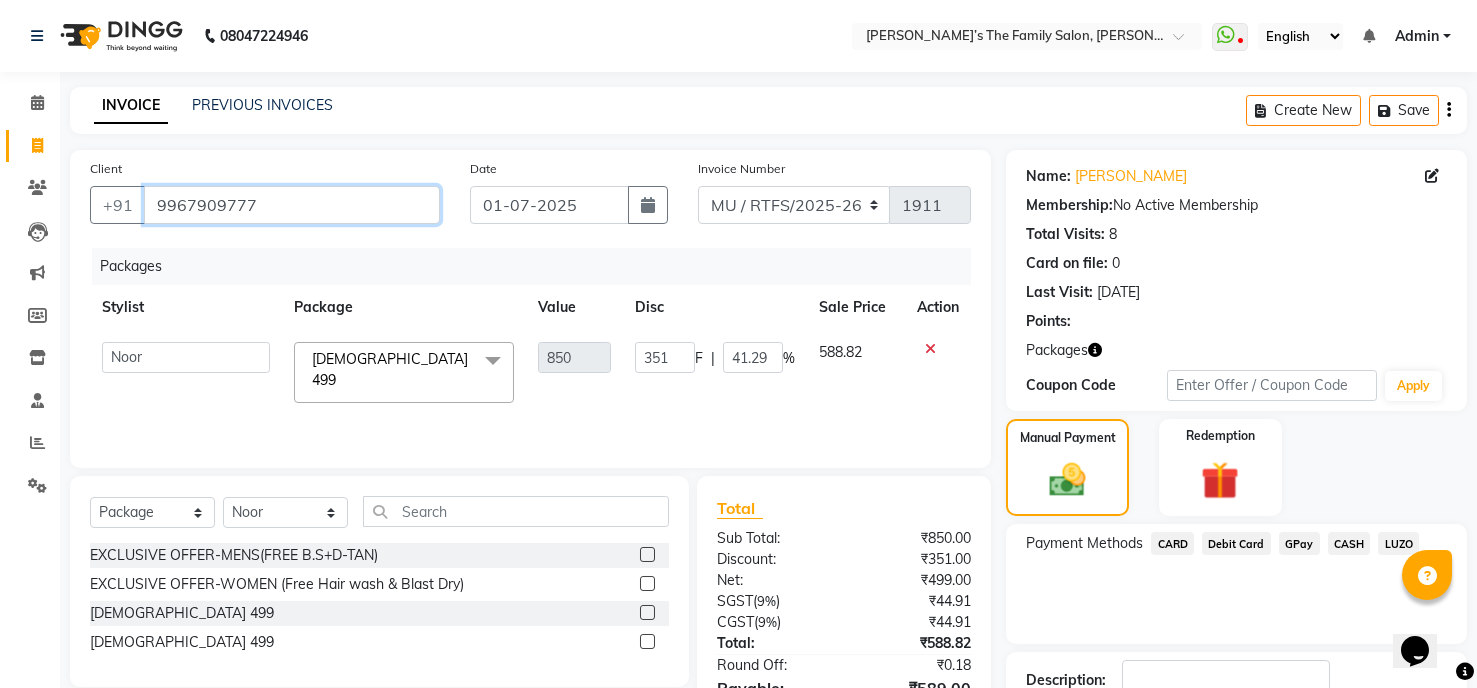 click on "9967909777" at bounding box center (292, 205) 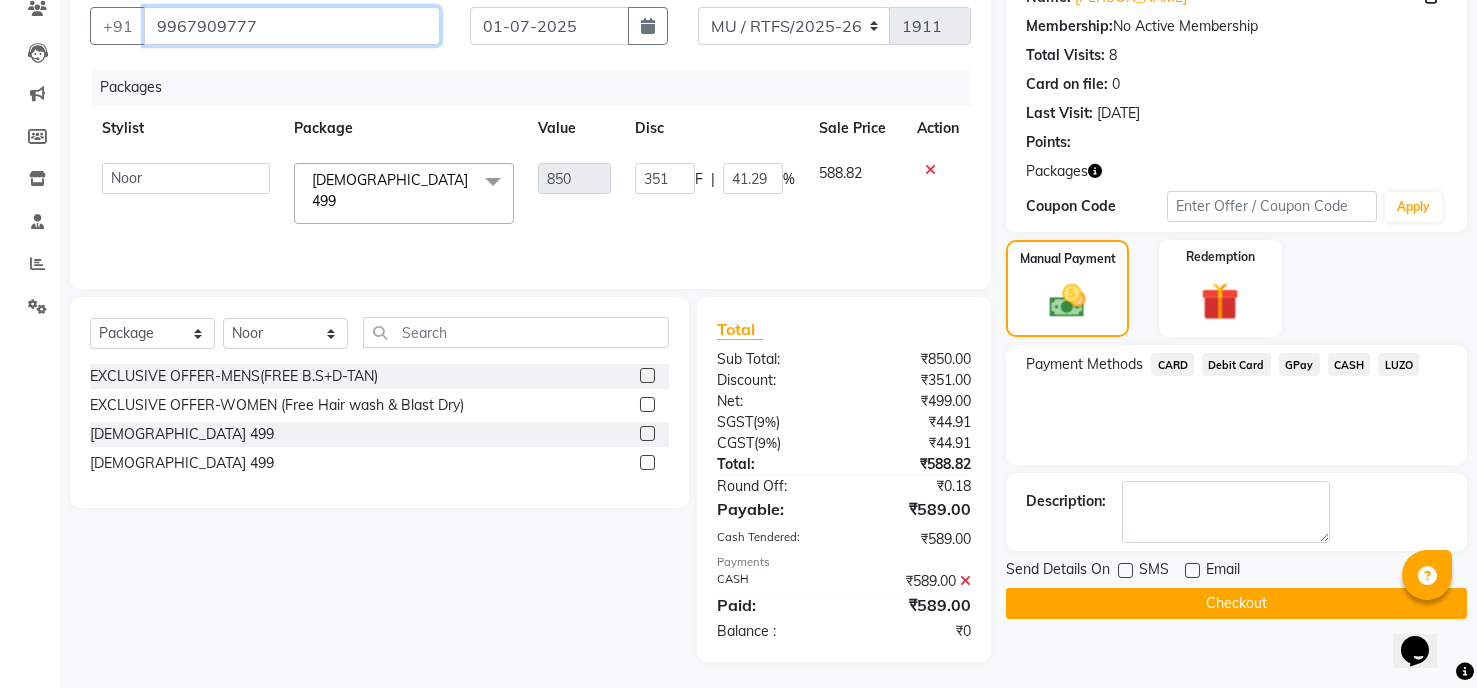 scroll, scrollTop: 182, scrollLeft: 0, axis: vertical 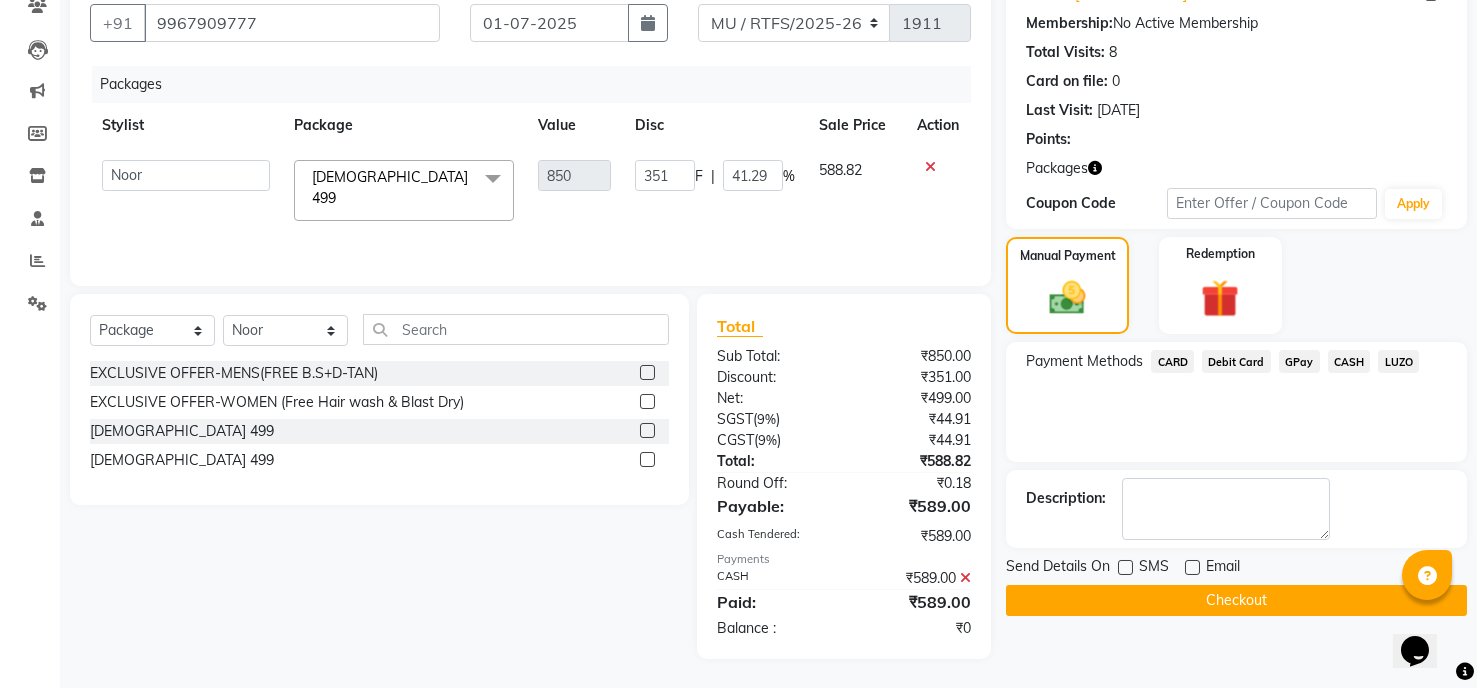 click on "Aarohi P   Aksahy Auty   Aniket A   Apurva   Arvind  Chaurasiya   Divya   Ganesh A   Gautam    House sale   Komal Waghmare   Laxmi    Manager   Meenakshi   Noor   Prashant    Purabi   Ravindra    Sangita DIGHE   Shobhali    Shreepad Pawar   shrishti jaiswal   Vikas H   Vinali" 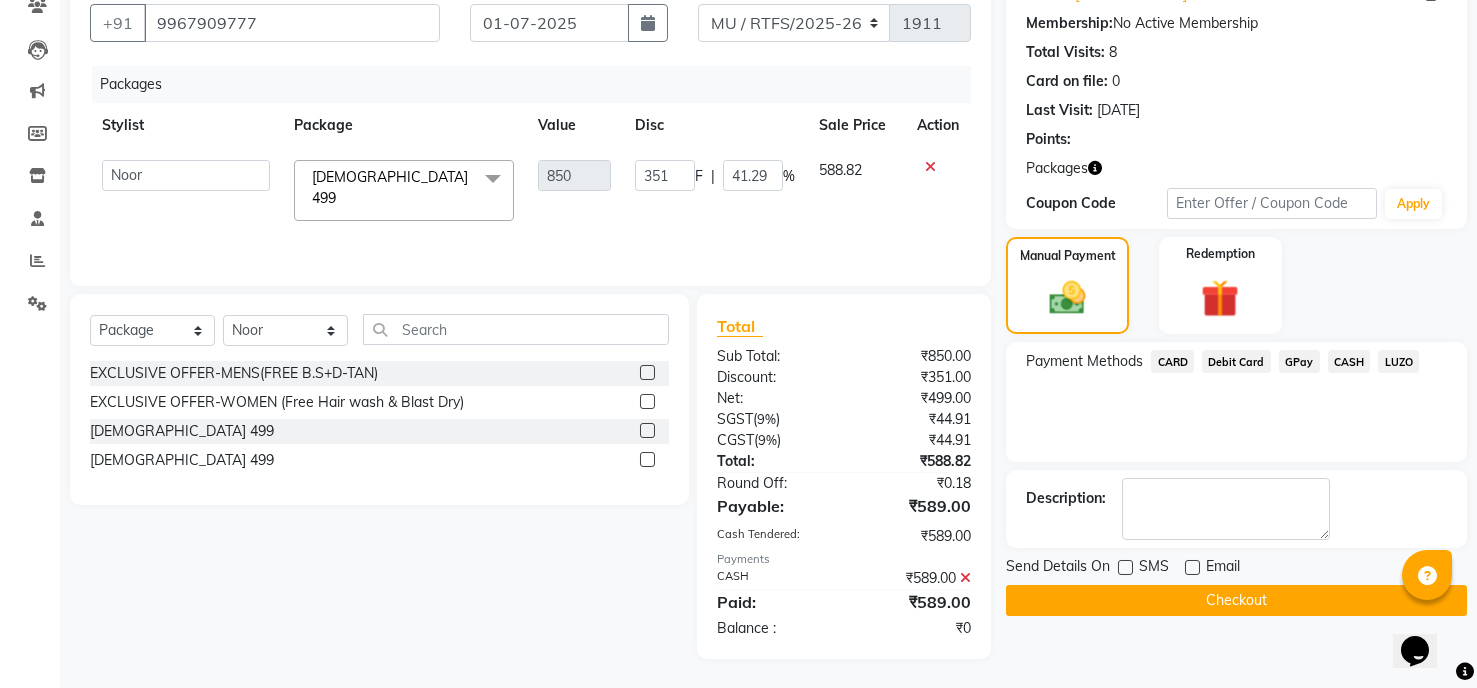 click on "Aarohi P   Aksahy Auty   Aniket A   Apurva   Arvind  Chaurasiya   Divya   Ganesh A   Gautam    House sale   Komal Waghmare   Laxmi    Manager   Meenakshi   Noor   Prashant    Purabi   Ravindra    Sangita DIGHE   Shobhali    Shreepad Pawar   shrishti jaiswal   Vikas H   Vinali" 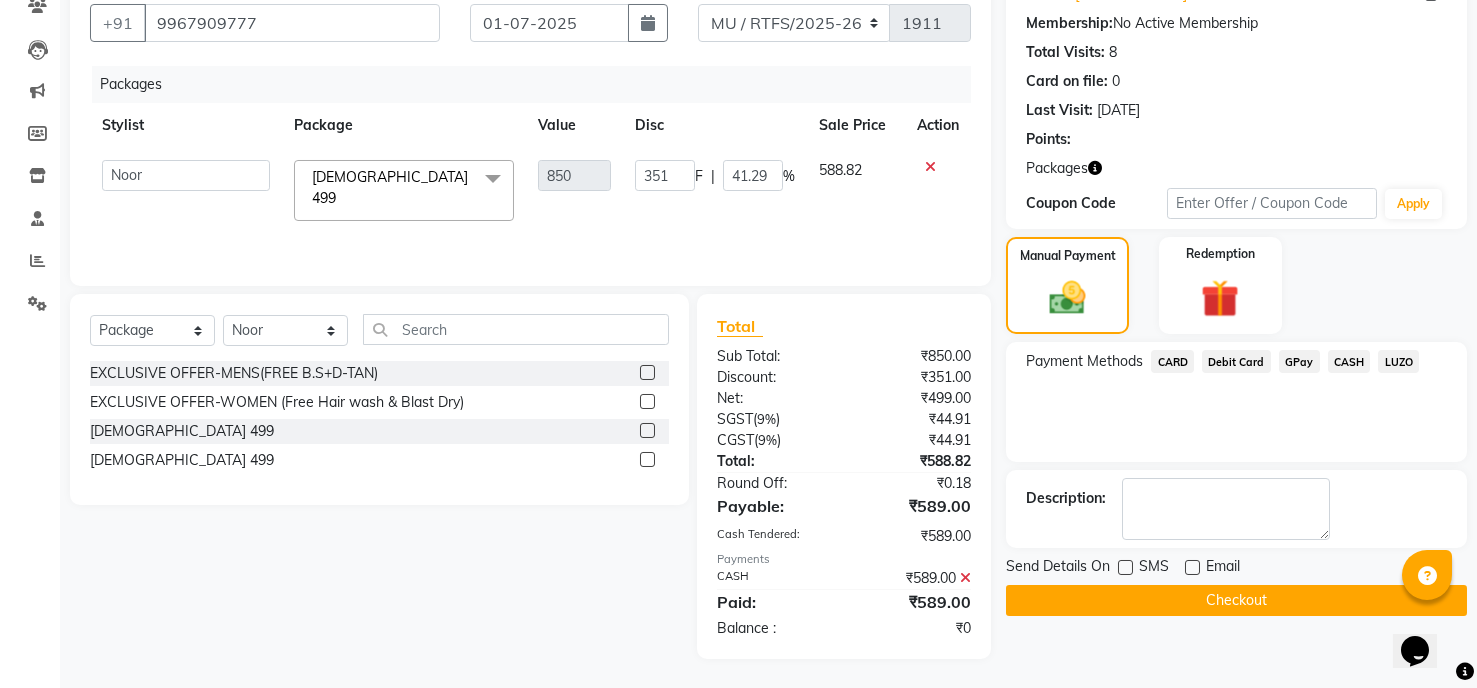 click on "MALE 499  x" 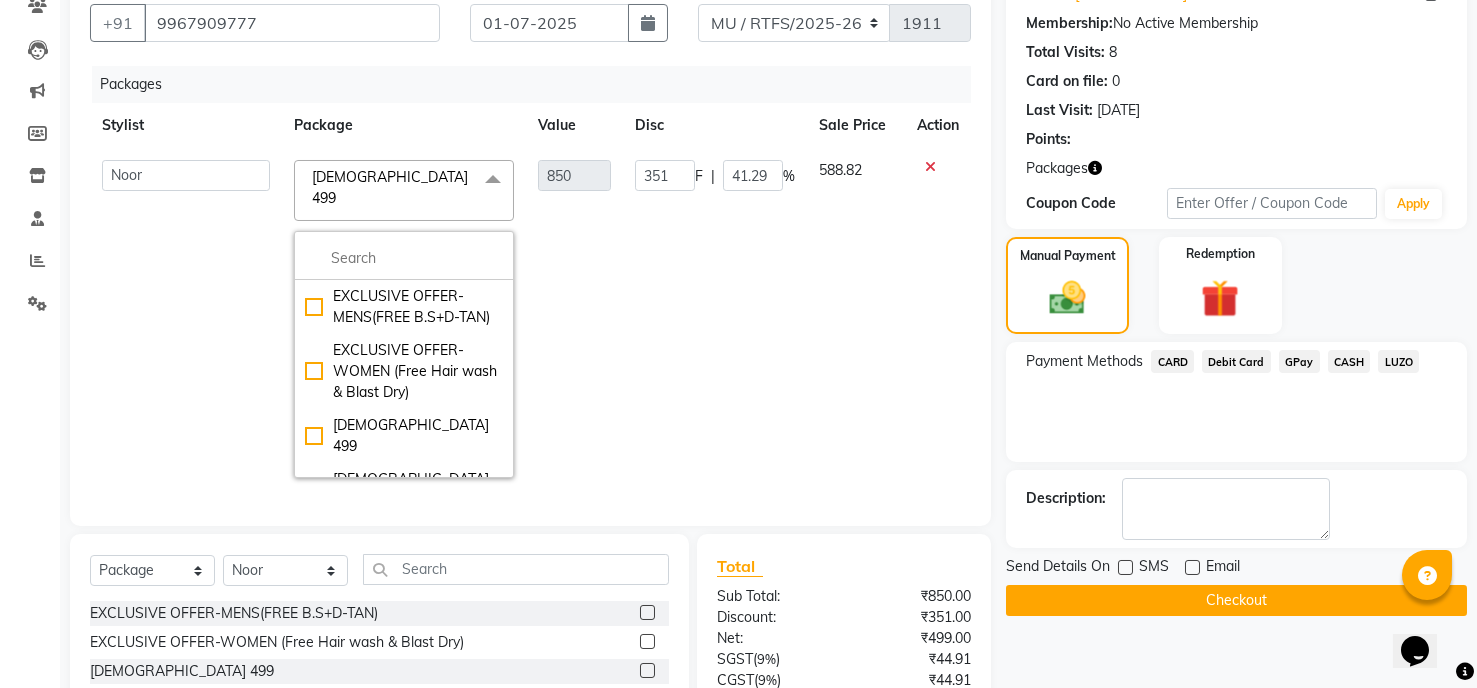 click on "MALE 499  x" 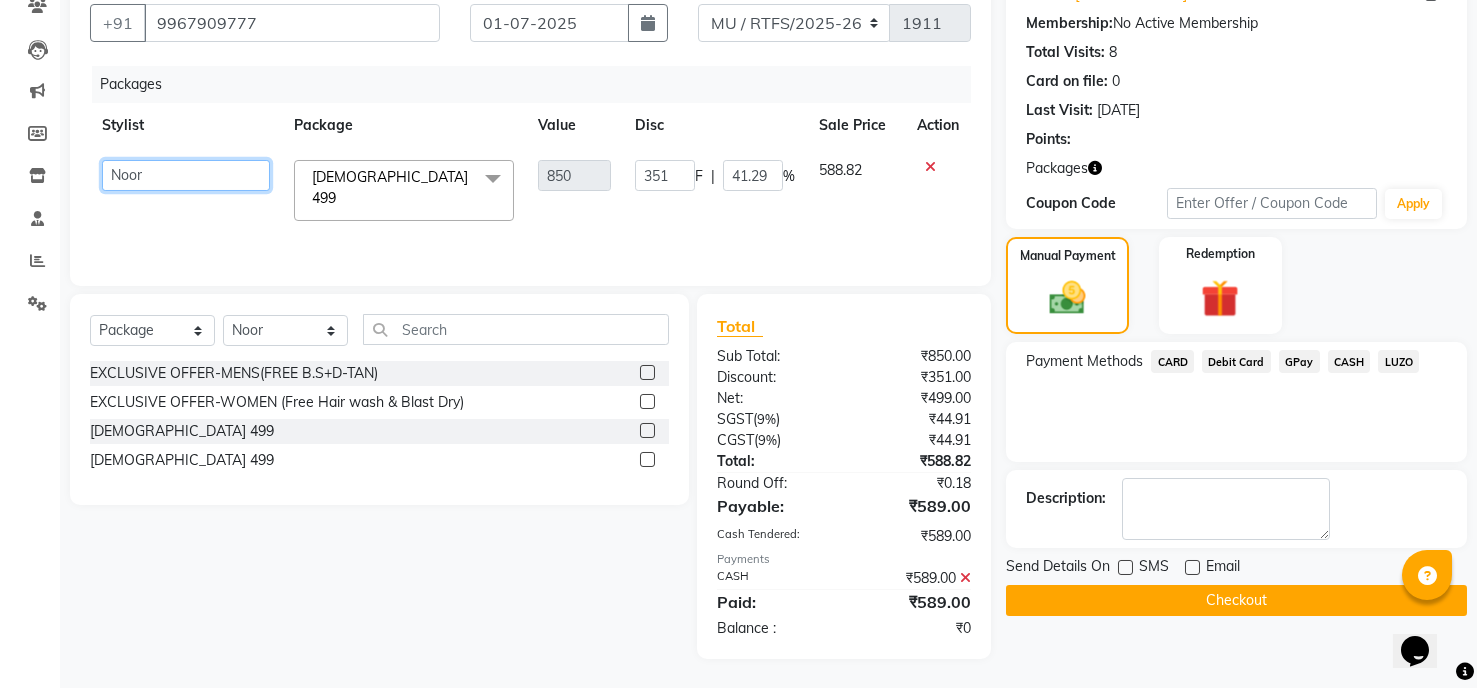 click on "Aarohi P   Aksahy Auty   Aniket A   Apurva   Arvind  Chaurasiya   Divya   Ganesh A   Gautam    House sale   Komal Waghmare   Laxmi    Manager   Meenakshi   Noor   Prashant    Purabi   Ravindra    Sangita DIGHE   Shobhali    Shreepad Pawar   shrishti jaiswal   Vikas H   Vinali" 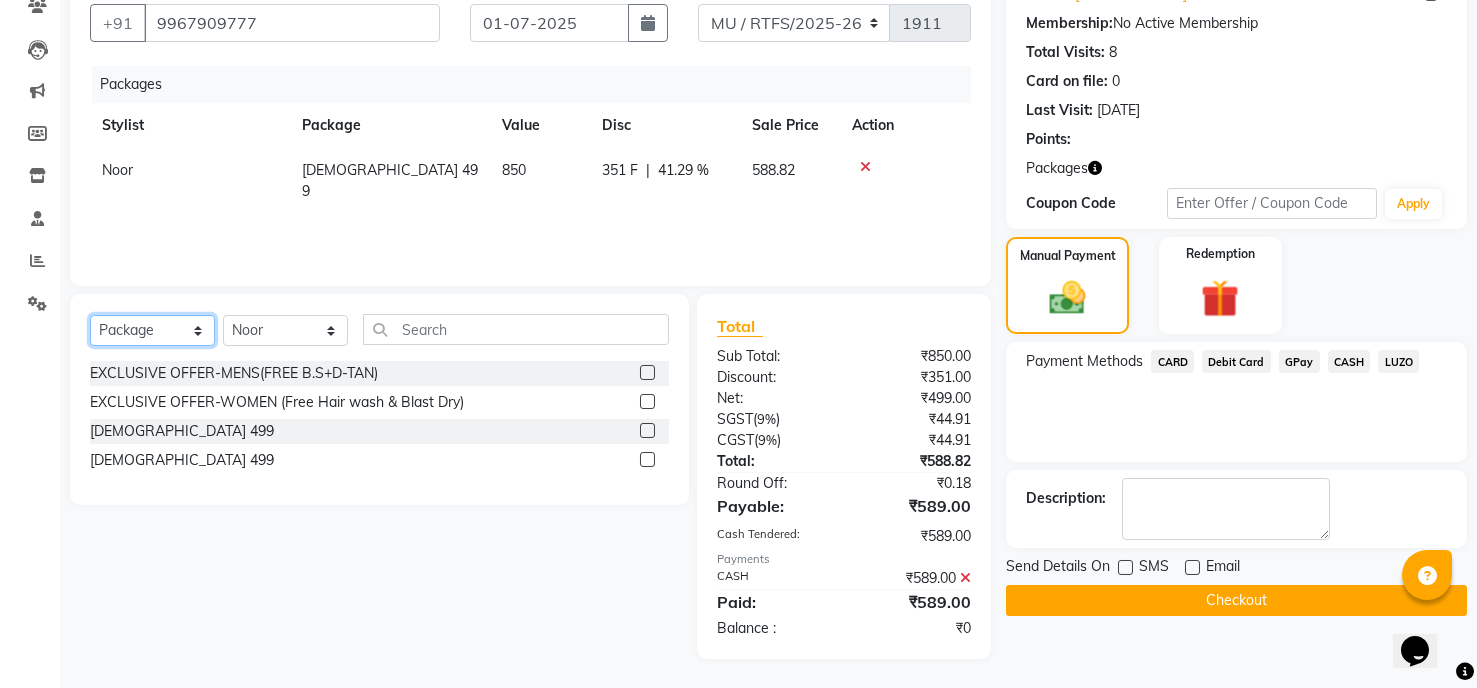 click on "Select  Service  Product  Membership  Package Voucher Prepaid Gift Card" 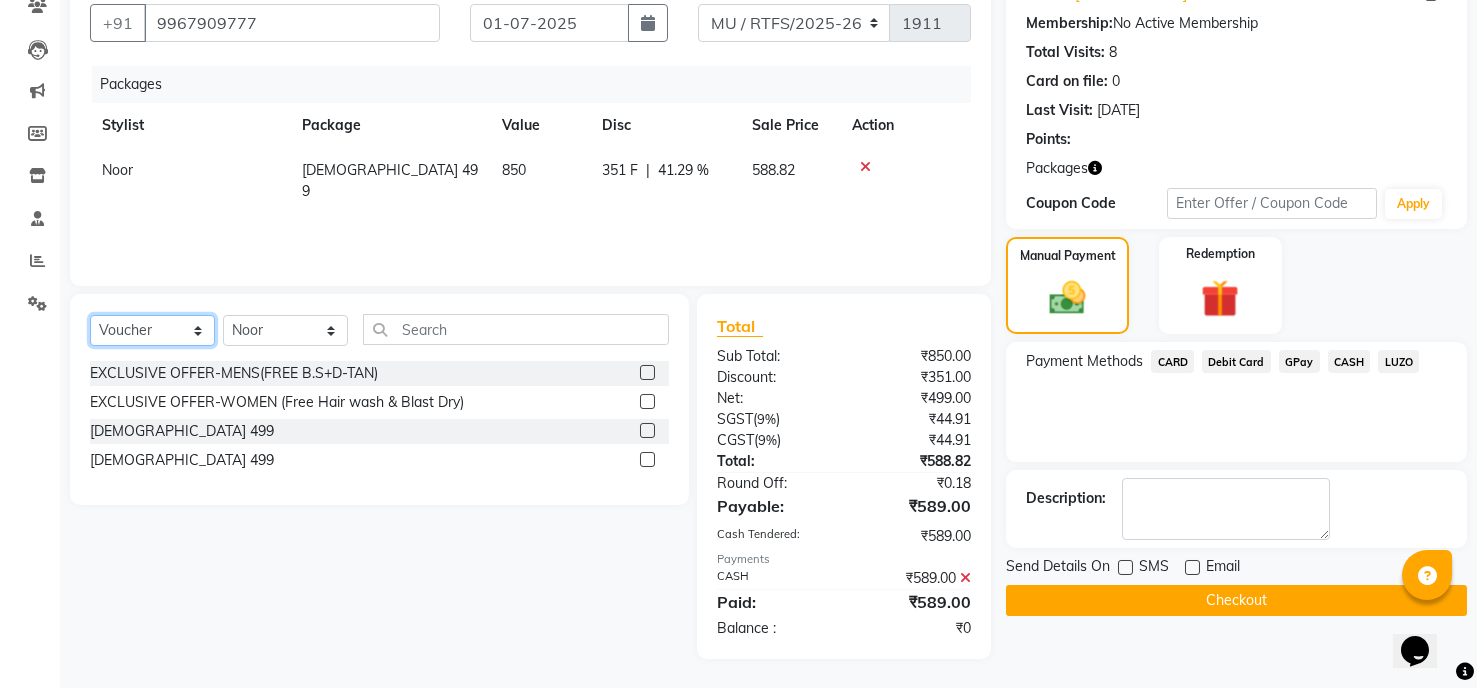 click on "Select  Service  Product  Membership  Package Voucher Prepaid Gift Card" 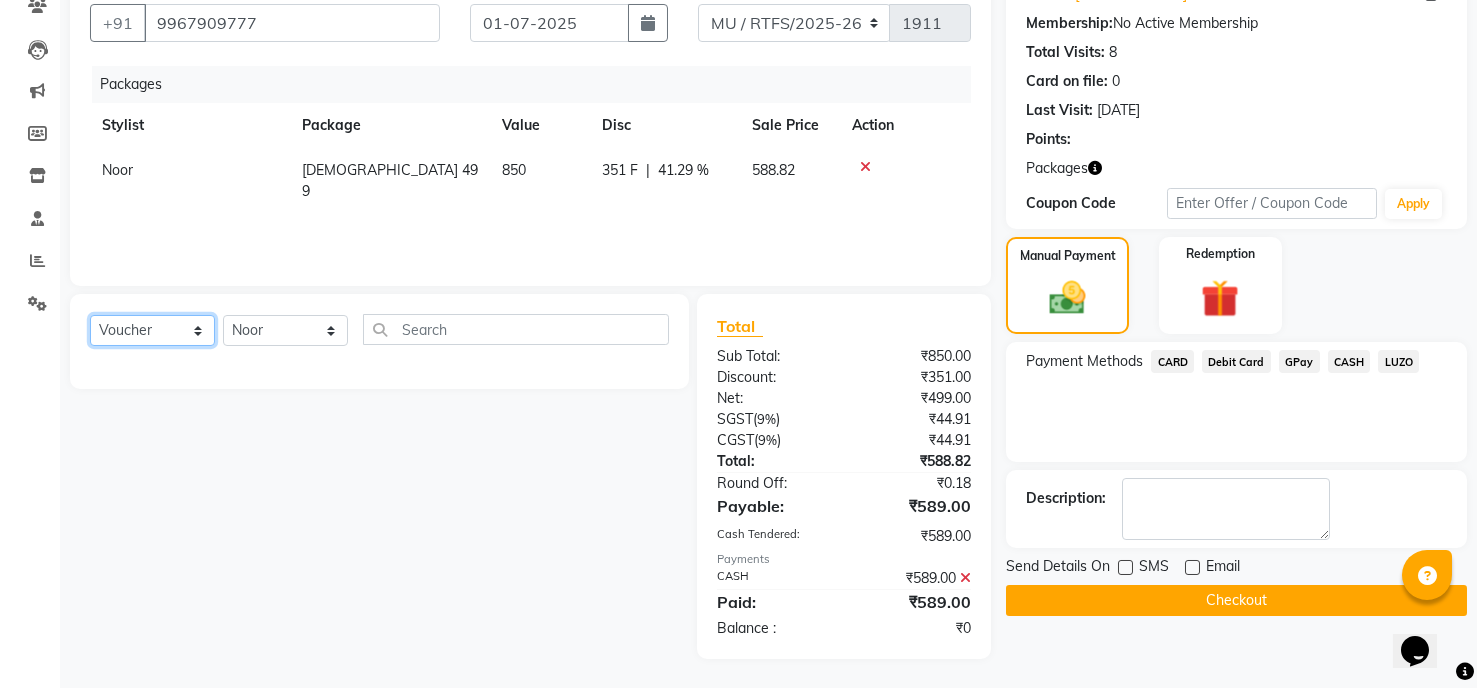 click on "Select  Service  Product  Membership  Package Voucher Prepaid Gift Card" 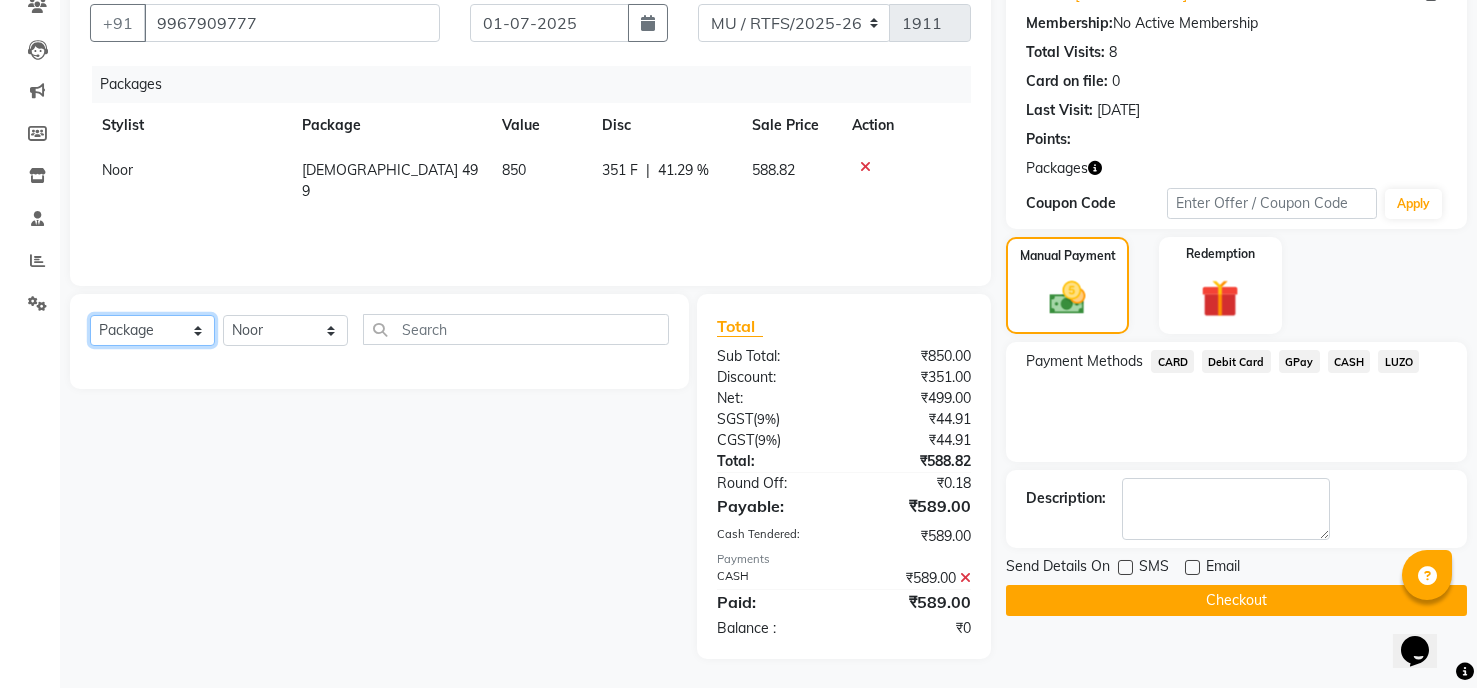 click on "Select  Service  Product  Membership  Package Voucher Prepaid Gift Card" 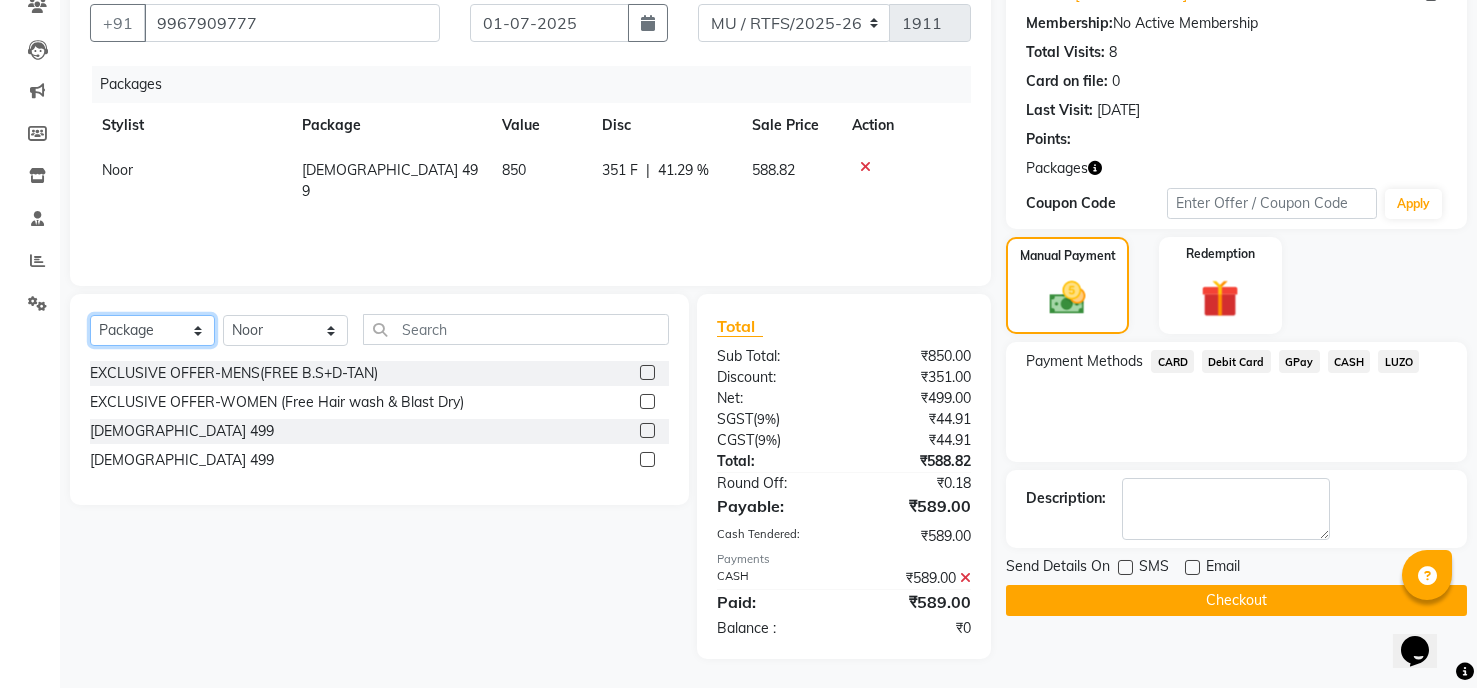 click on "Select  Service  Product  Membership  Package Voucher Prepaid Gift Card" 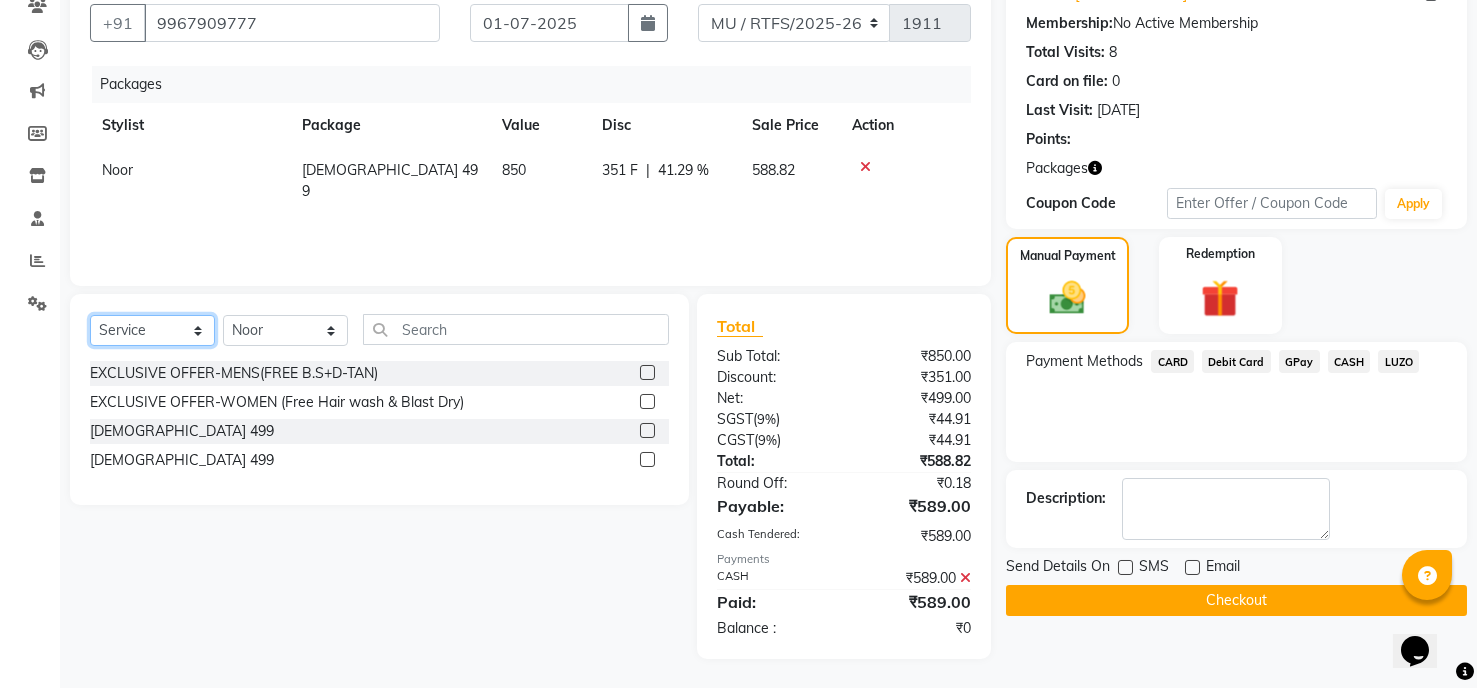 click on "Select  Service  Product  Membership  Package Voucher Prepaid Gift Card" 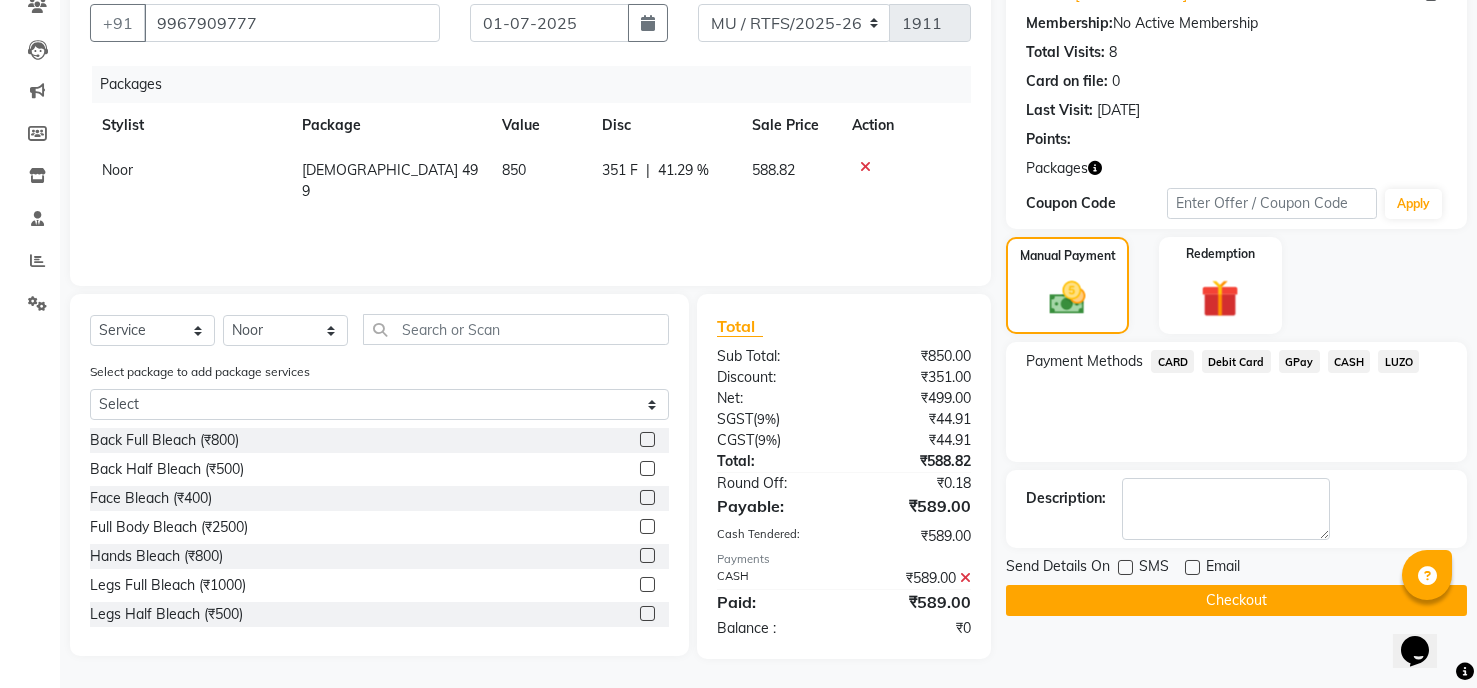 click 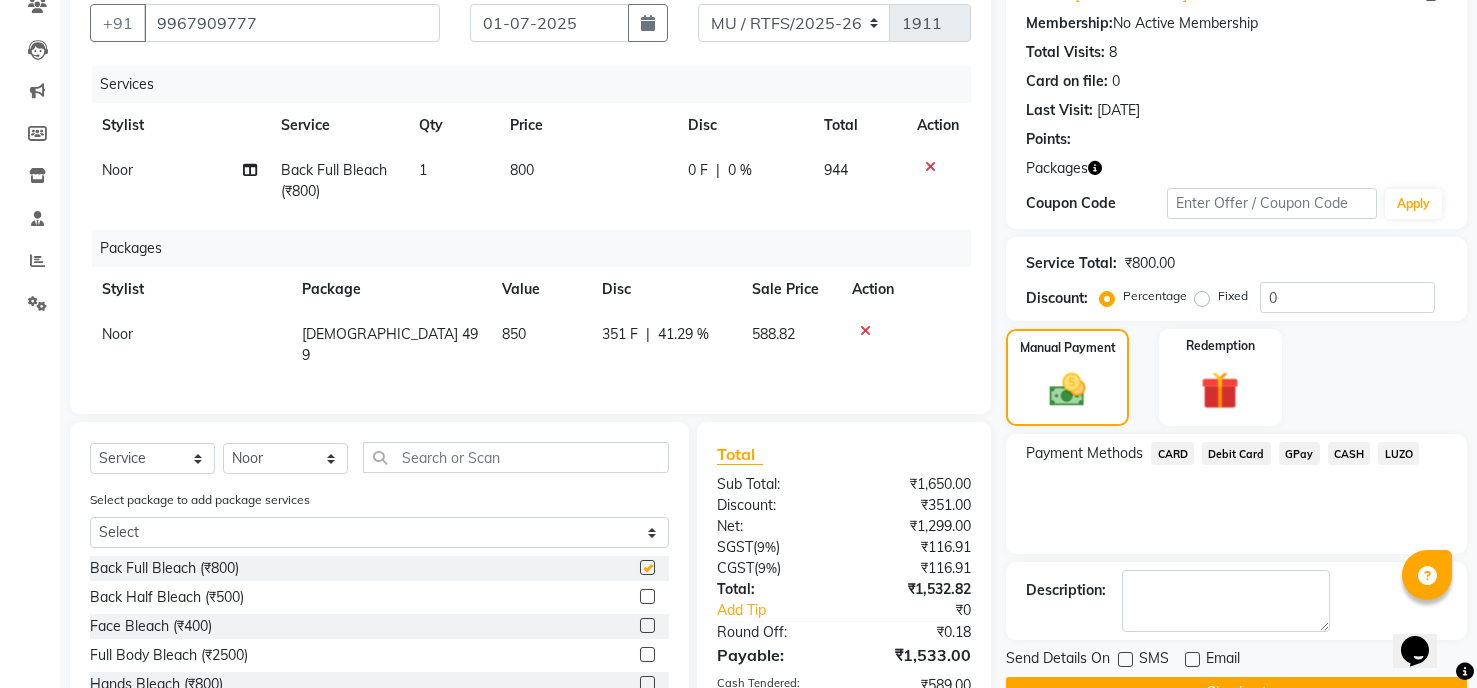 checkbox on "false" 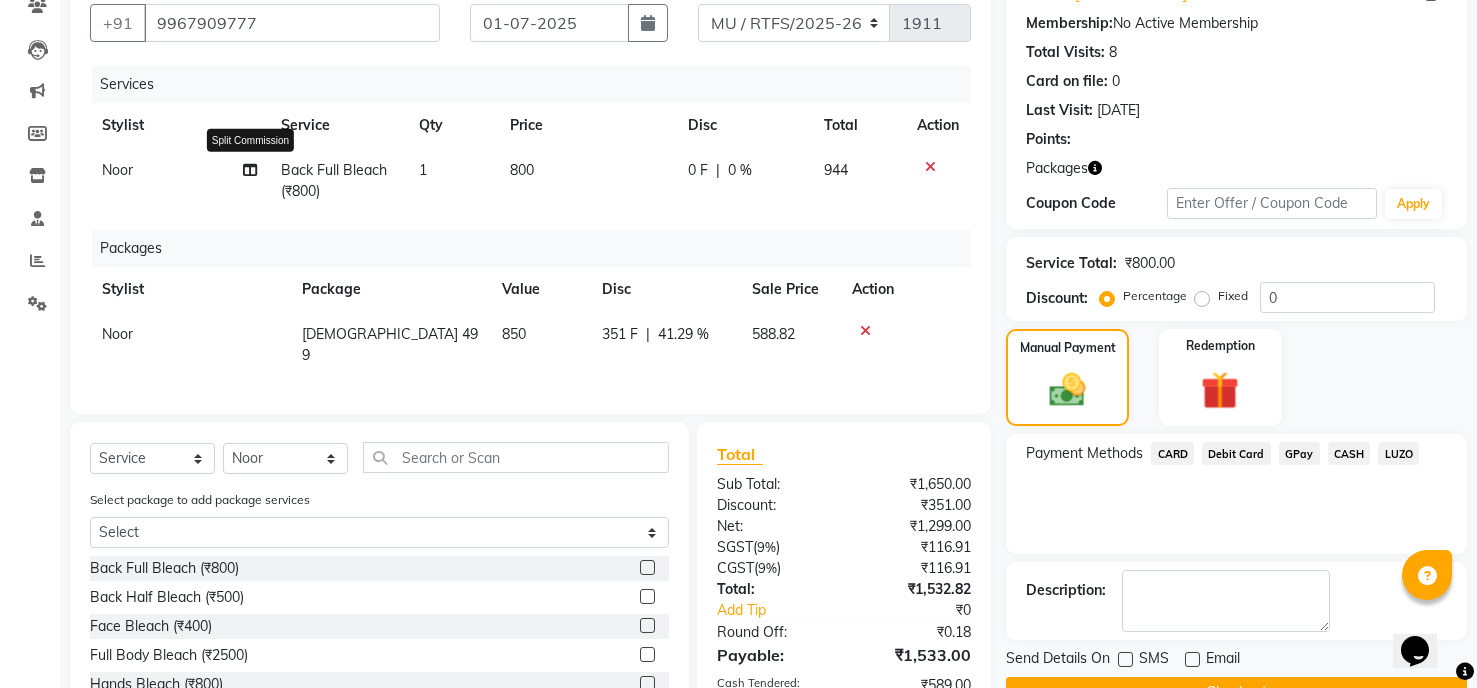 click 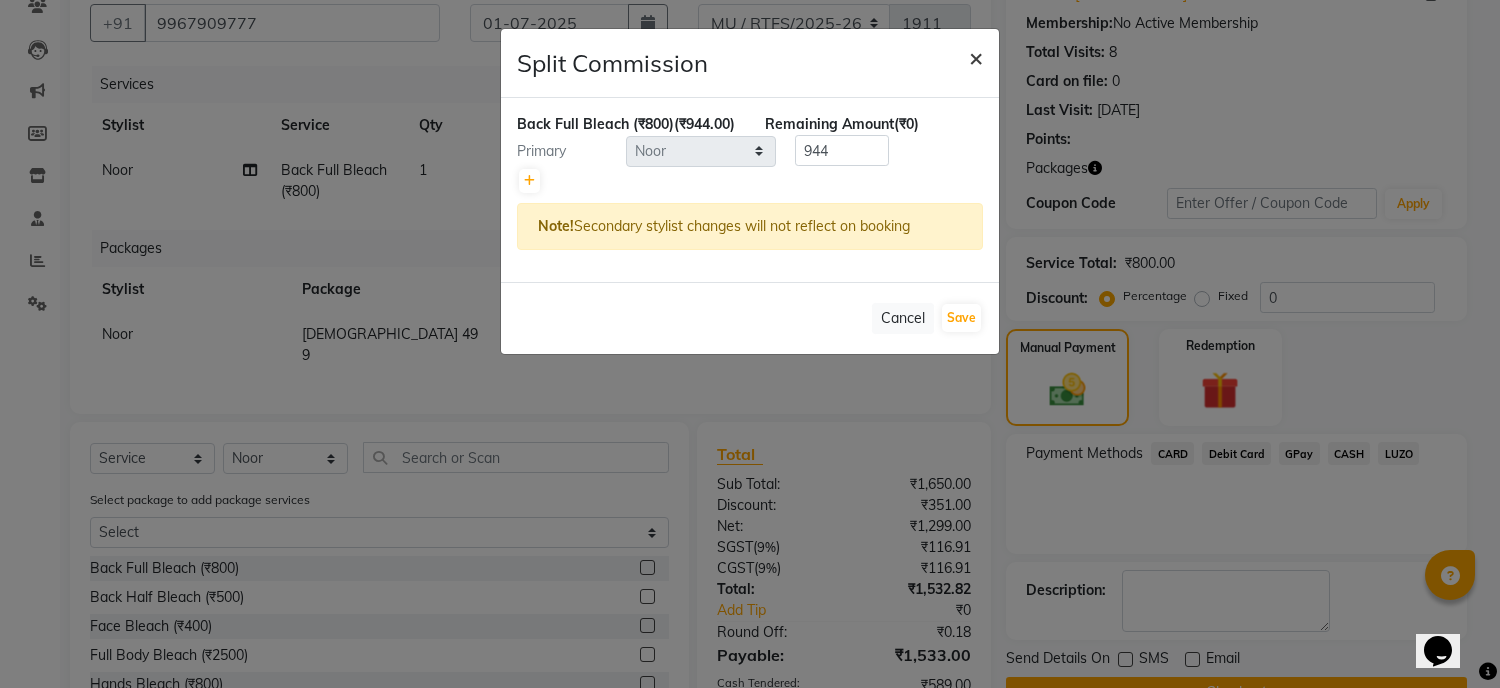 click on "×" 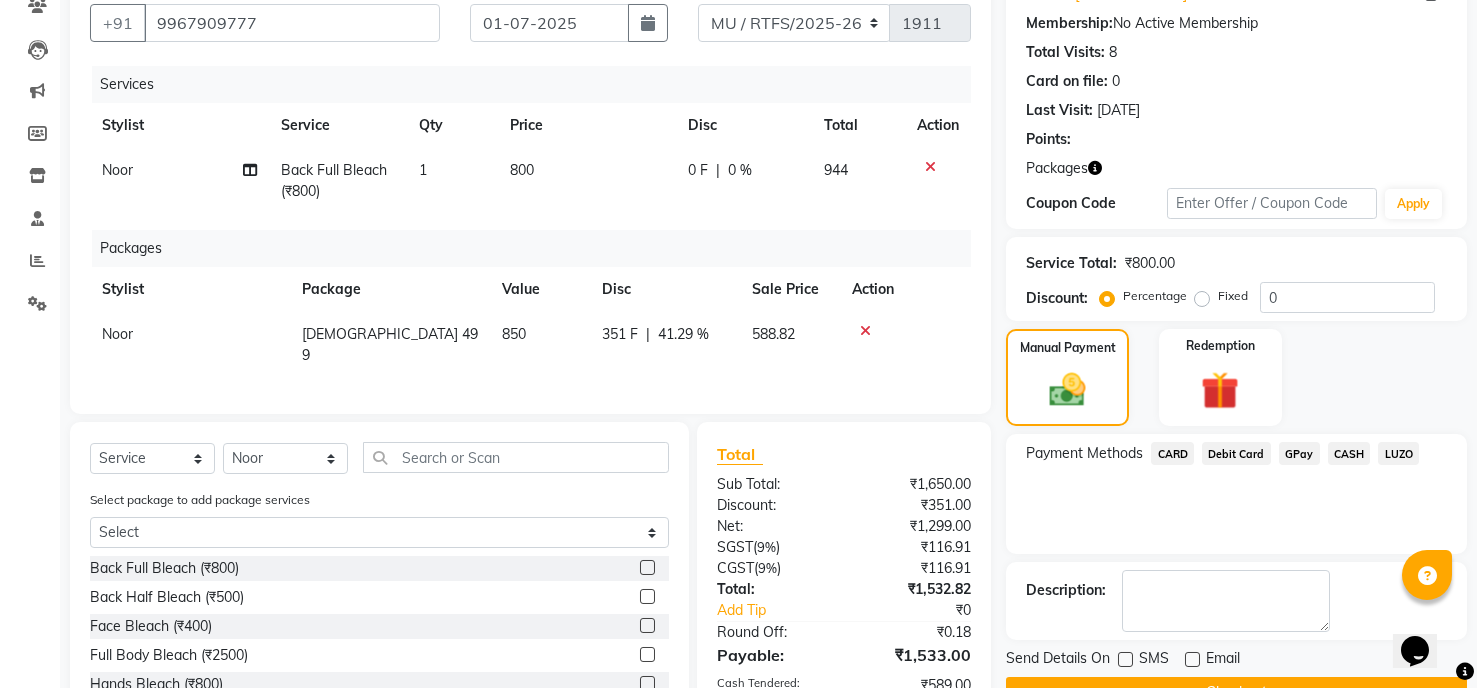 click 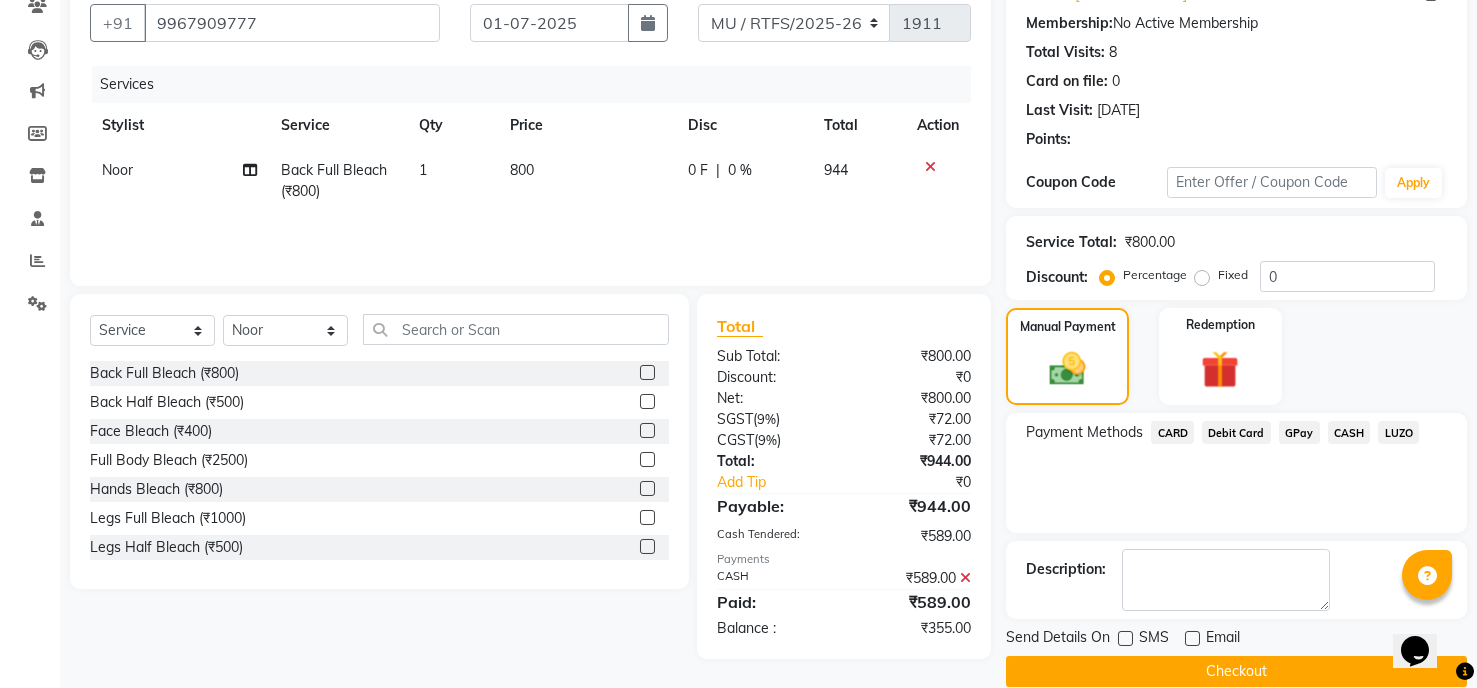 click 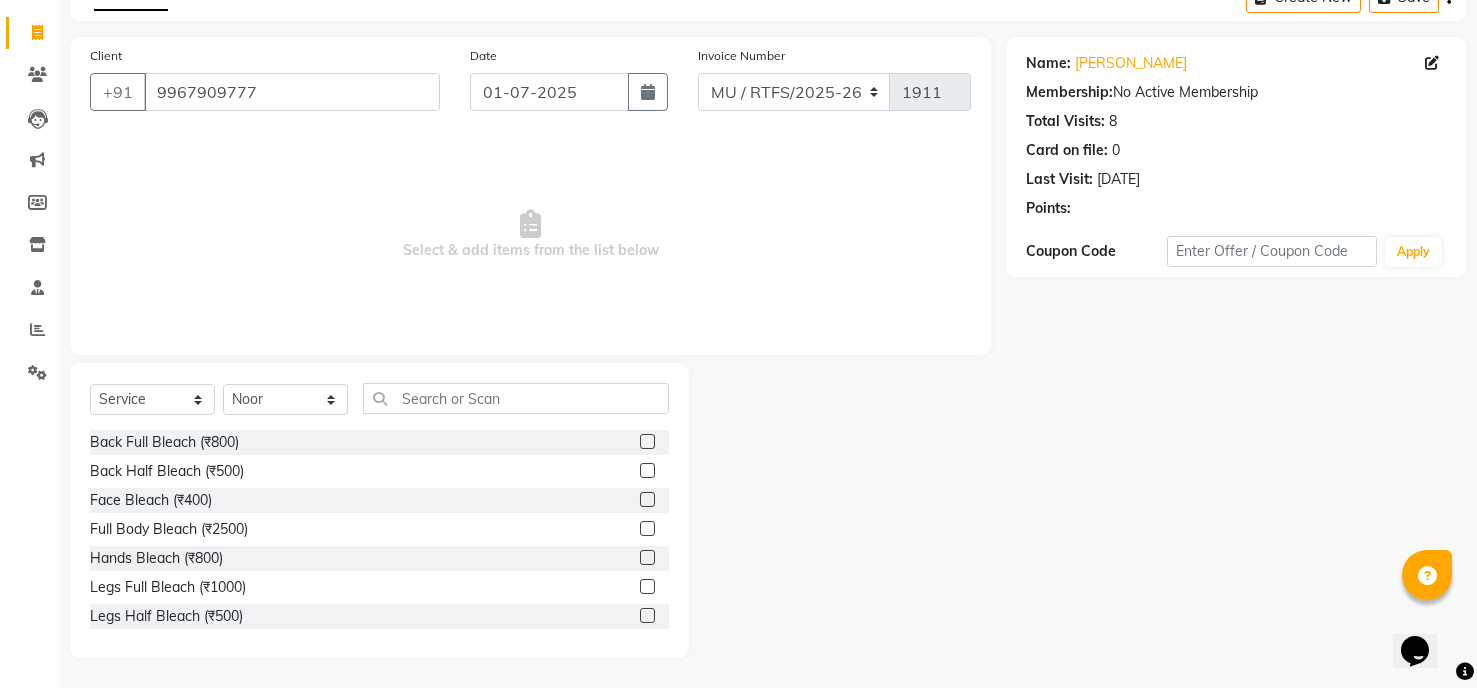 scroll, scrollTop: 112, scrollLeft: 0, axis: vertical 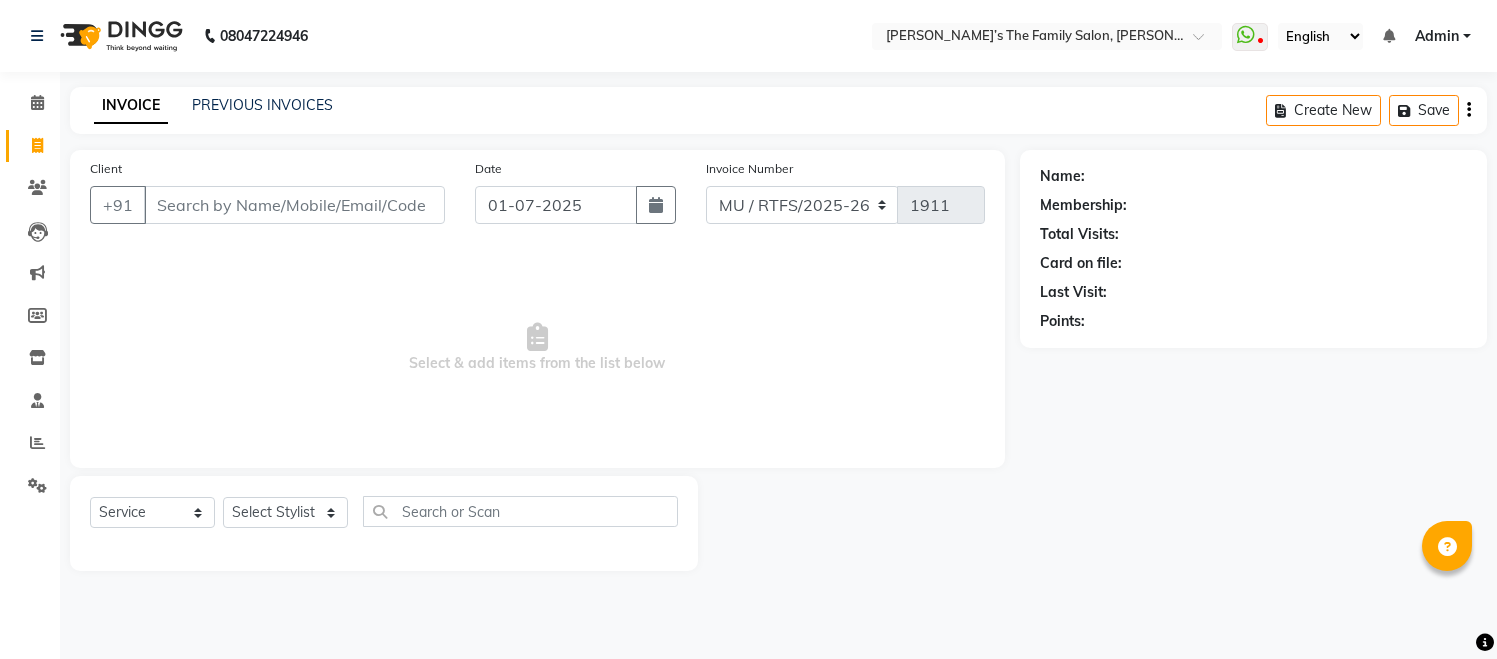 select on "service" 